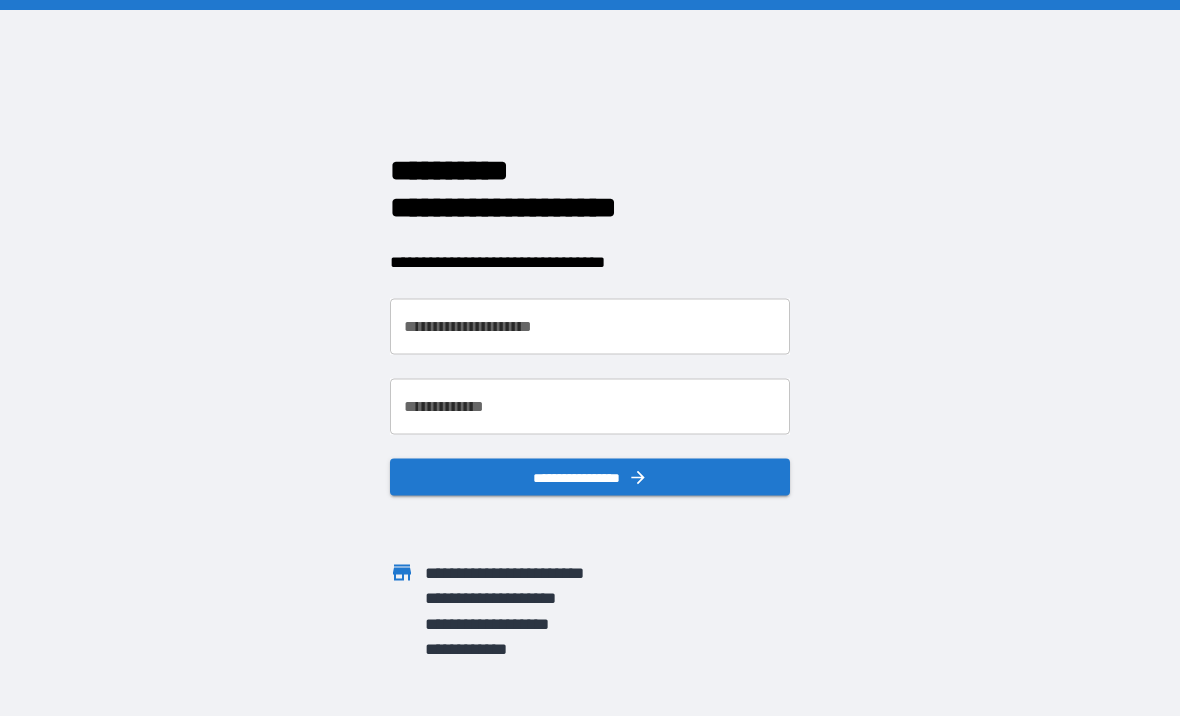 scroll, scrollTop: 0, scrollLeft: 0, axis: both 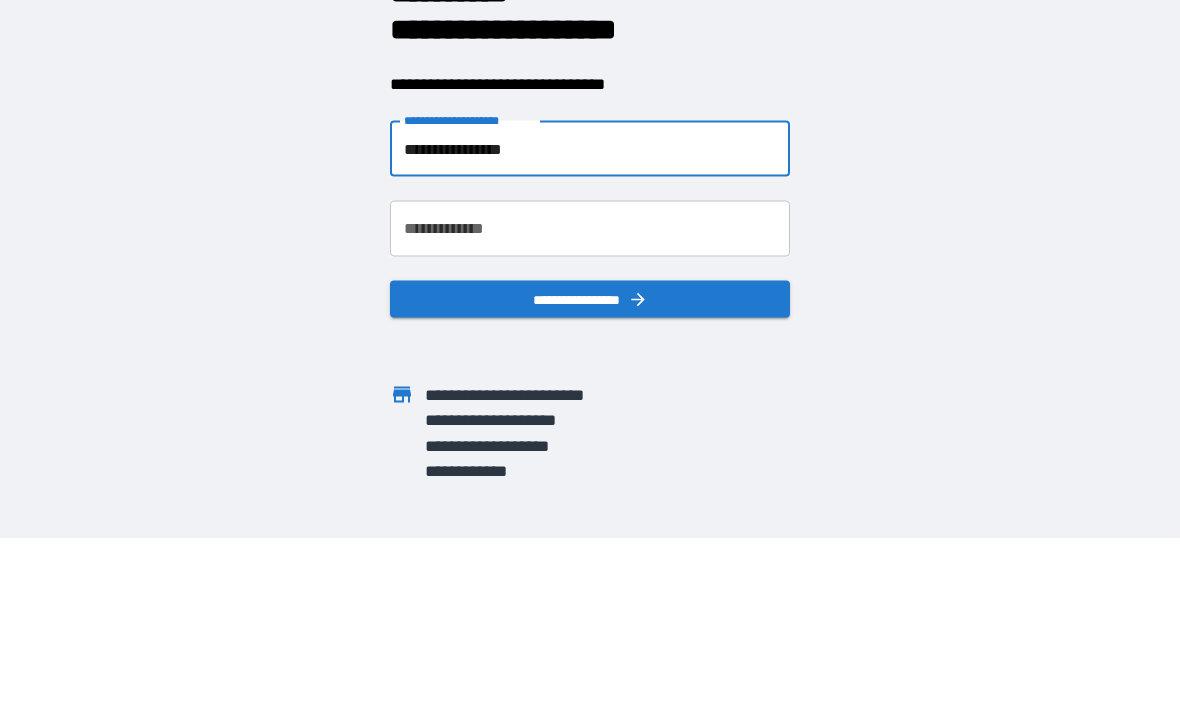 type on "**********" 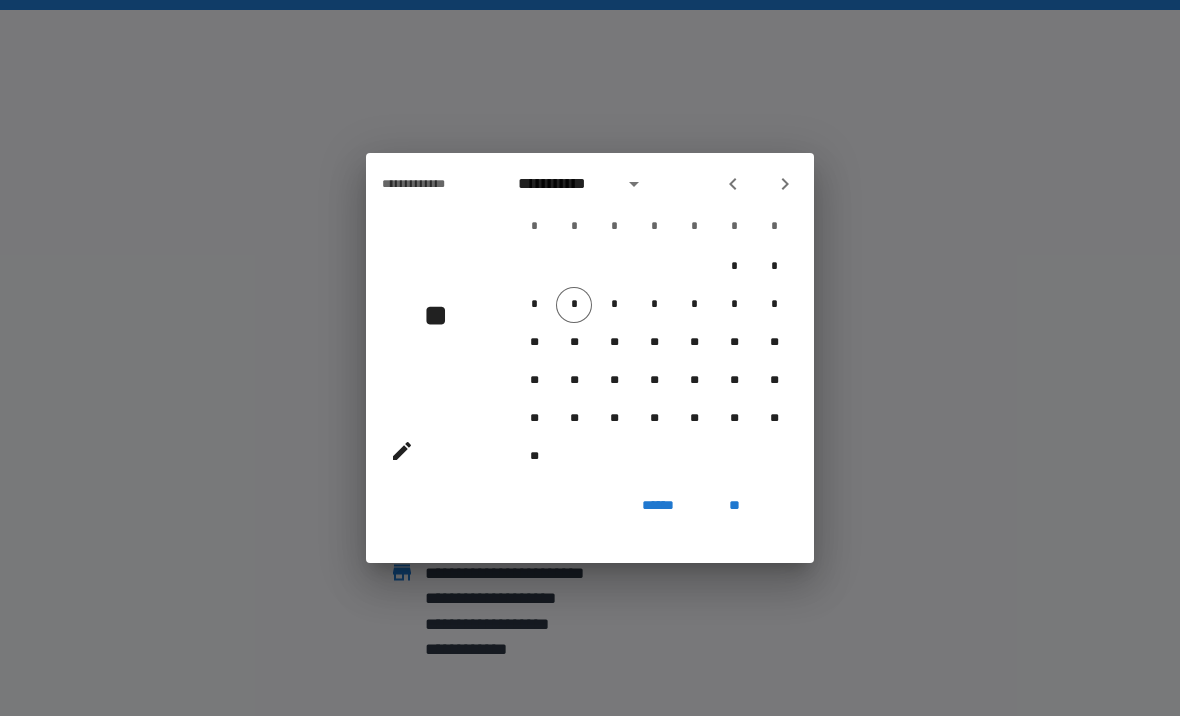 click at bounding box center (785, 184) 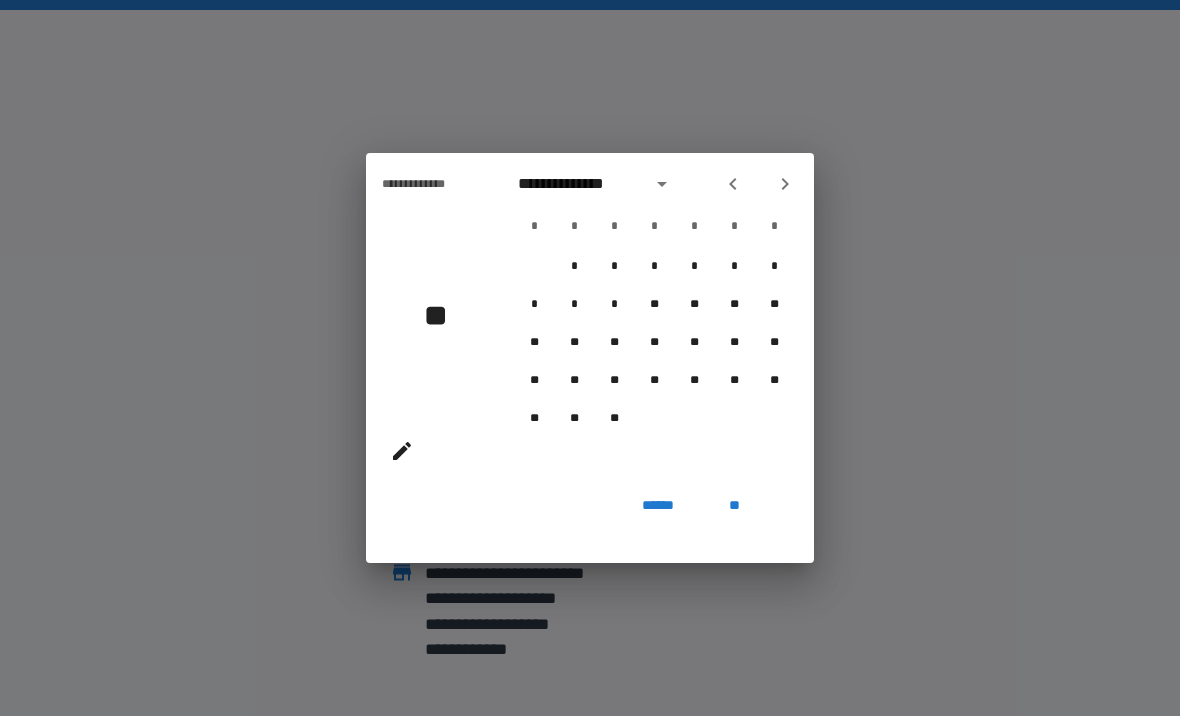 click 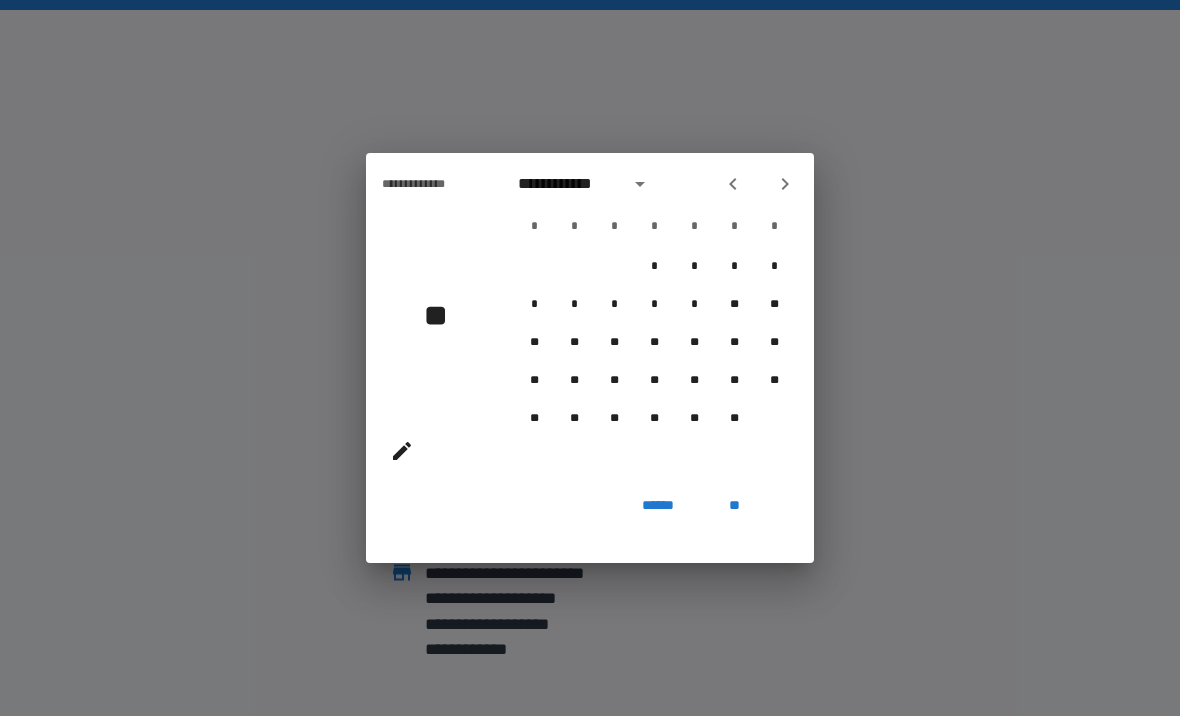 click 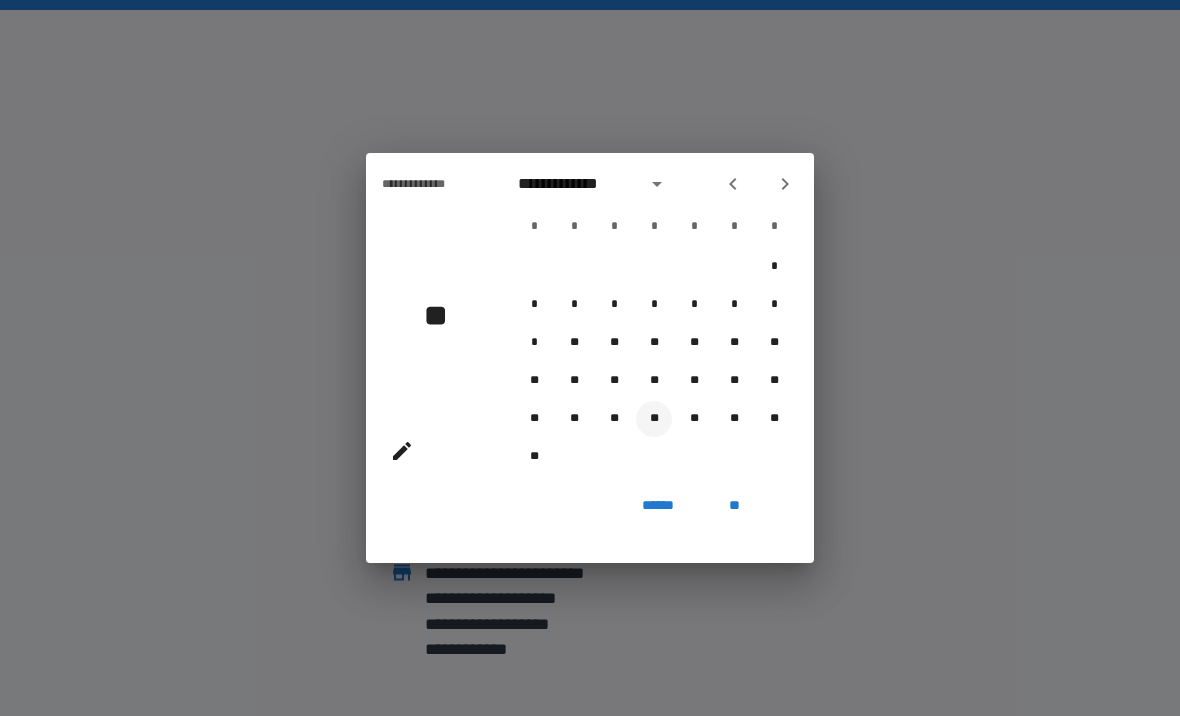 click on "**" at bounding box center [654, 419] 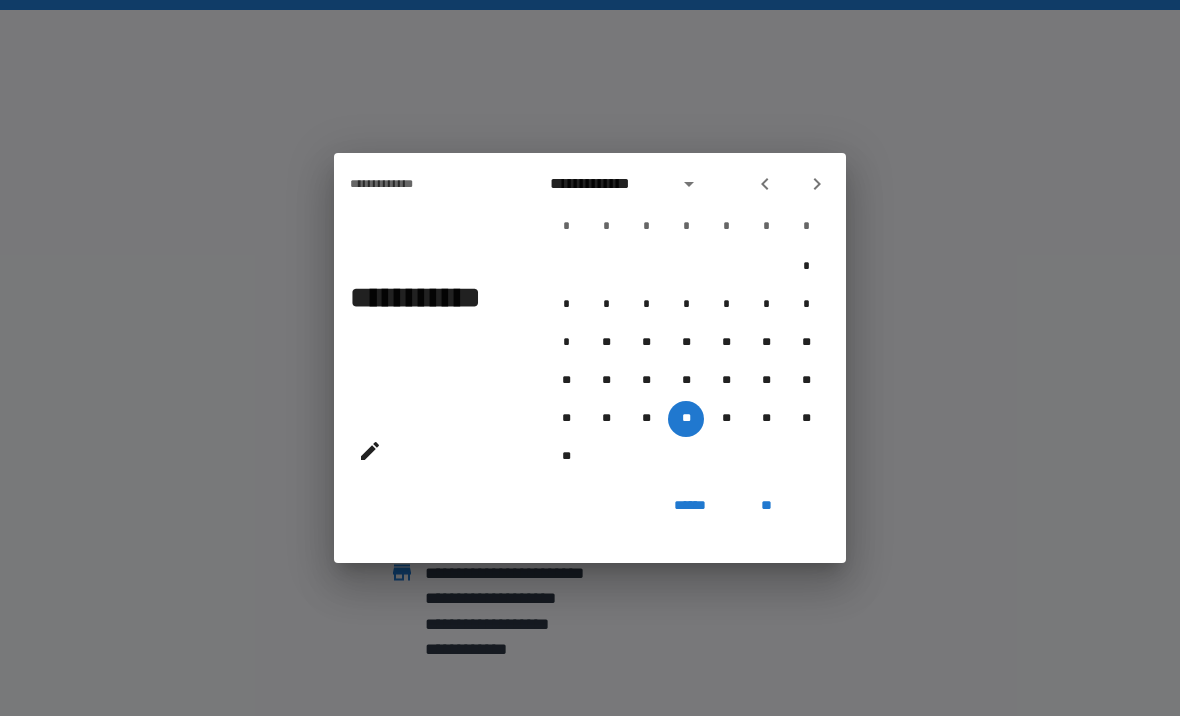 click on "**" at bounding box center [766, 505] 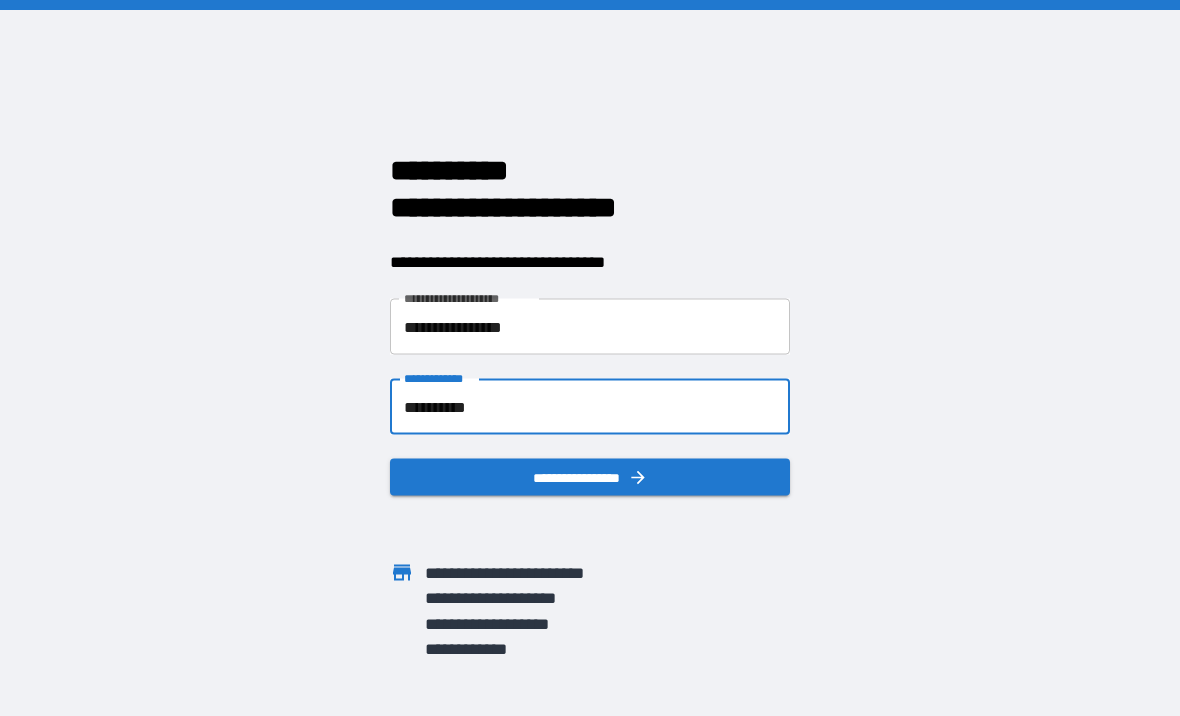 click on "**********" at bounding box center (590, 407) 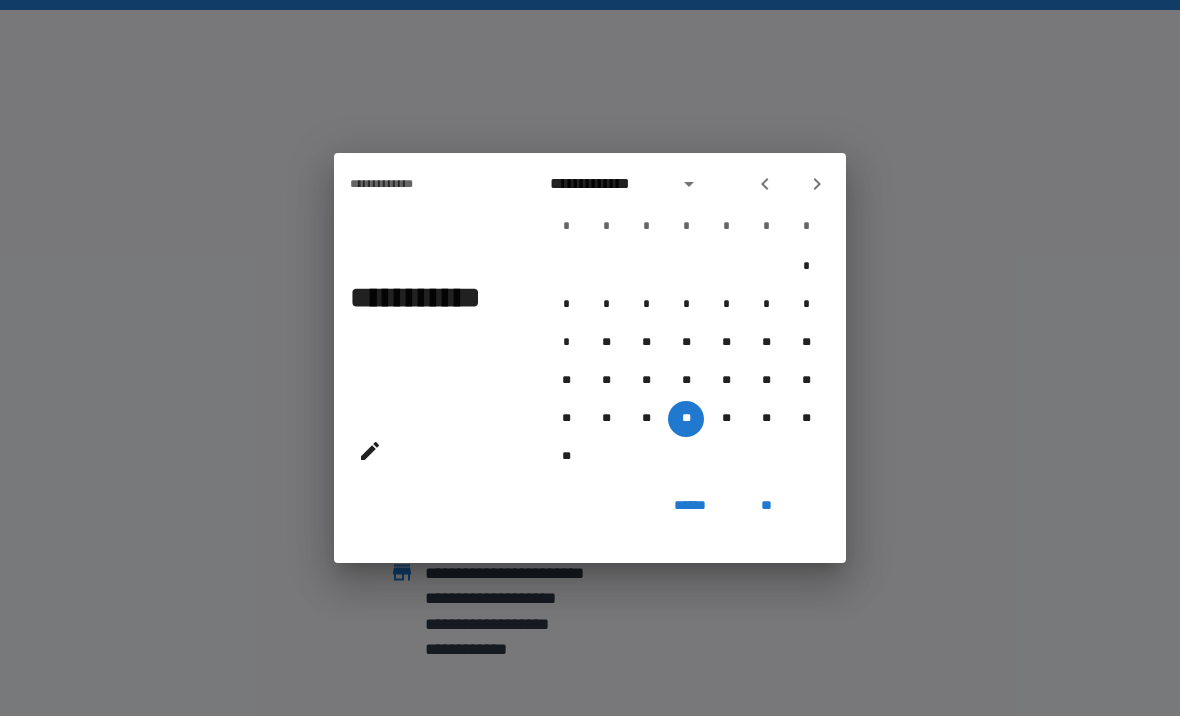 click 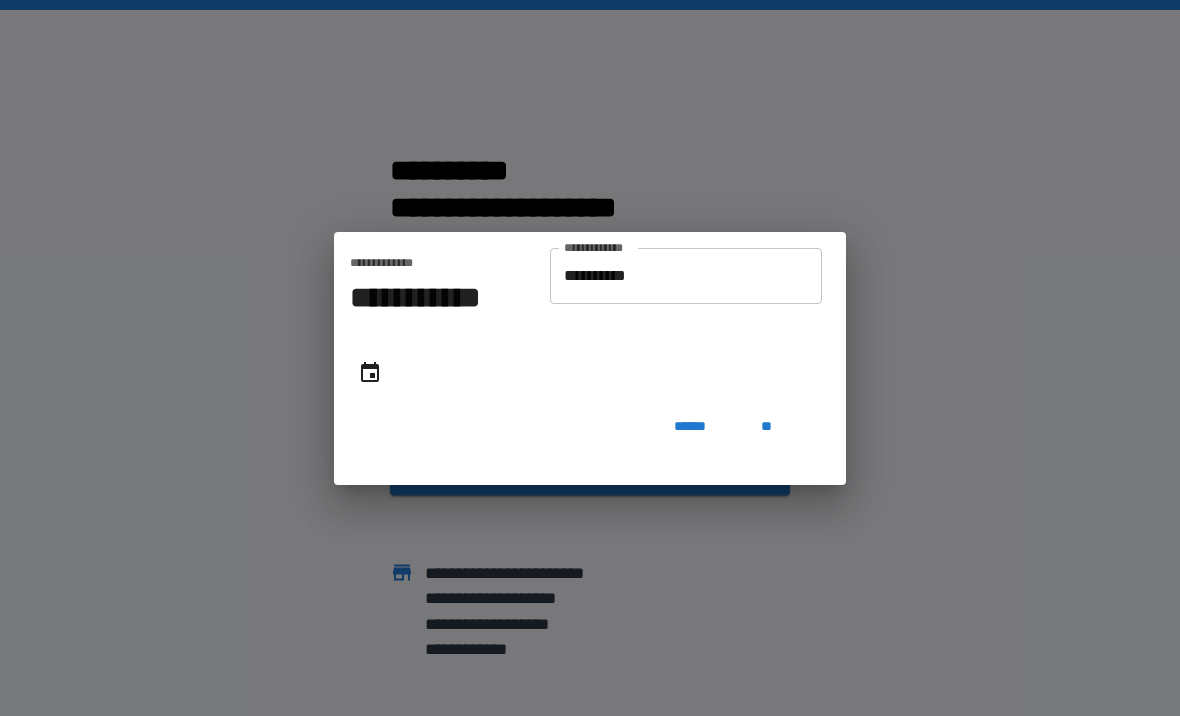 click on "**********" at bounding box center (686, 276) 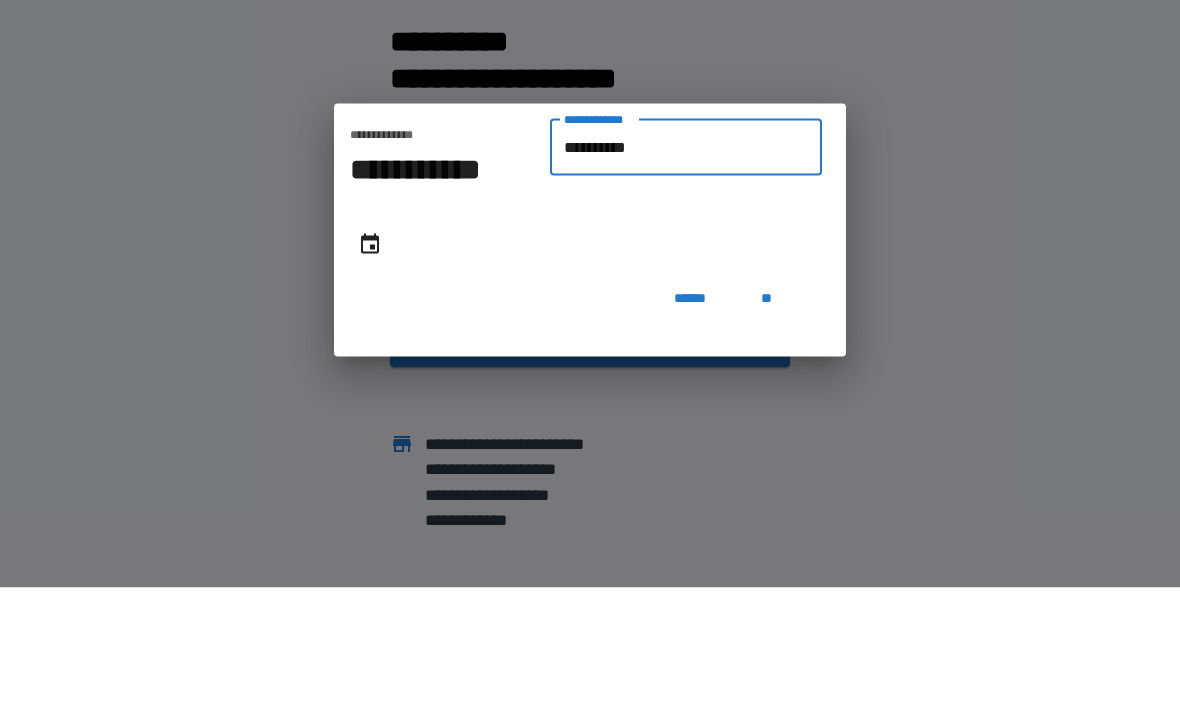 type on "*********" 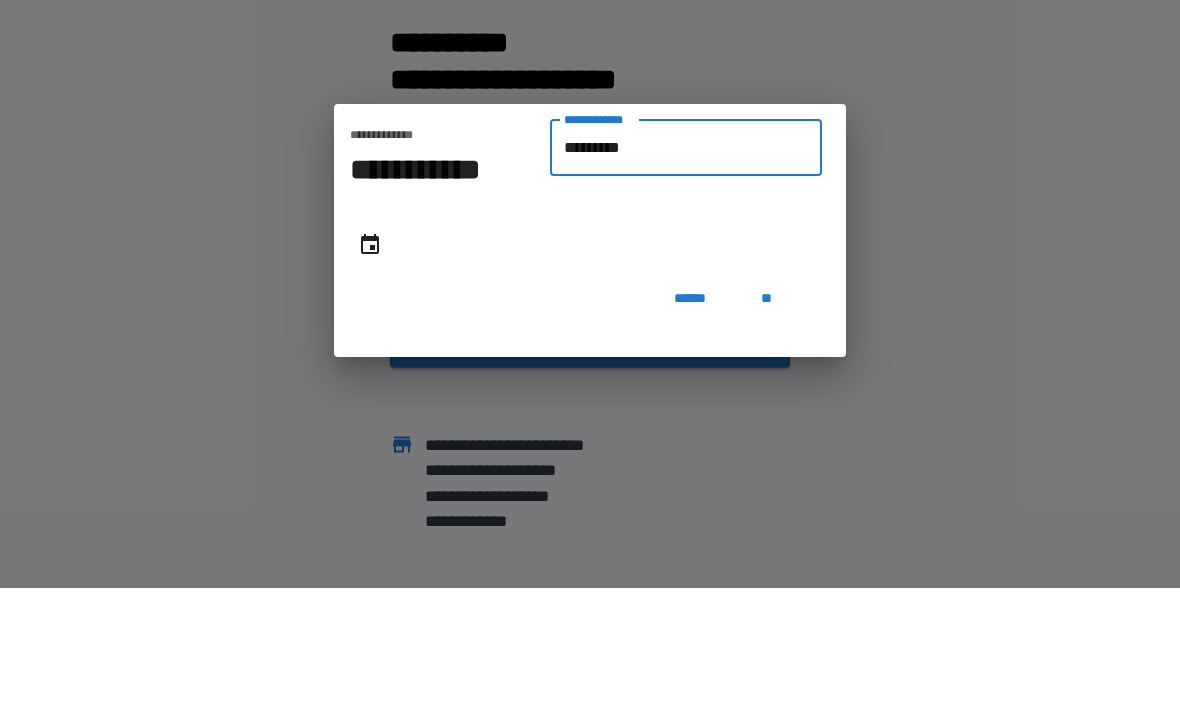 type on "********" 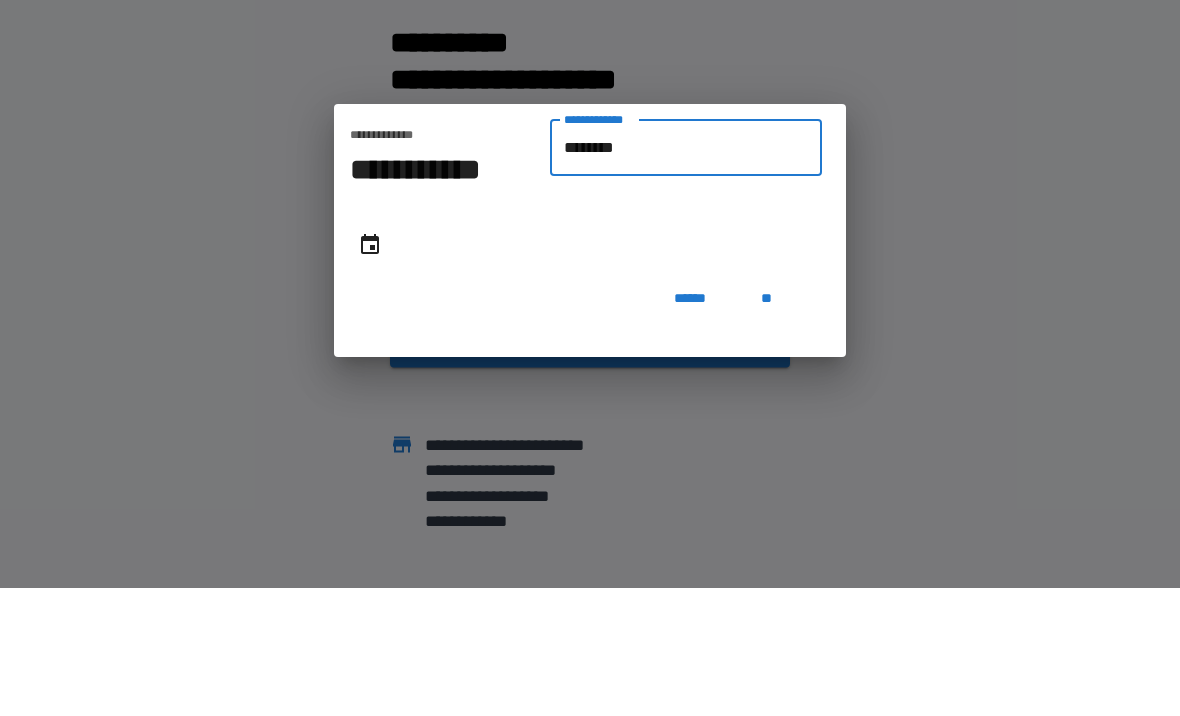 type on "**********" 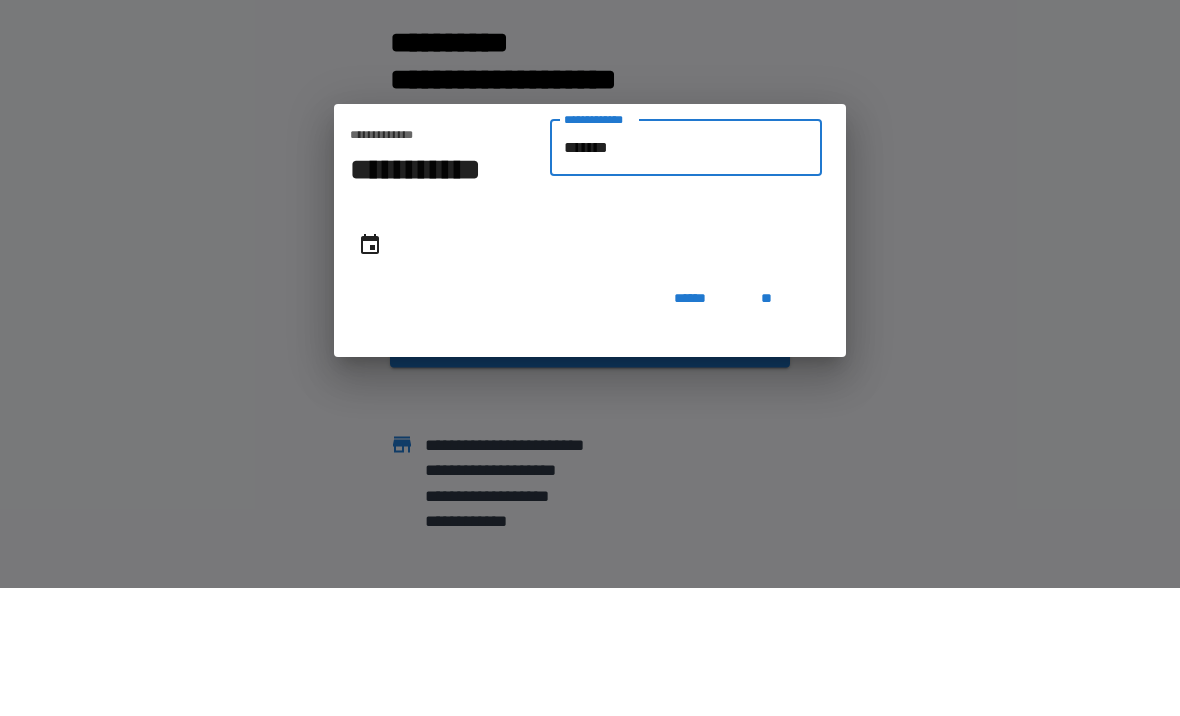 type on "**********" 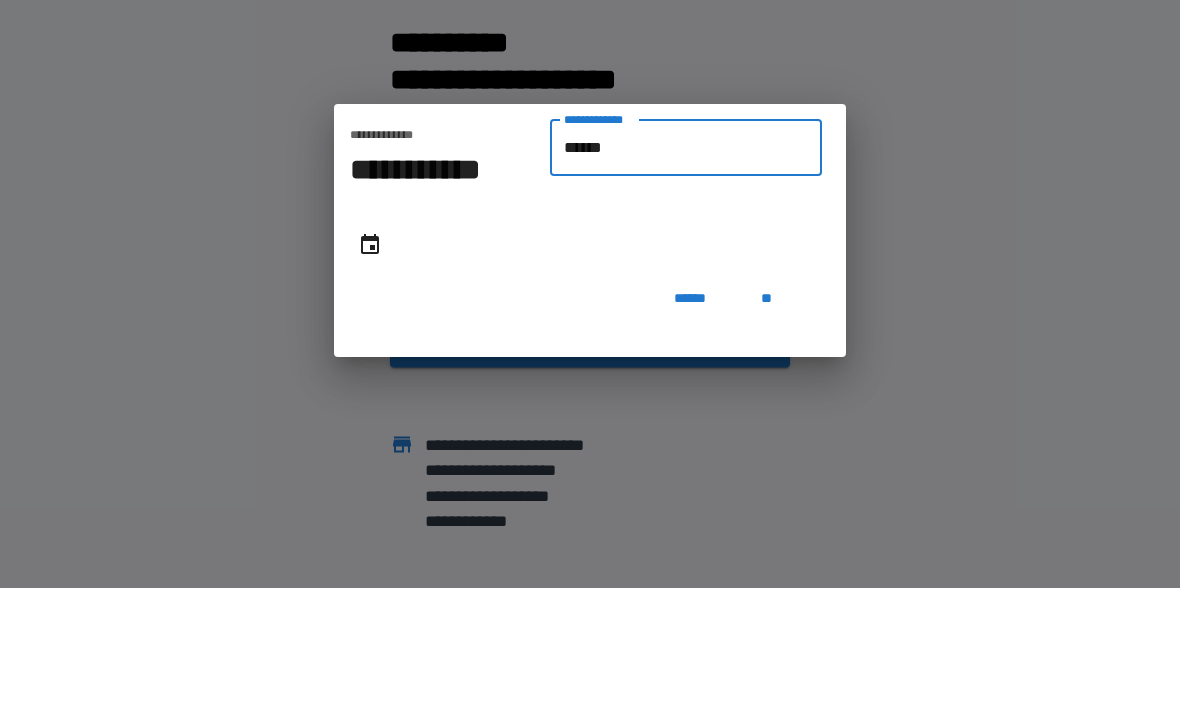 type on "*******" 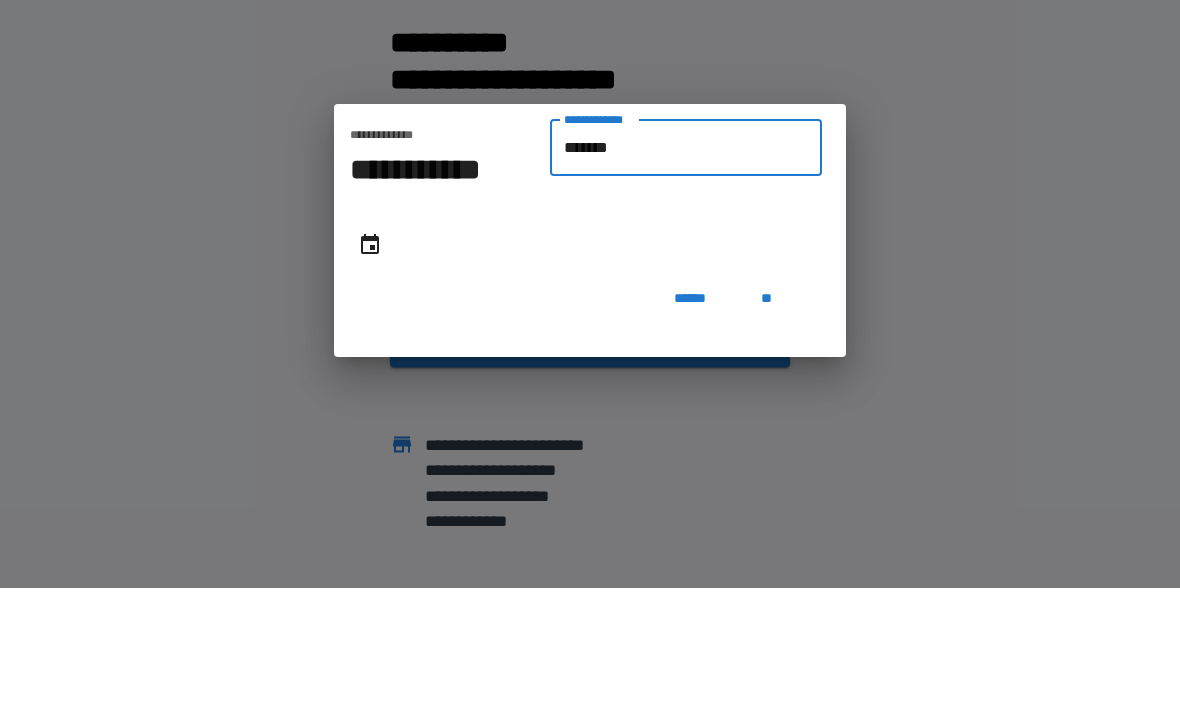 type on "**********" 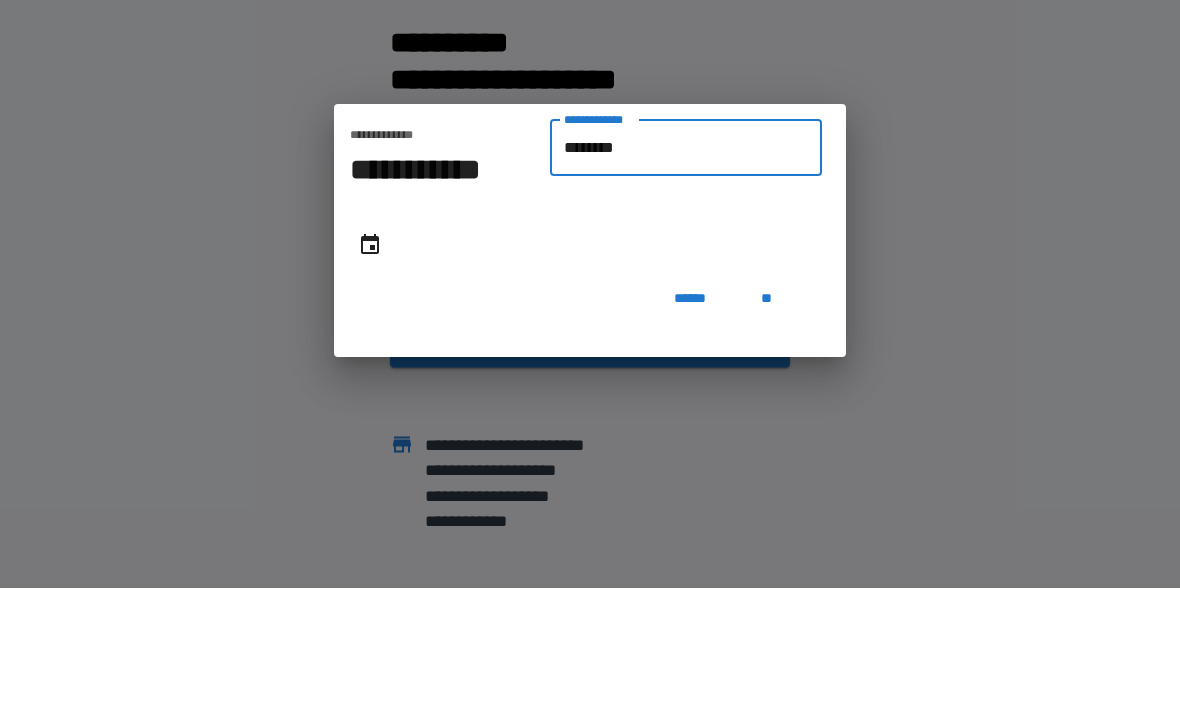 type on "**********" 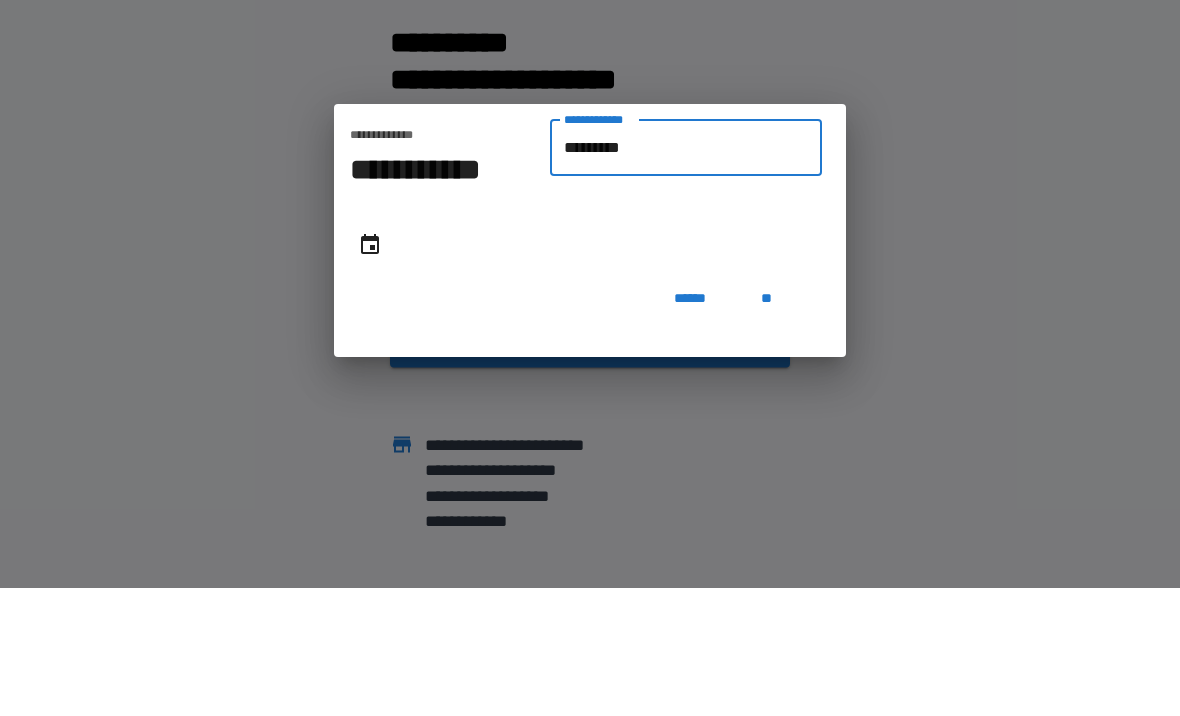 type on "**********" 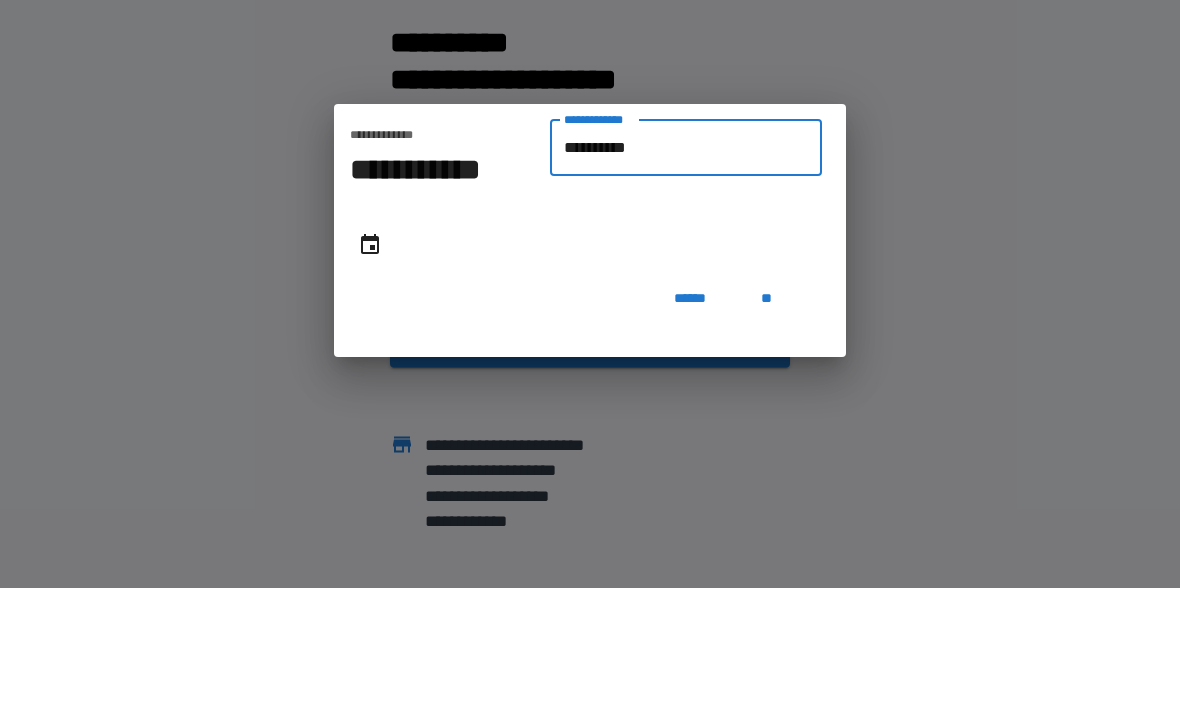 type on "**********" 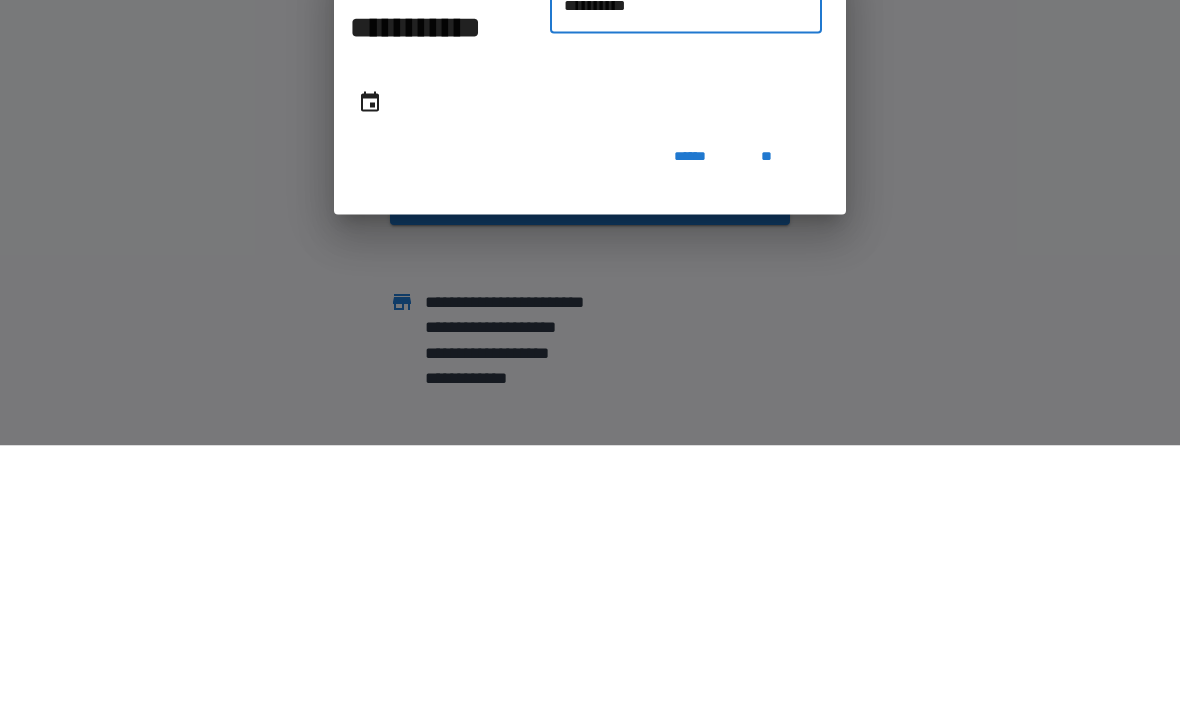 type on "**********" 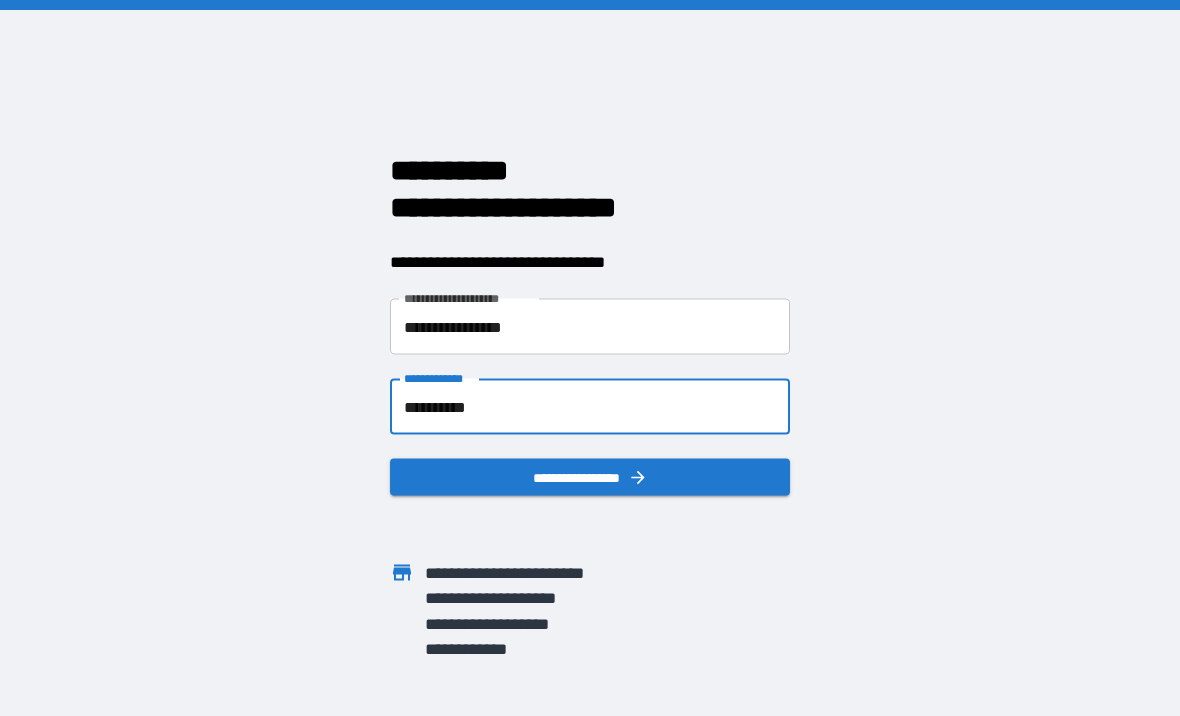 click on "**********" at bounding box center [590, 477] 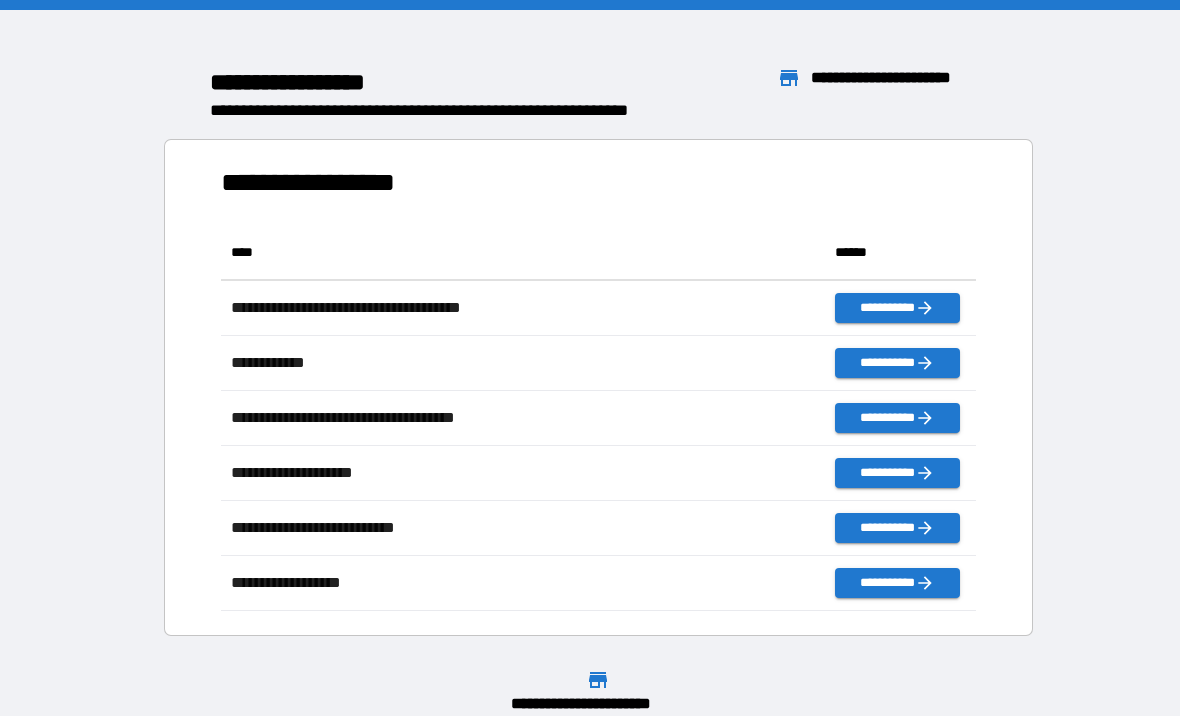 scroll, scrollTop: 386, scrollLeft: 755, axis: both 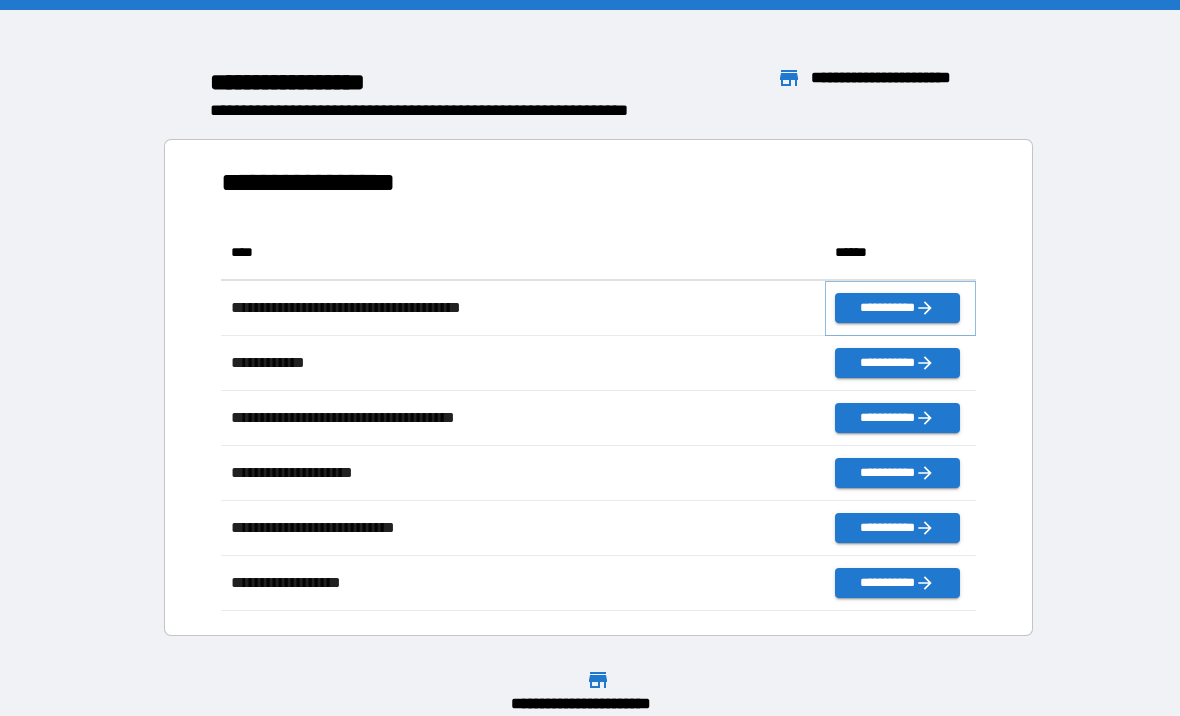 click 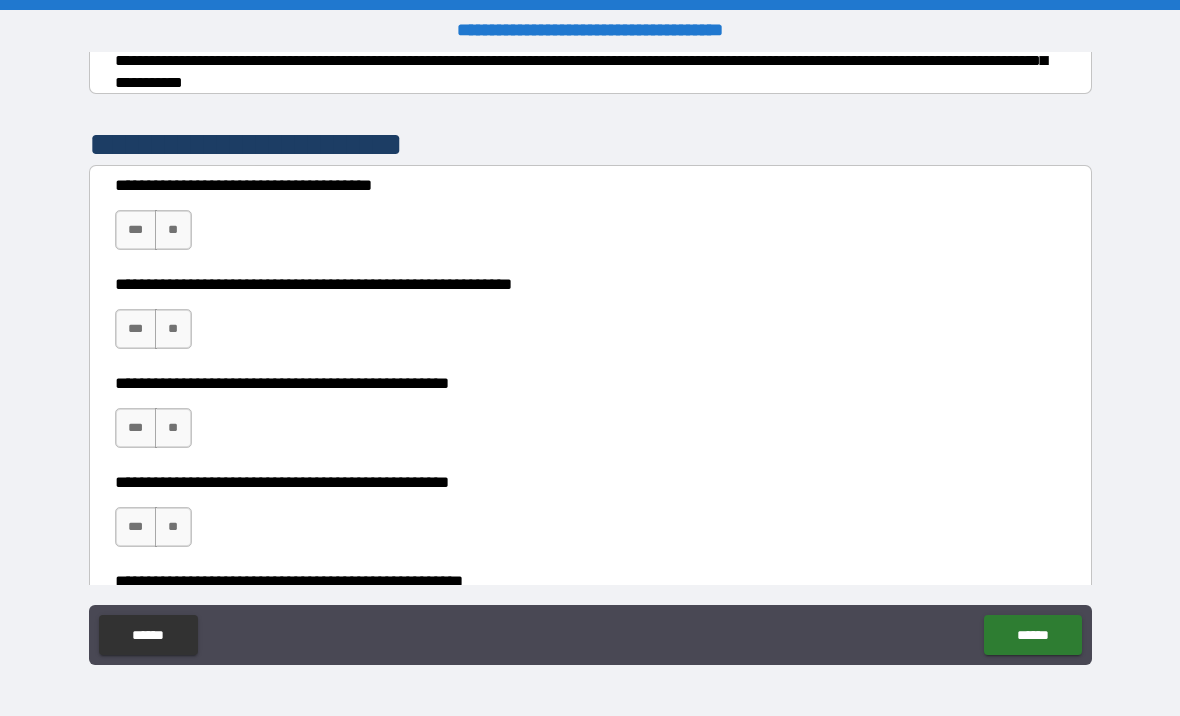 scroll, scrollTop: 354, scrollLeft: 0, axis: vertical 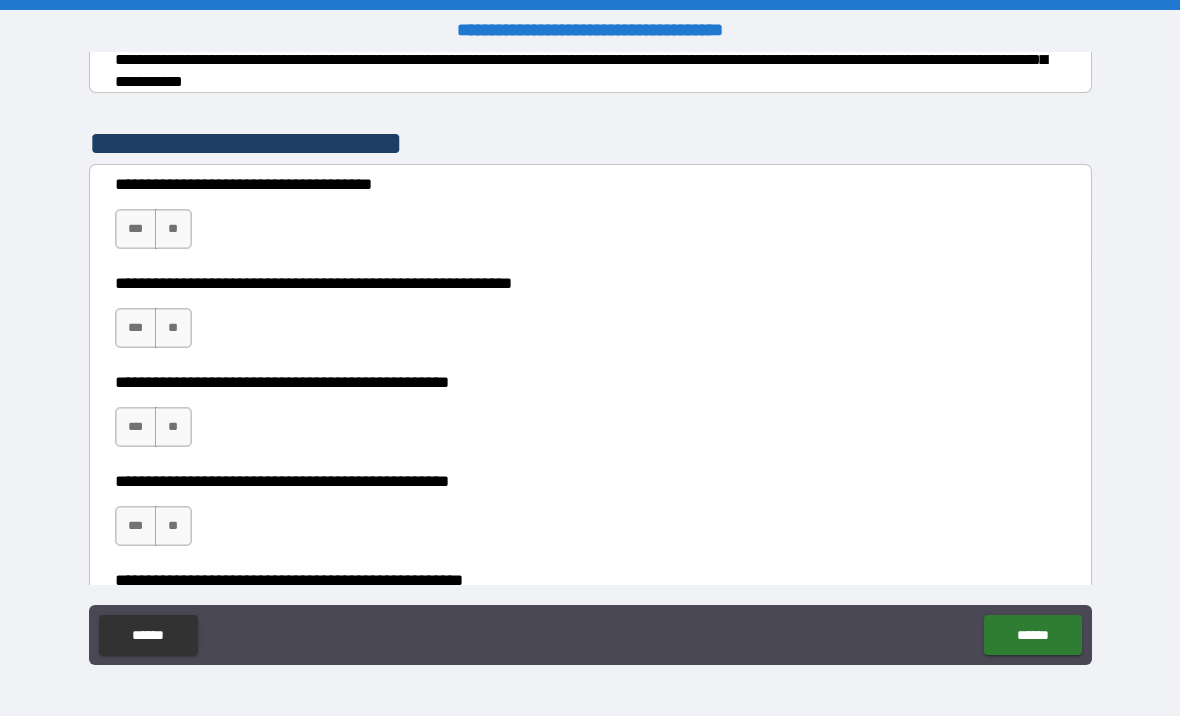 click on "***" at bounding box center (136, 229) 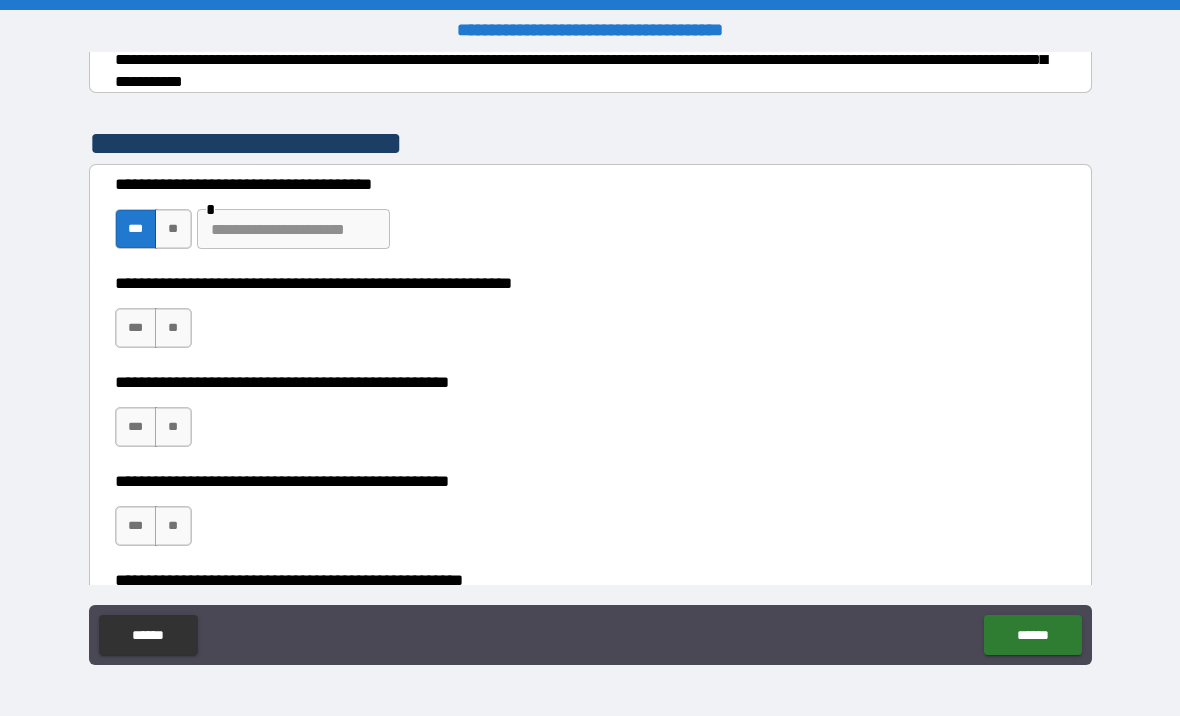 click on "***" at bounding box center [136, 328] 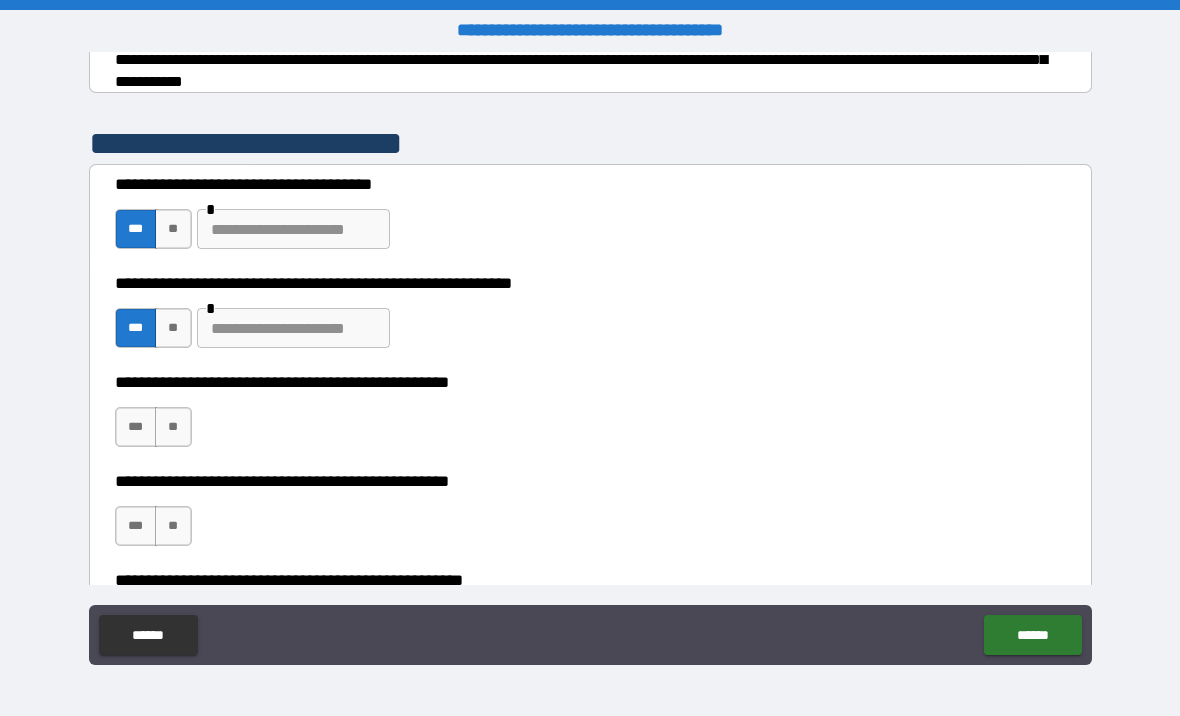 click on "**" at bounding box center (173, 427) 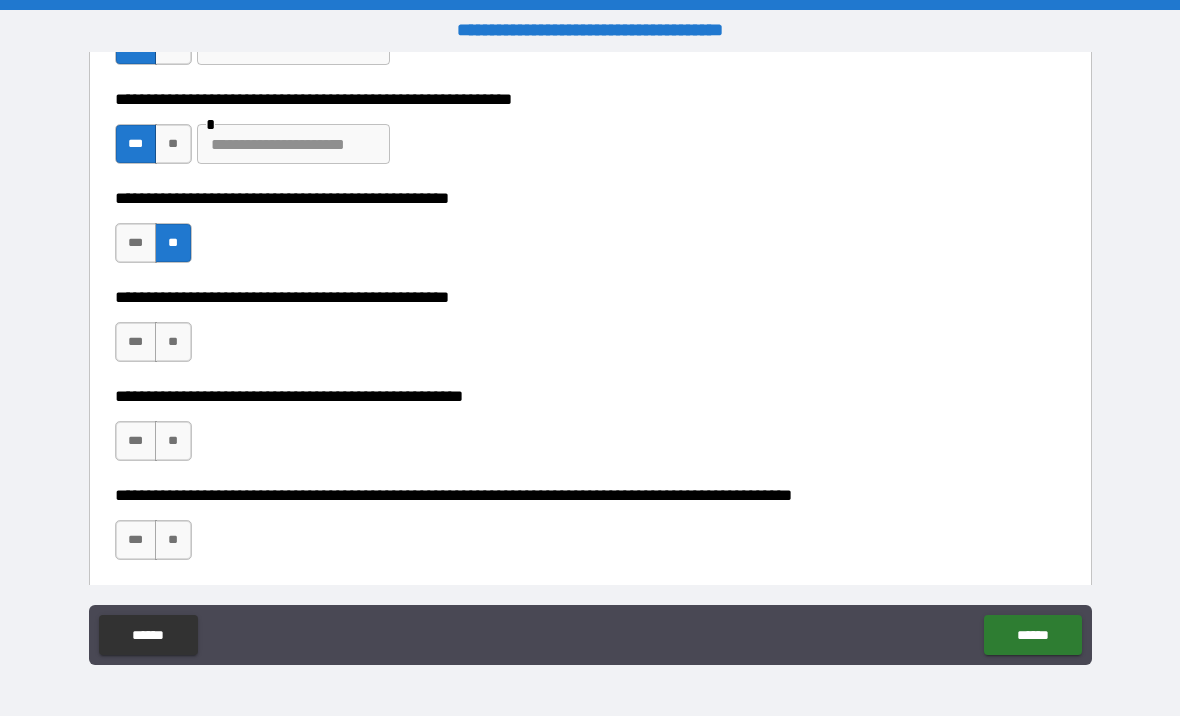 scroll, scrollTop: 598, scrollLeft: 0, axis: vertical 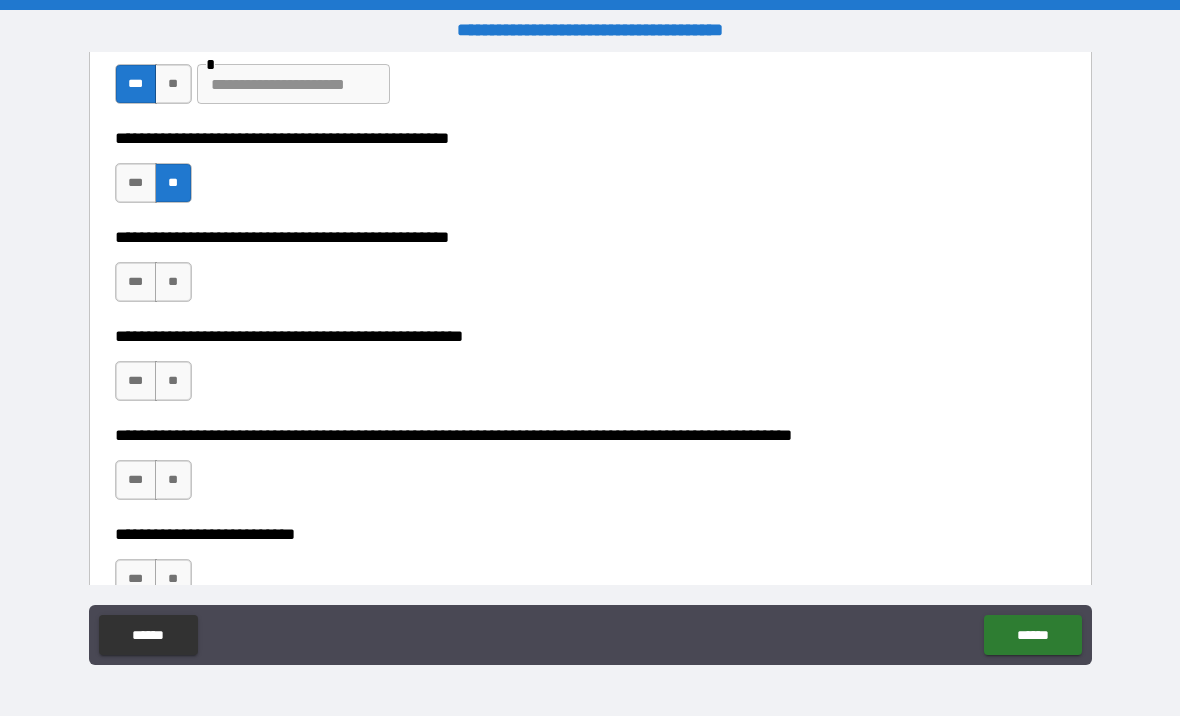 click on "***" at bounding box center [136, 282] 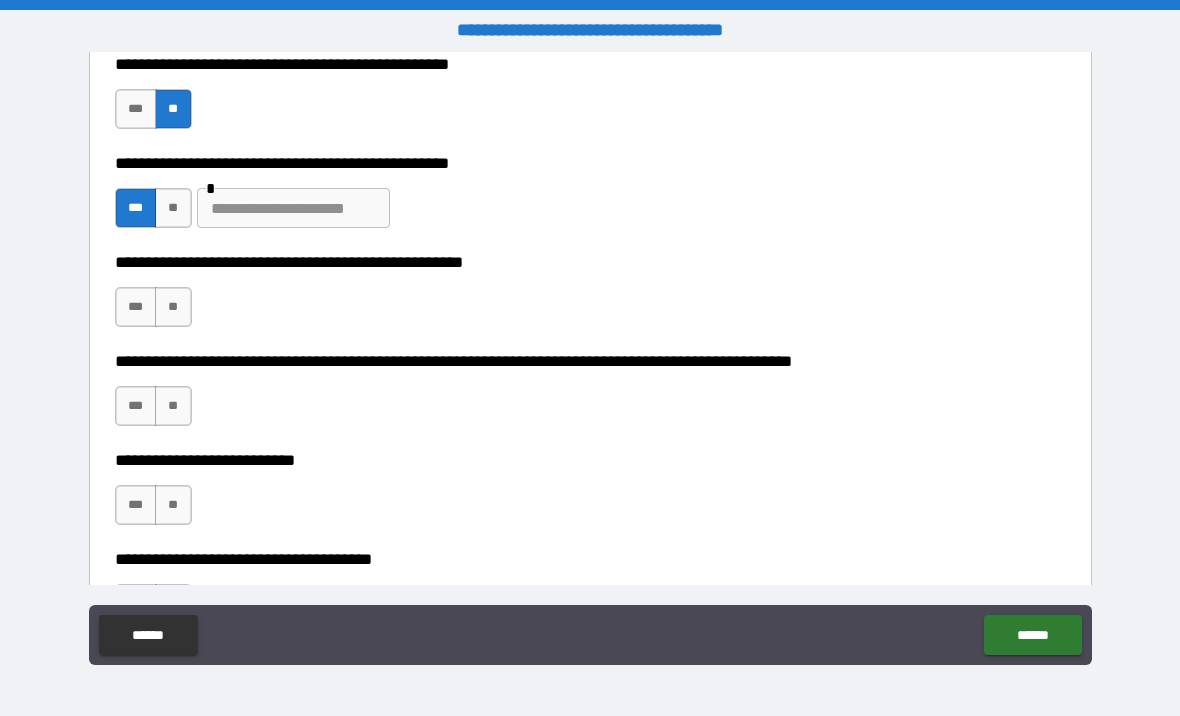 scroll, scrollTop: 697, scrollLeft: 0, axis: vertical 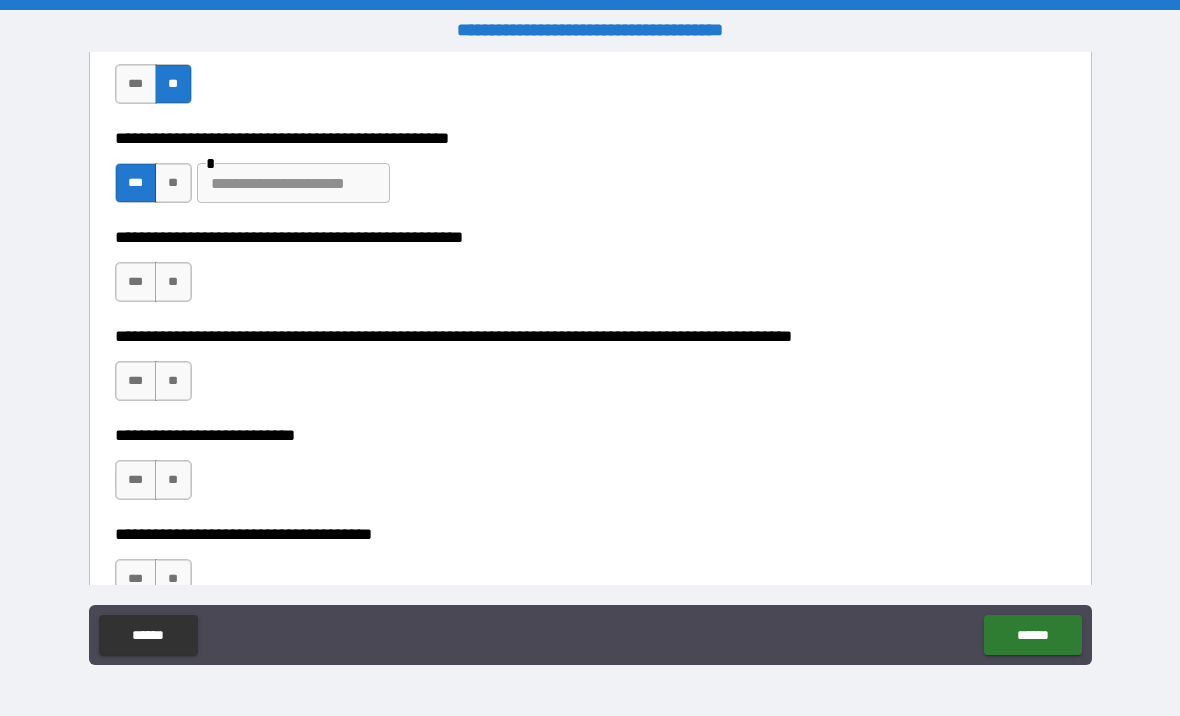 click on "**" at bounding box center (173, 282) 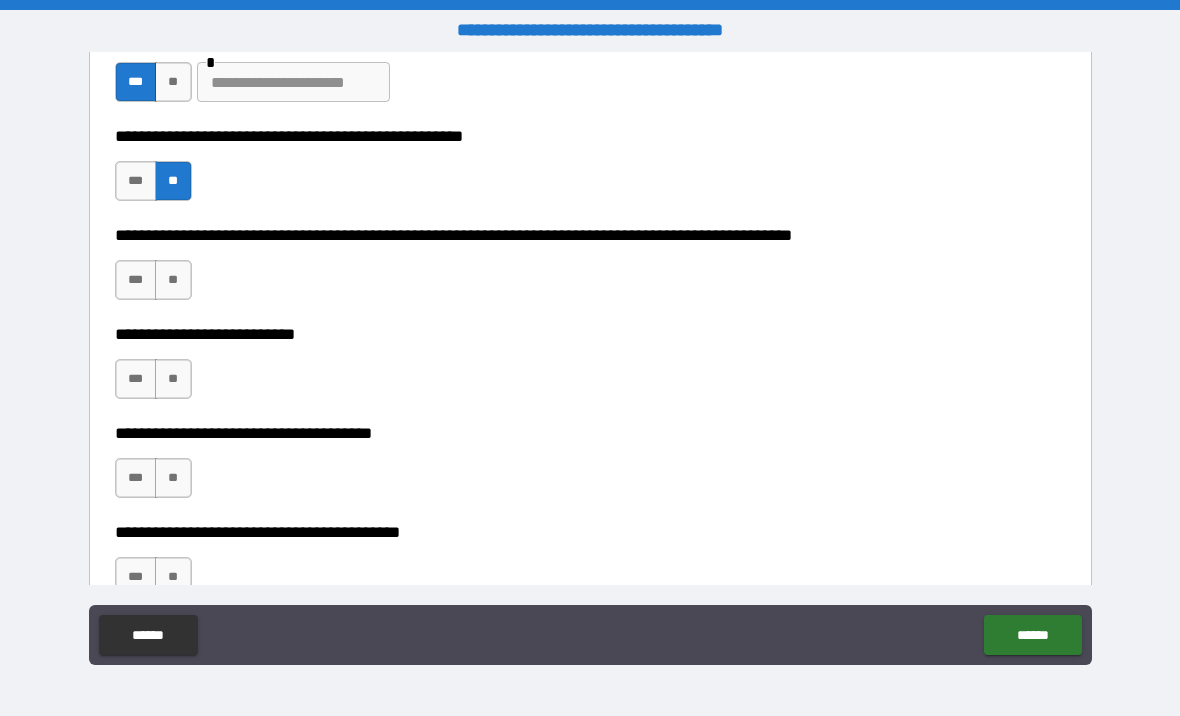 scroll, scrollTop: 799, scrollLeft: 0, axis: vertical 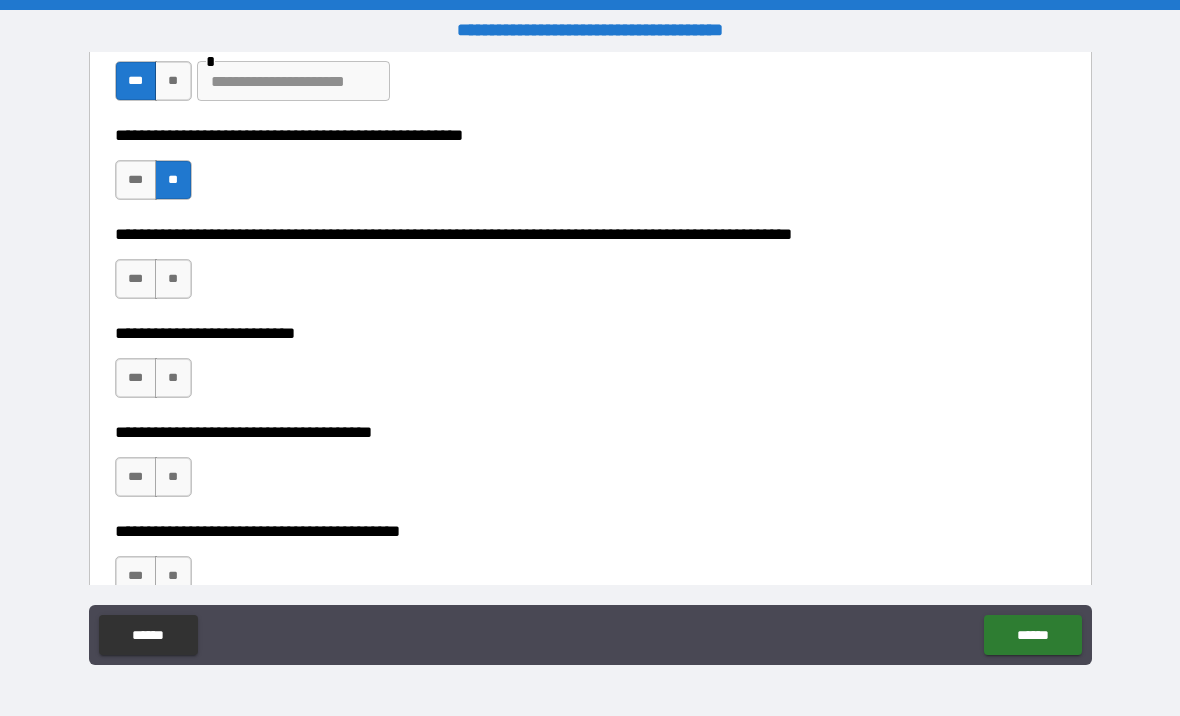click on "**" at bounding box center [173, 279] 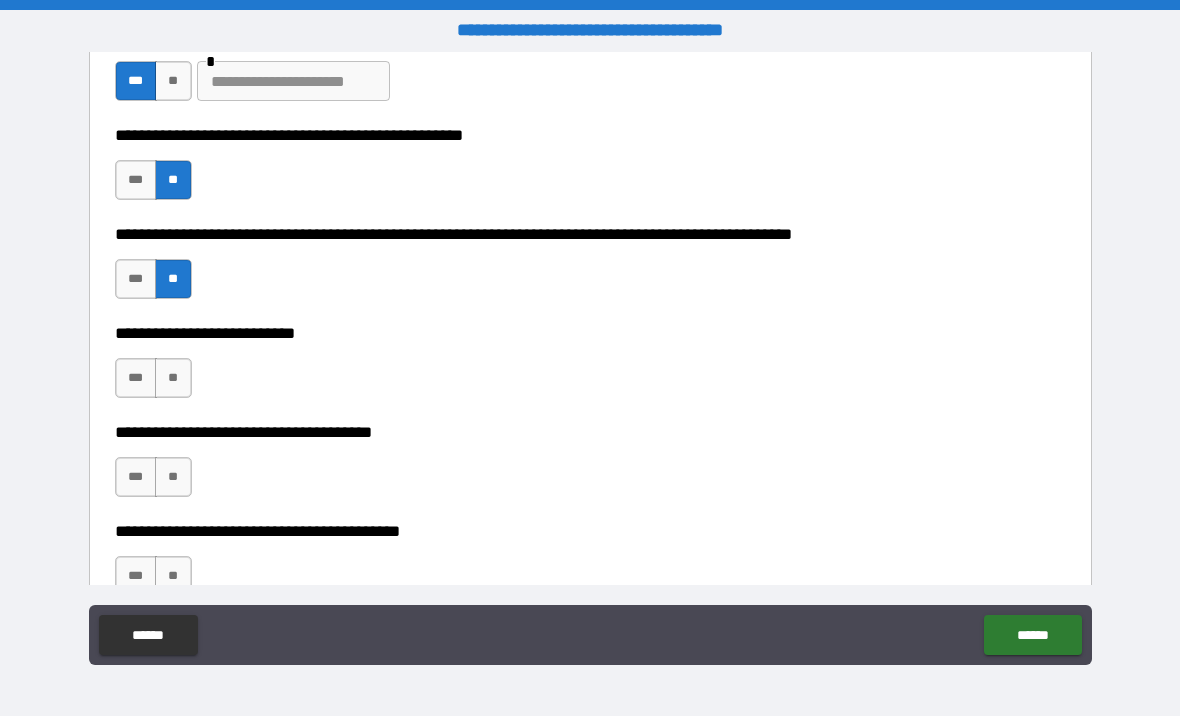 click on "**" at bounding box center [173, 378] 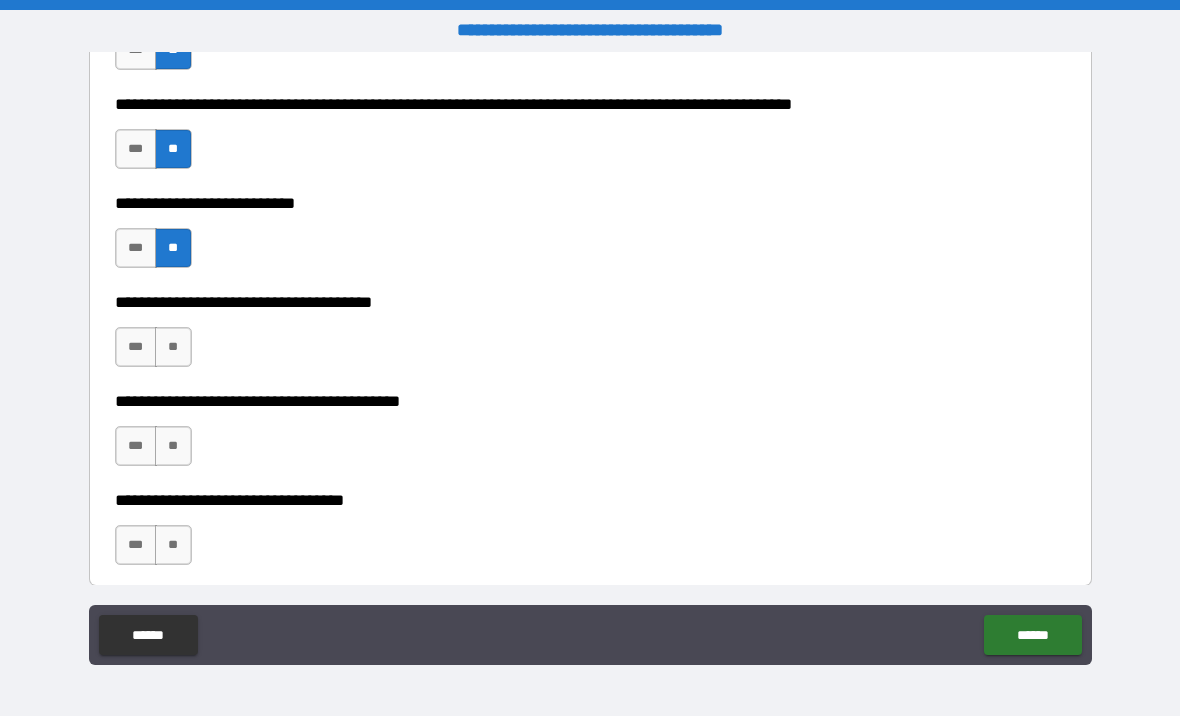 scroll, scrollTop: 973, scrollLeft: 0, axis: vertical 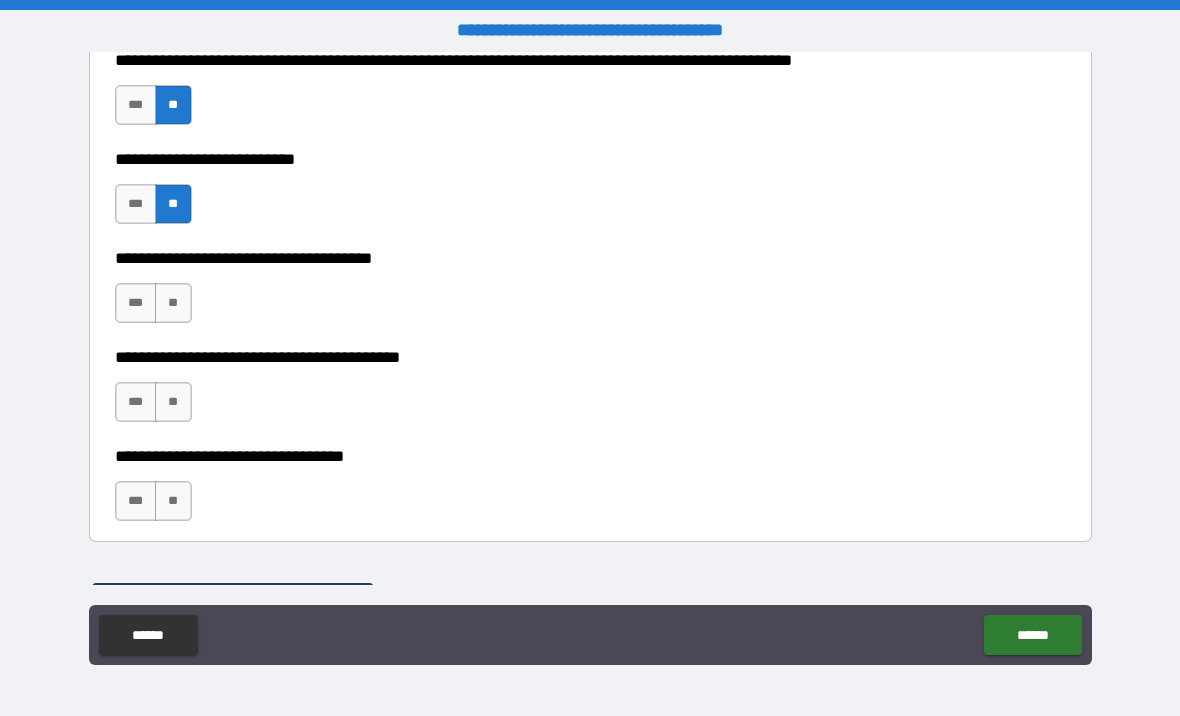 click on "**" at bounding box center (173, 303) 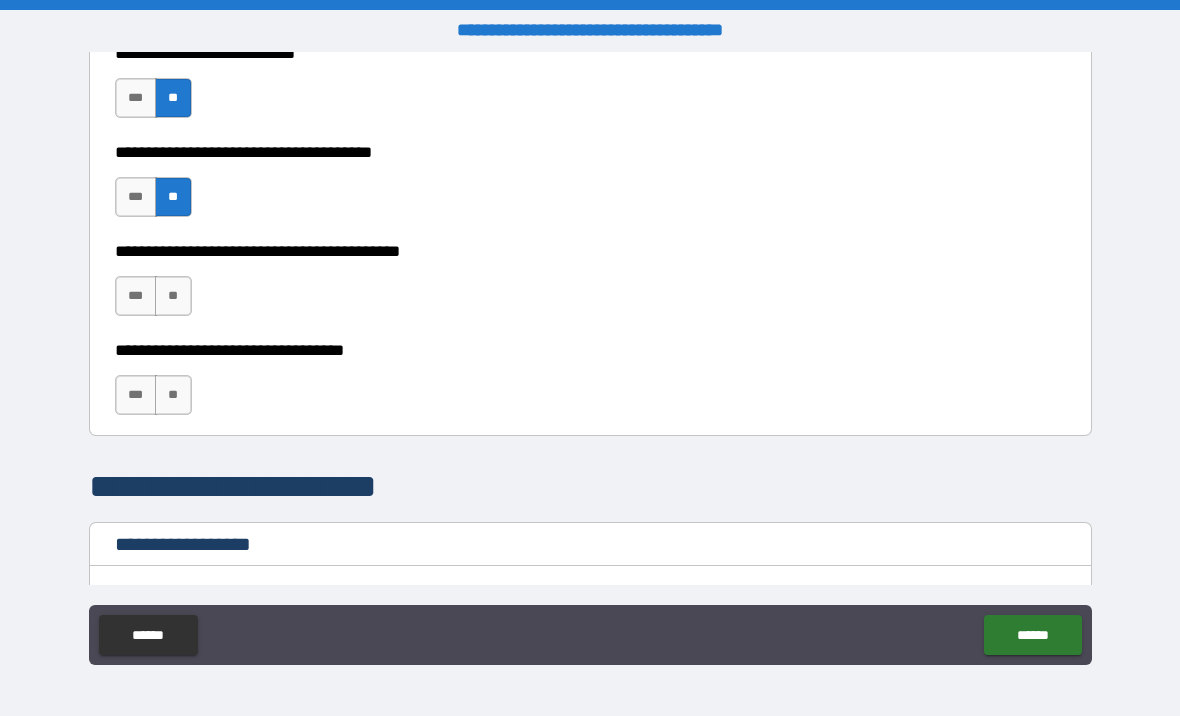 scroll, scrollTop: 1083, scrollLeft: 0, axis: vertical 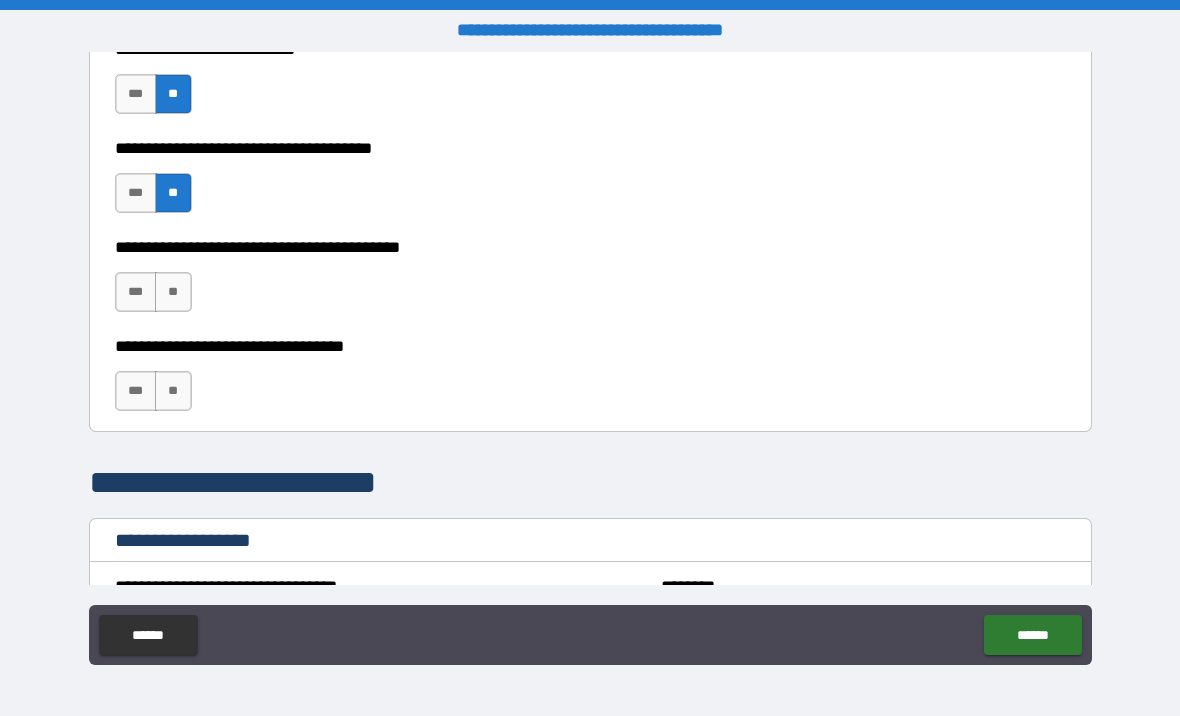 click on "**" at bounding box center [173, 292] 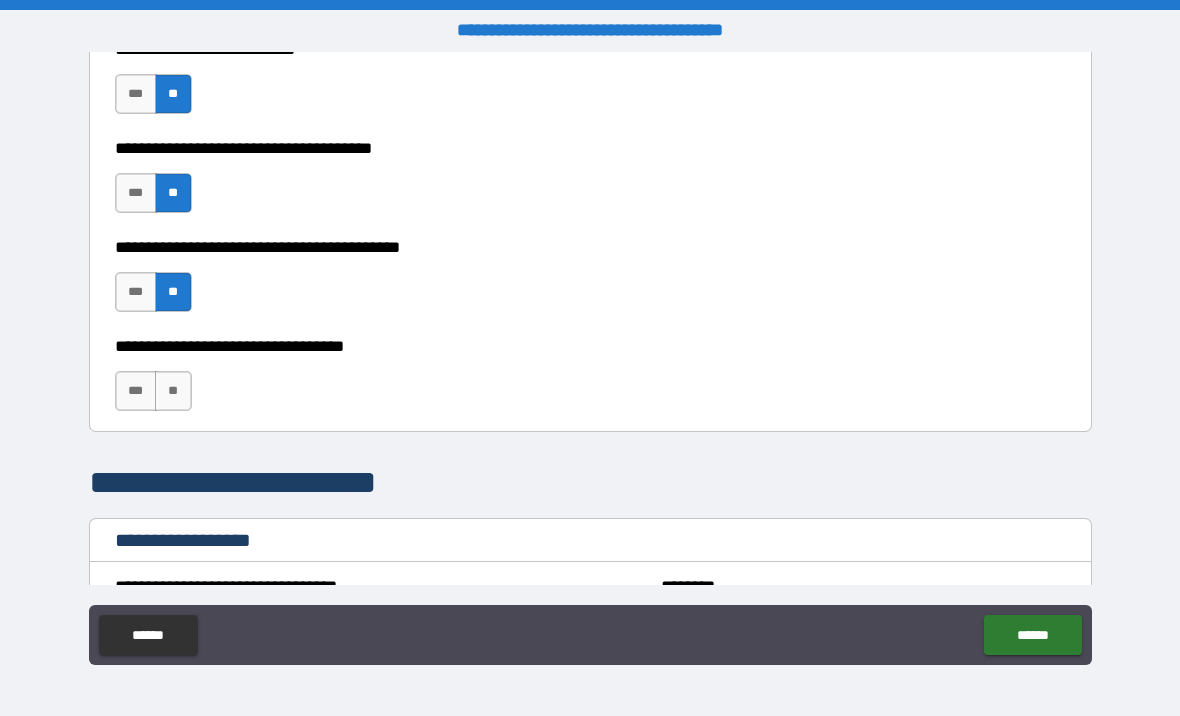 click on "**" at bounding box center (173, 391) 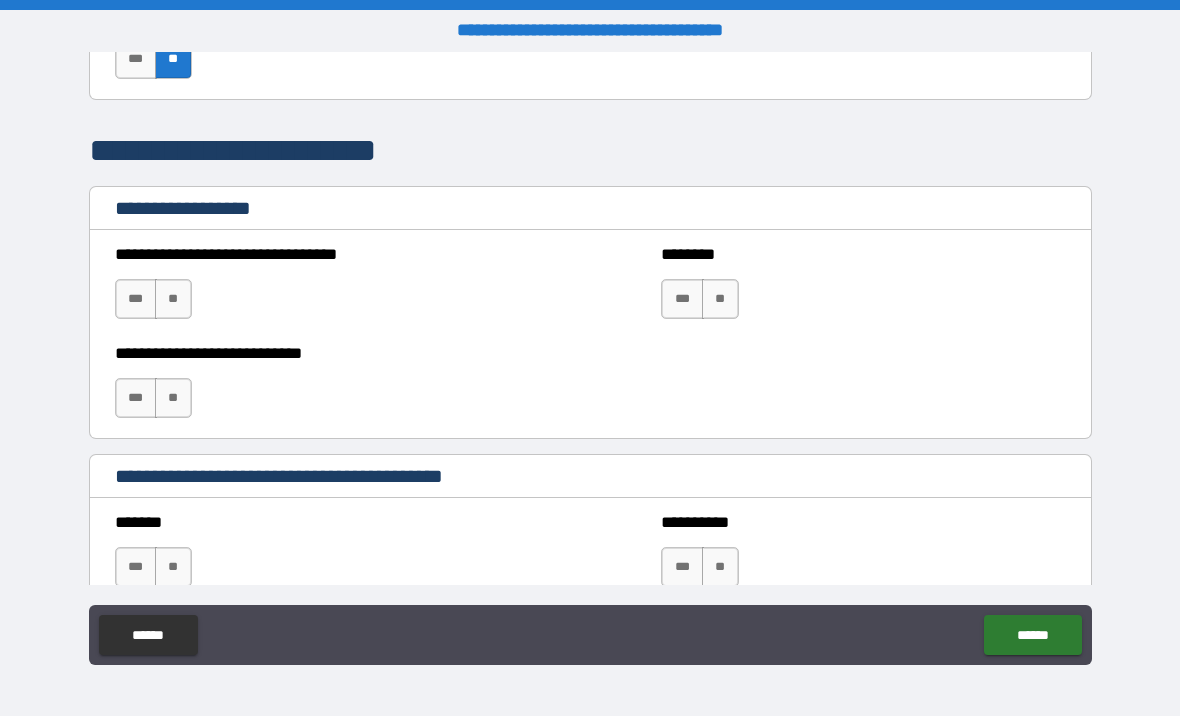 scroll, scrollTop: 1427, scrollLeft: 0, axis: vertical 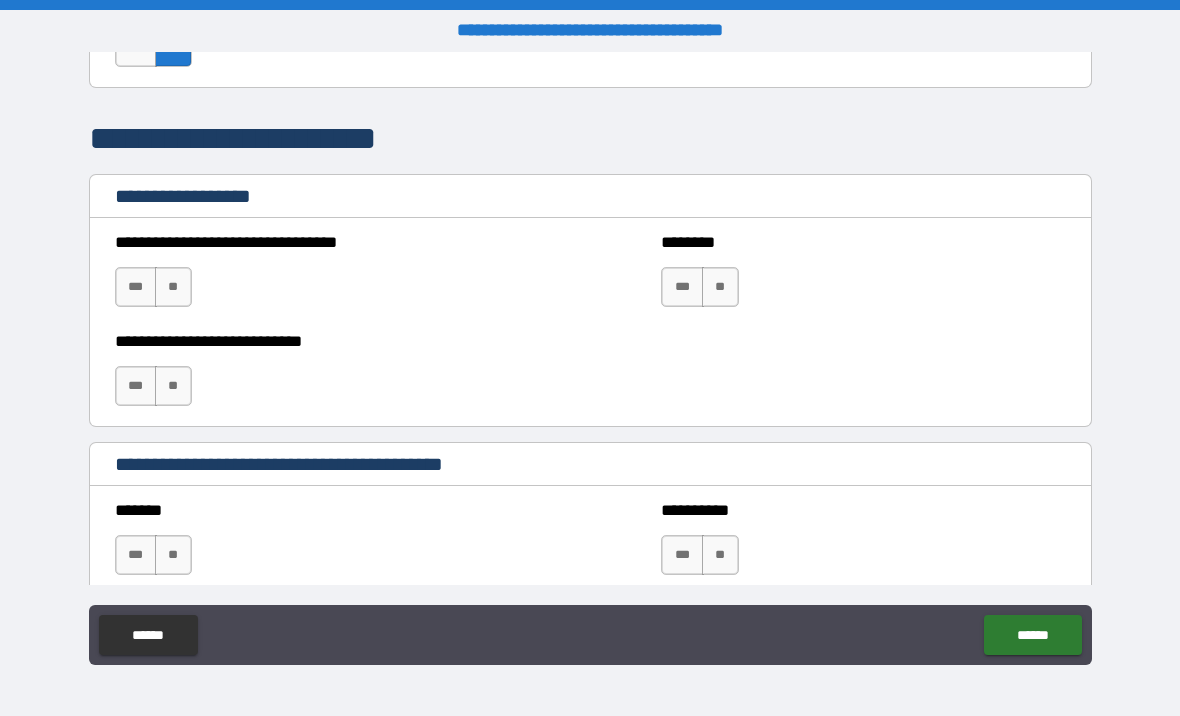 click on "**" at bounding box center [173, 287] 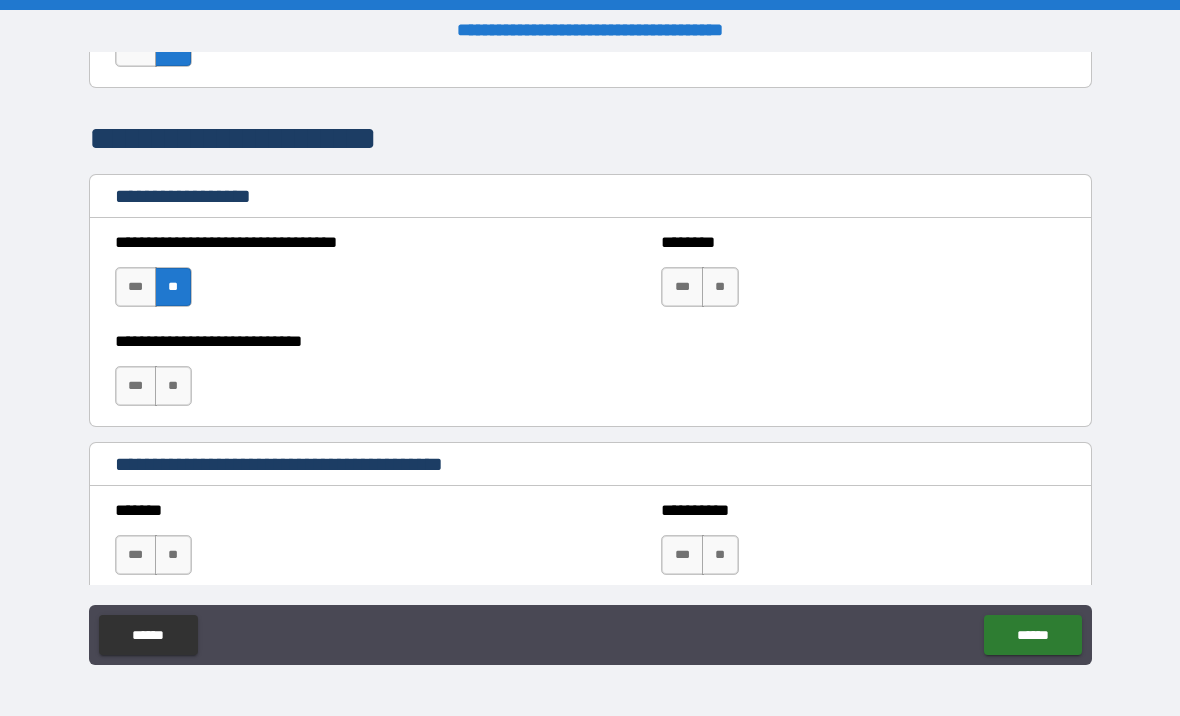 click on "**" at bounding box center (173, 386) 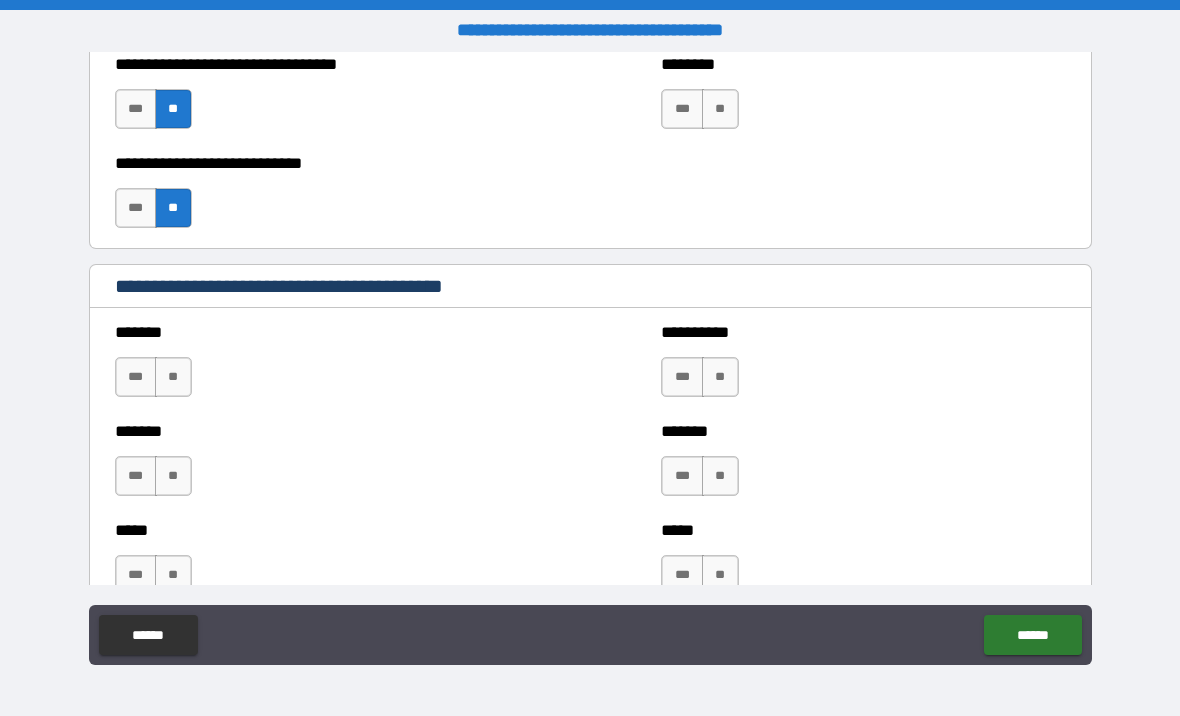 scroll, scrollTop: 1619, scrollLeft: 0, axis: vertical 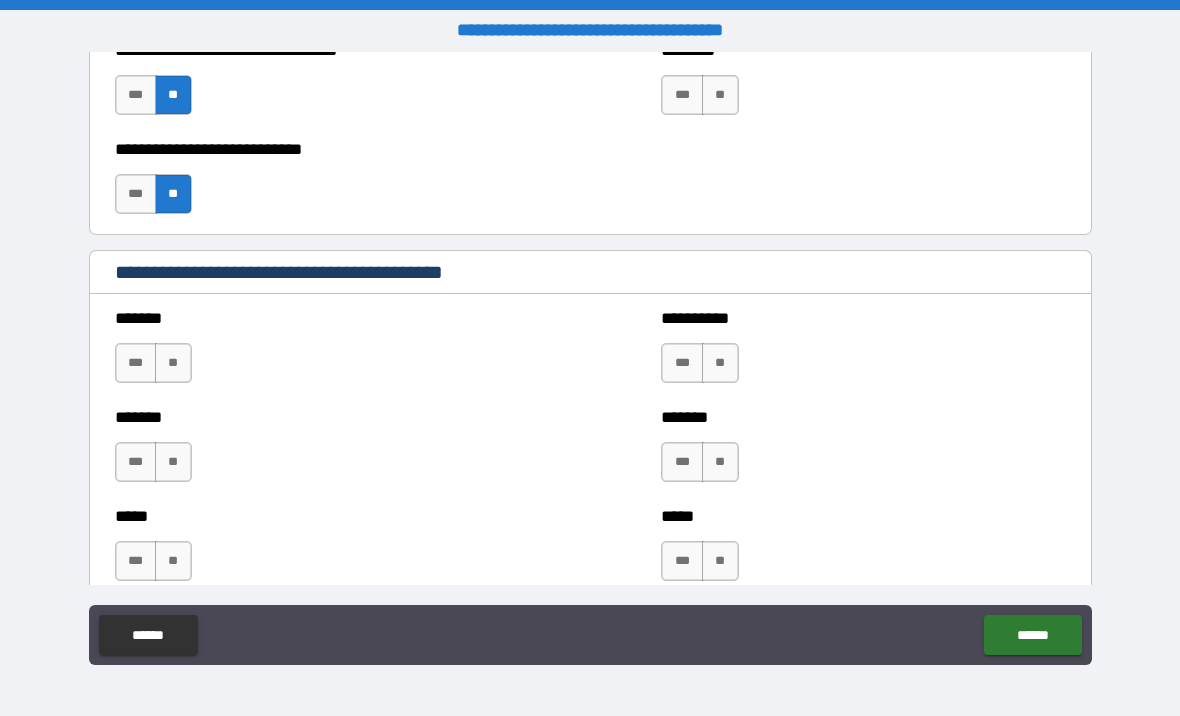 click on "**" at bounding box center (173, 363) 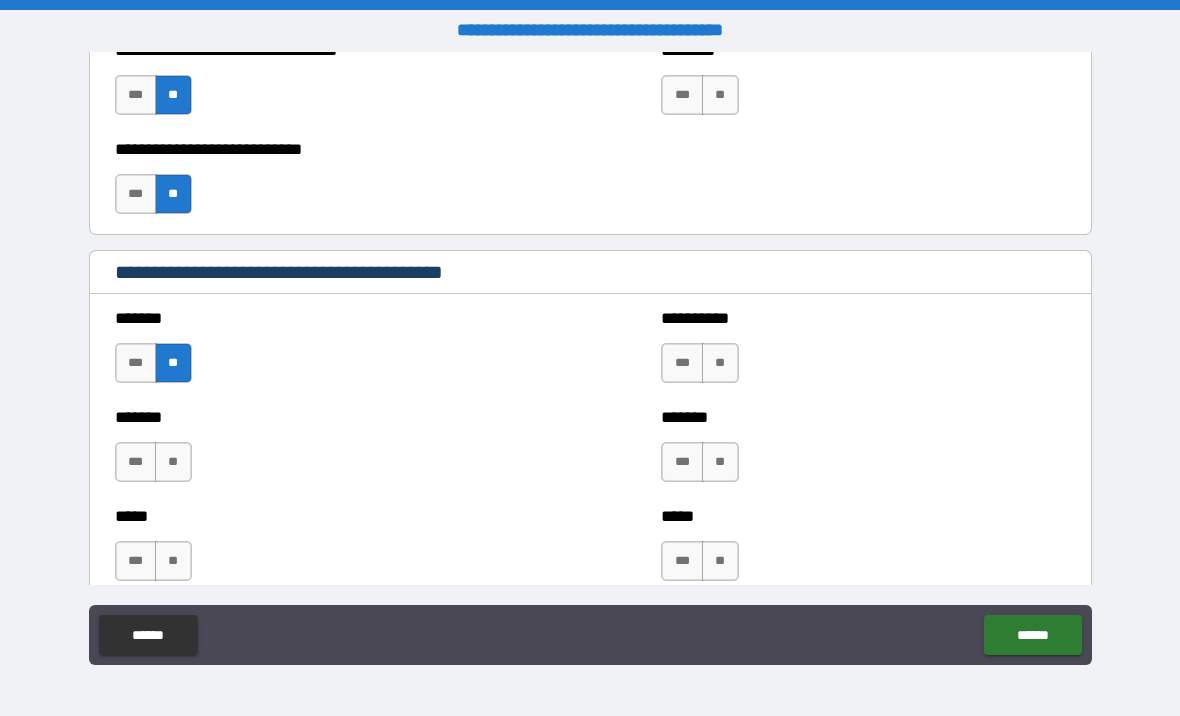 click on "**" at bounding box center [173, 462] 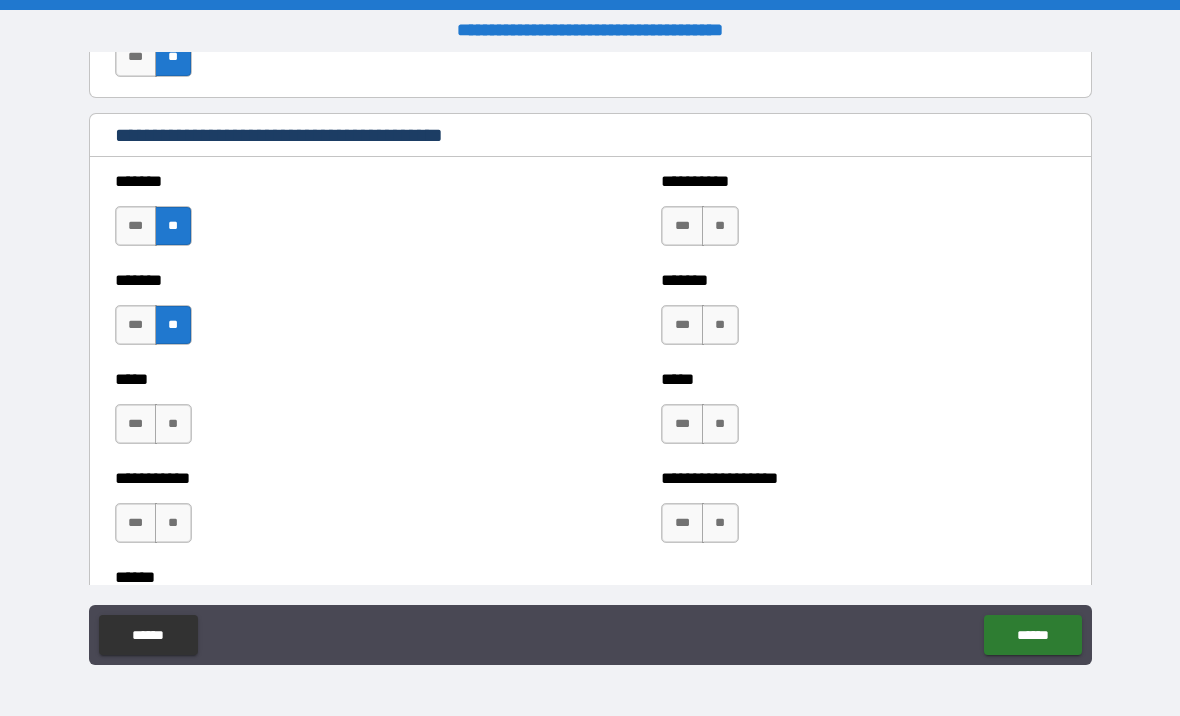 click on "**" at bounding box center (173, 424) 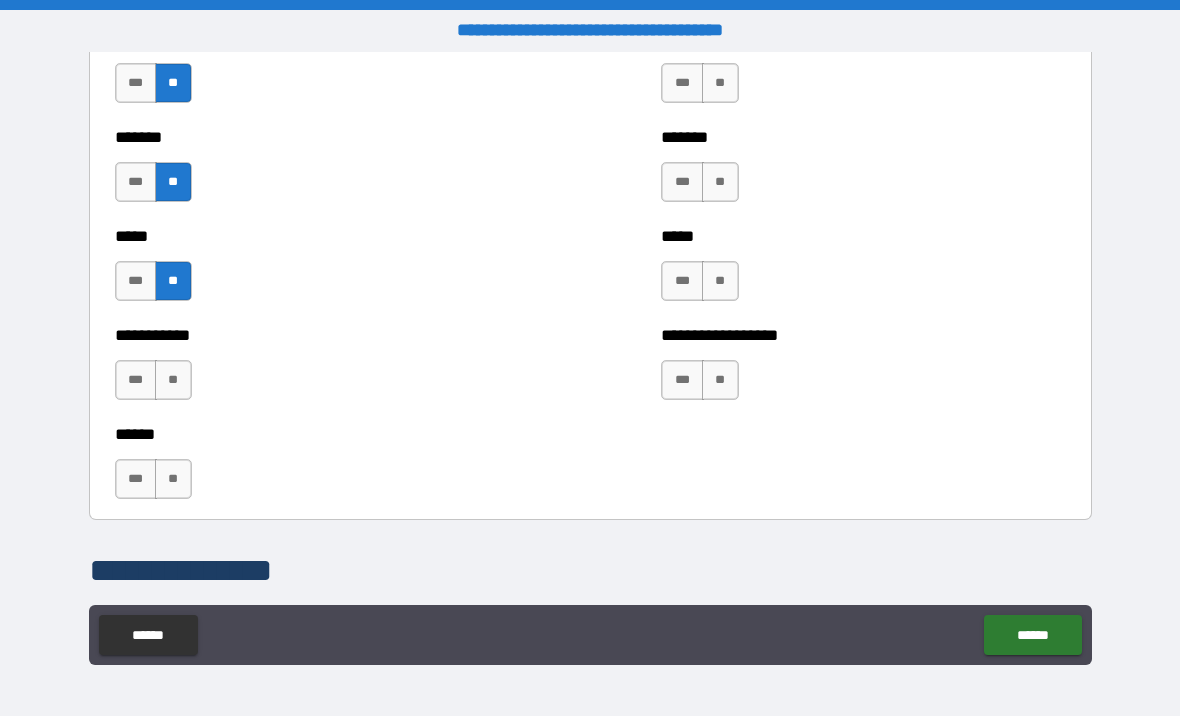 scroll, scrollTop: 1906, scrollLeft: 0, axis: vertical 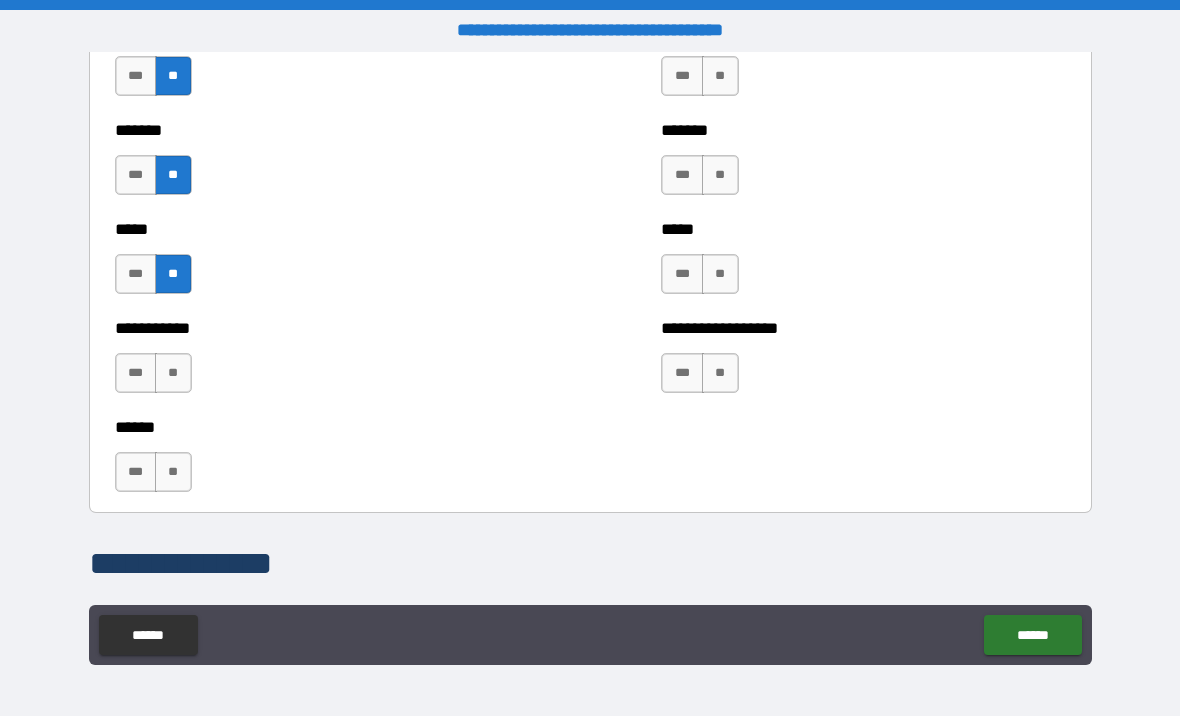 click on "**" at bounding box center (173, 373) 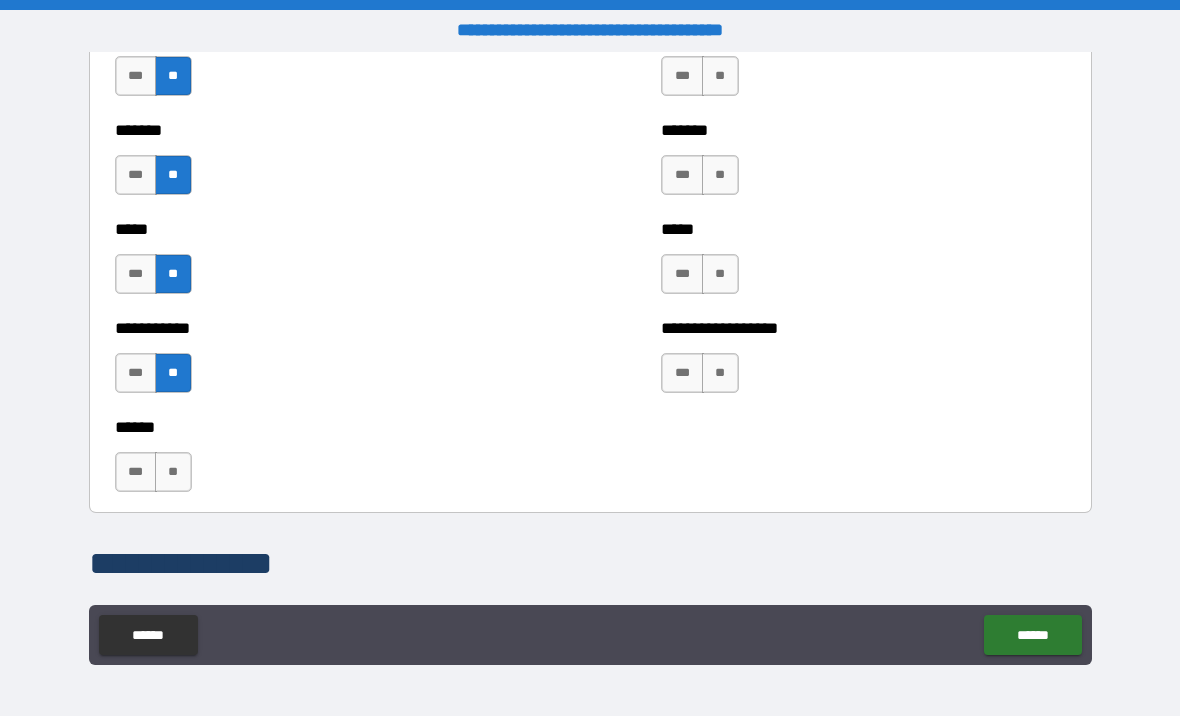 click on "**" at bounding box center [173, 472] 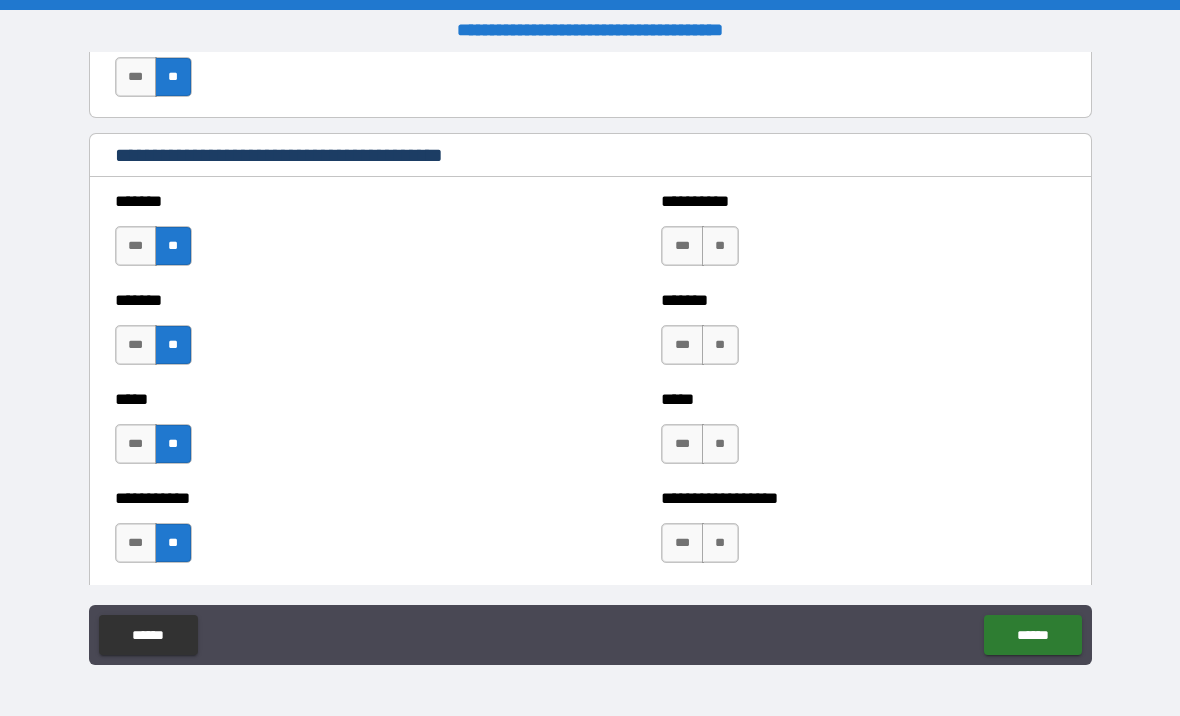 scroll, scrollTop: 1760, scrollLeft: 0, axis: vertical 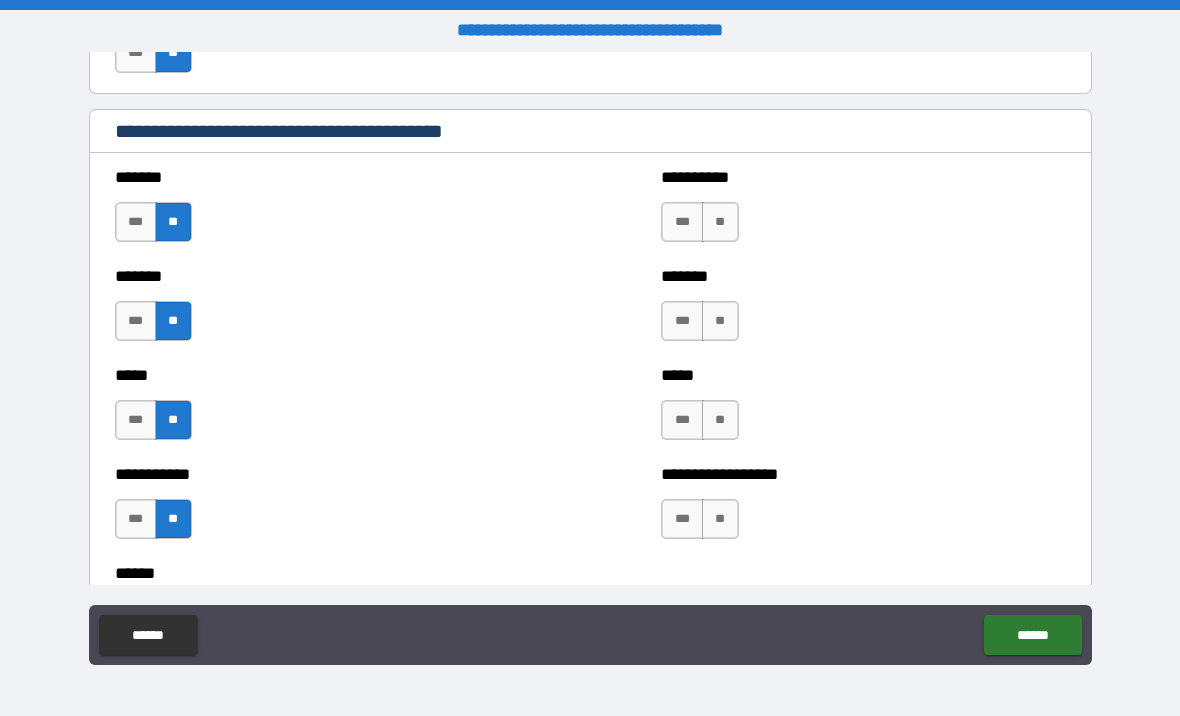click on "**" at bounding box center (720, 222) 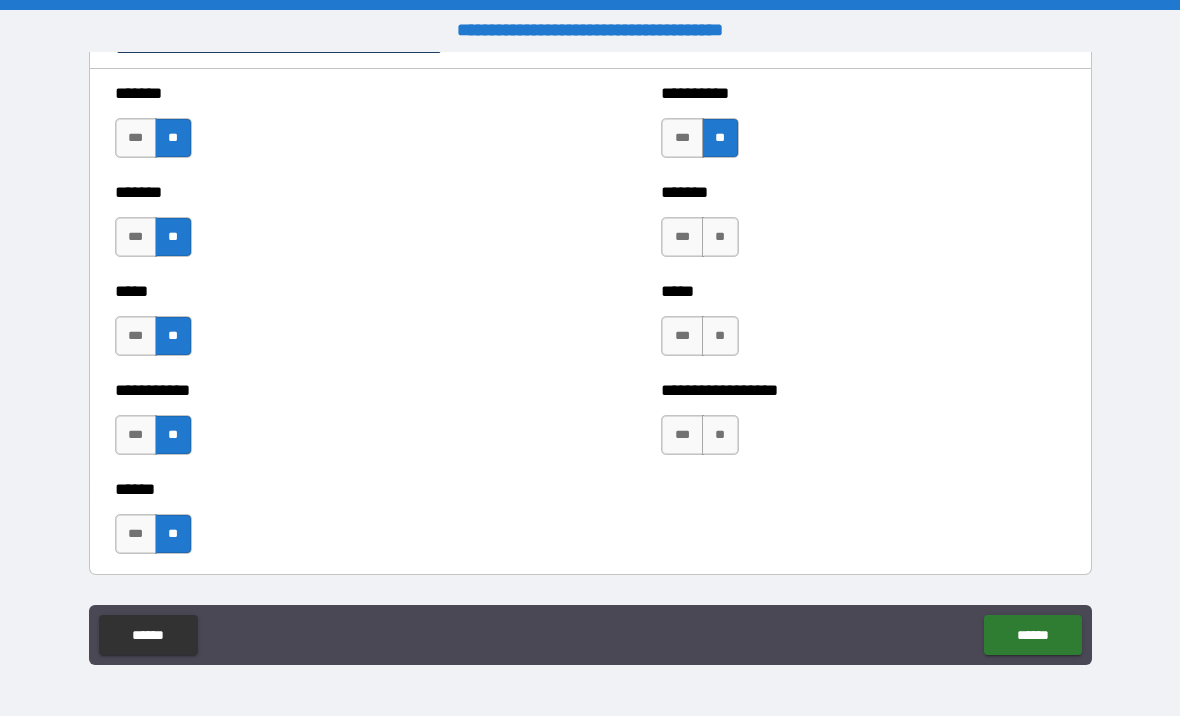 scroll, scrollTop: 1845, scrollLeft: 0, axis: vertical 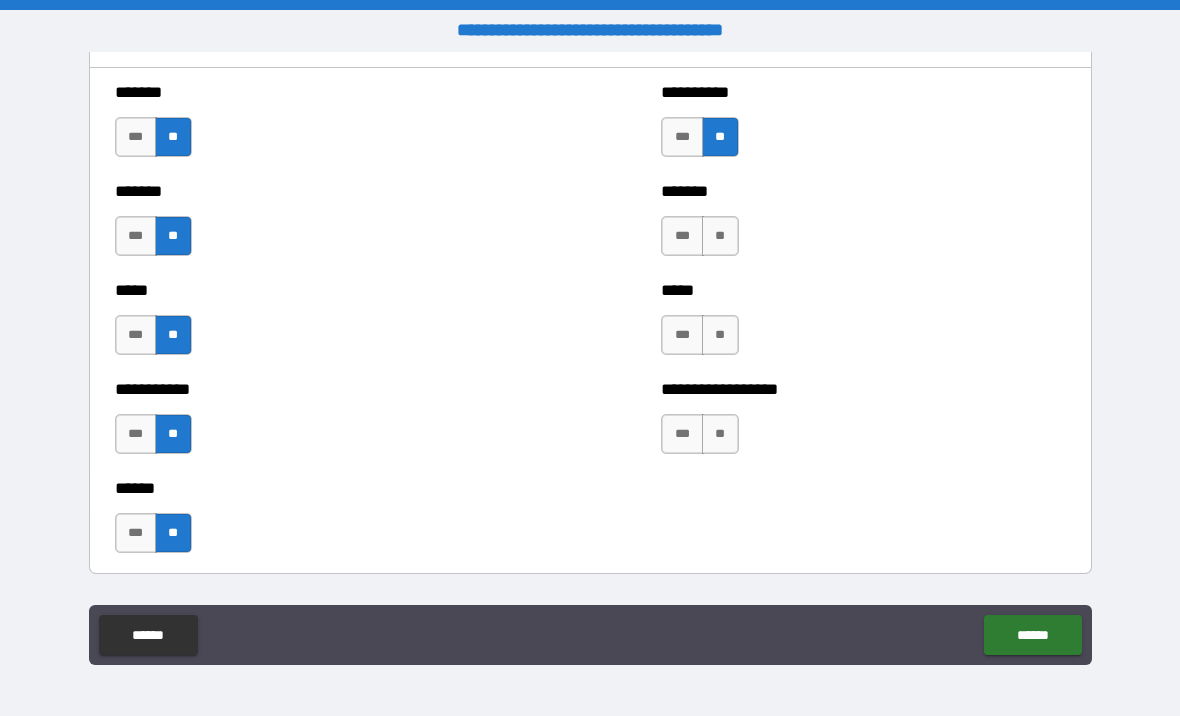 click on "**" at bounding box center [720, 236] 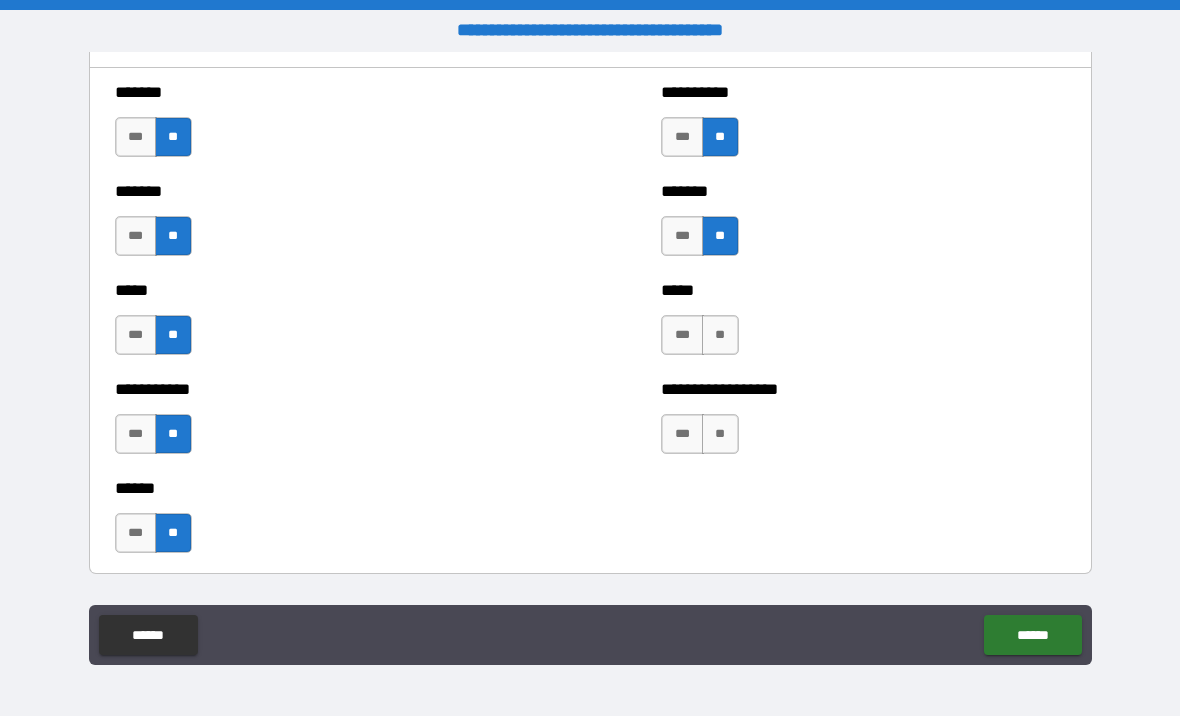 click on "**" at bounding box center [720, 335] 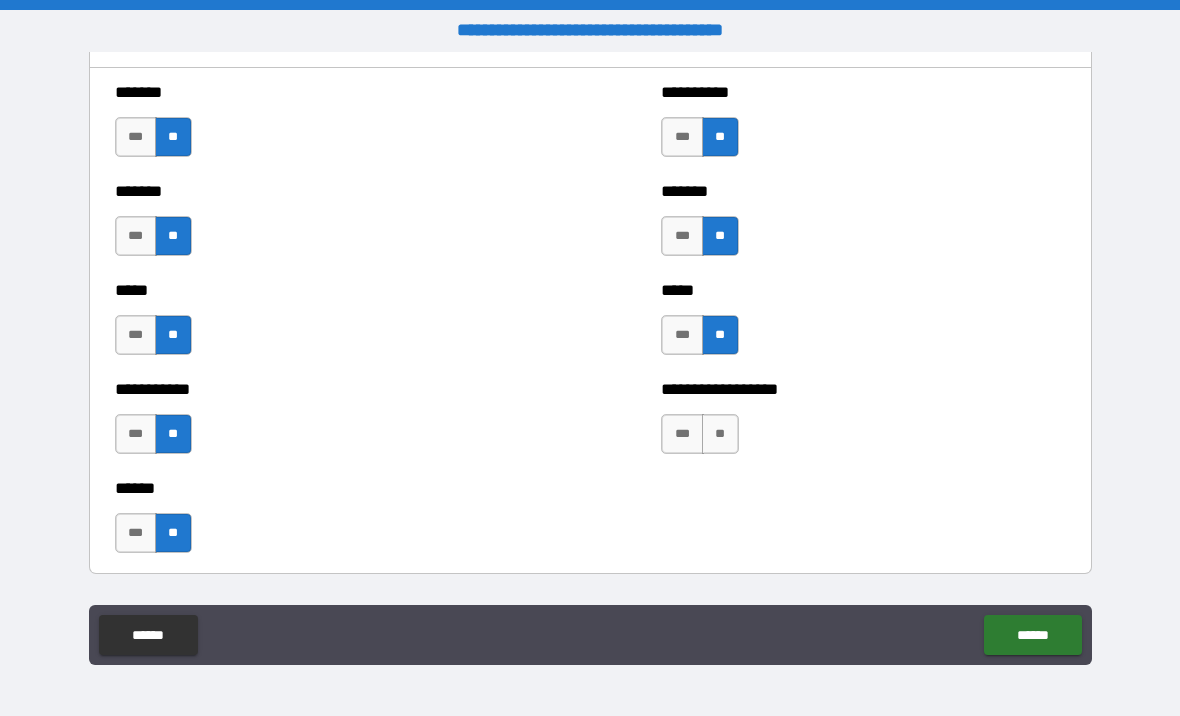 click on "**" at bounding box center [720, 434] 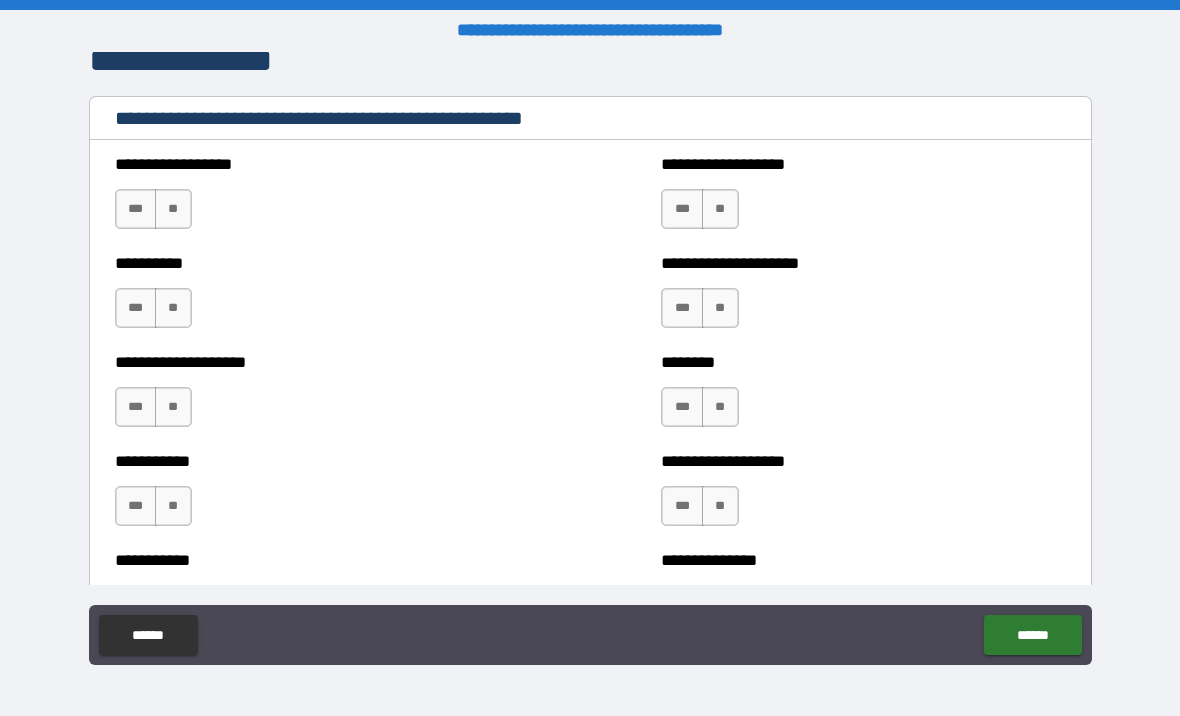 scroll, scrollTop: 2410, scrollLeft: 0, axis: vertical 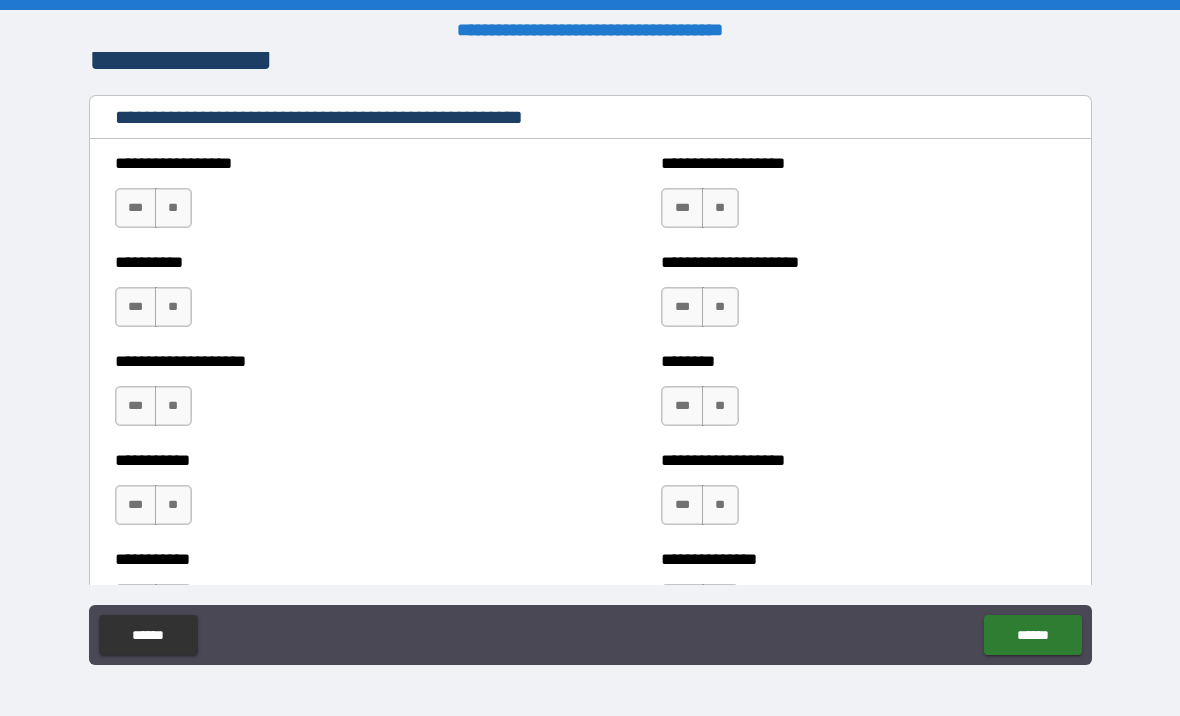 click on "**" at bounding box center [173, 208] 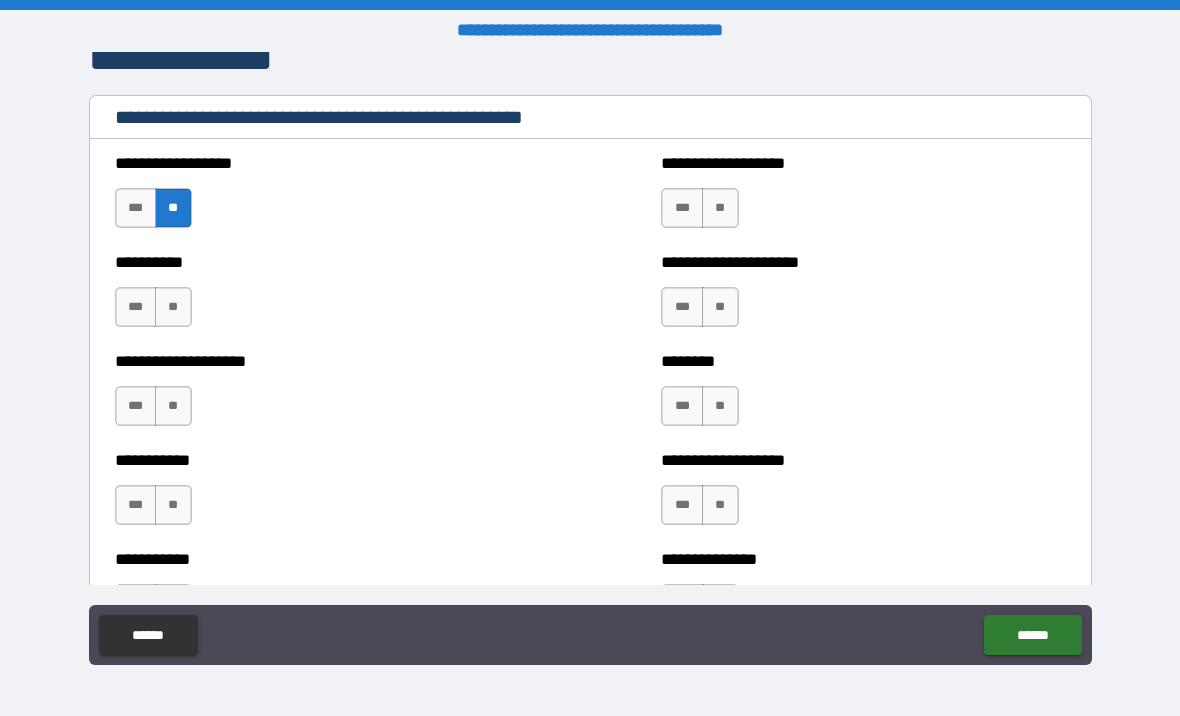 click on "**" at bounding box center (173, 307) 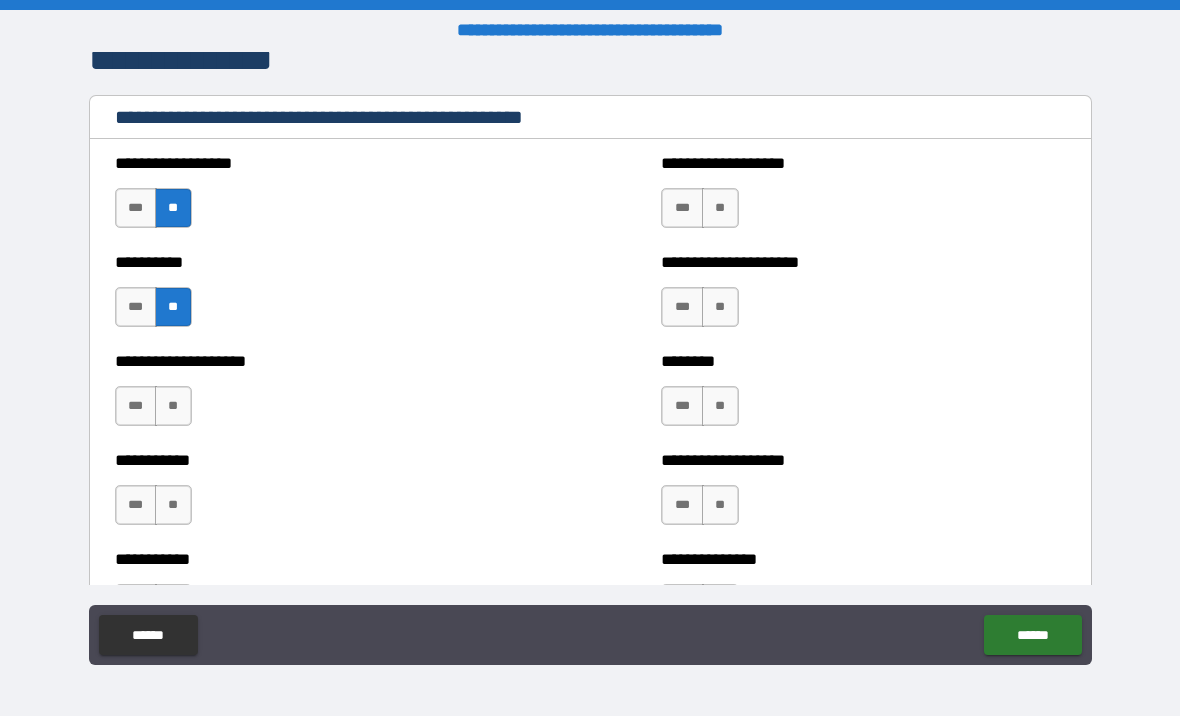click on "**" at bounding box center [173, 406] 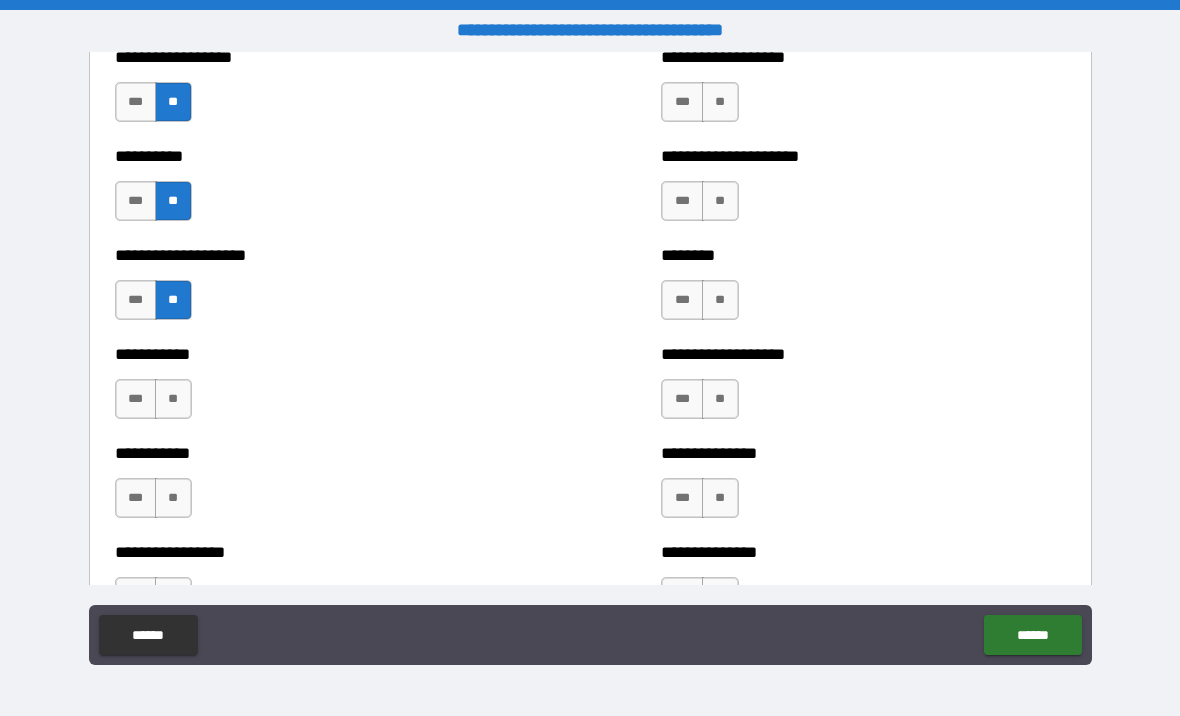 scroll, scrollTop: 2543, scrollLeft: 0, axis: vertical 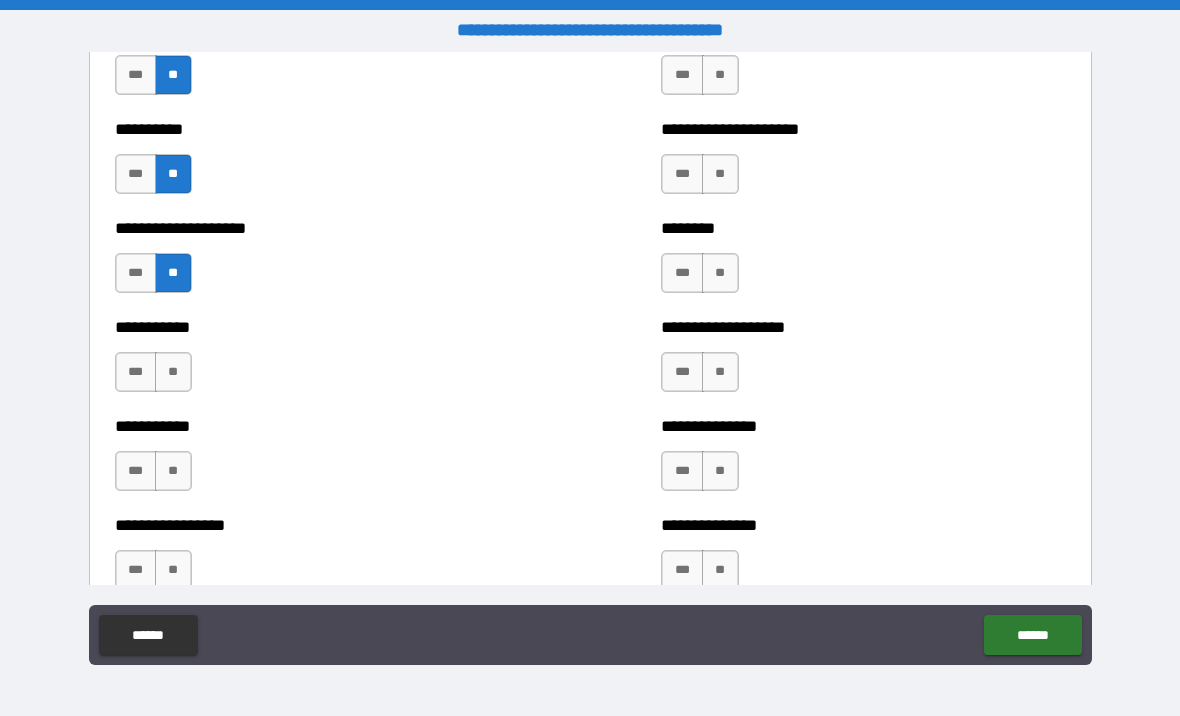 click on "**" at bounding box center (173, 372) 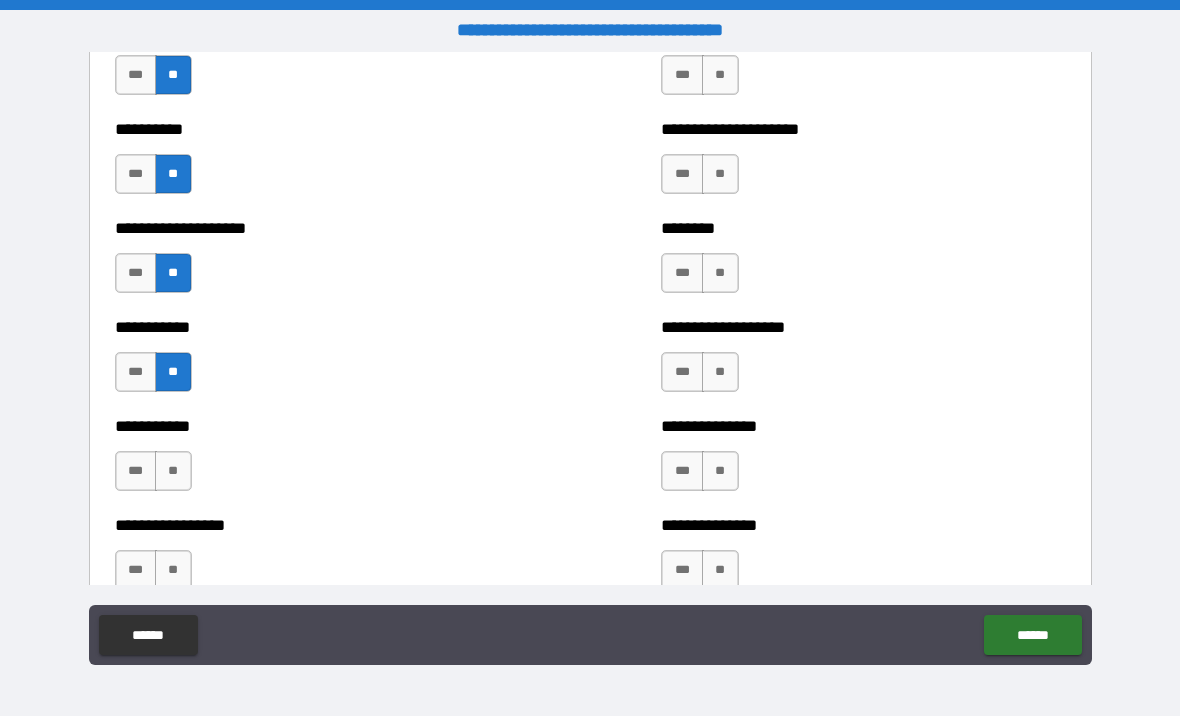 click on "**" at bounding box center (173, 471) 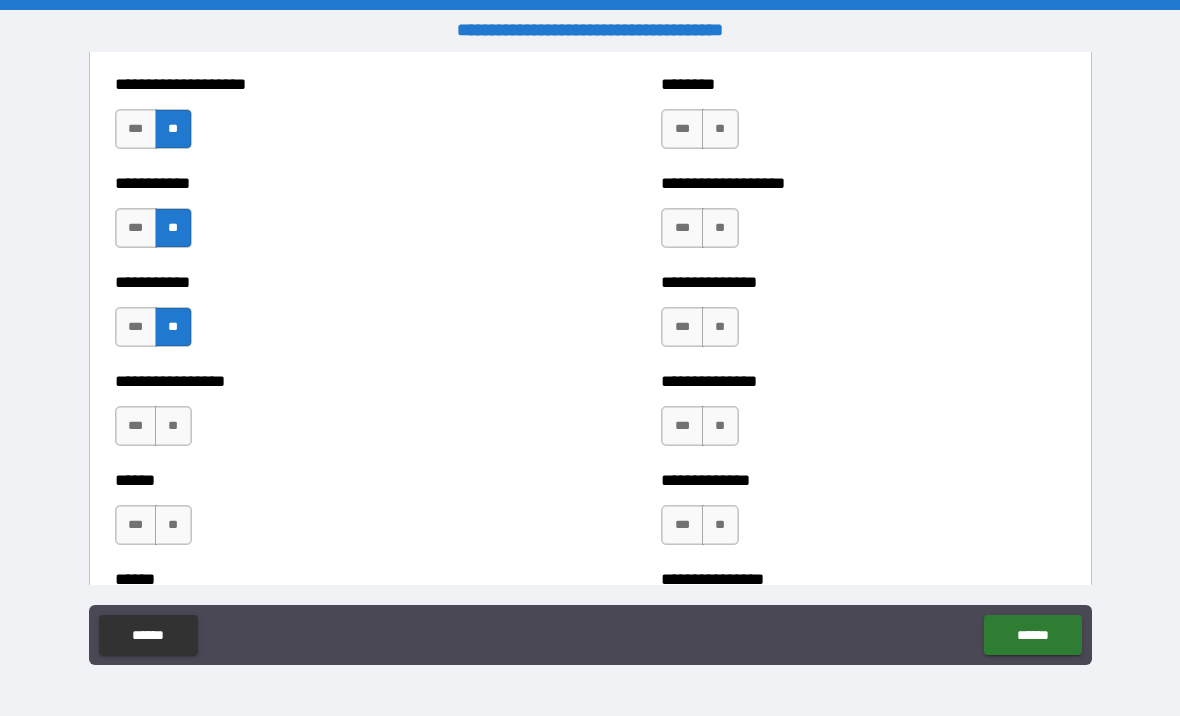 scroll, scrollTop: 2694, scrollLeft: 0, axis: vertical 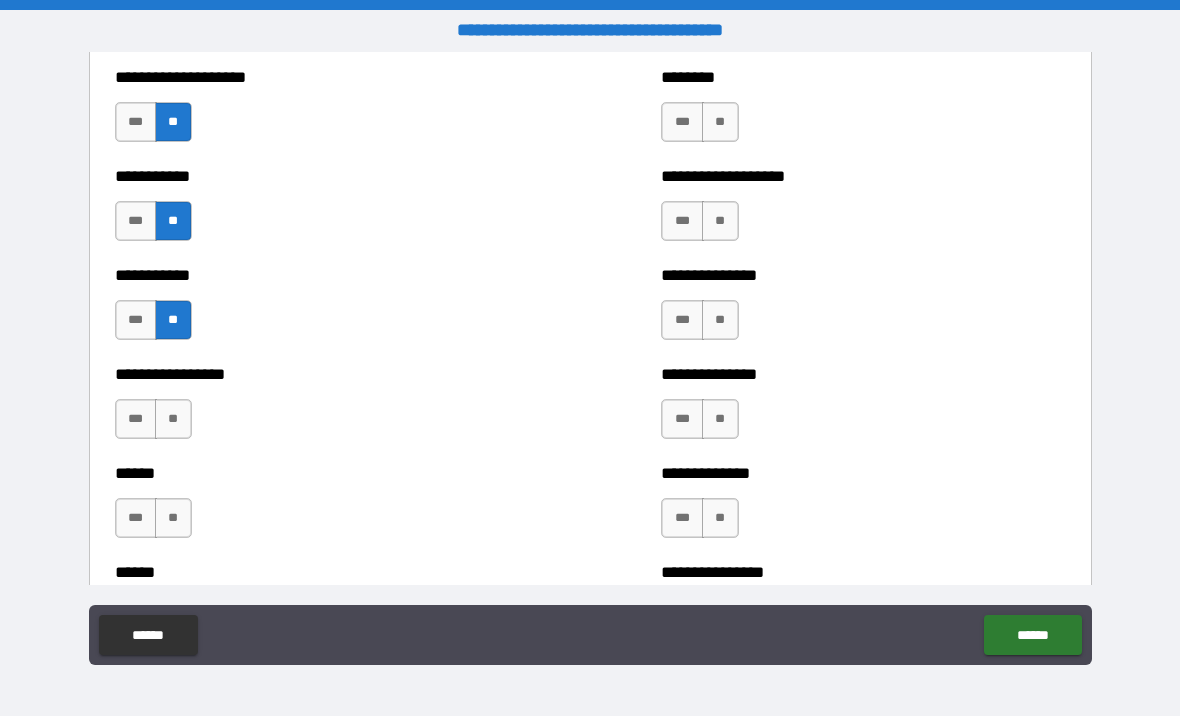 click on "**" at bounding box center (173, 419) 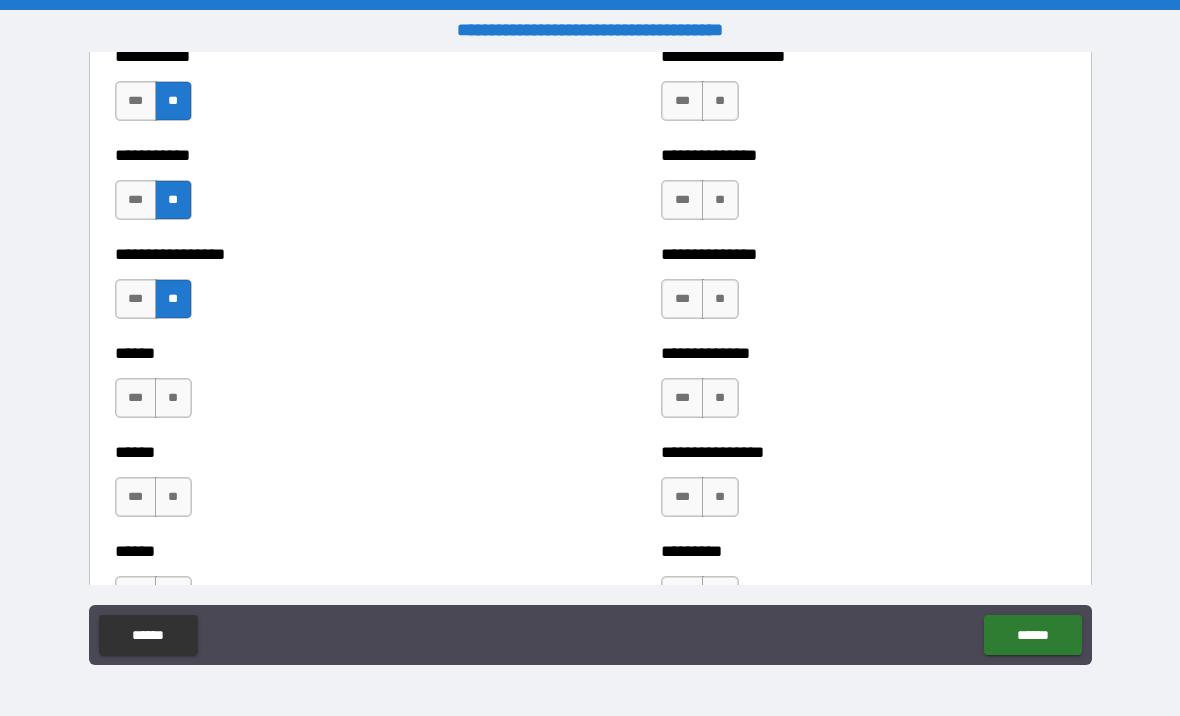 scroll, scrollTop: 2817, scrollLeft: 0, axis: vertical 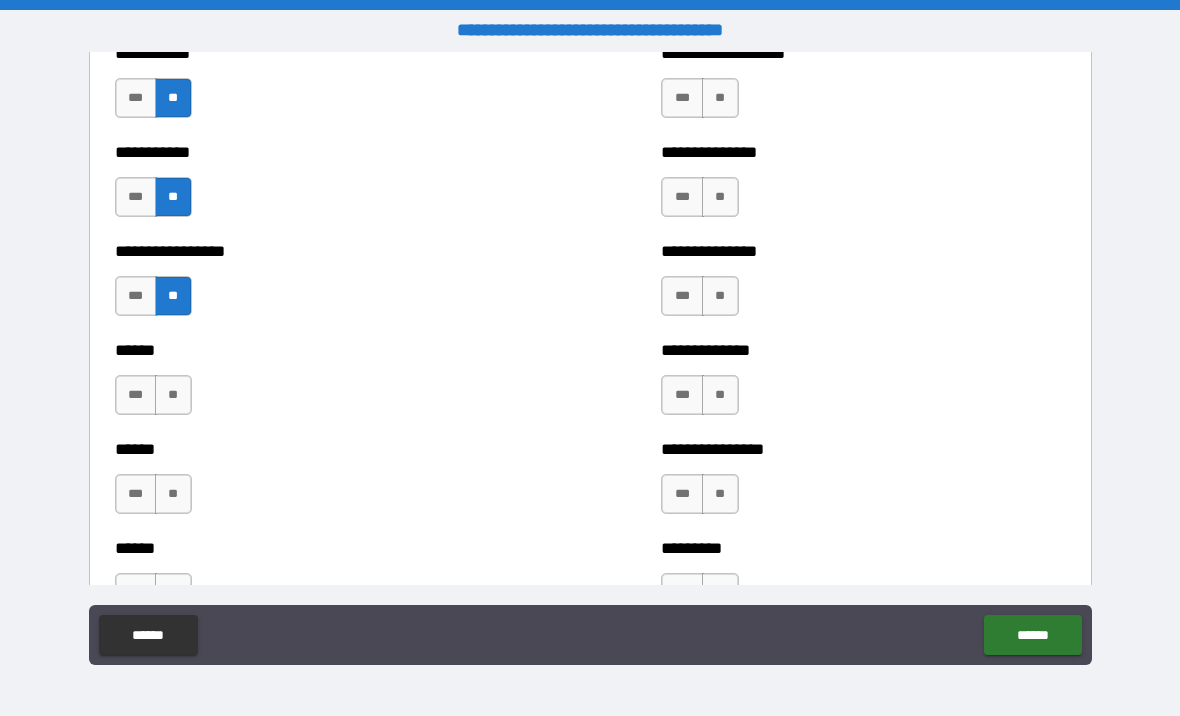 click on "**" at bounding box center (173, 395) 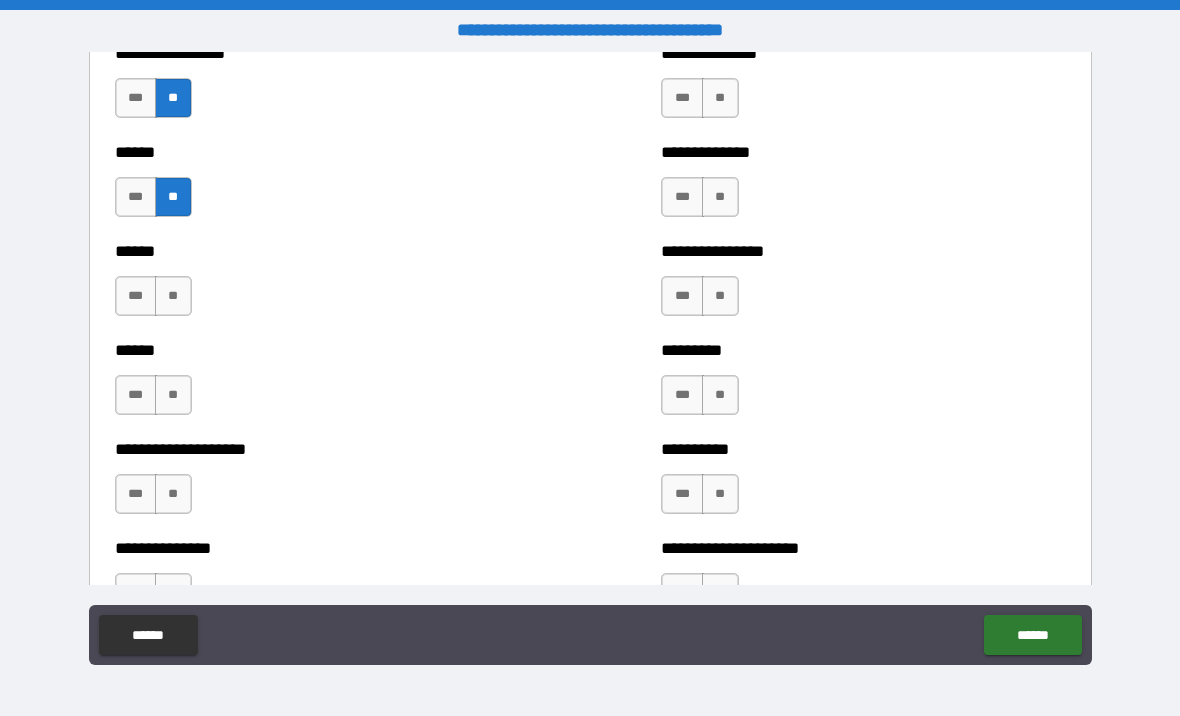 scroll, scrollTop: 3029, scrollLeft: 0, axis: vertical 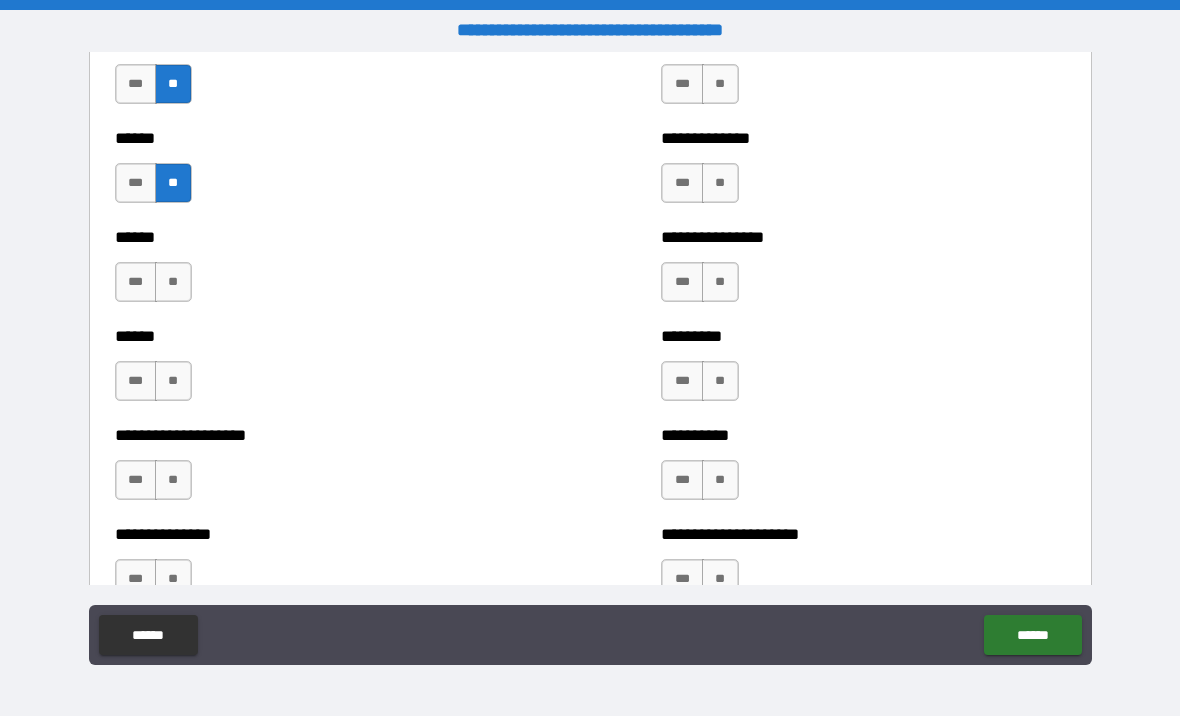 click on "**" at bounding box center [173, 381] 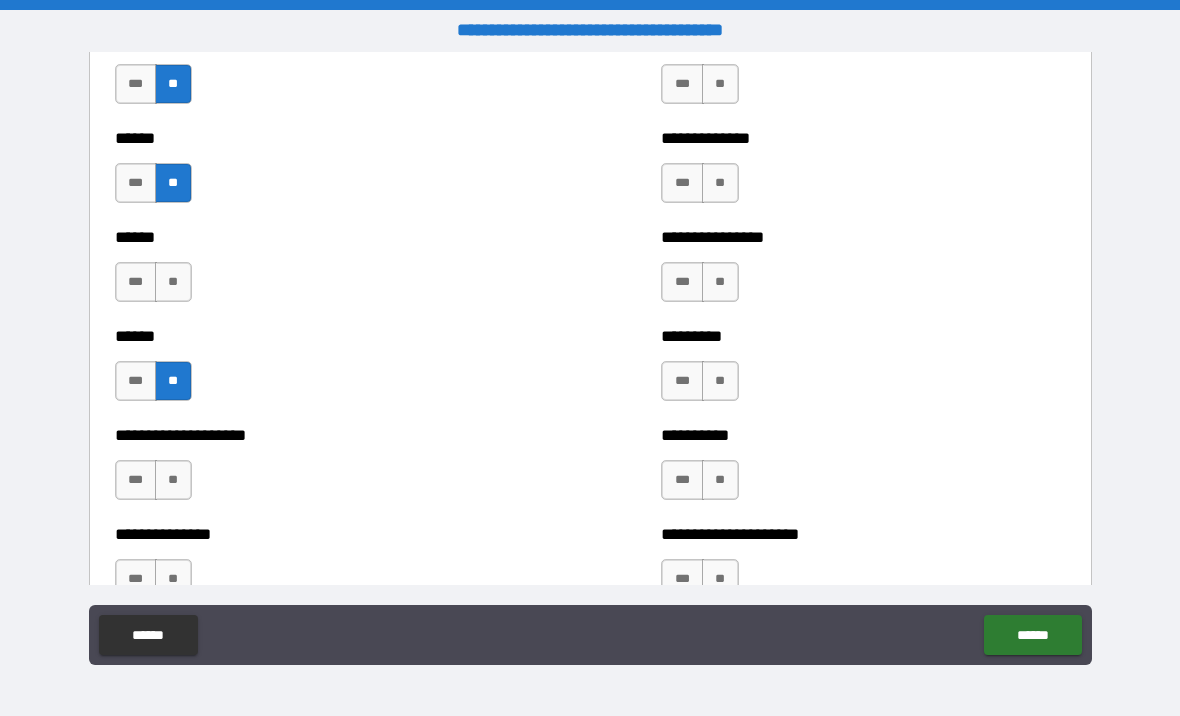 click on "***" at bounding box center (136, 480) 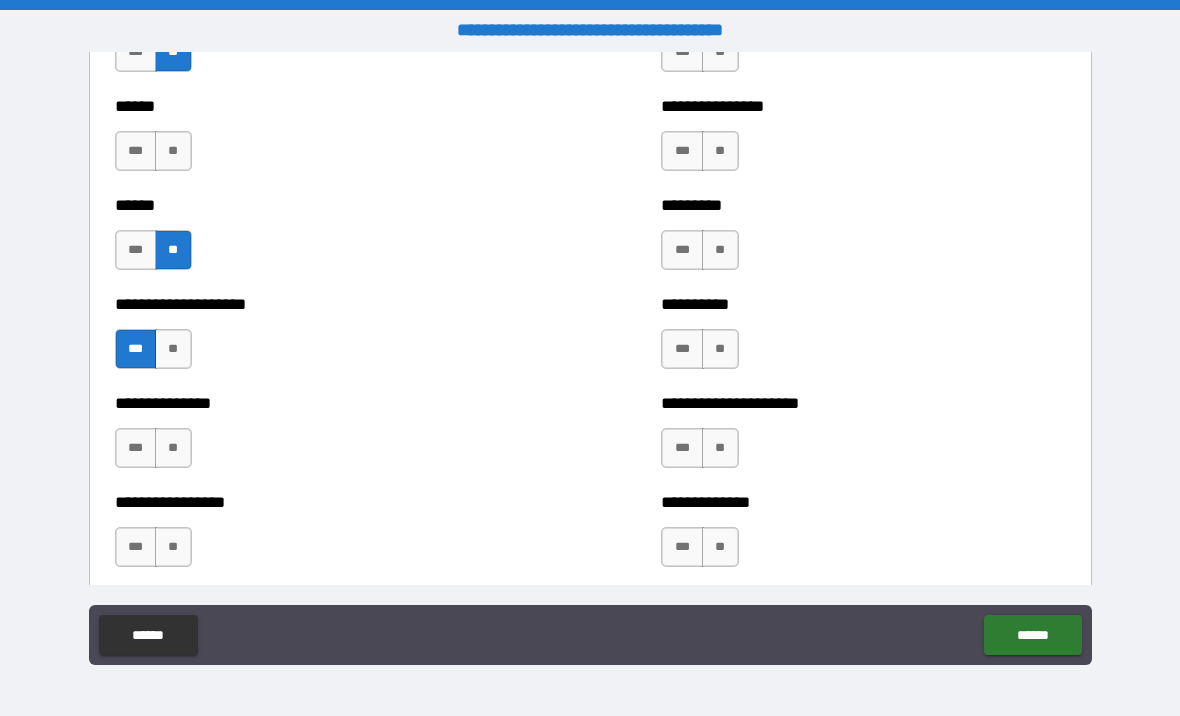 scroll, scrollTop: 3179, scrollLeft: 0, axis: vertical 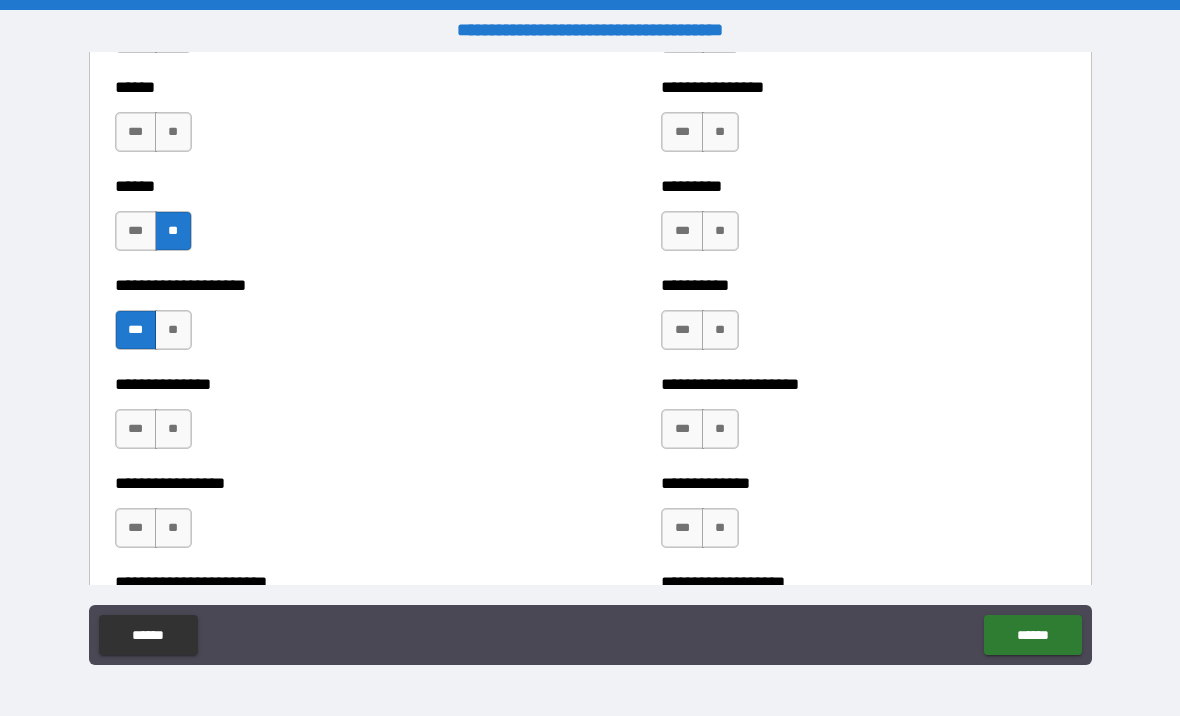 click on "***" at bounding box center (136, 429) 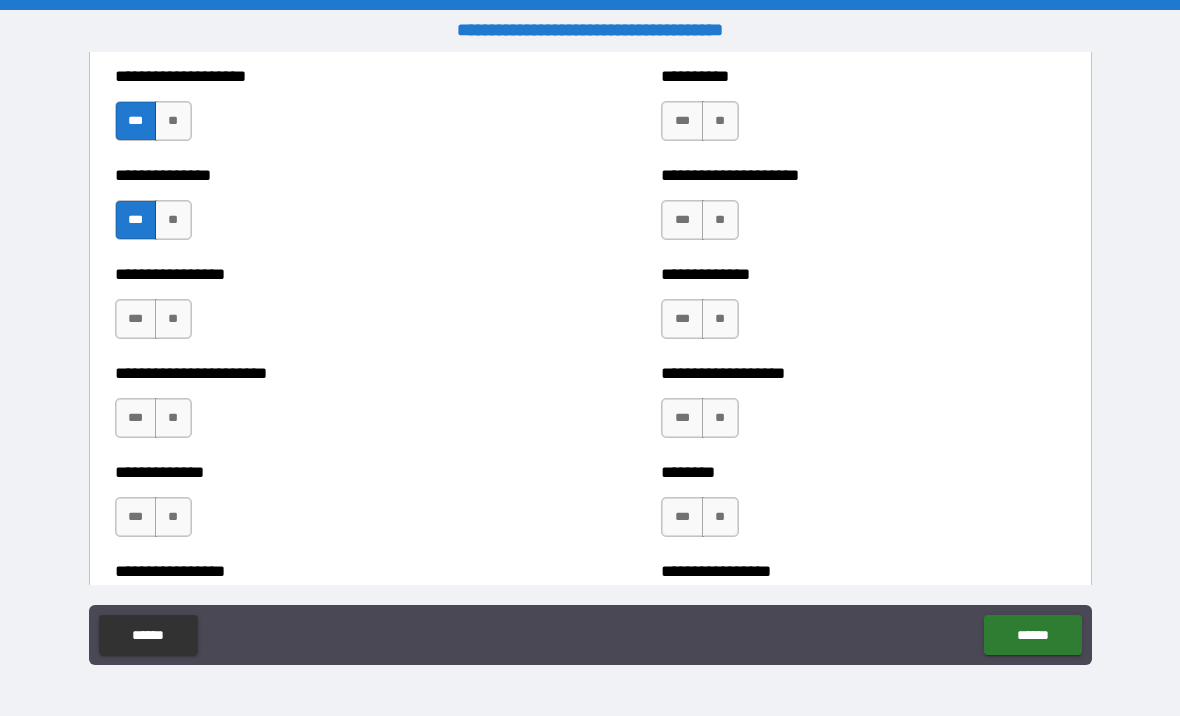scroll, scrollTop: 3389, scrollLeft: 0, axis: vertical 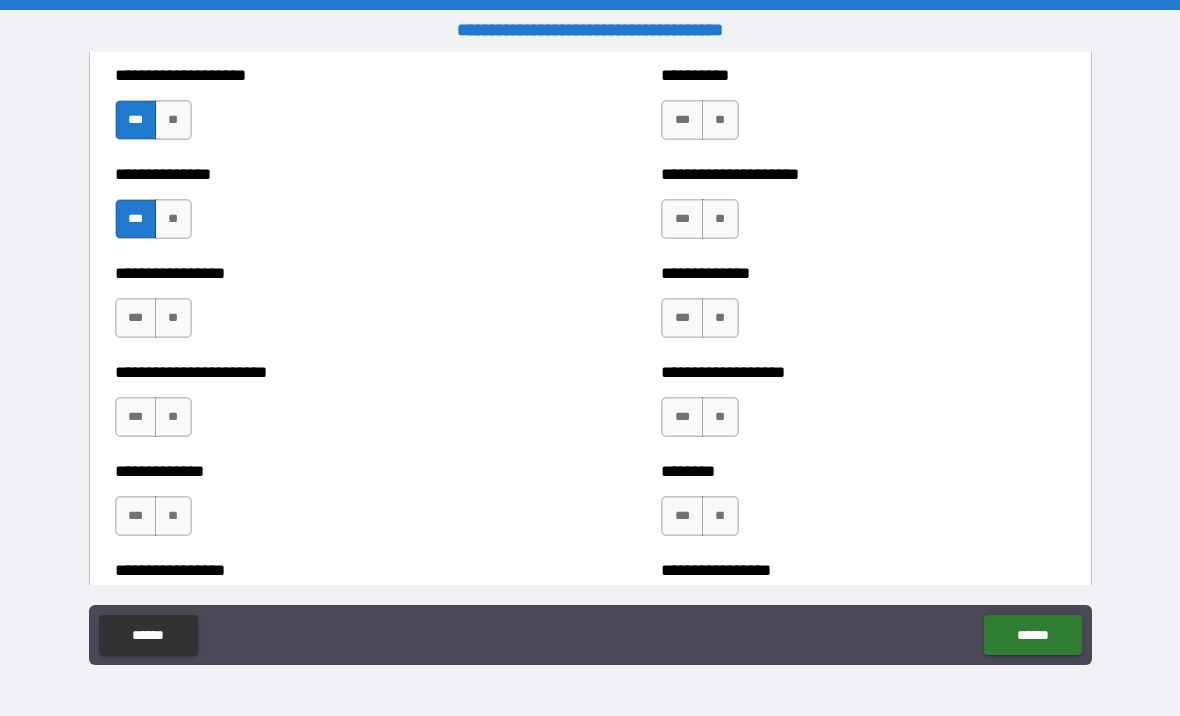 click on "***" at bounding box center (136, 318) 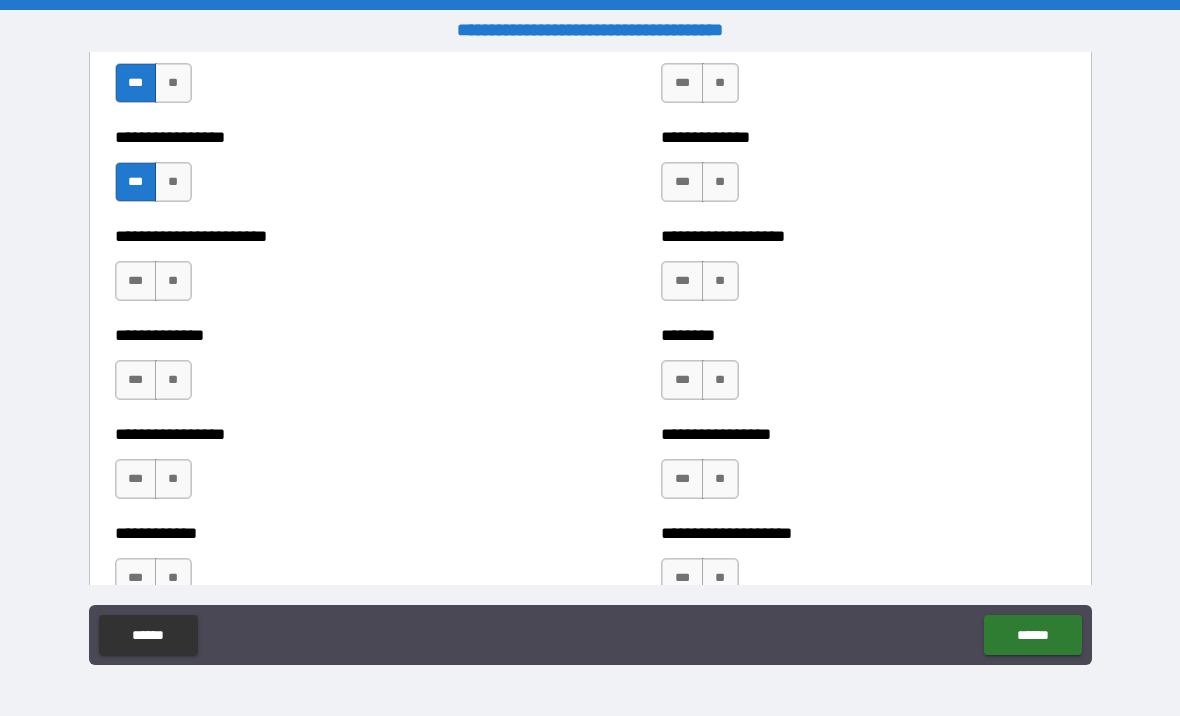 scroll, scrollTop: 3526, scrollLeft: 0, axis: vertical 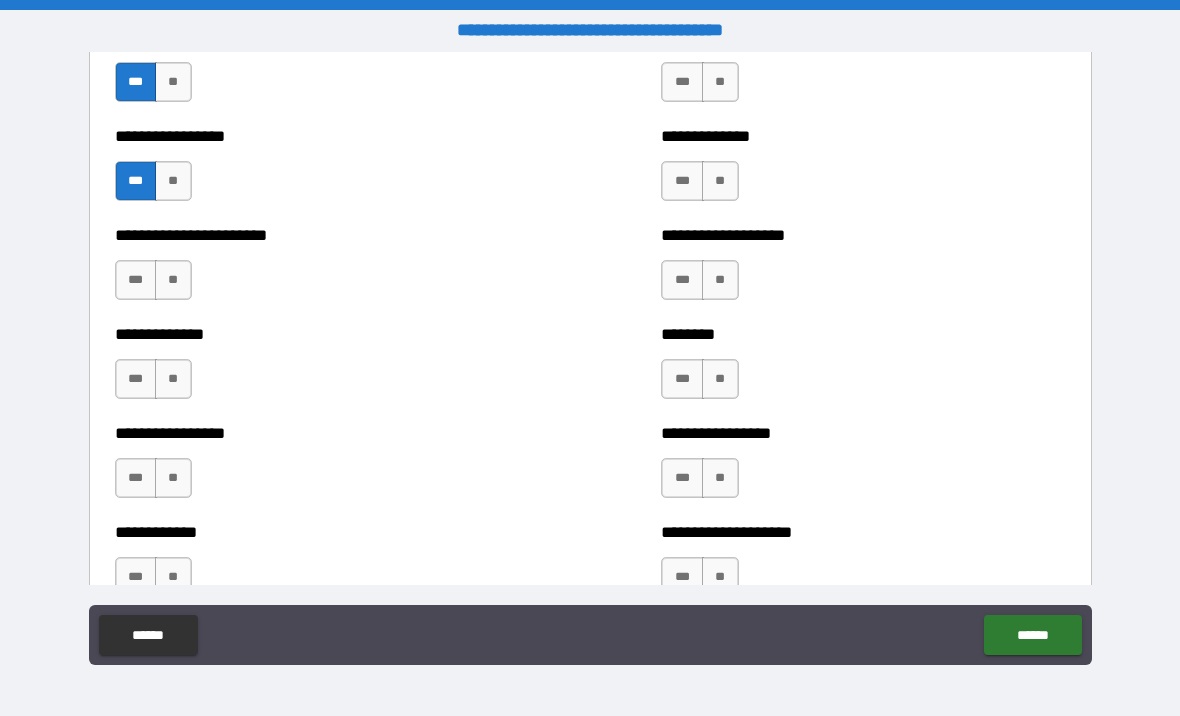 click on "**" at bounding box center [173, 280] 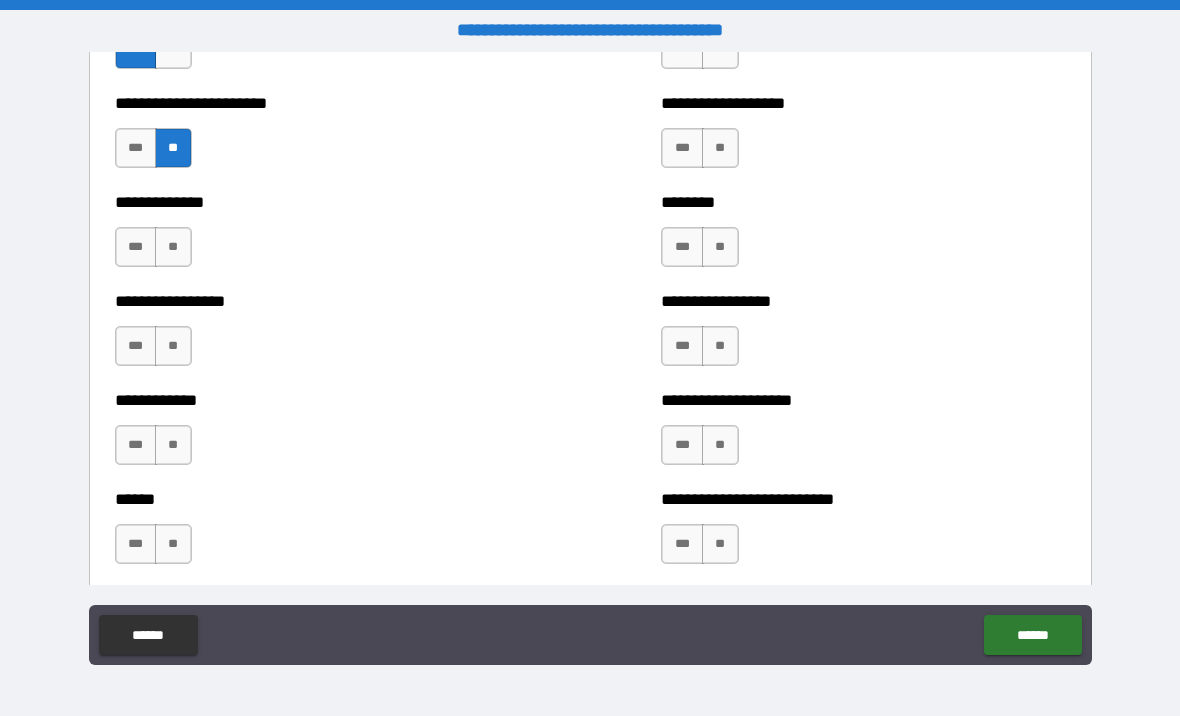 scroll, scrollTop: 3664, scrollLeft: 0, axis: vertical 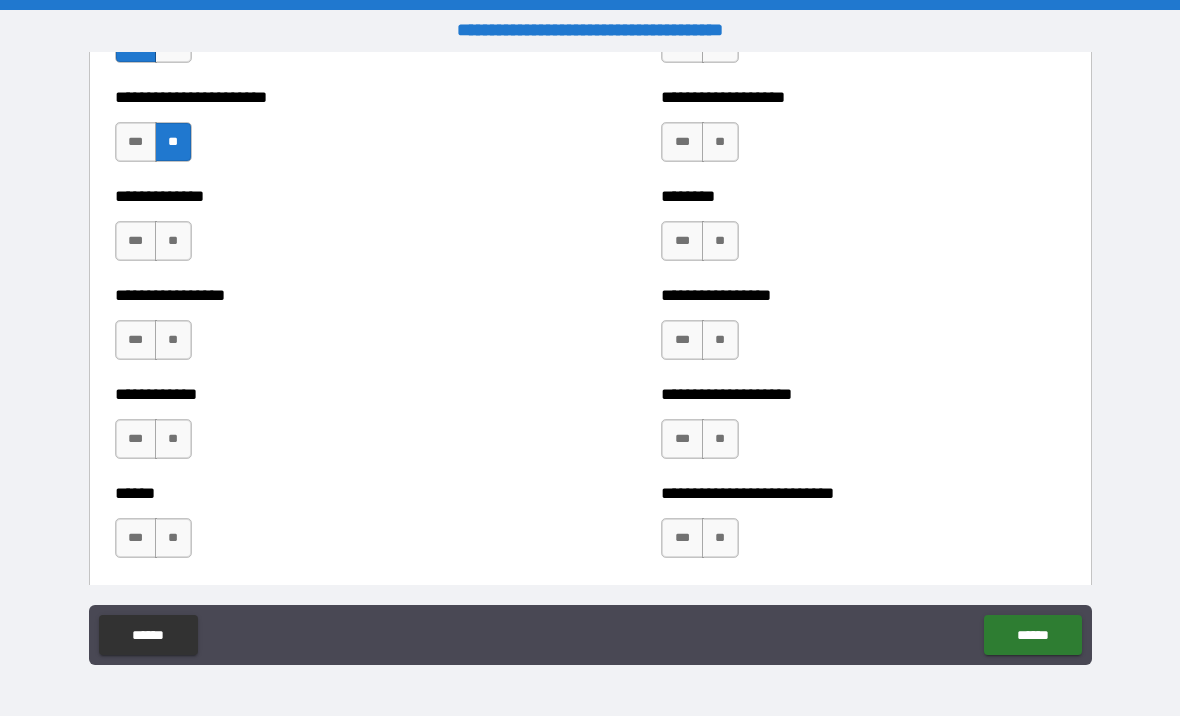 click on "**" at bounding box center (173, 241) 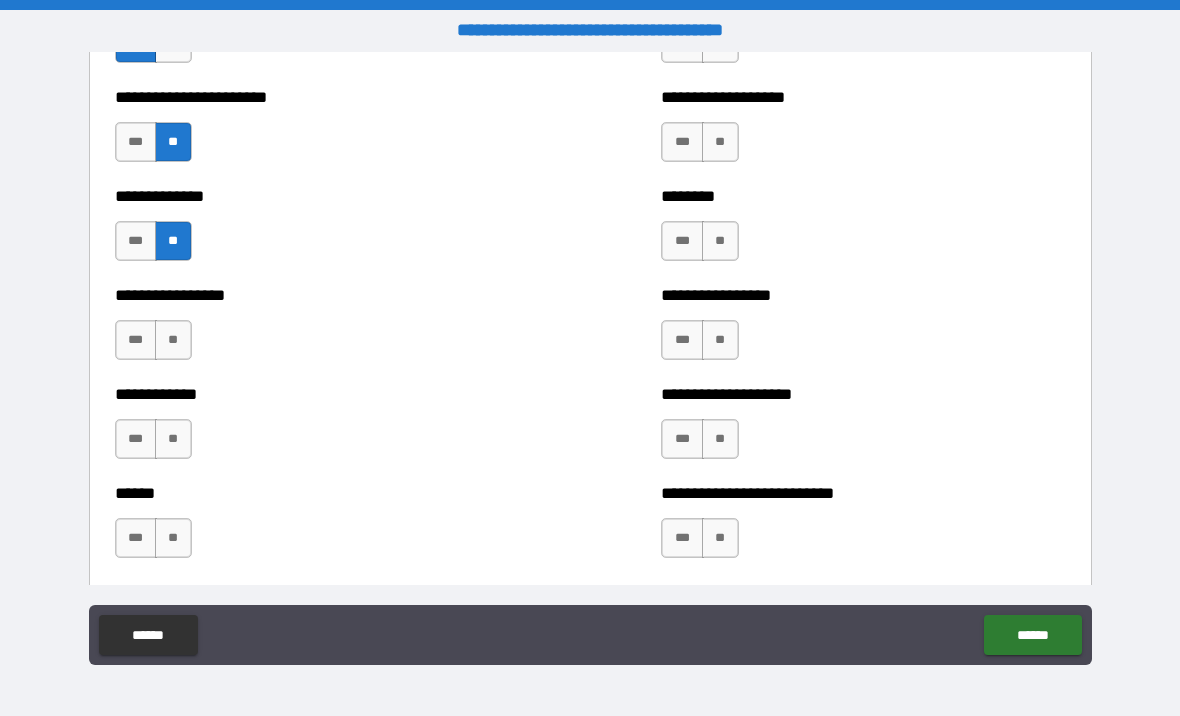 click on "**" at bounding box center (173, 340) 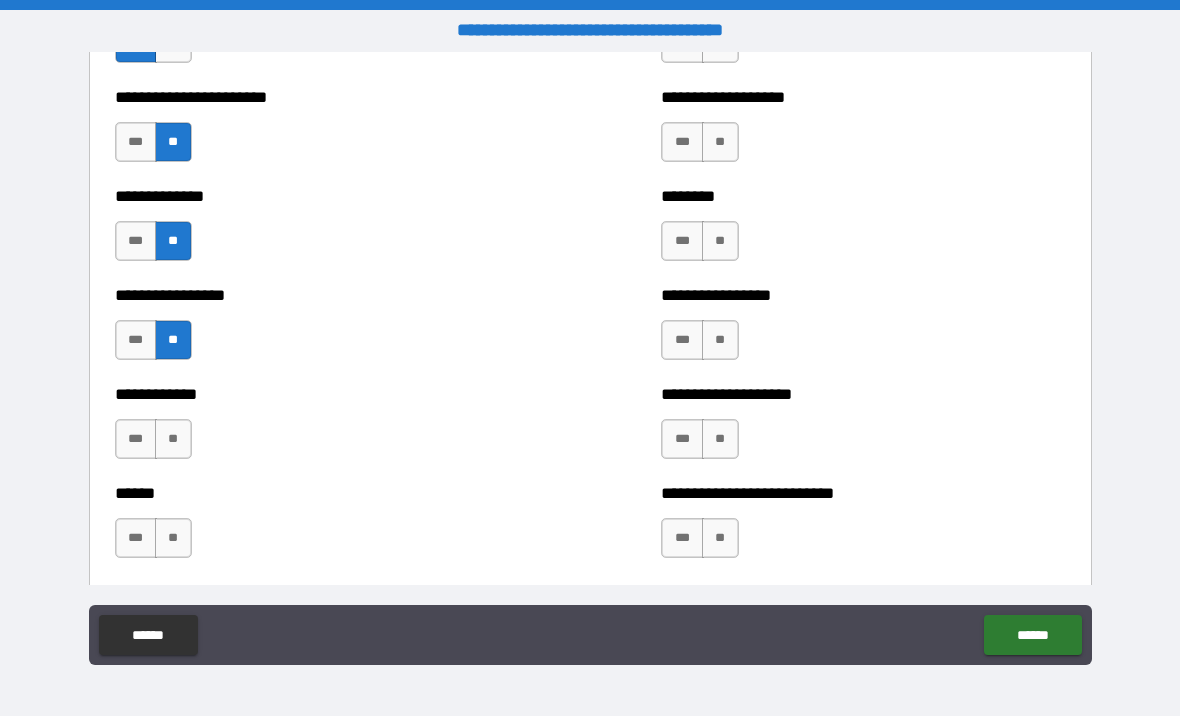 click on "**" at bounding box center (173, 439) 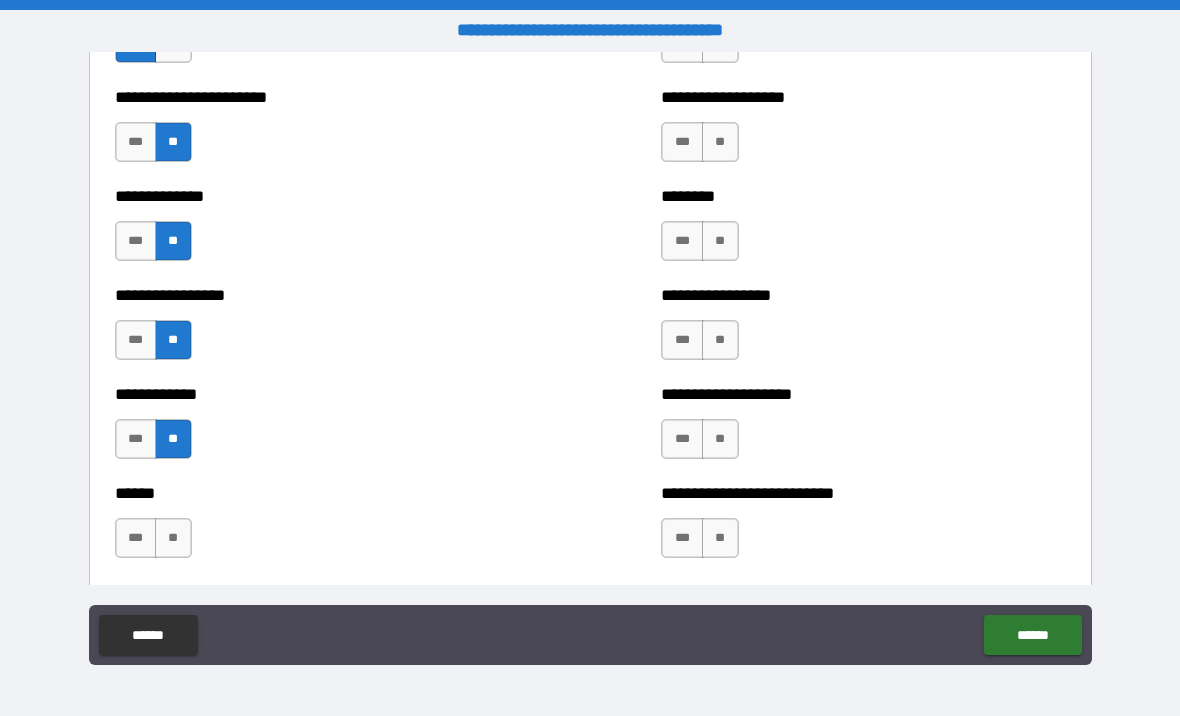 click on "**" at bounding box center (173, 538) 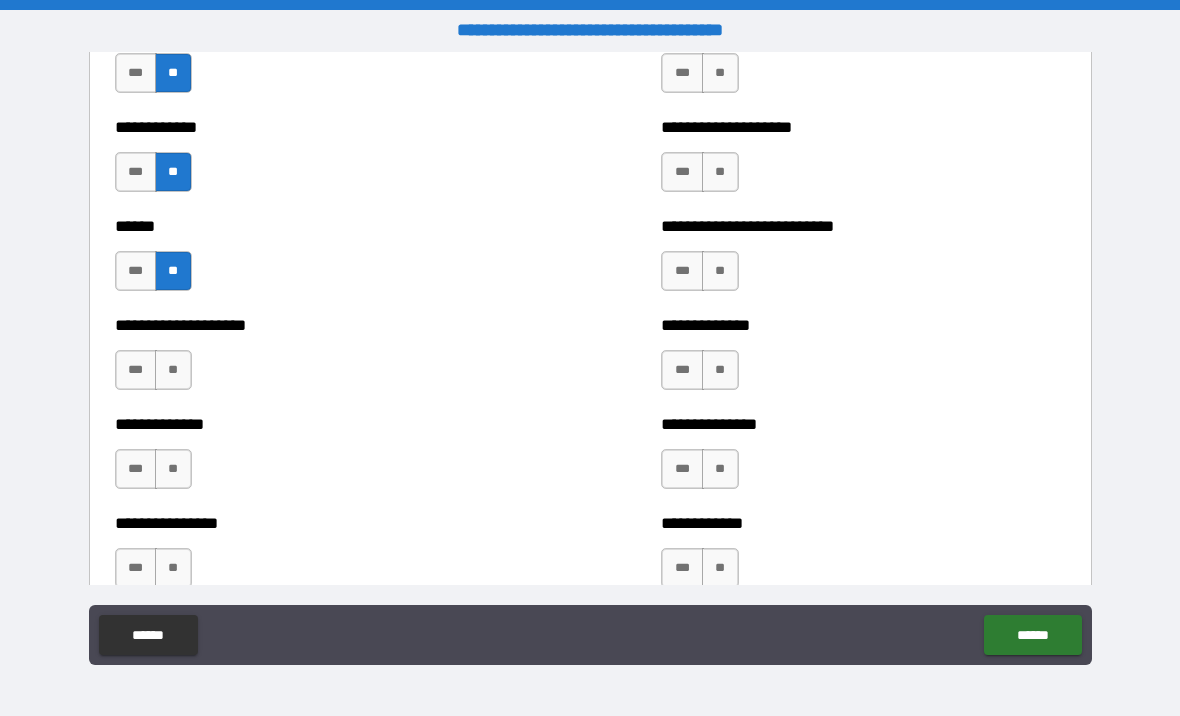 scroll, scrollTop: 3964, scrollLeft: 0, axis: vertical 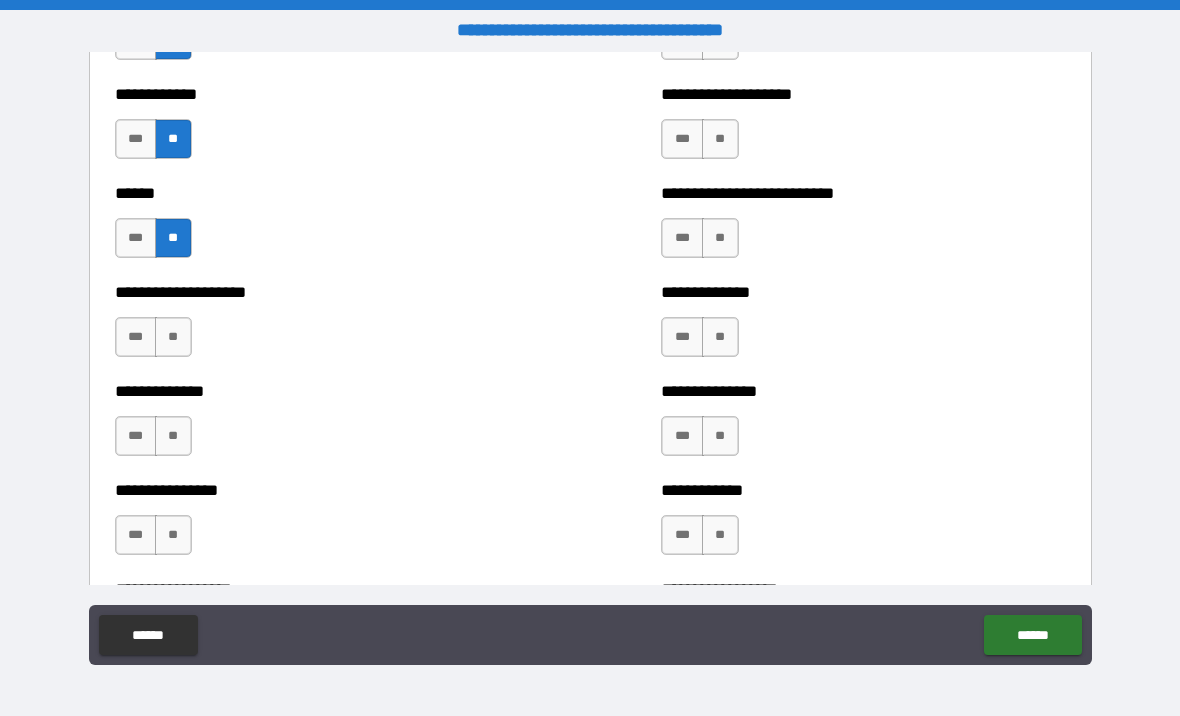 click on "***" at bounding box center [136, 337] 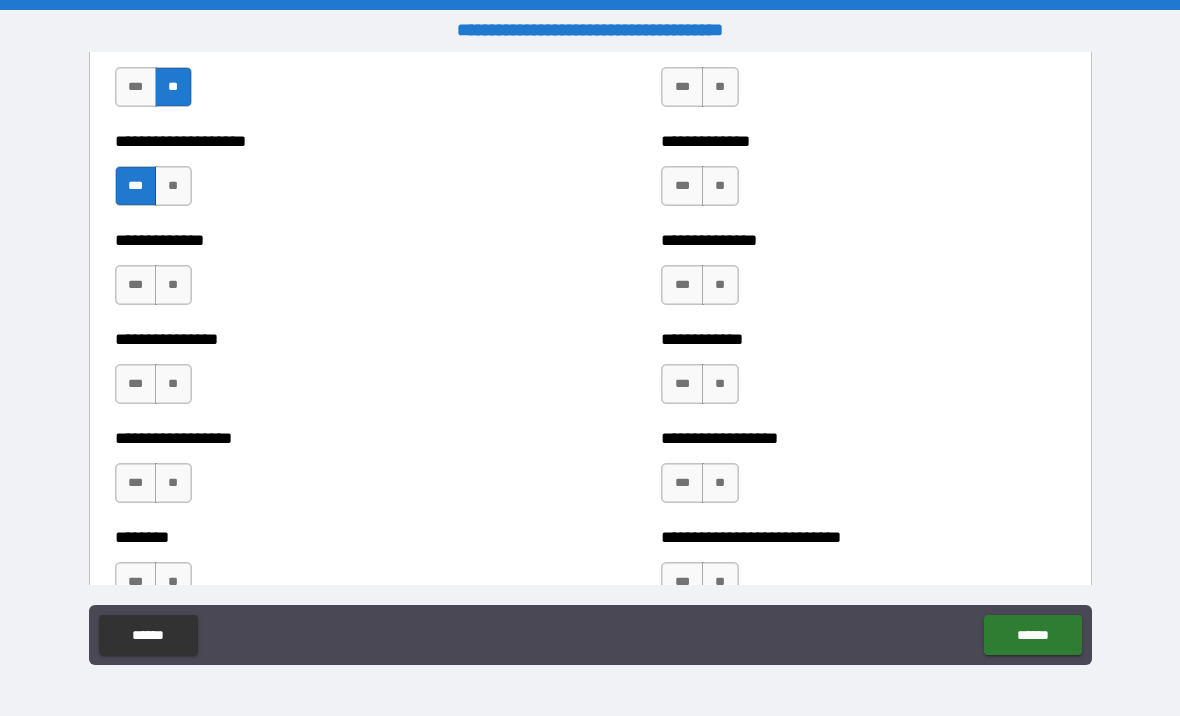 scroll, scrollTop: 4144, scrollLeft: 0, axis: vertical 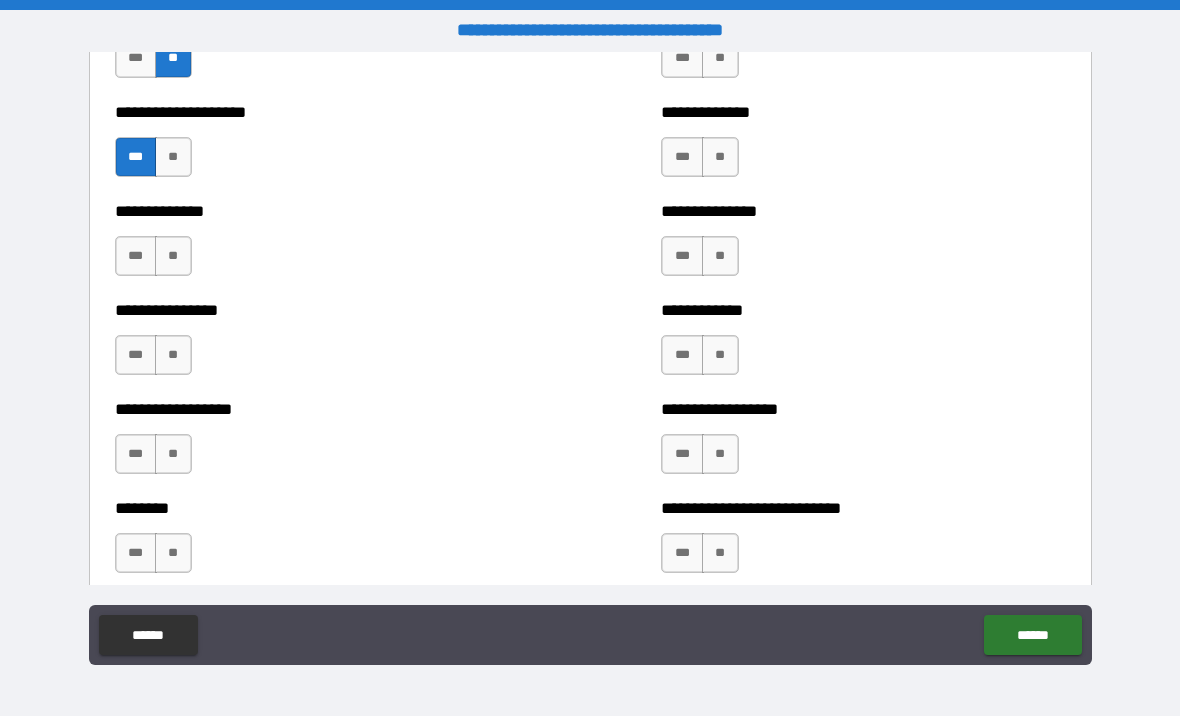 click on "**" at bounding box center (173, 256) 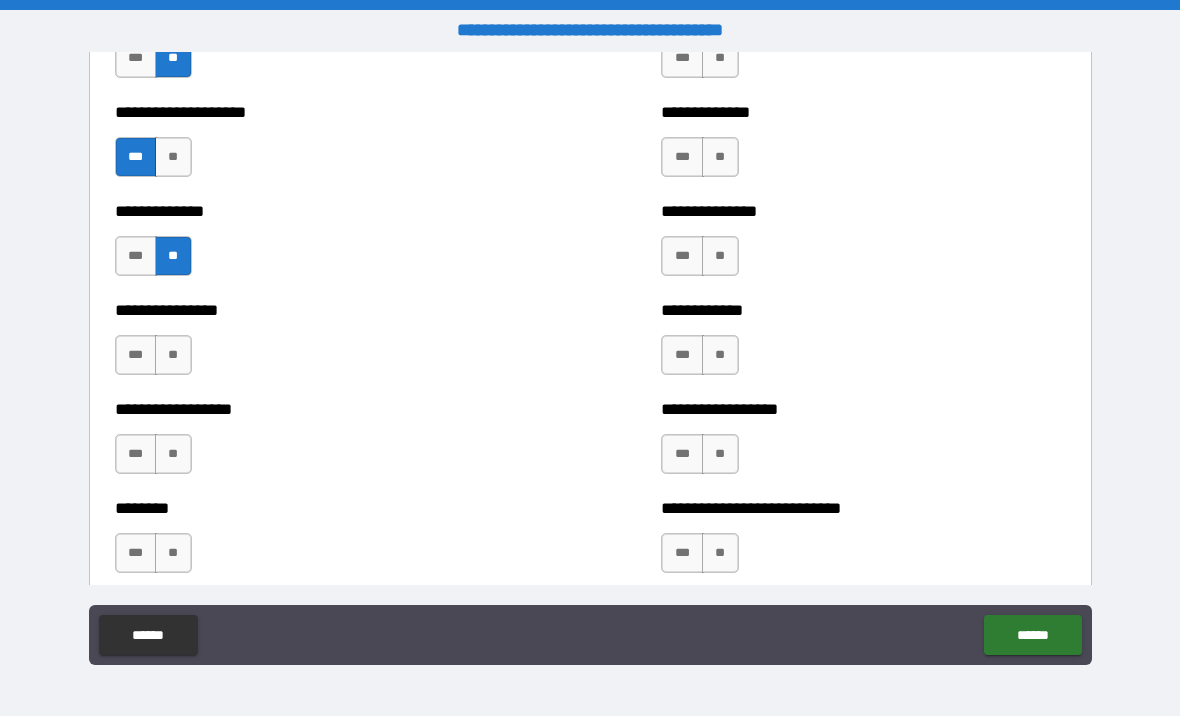 click on "**" at bounding box center (173, 355) 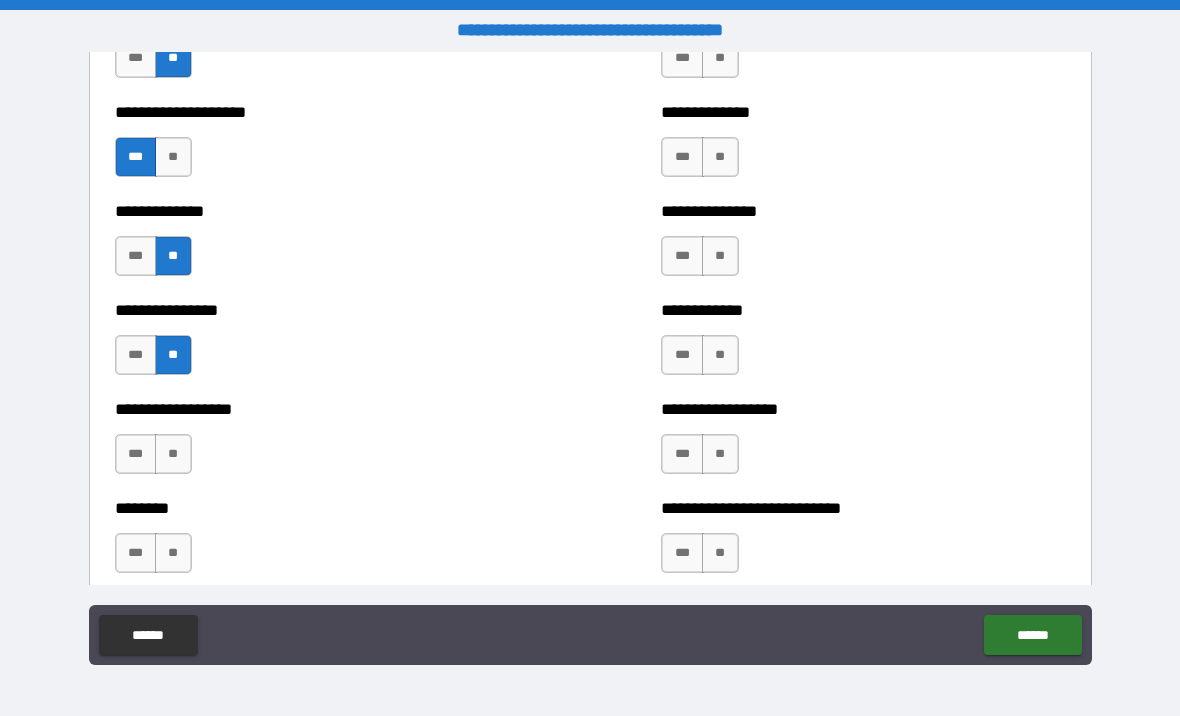 click on "**" at bounding box center [173, 454] 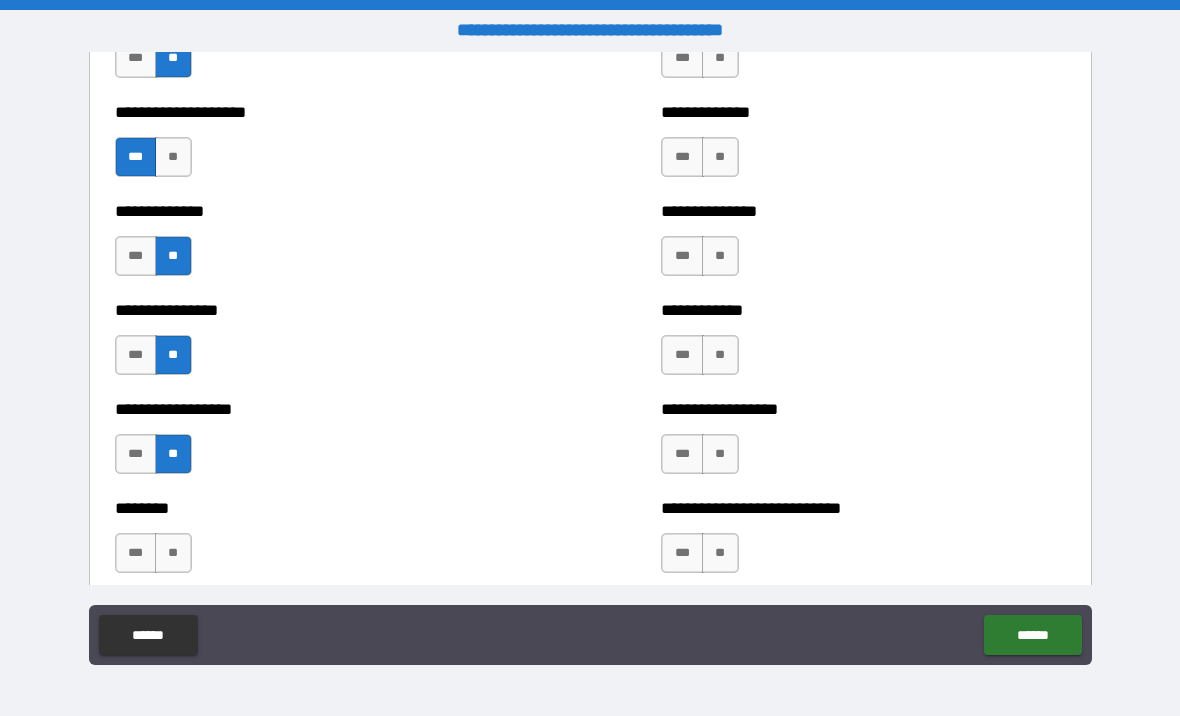 click on "**" at bounding box center (173, 553) 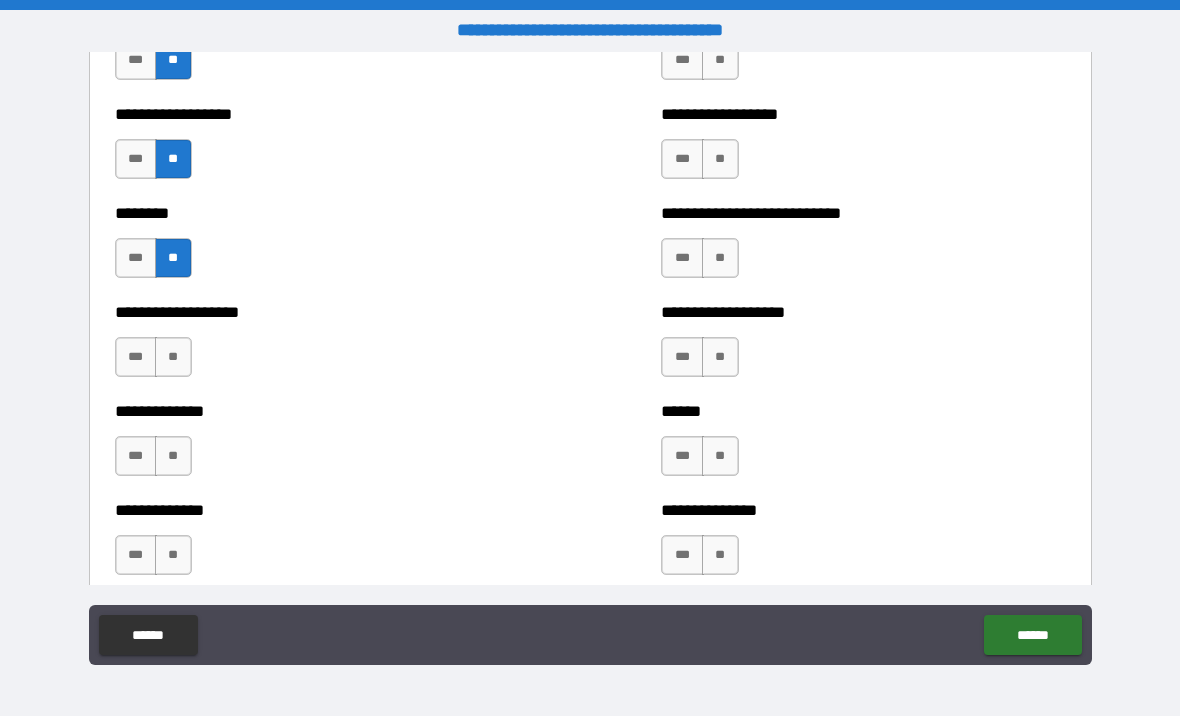 scroll, scrollTop: 4445, scrollLeft: 0, axis: vertical 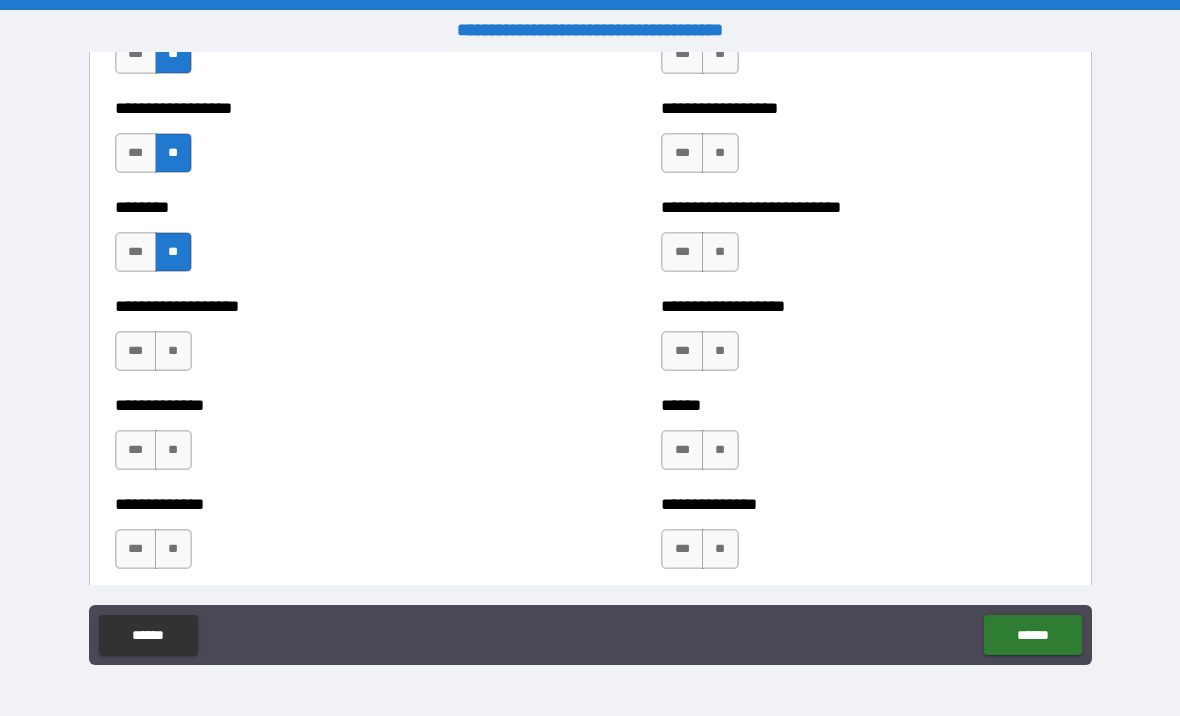click on "**" at bounding box center (173, 351) 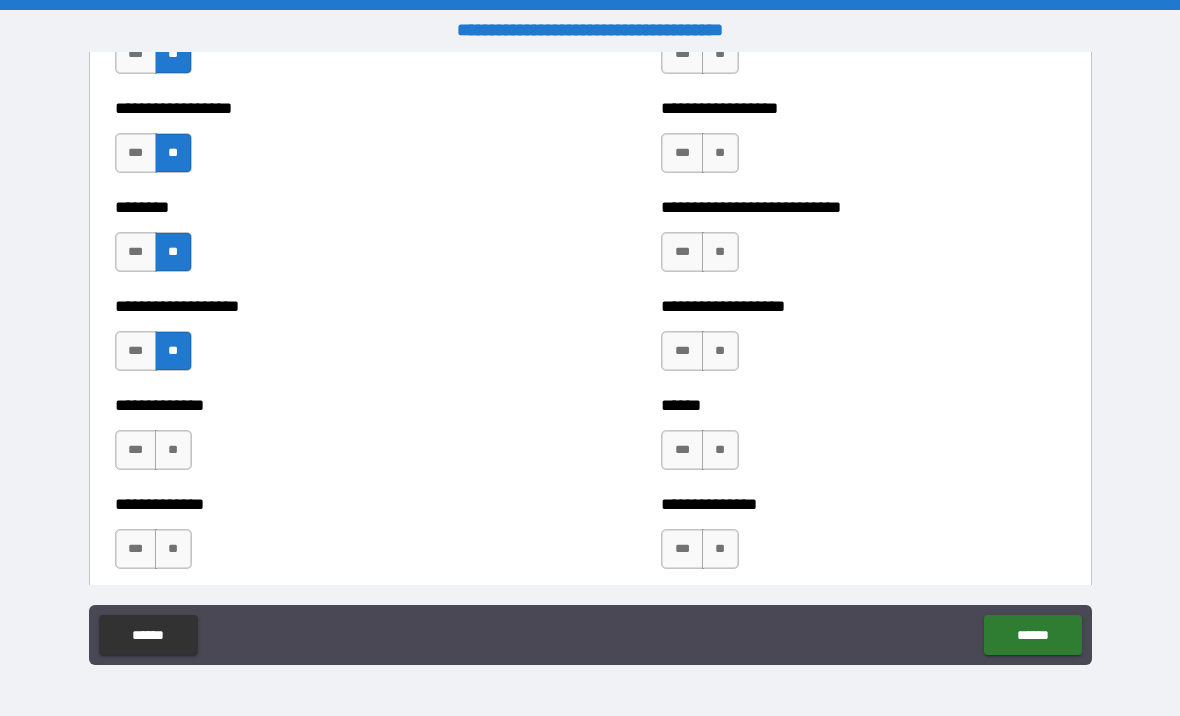 click on "**" at bounding box center [173, 450] 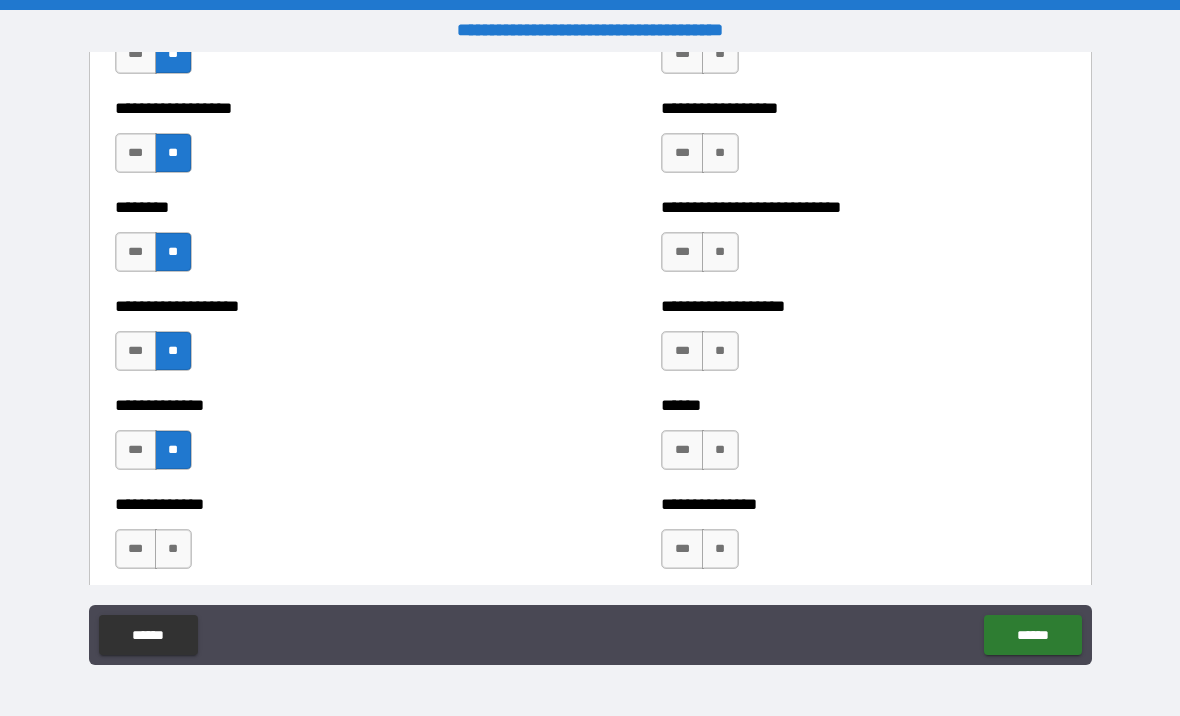 scroll, scrollTop: 4586, scrollLeft: 0, axis: vertical 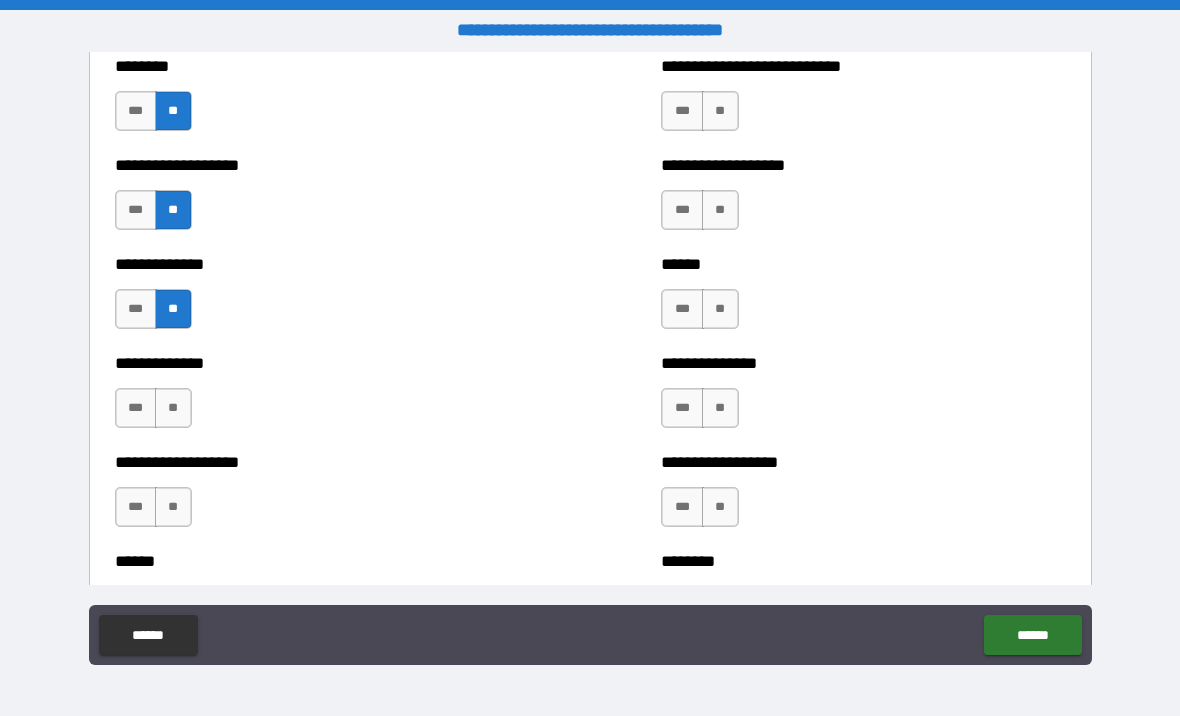click on "***" at bounding box center (136, 408) 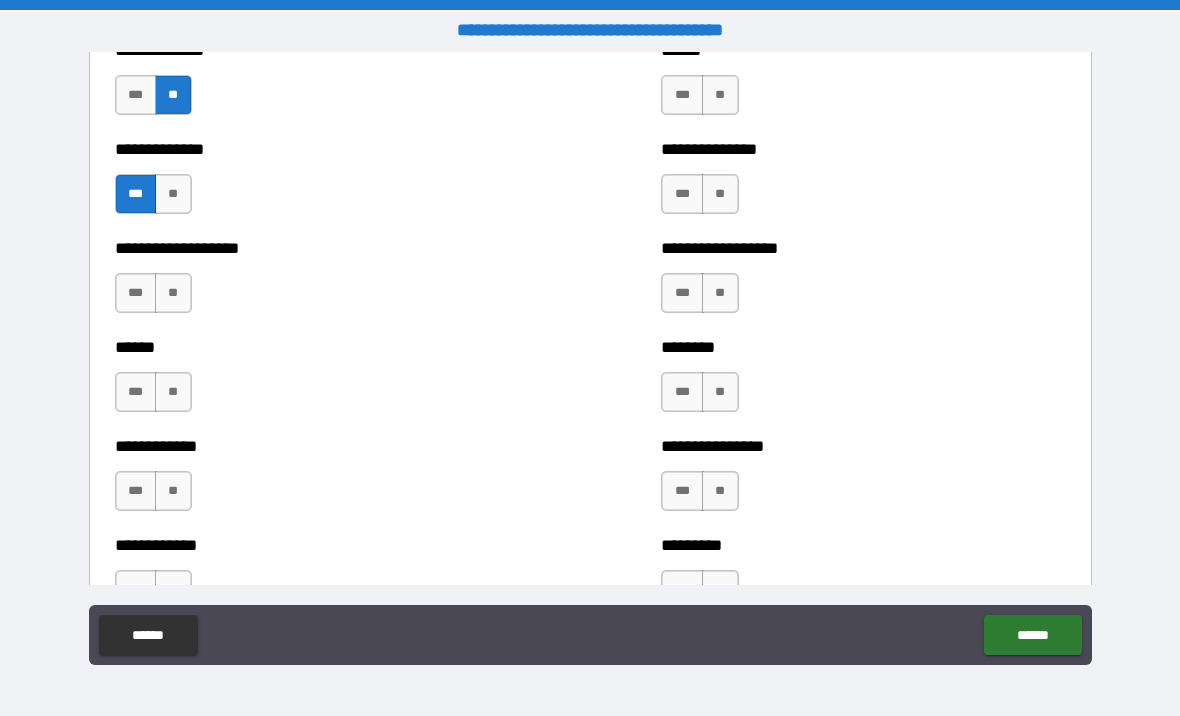 scroll, scrollTop: 4801, scrollLeft: 0, axis: vertical 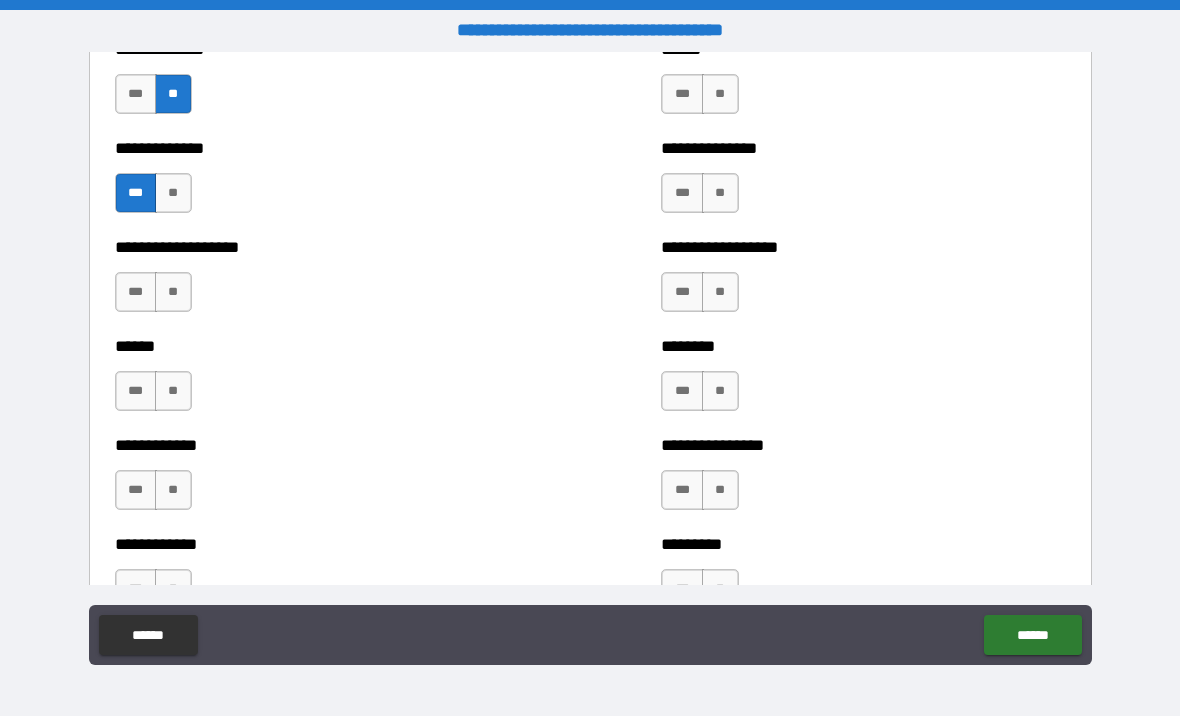 click on "******   ******" at bounding box center [590, 637] 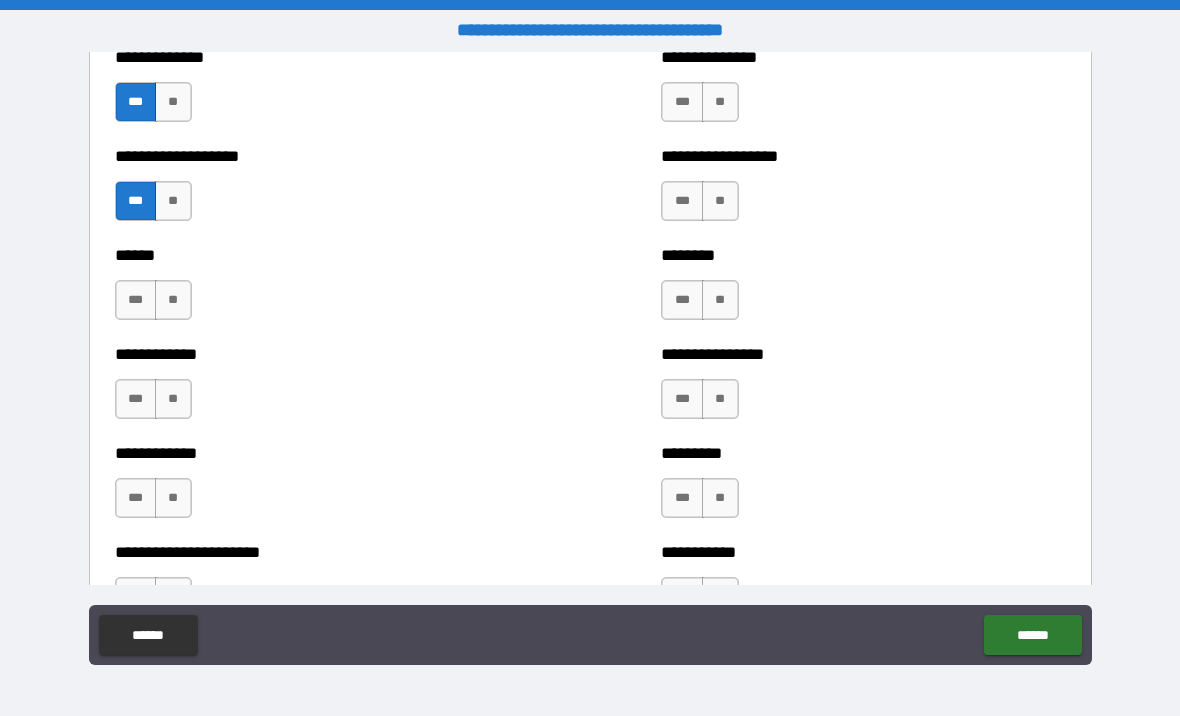 scroll, scrollTop: 5000, scrollLeft: 0, axis: vertical 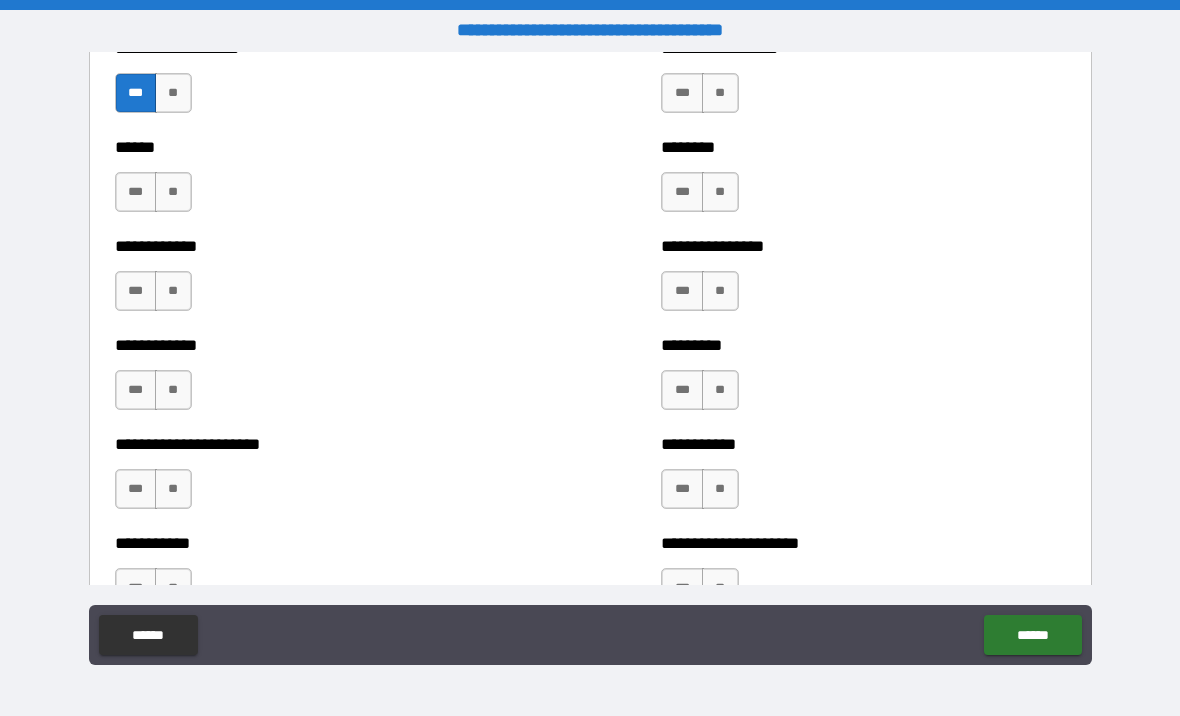 click on "**" at bounding box center (173, 192) 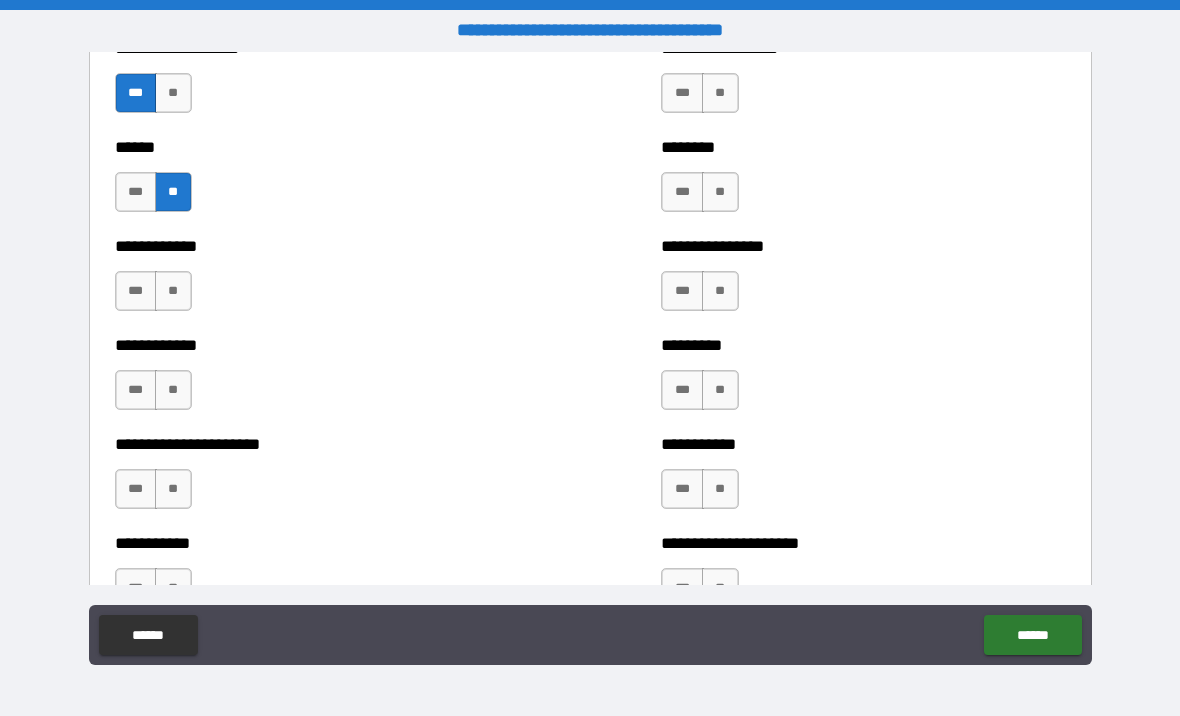 click on "**" at bounding box center (173, 291) 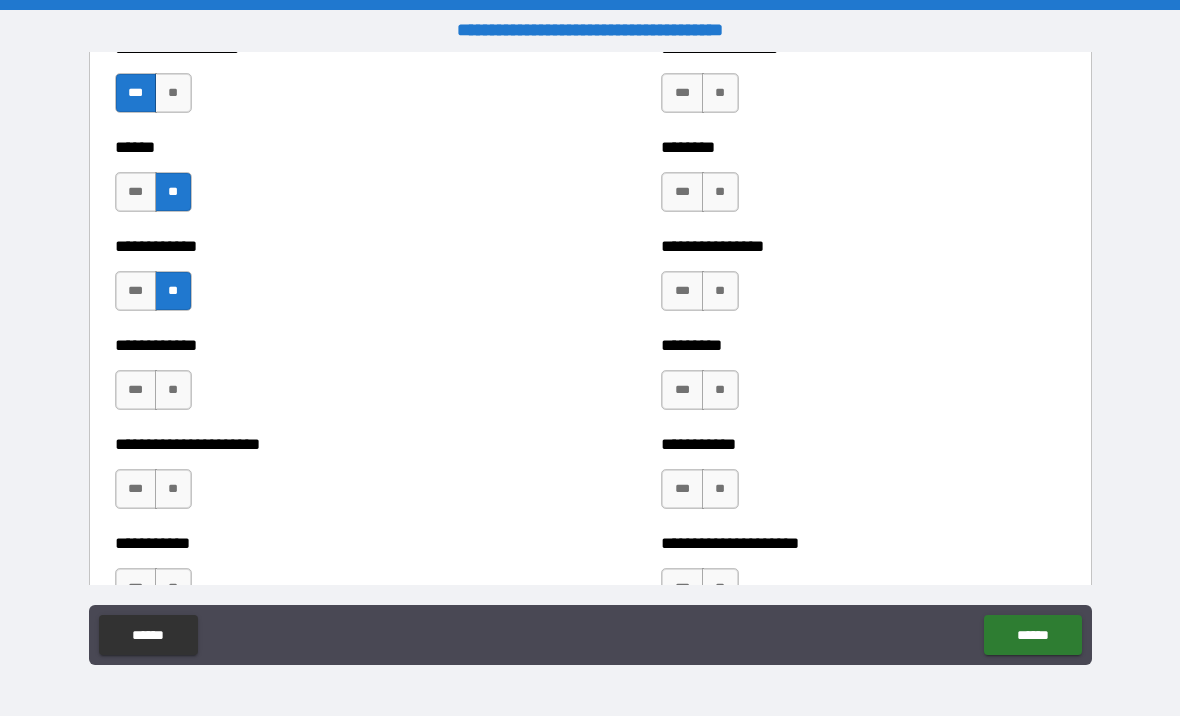 click on "**" at bounding box center [173, 390] 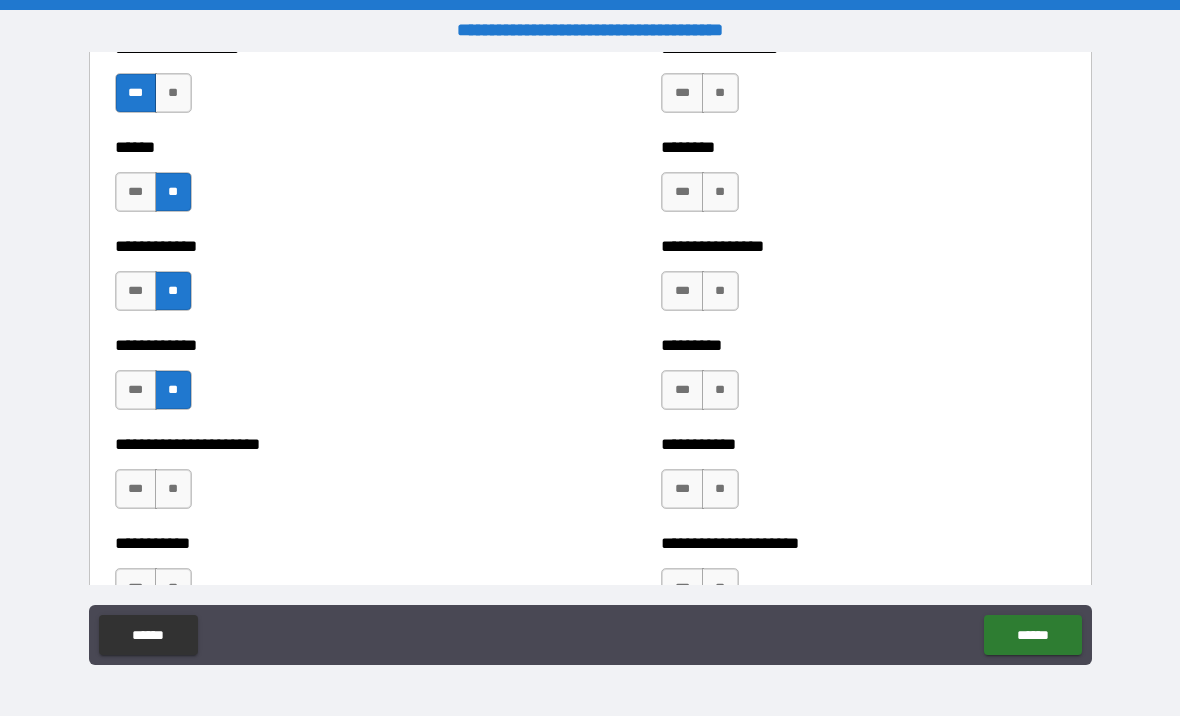 click on "**" at bounding box center (173, 489) 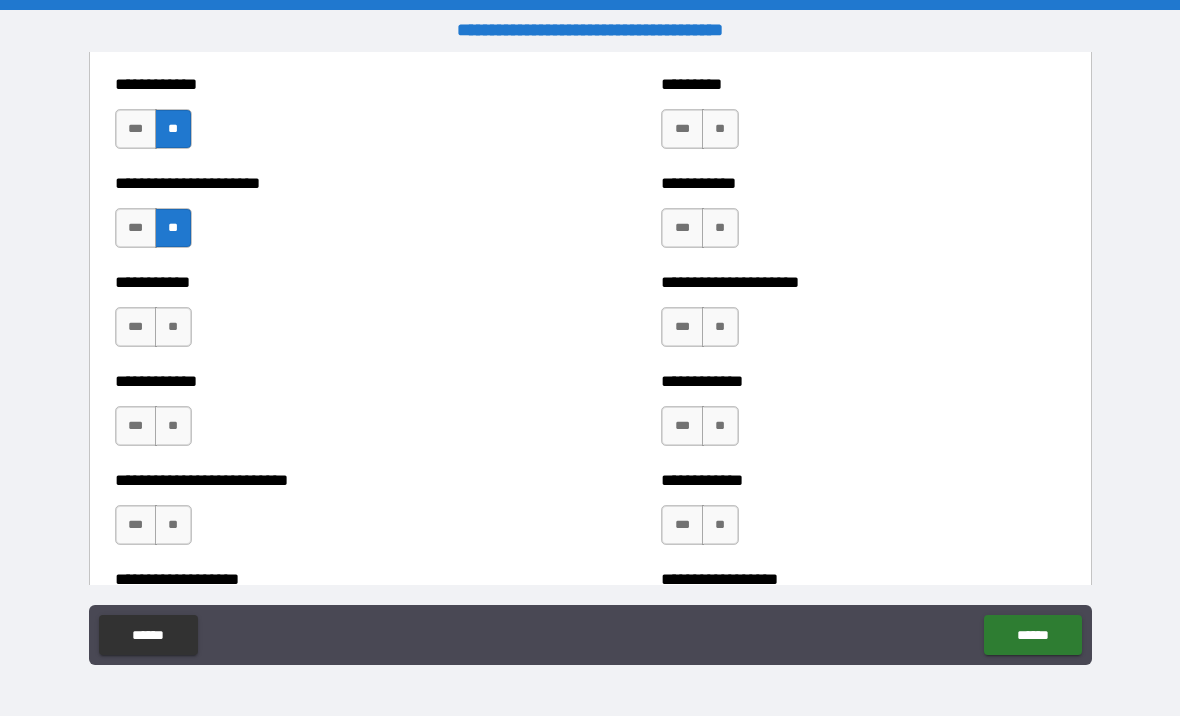 scroll, scrollTop: 5263, scrollLeft: 0, axis: vertical 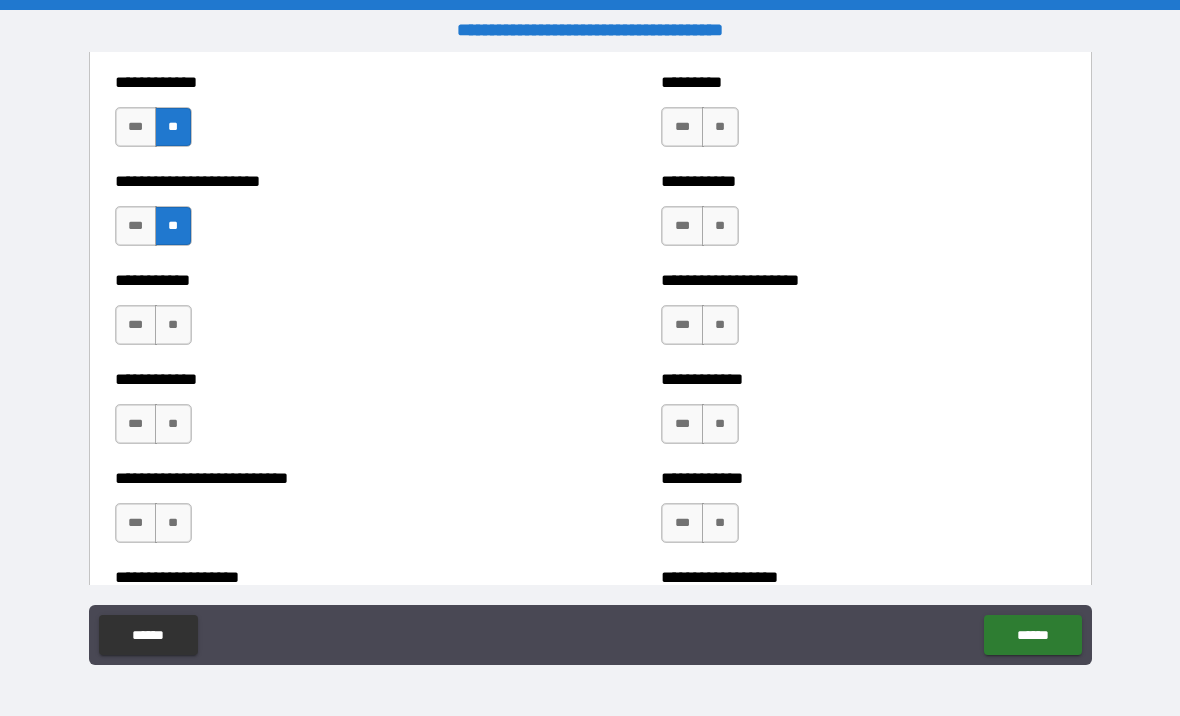 click on "**" at bounding box center [173, 325] 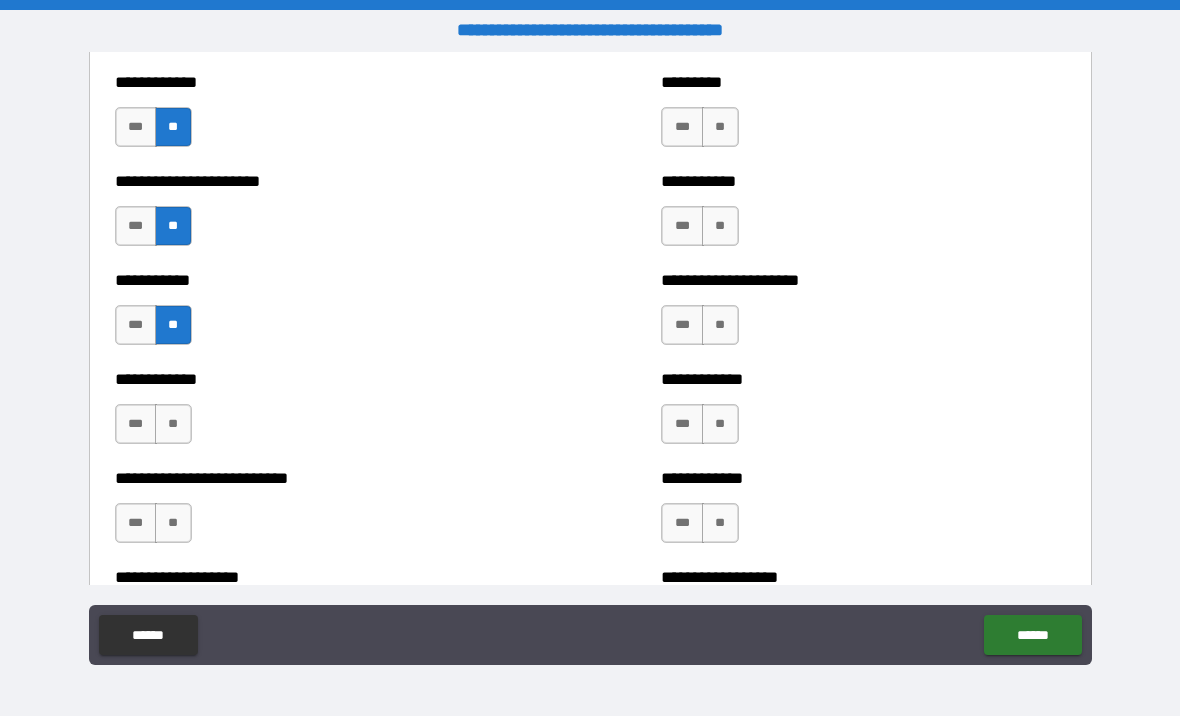 click on "**" at bounding box center (173, 424) 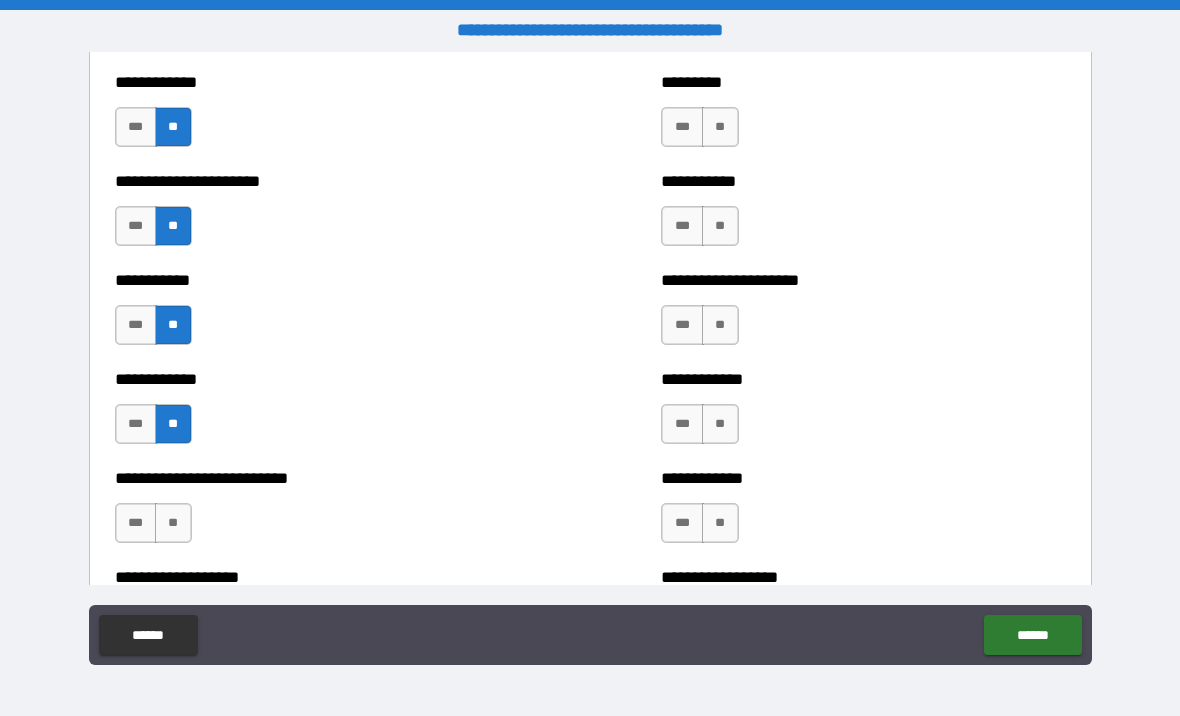 click on "***" at bounding box center (136, 424) 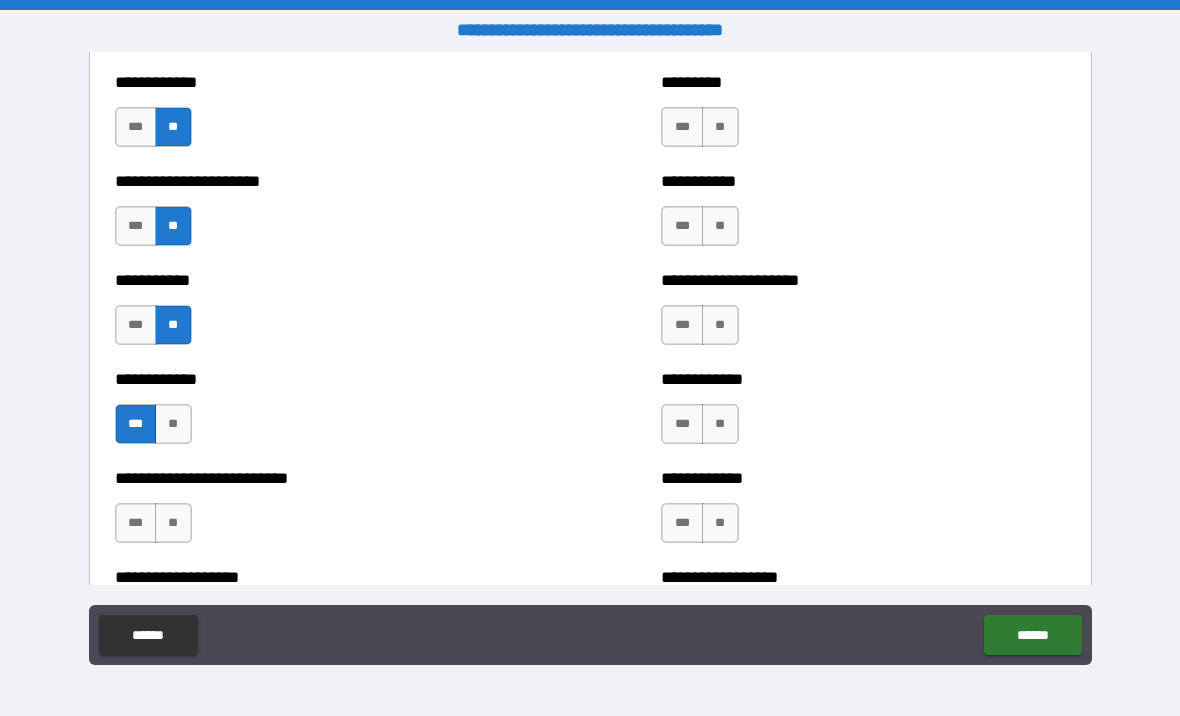 click on "**" at bounding box center (173, 424) 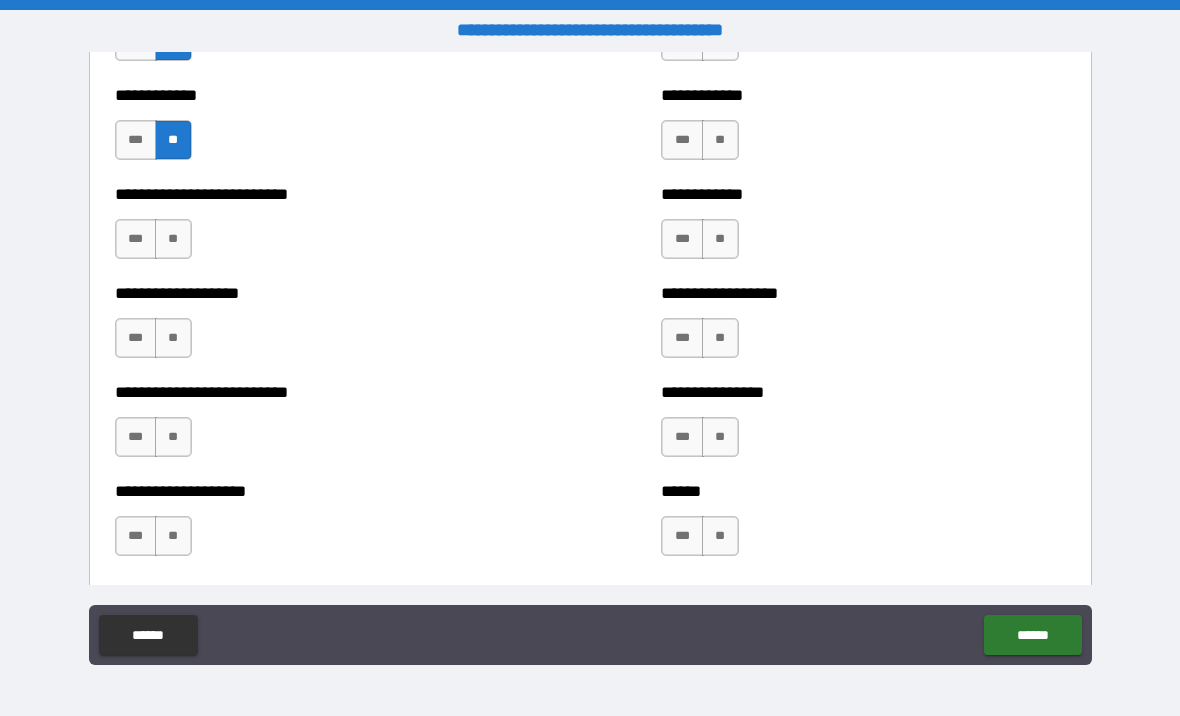 scroll, scrollTop: 5551, scrollLeft: 0, axis: vertical 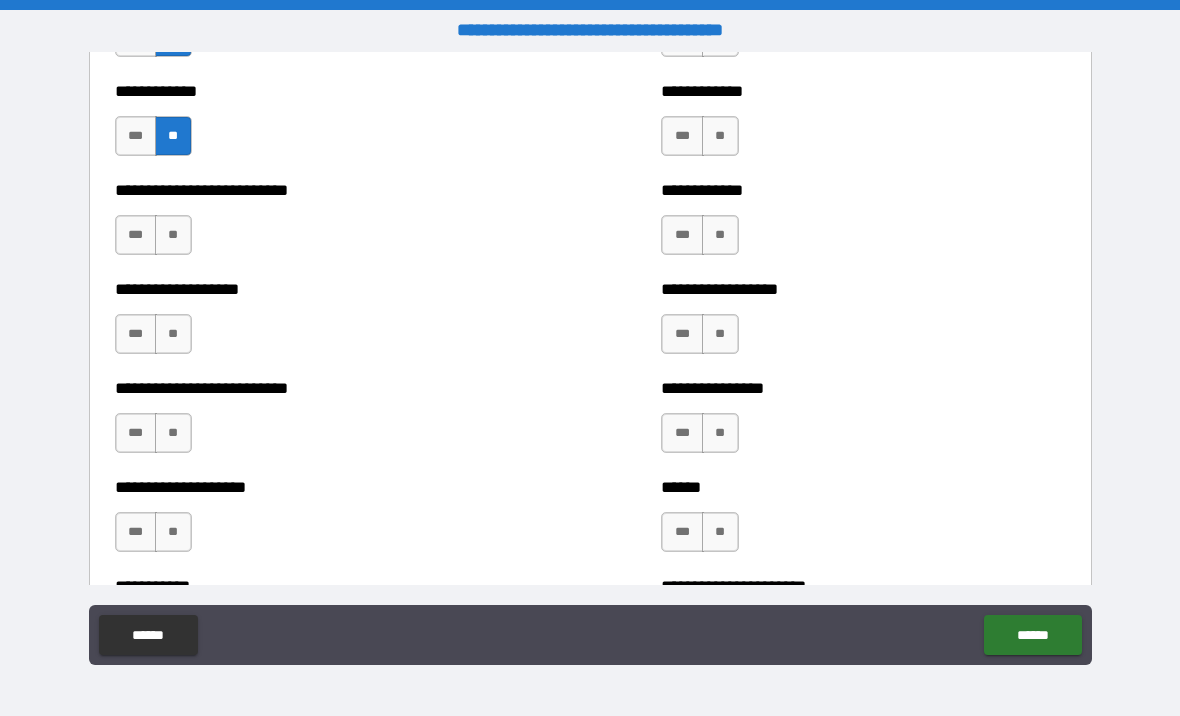 click on "**" at bounding box center [173, 235] 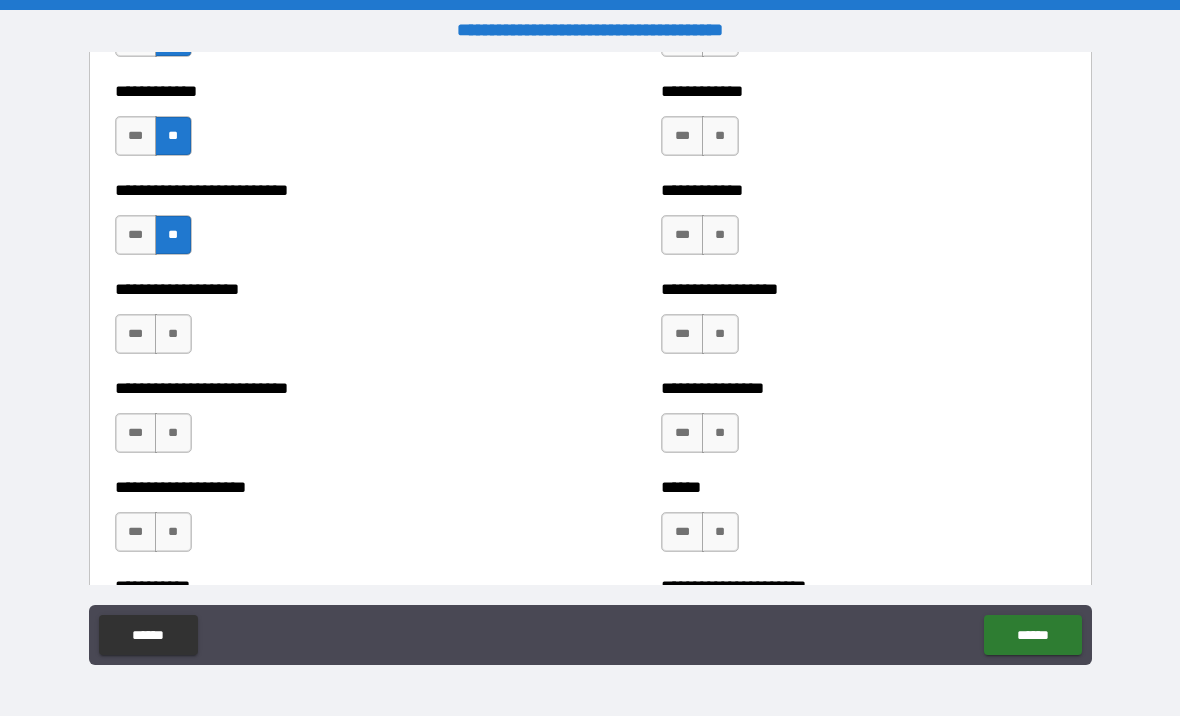 click on "**" at bounding box center (173, 334) 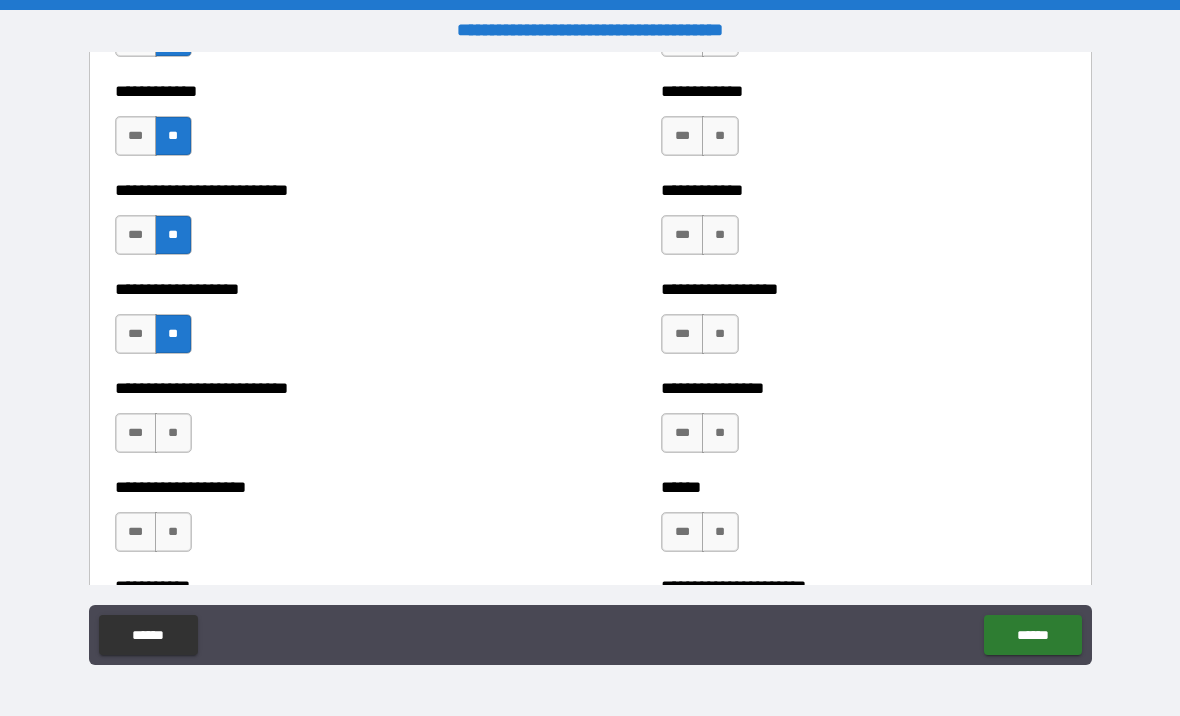 click on "**" at bounding box center (173, 433) 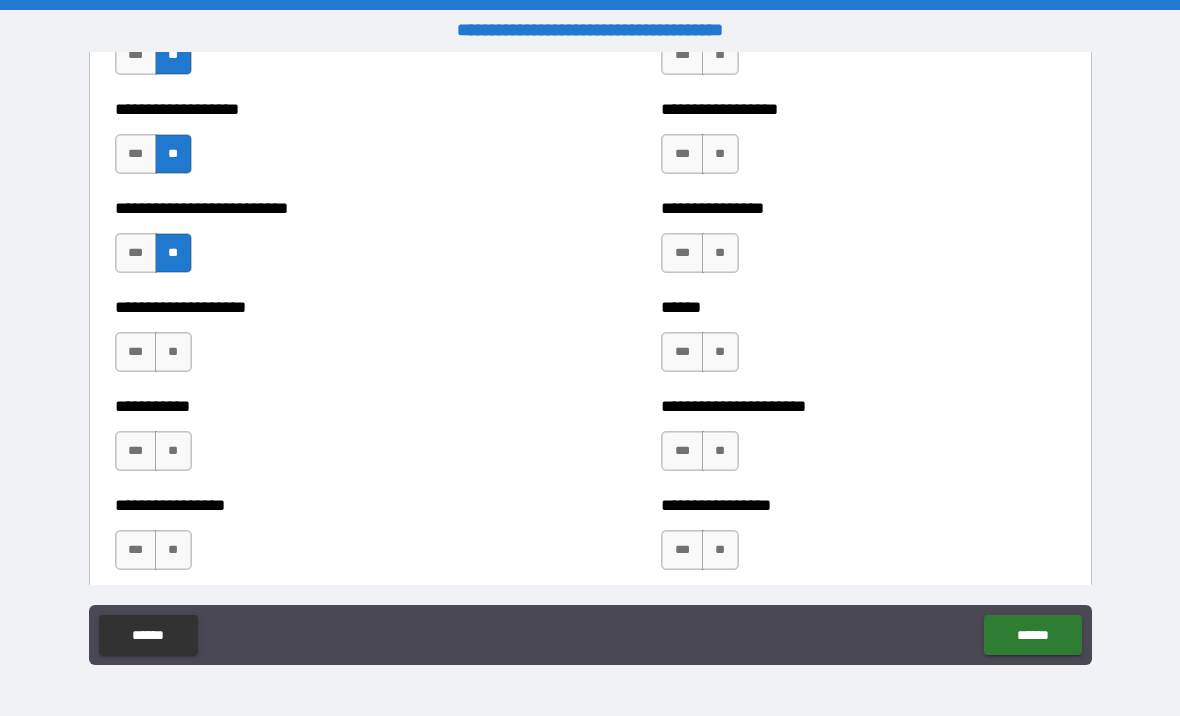 scroll, scrollTop: 5755, scrollLeft: 0, axis: vertical 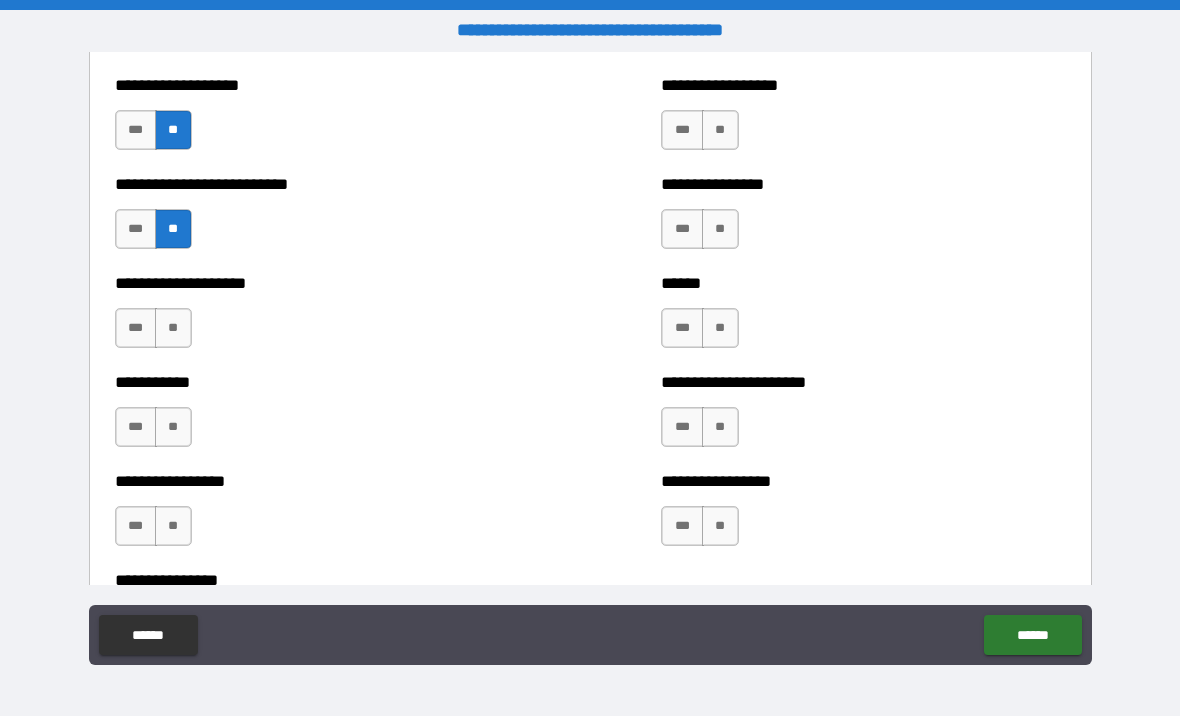 click on "**" at bounding box center (173, 328) 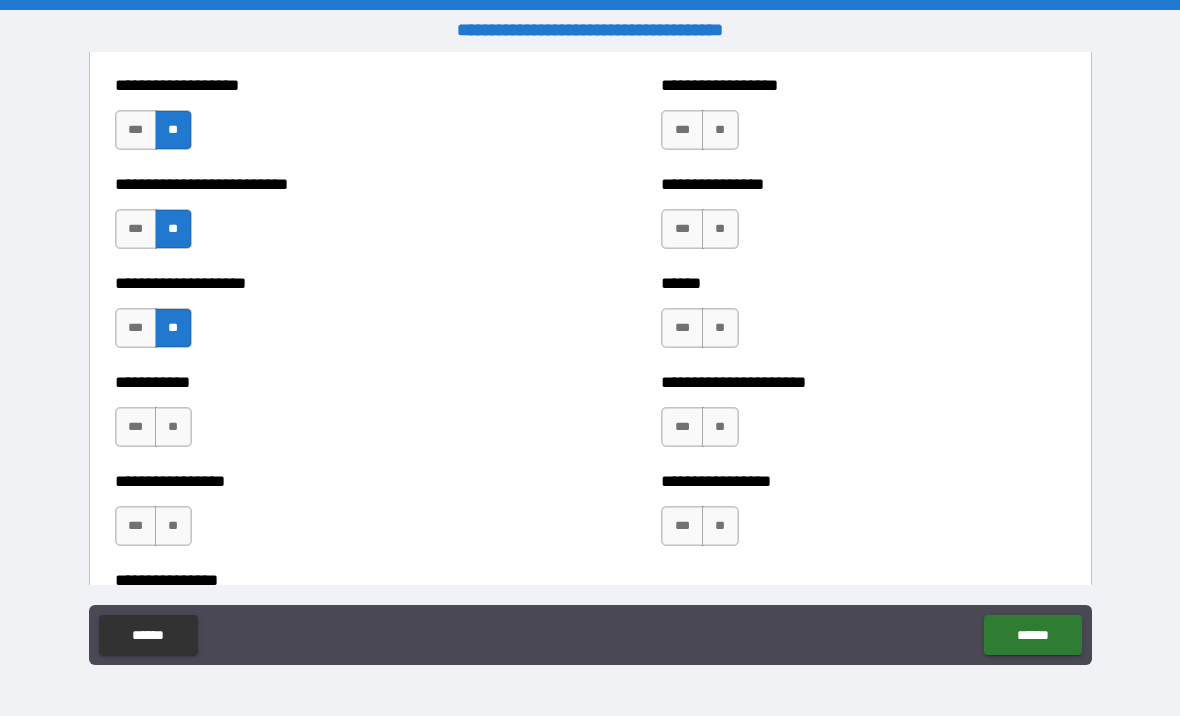 click on "**" at bounding box center (173, 427) 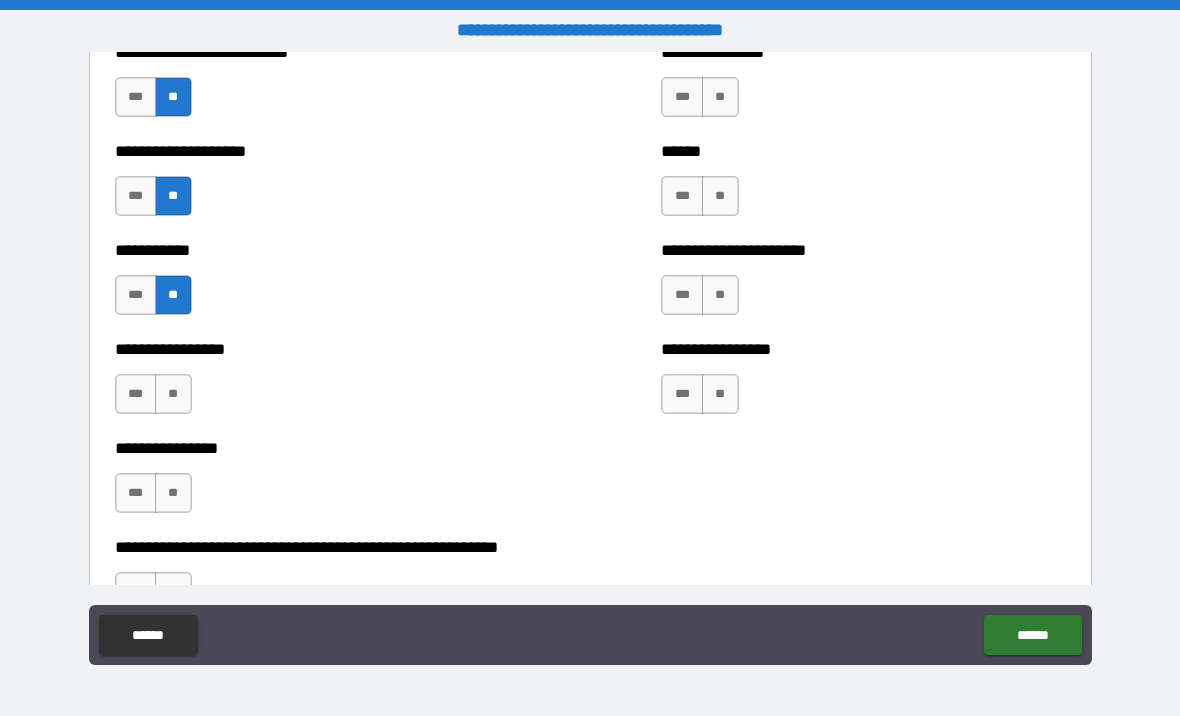 scroll, scrollTop: 5889, scrollLeft: 0, axis: vertical 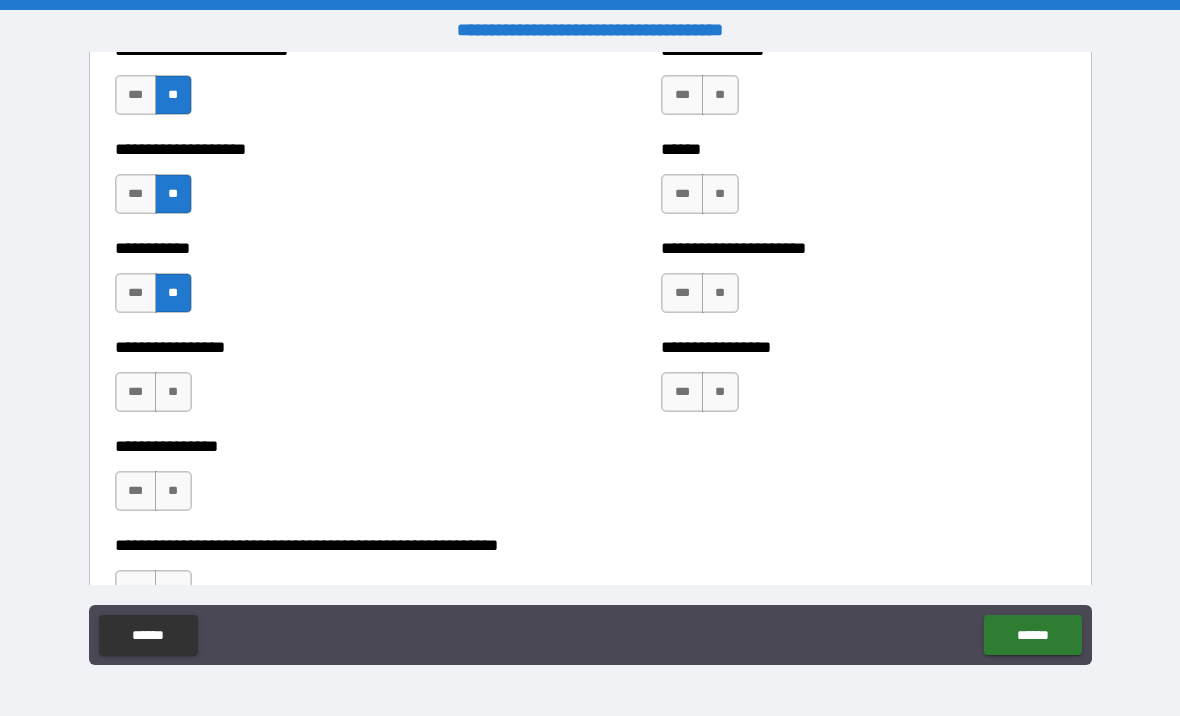 click on "**" at bounding box center (173, 392) 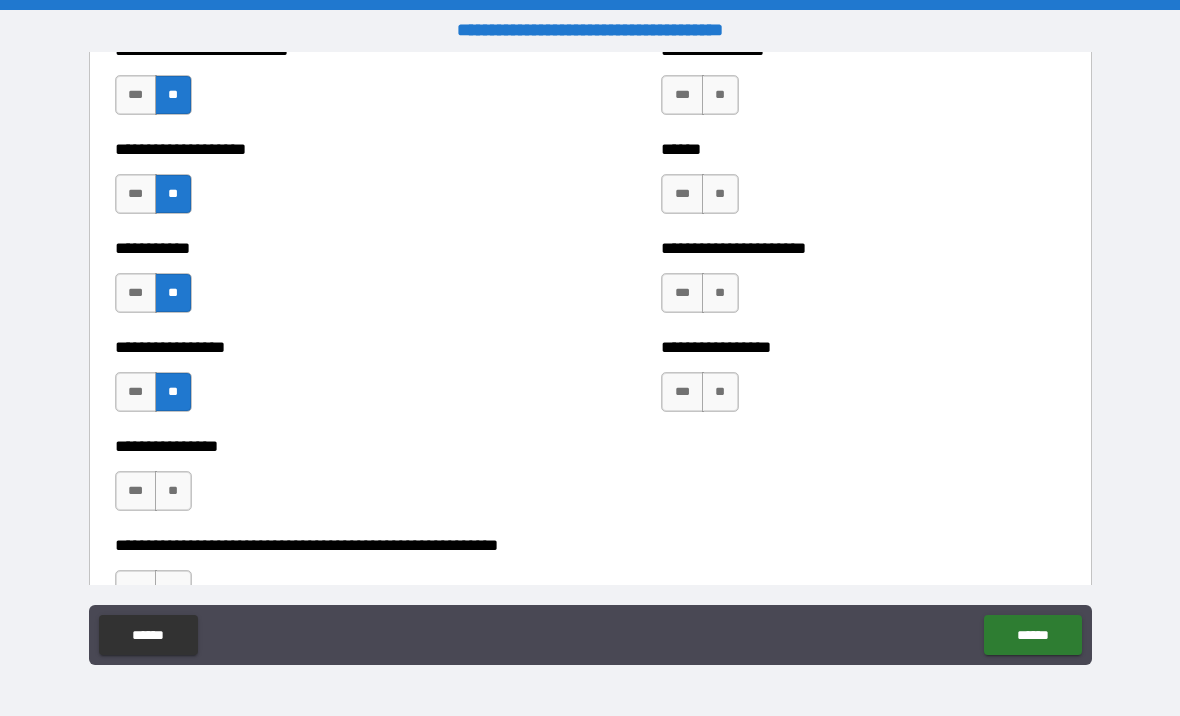 click on "**" at bounding box center [173, 491] 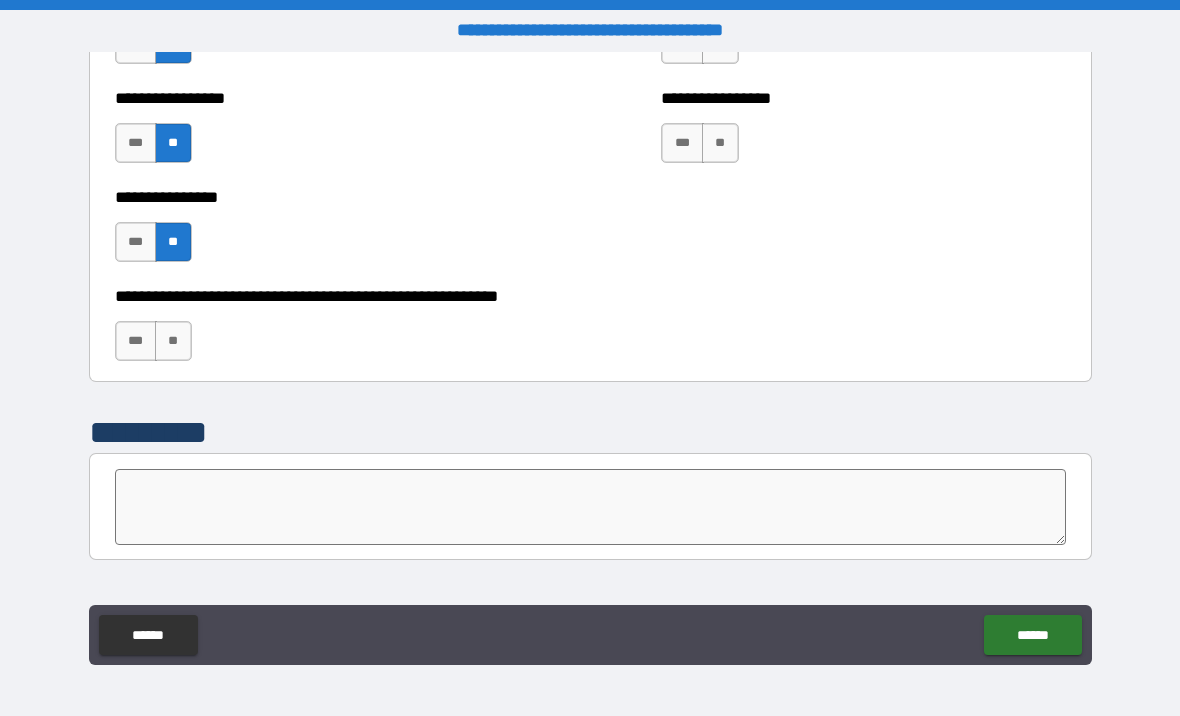 scroll, scrollTop: 6139, scrollLeft: 0, axis: vertical 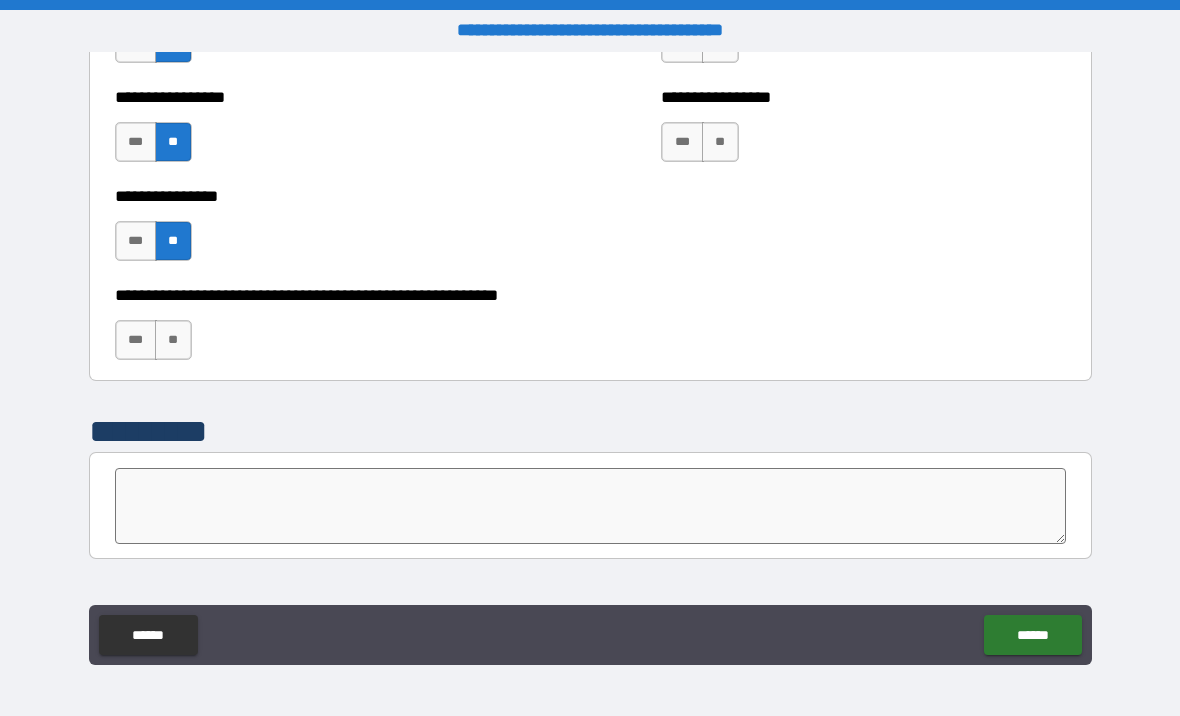 click on "**" at bounding box center (173, 340) 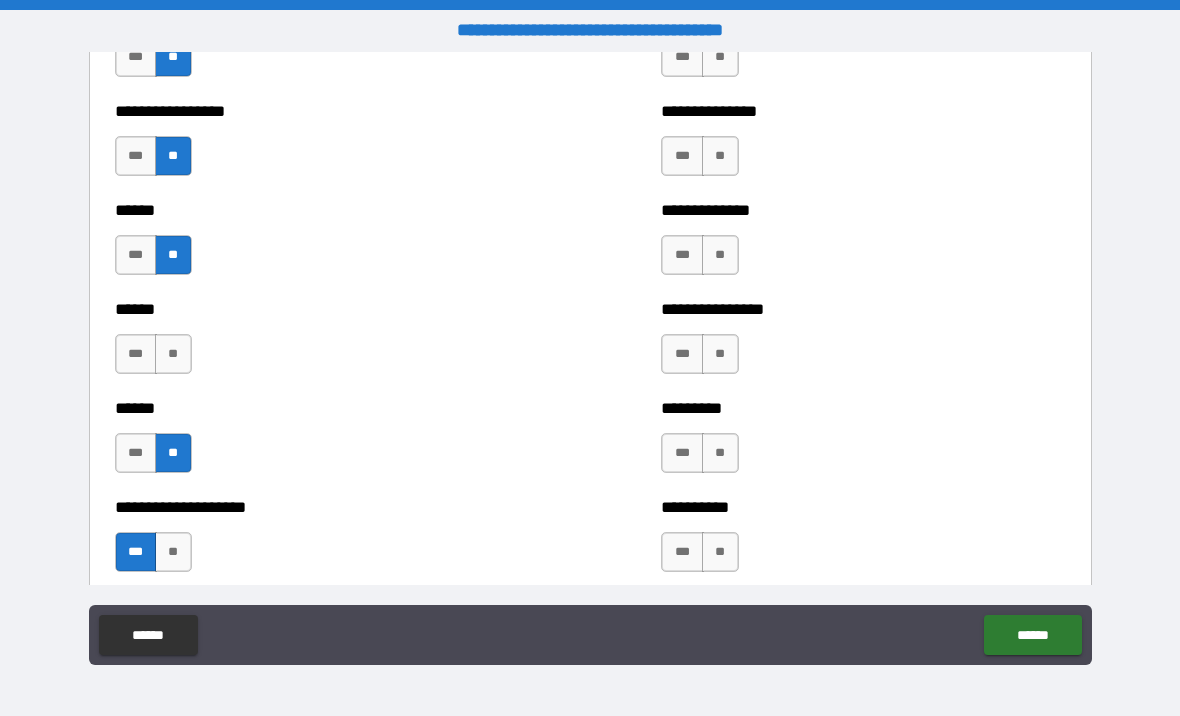 scroll, scrollTop: 2952, scrollLeft: 0, axis: vertical 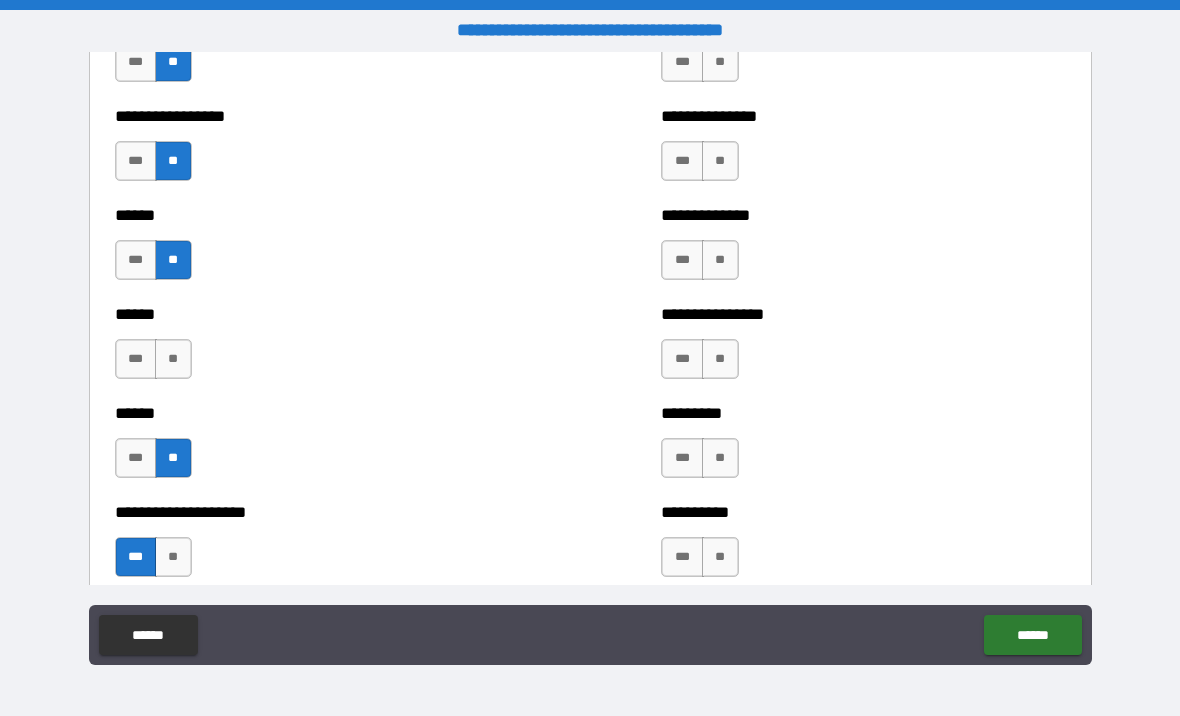 click on "******   ******" at bounding box center [590, 637] 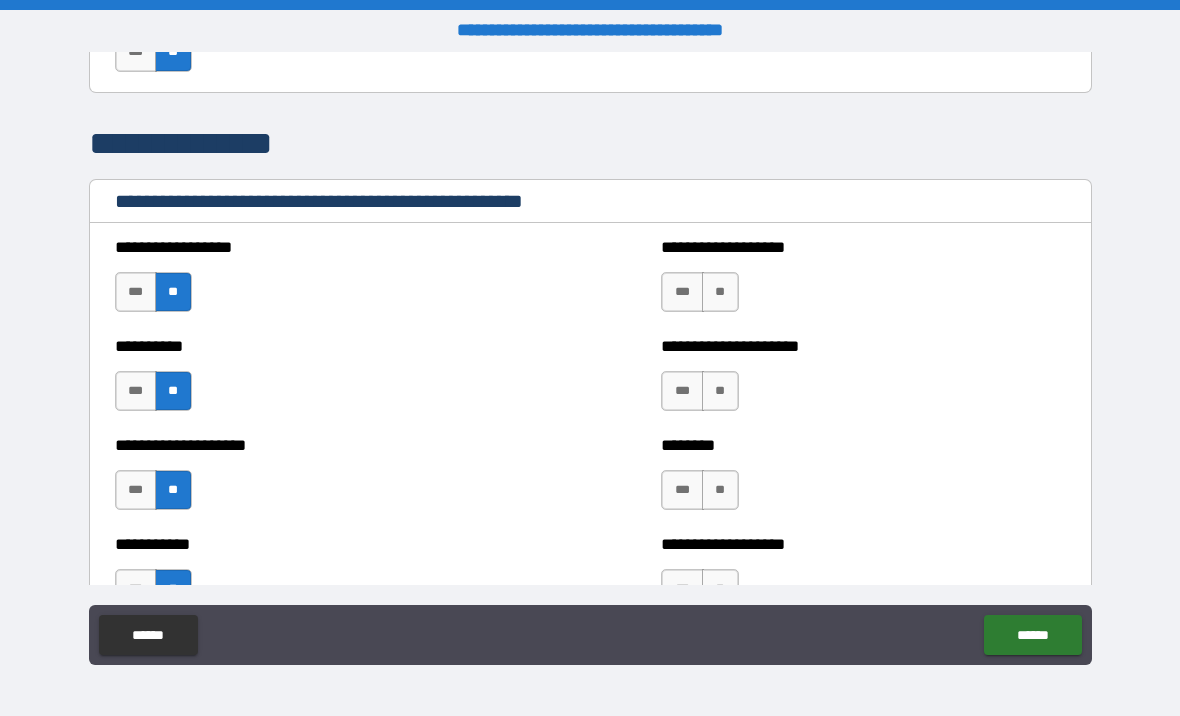 scroll, scrollTop: 2331, scrollLeft: 0, axis: vertical 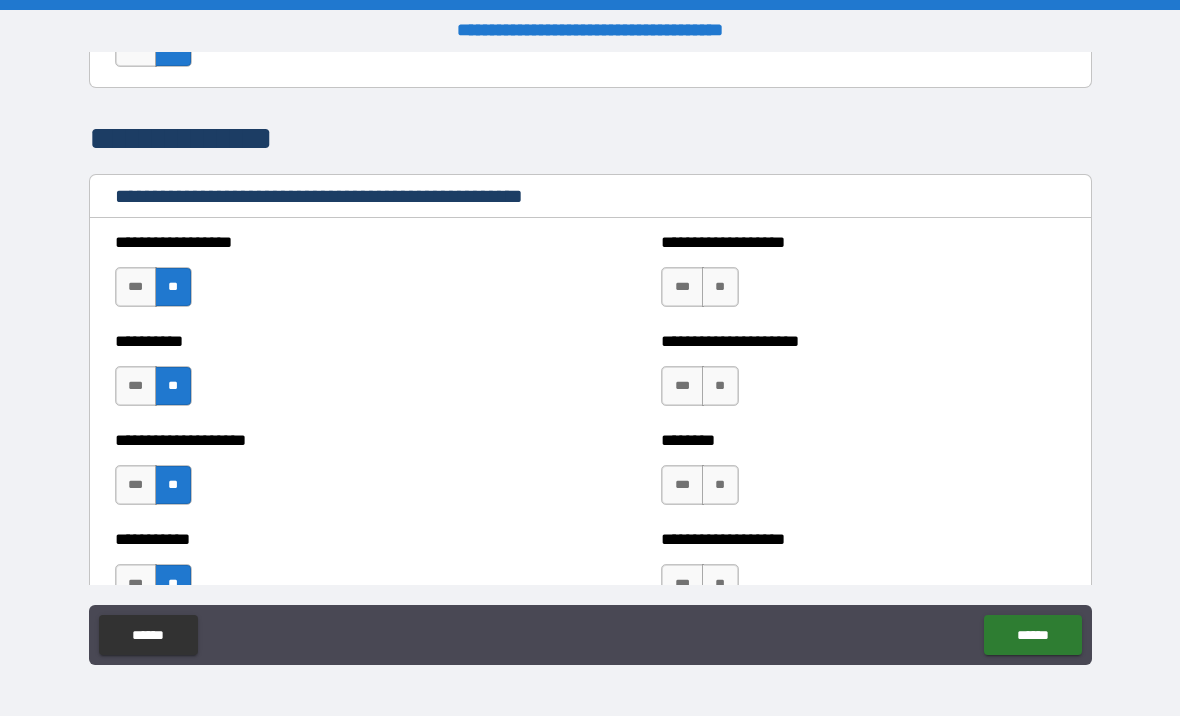click on "**" at bounding box center [720, 287] 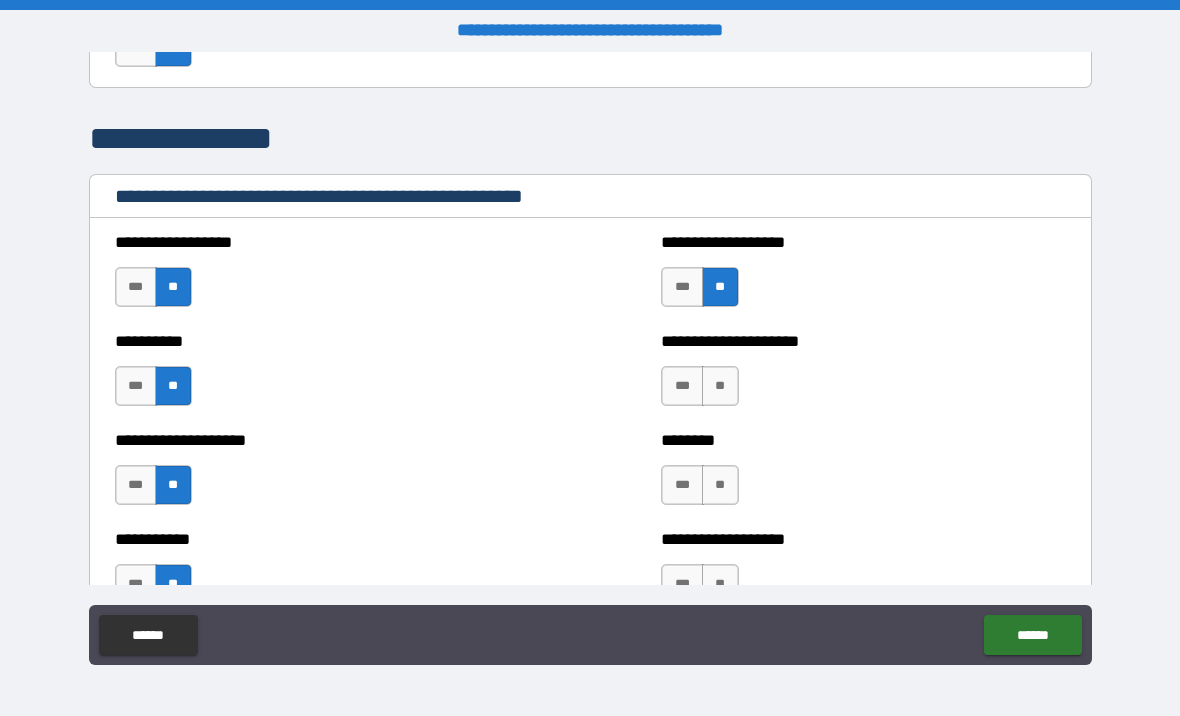 click on "**" at bounding box center (720, 386) 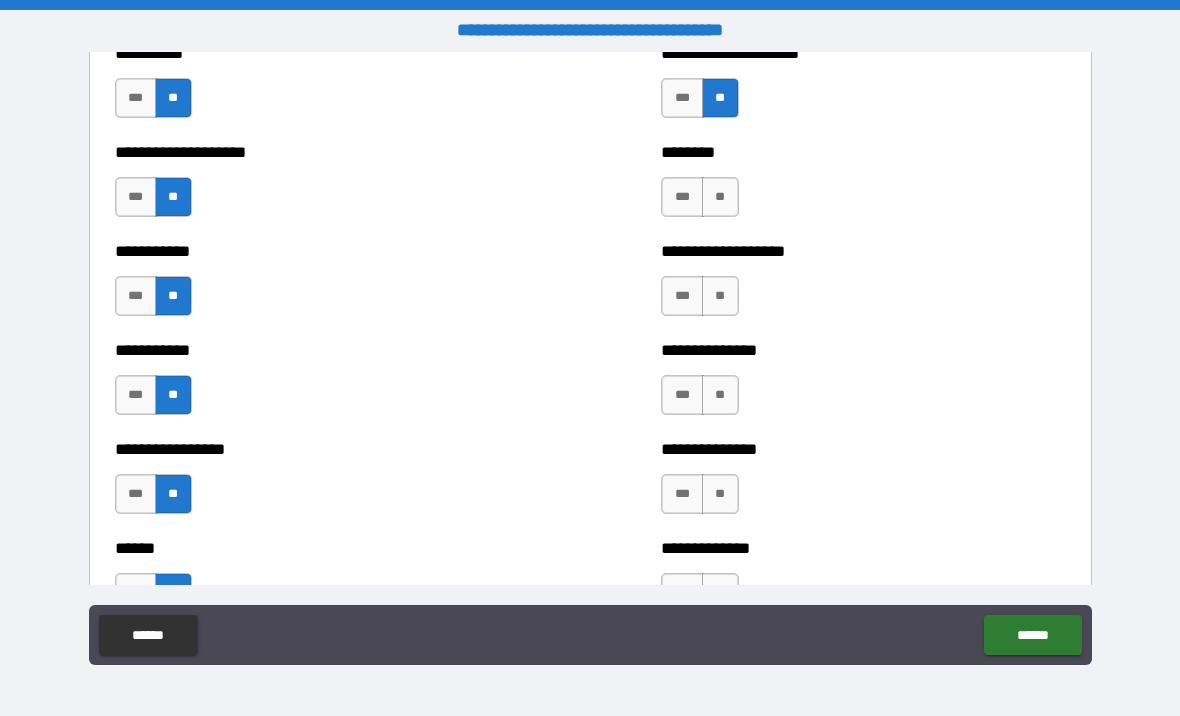 scroll, scrollTop: 2620, scrollLeft: 0, axis: vertical 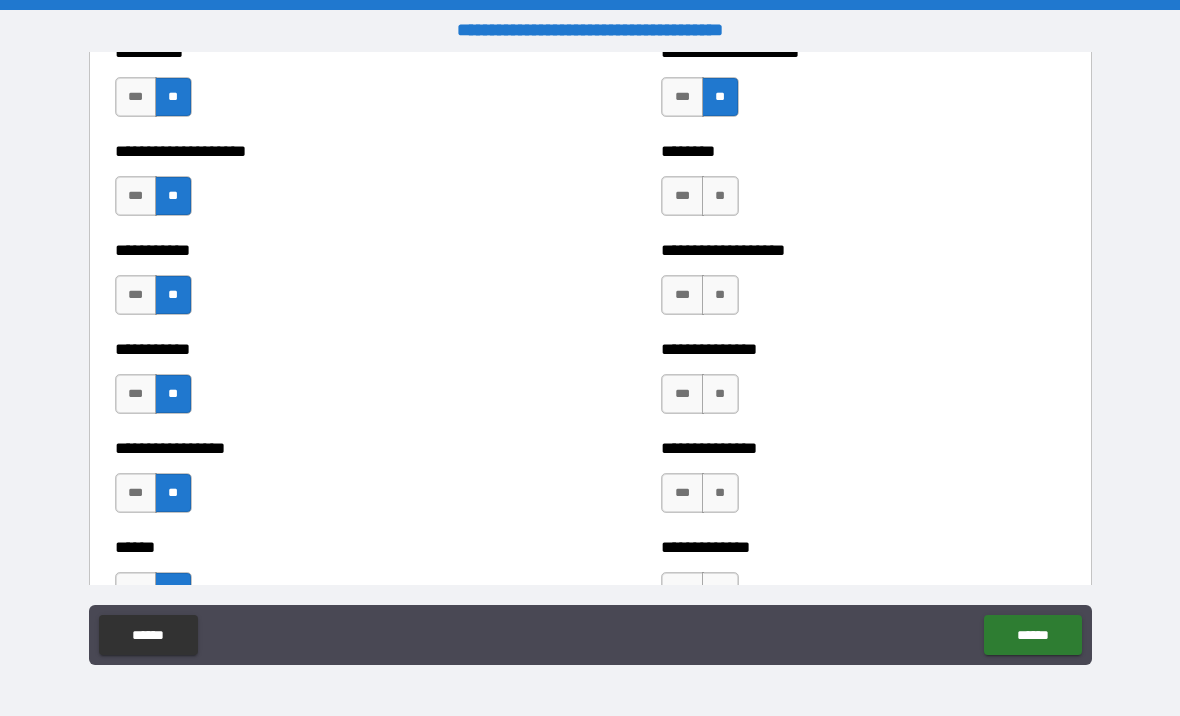 click on "**" at bounding box center (720, 196) 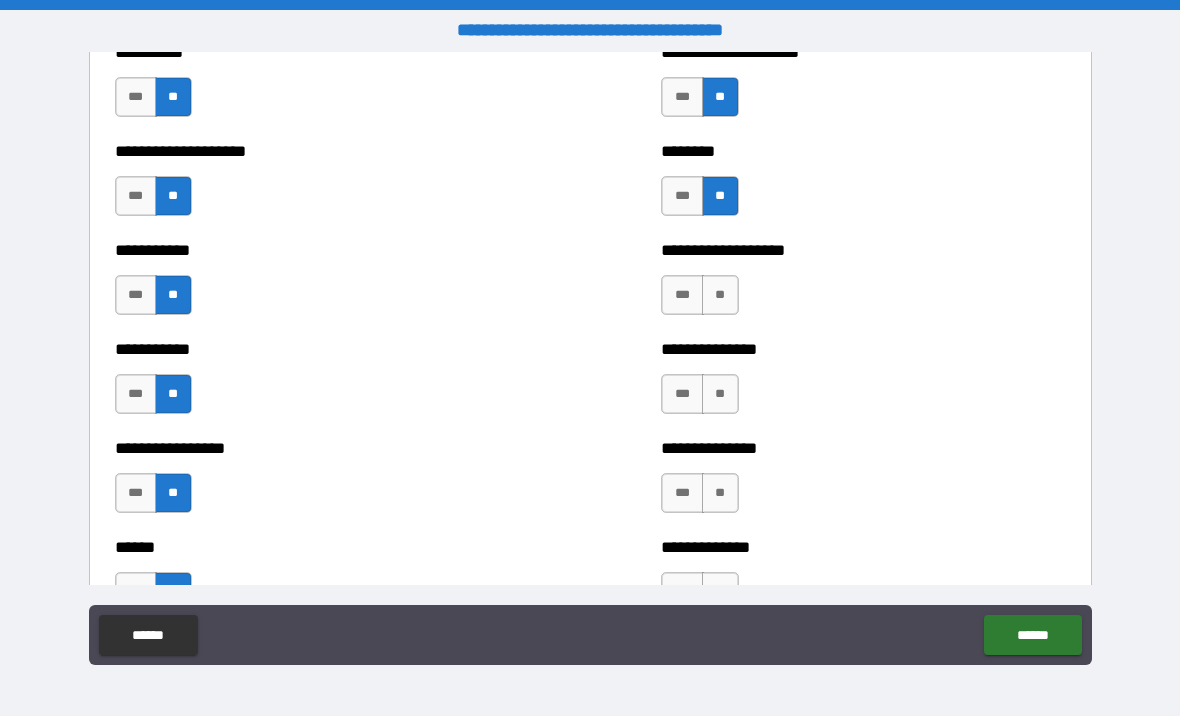 click on "**" at bounding box center [720, 295] 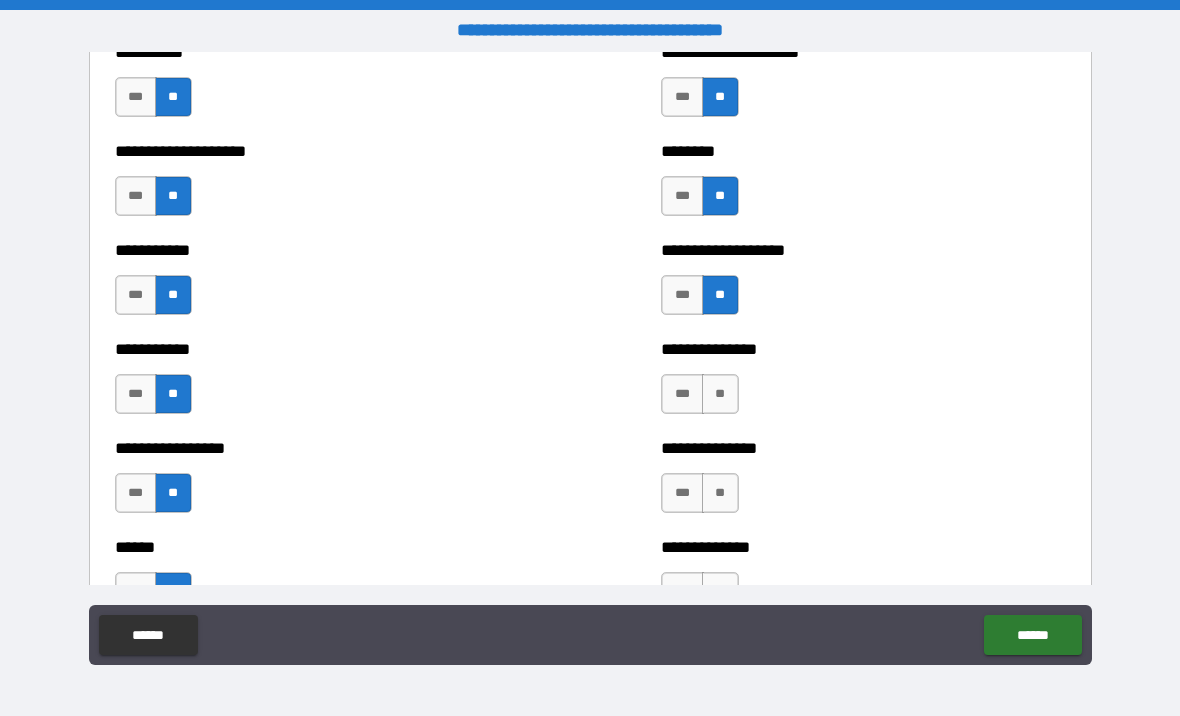 click on "**" at bounding box center [720, 394] 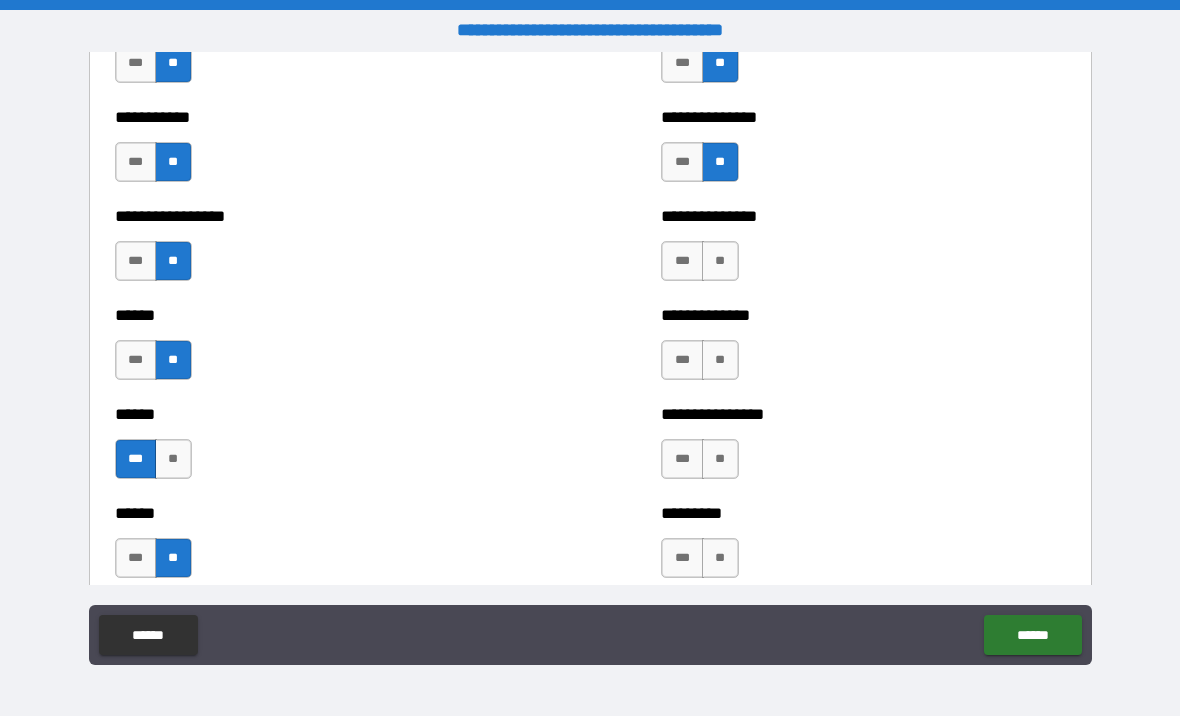 scroll, scrollTop: 2855, scrollLeft: 0, axis: vertical 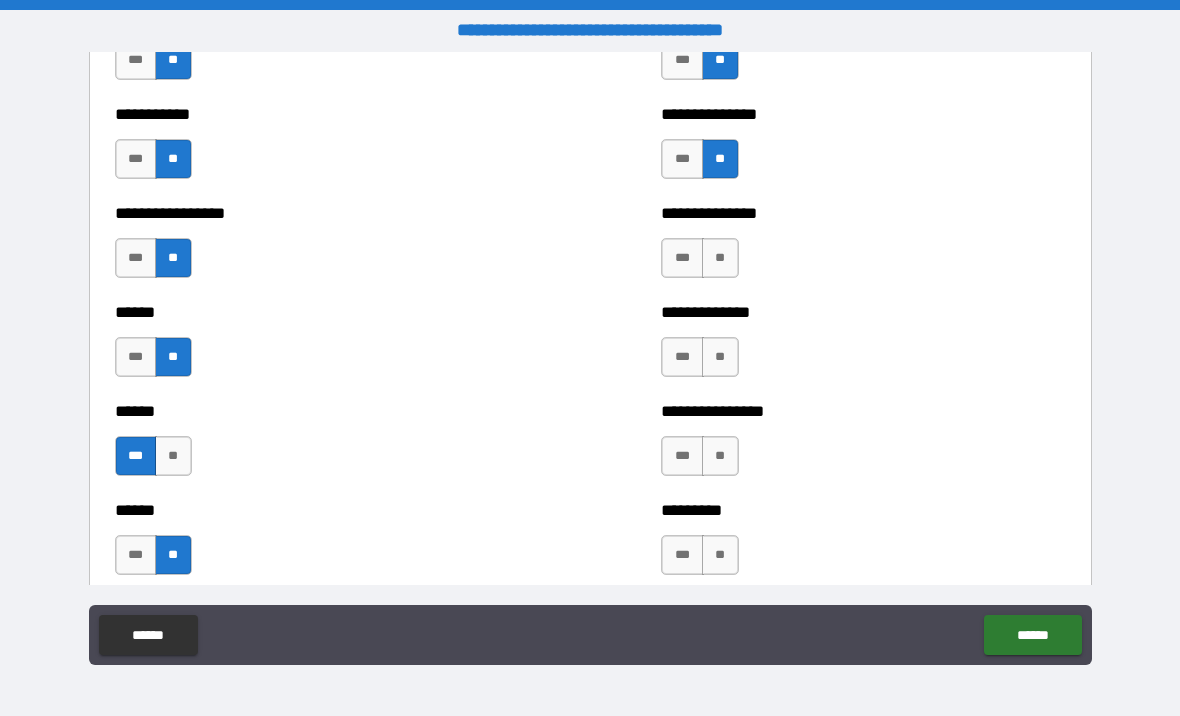 click on "**" at bounding box center [720, 258] 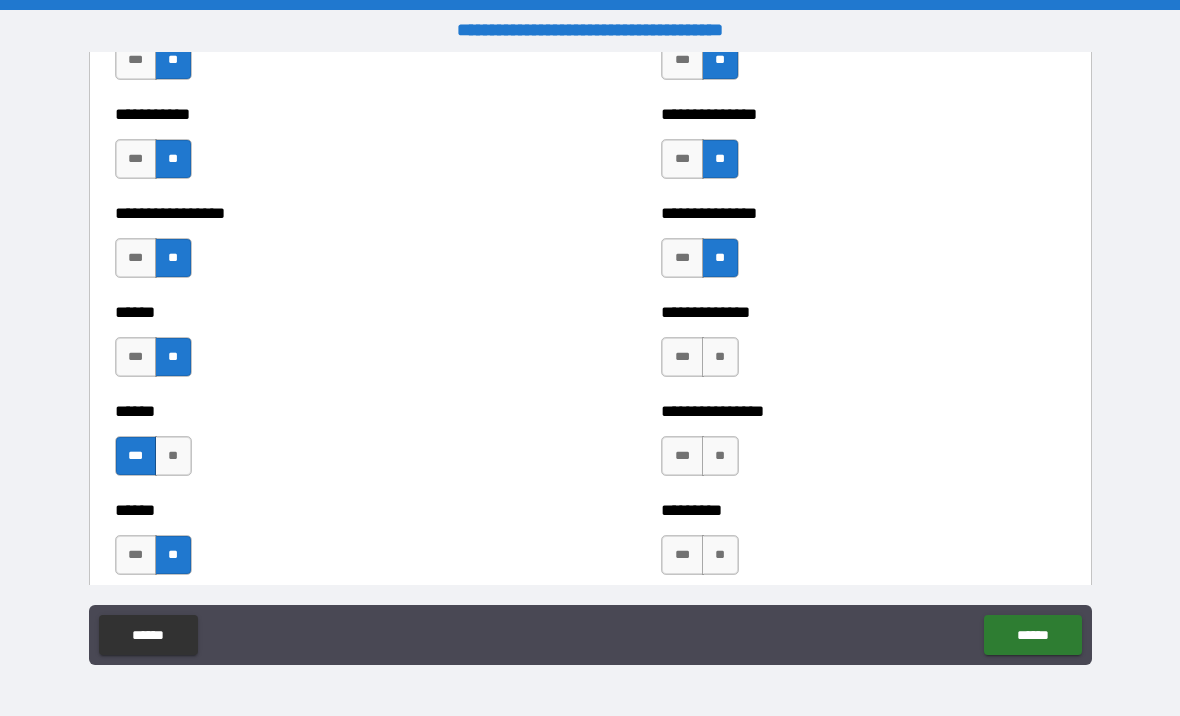click on "**" at bounding box center [720, 357] 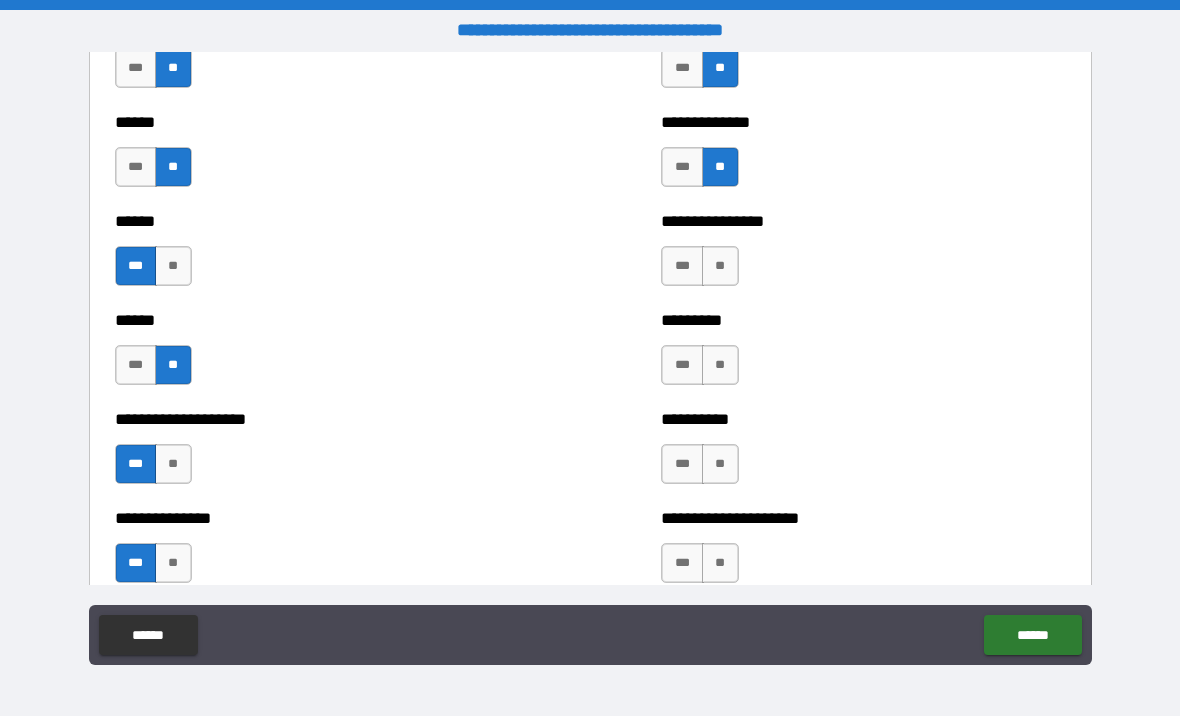 scroll, scrollTop: 3046, scrollLeft: 0, axis: vertical 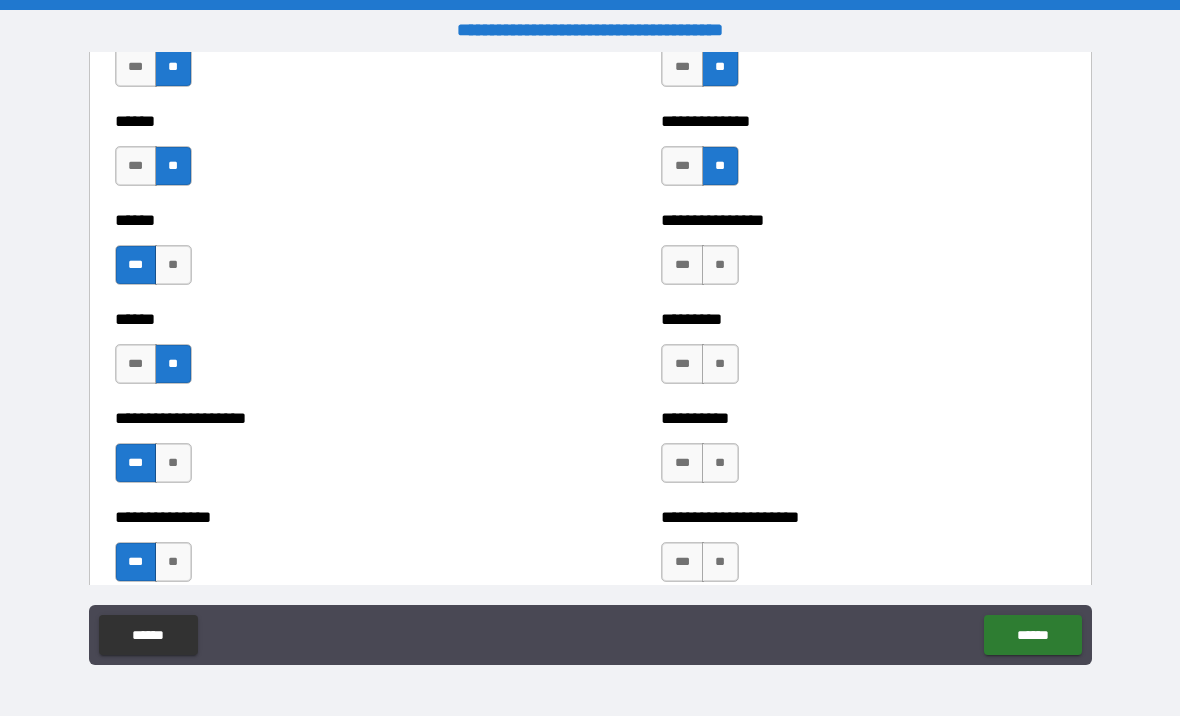 click on "***" at bounding box center (682, 166) 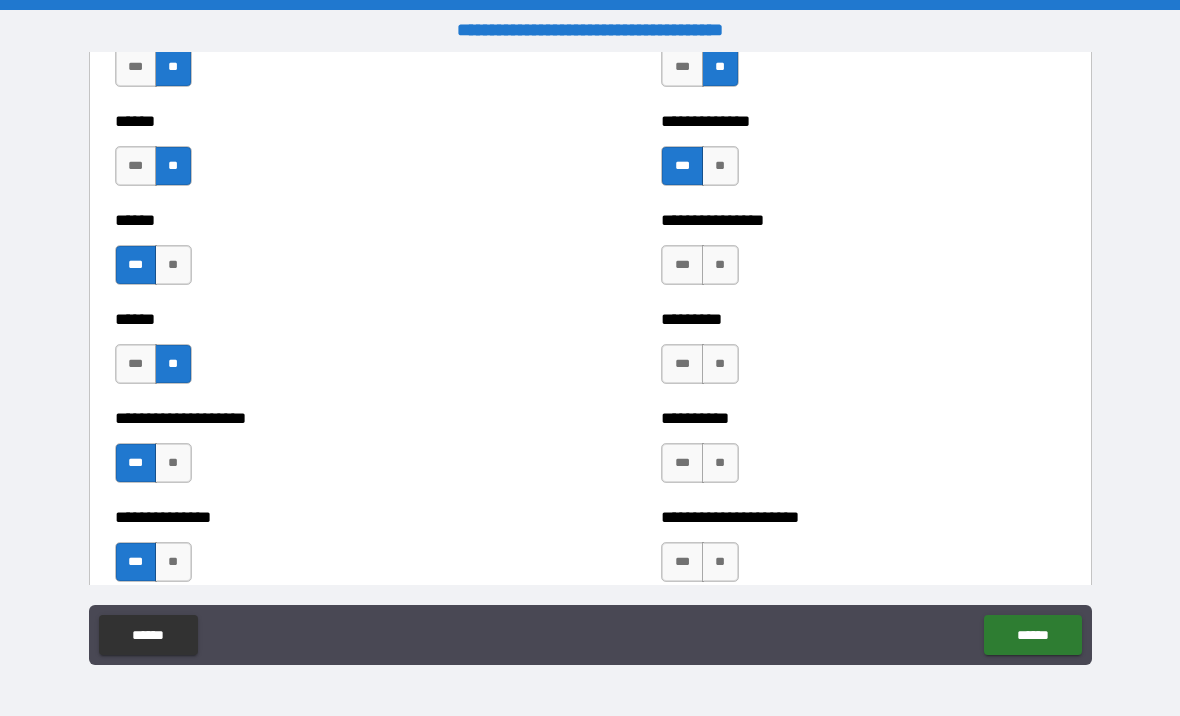 click on "**" at bounding box center [720, 265] 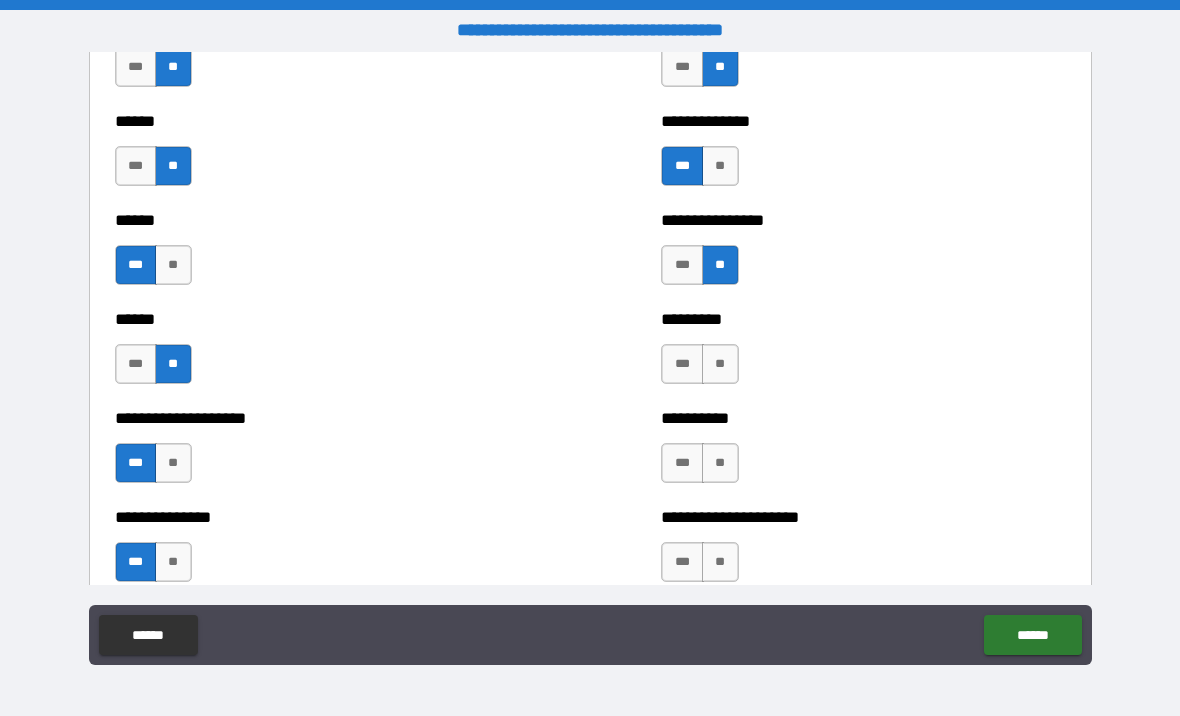 click on "**" at bounding box center (720, 364) 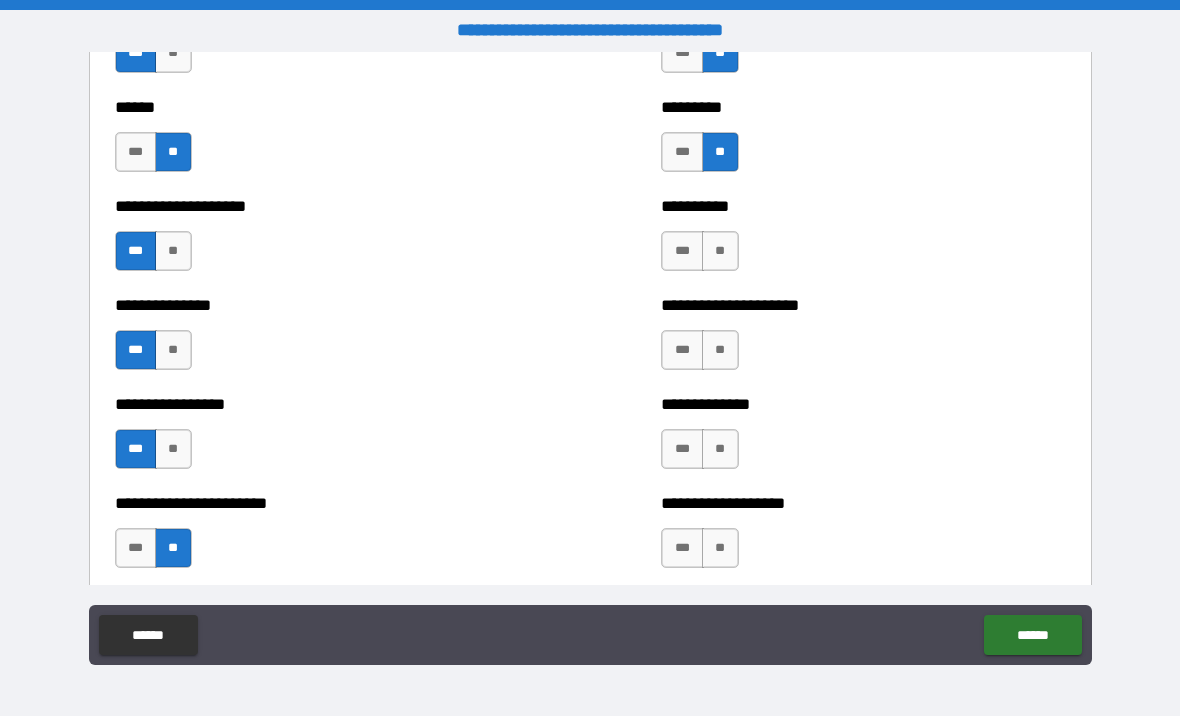 scroll, scrollTop: 3278, scrollLeft: 0, axis: vertical 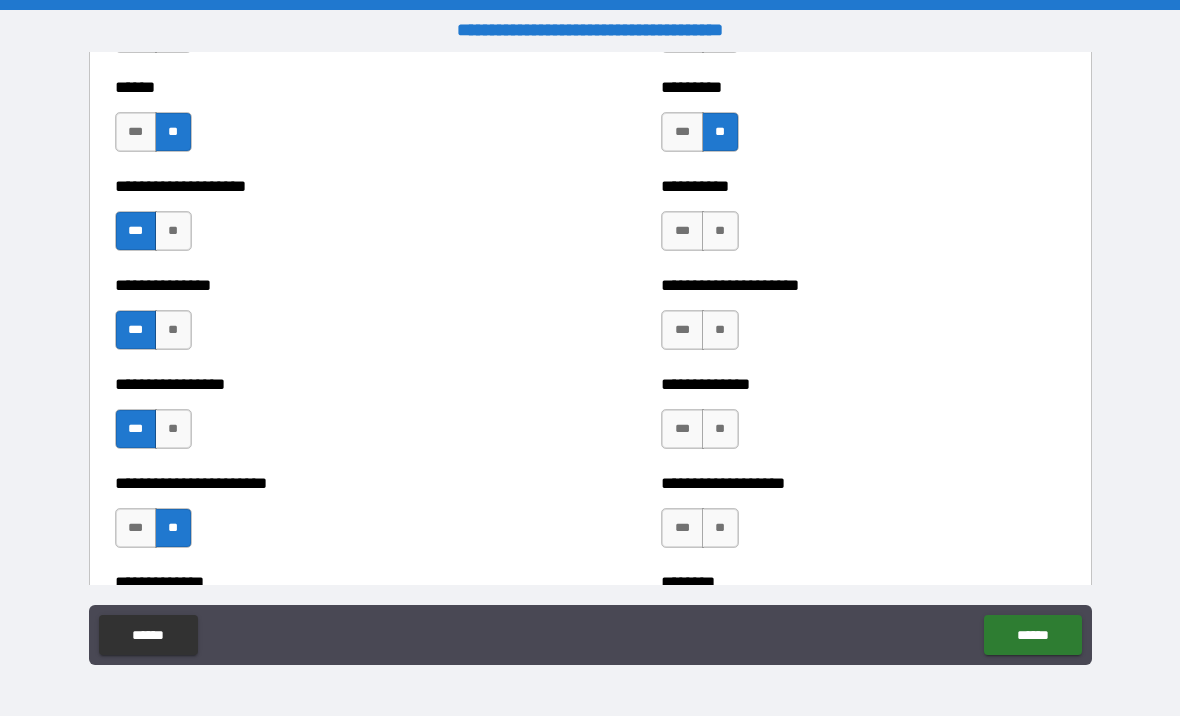 click on "**" at bounding box center [720, 231] 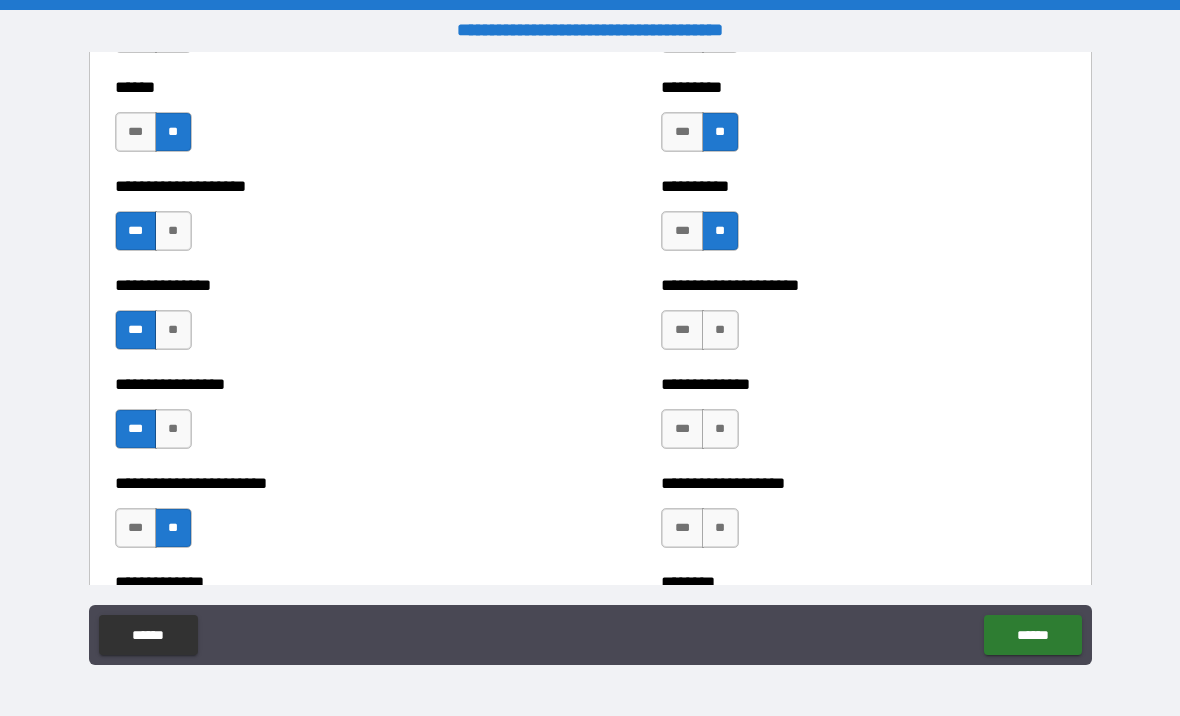 click on "**" at bounding box center [720, 330] 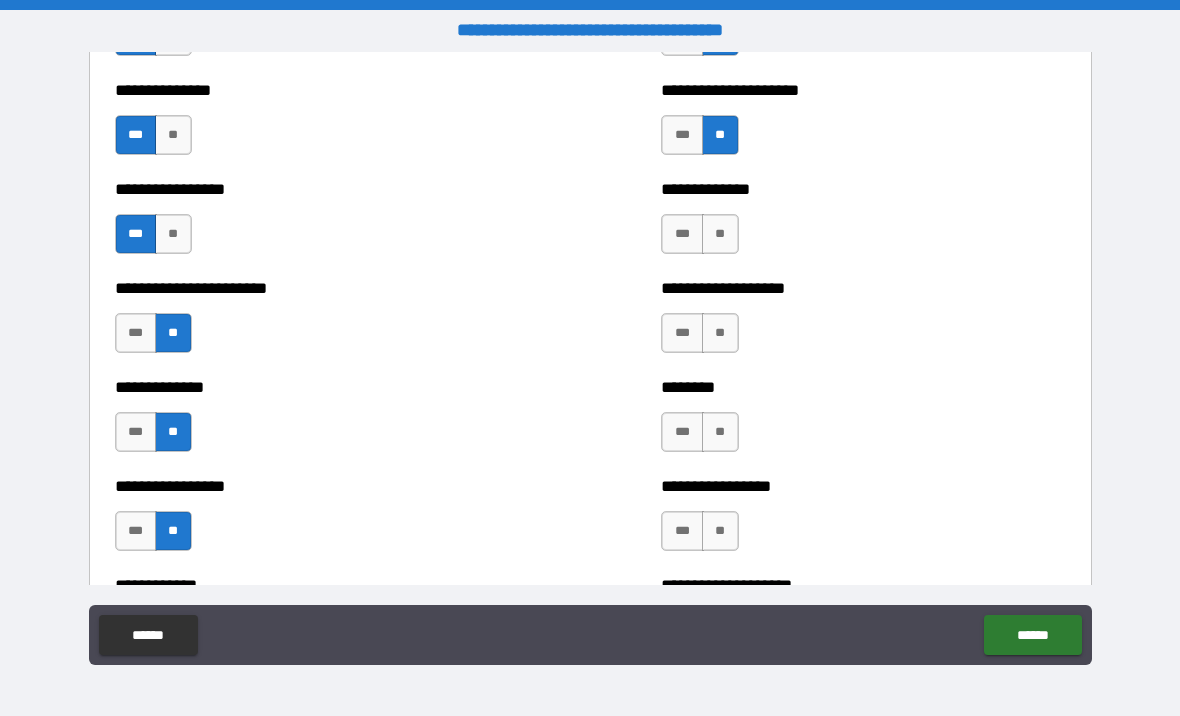 scroll, scrollTop: 3480, scrollLeft: 0, axis: vertical 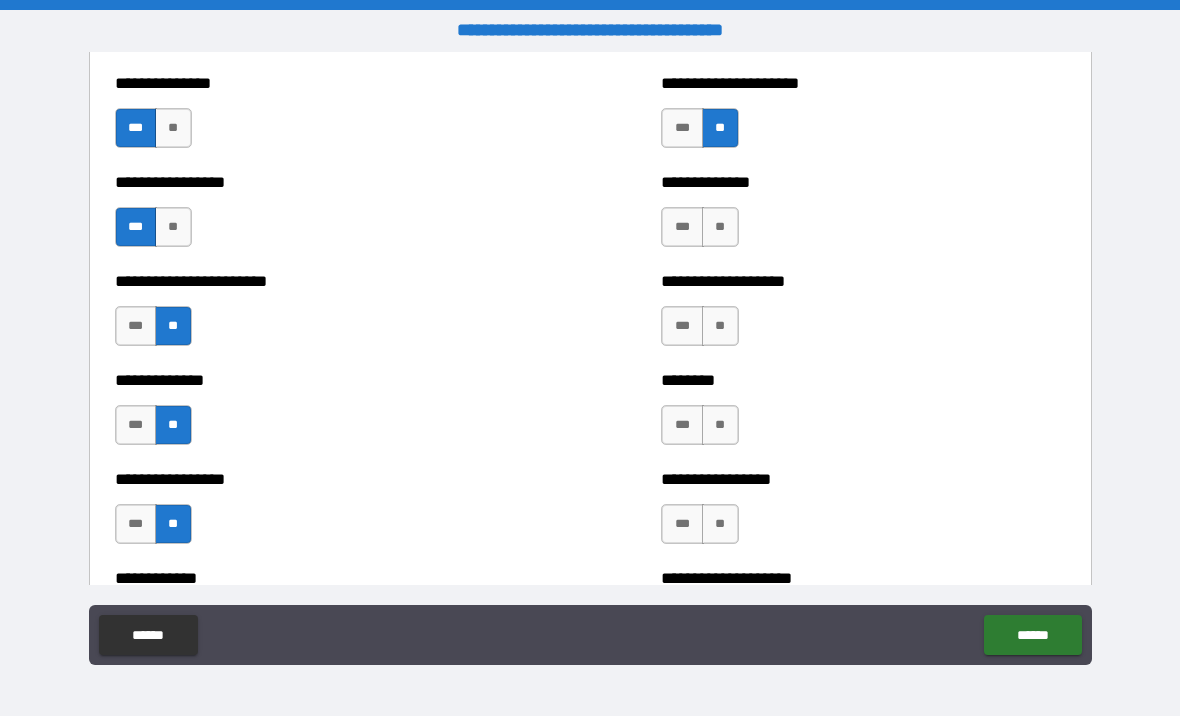 click on "**" at bounding box center (720, 227) 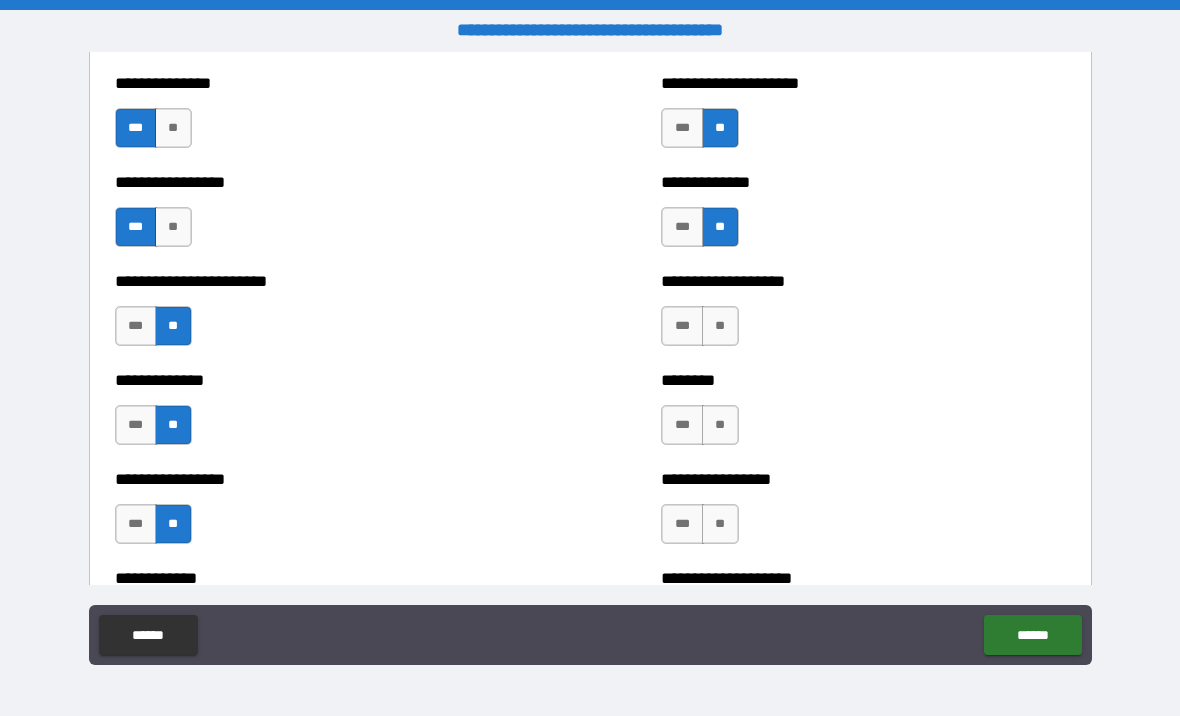 click on "**" at bounding box center (720, 326) 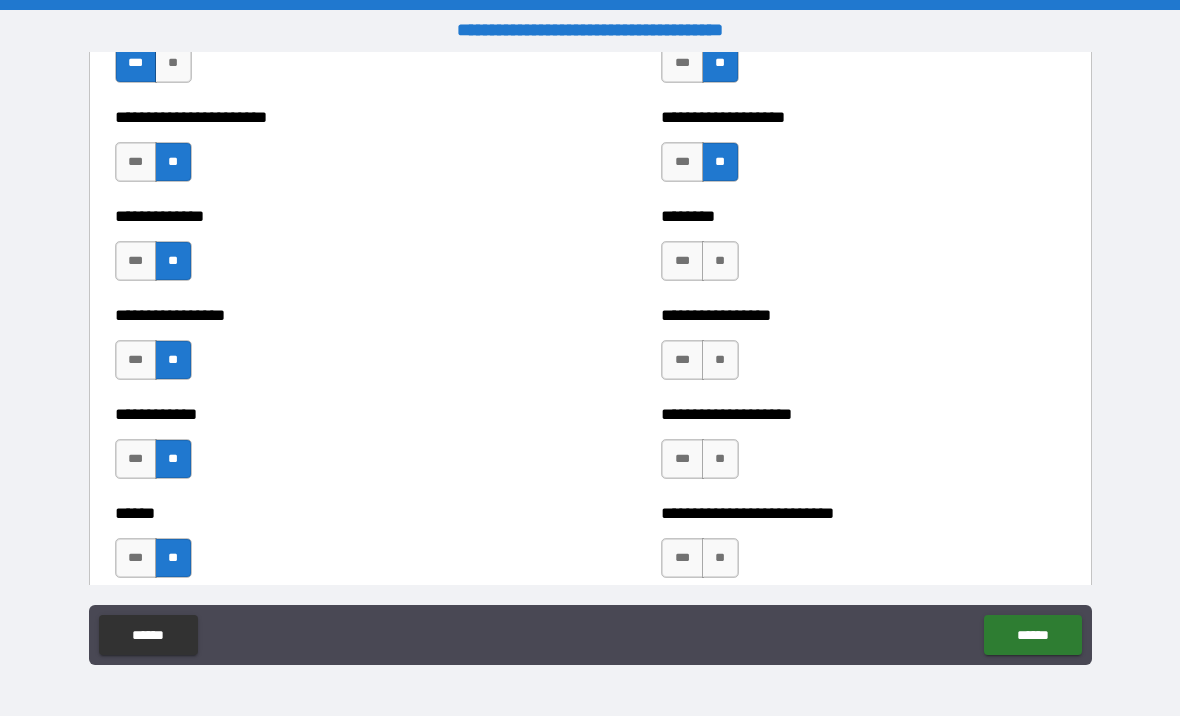 scroll, scrollTop: 3711, scrollLeft: 0, axis: vertical 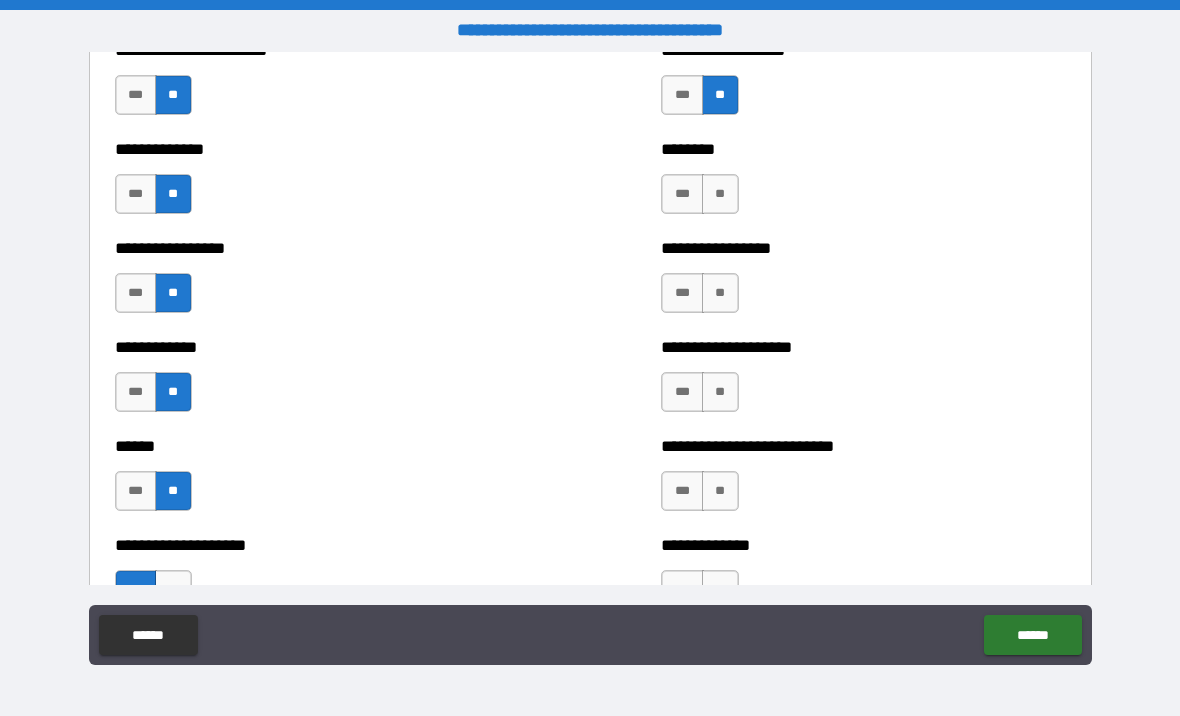 click on "**" at bounding box center [720, 194] 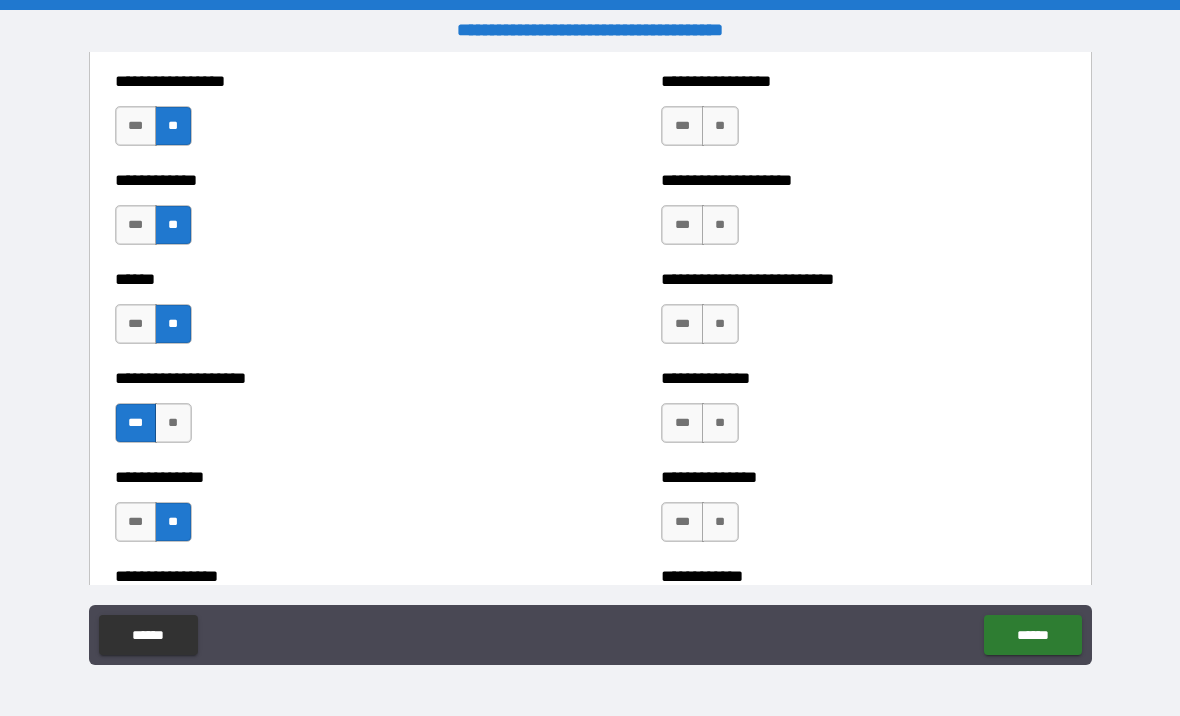 scroll, scrollTop: 3885, scrollLeft: 0, axis: vertical 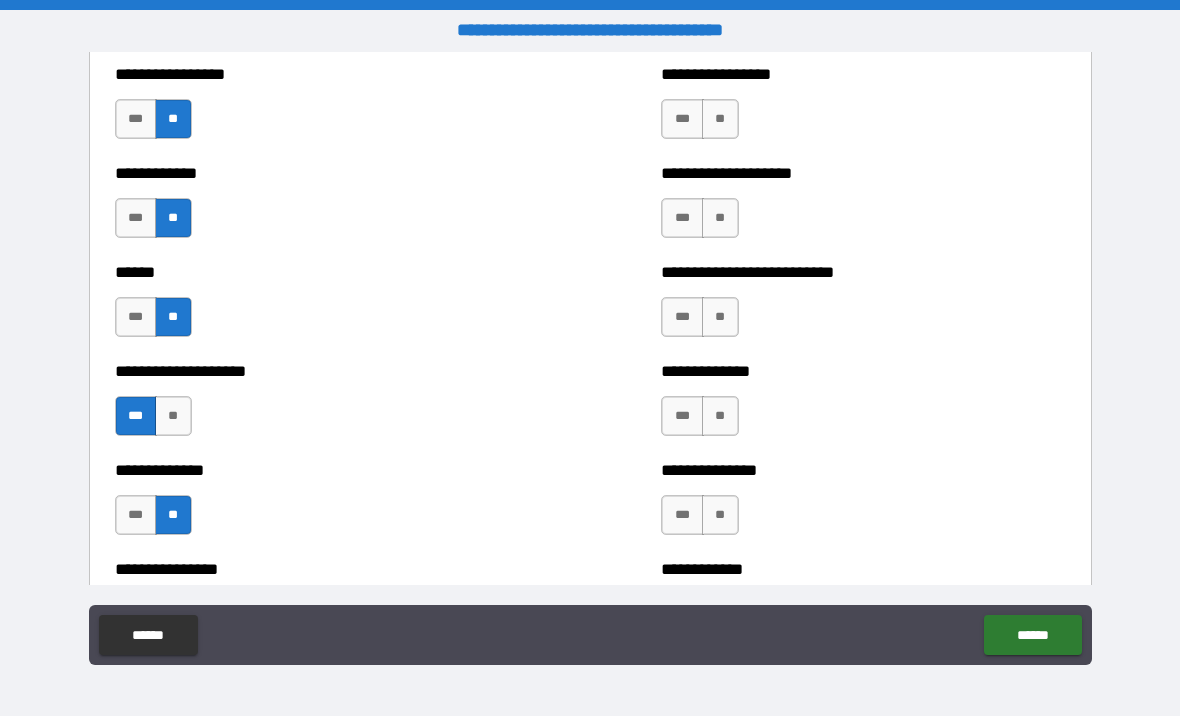 click on "**" at bounding box center [720, 119] 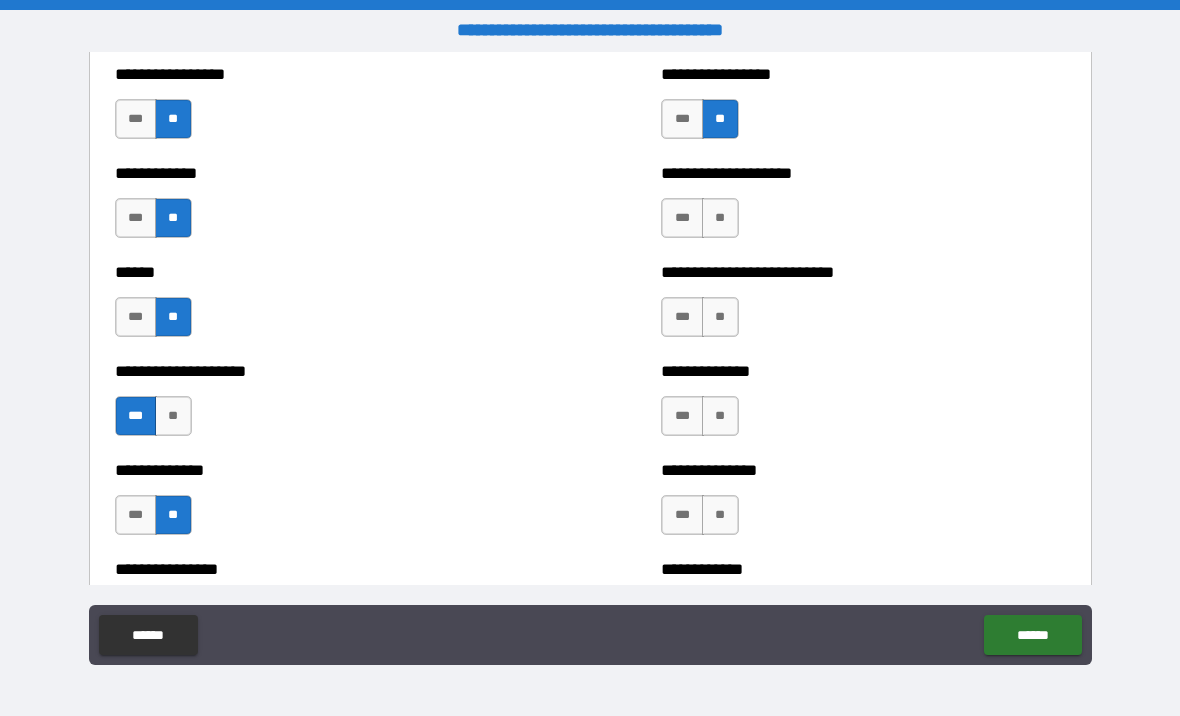 click on "**" at bounding box center [720, 218] 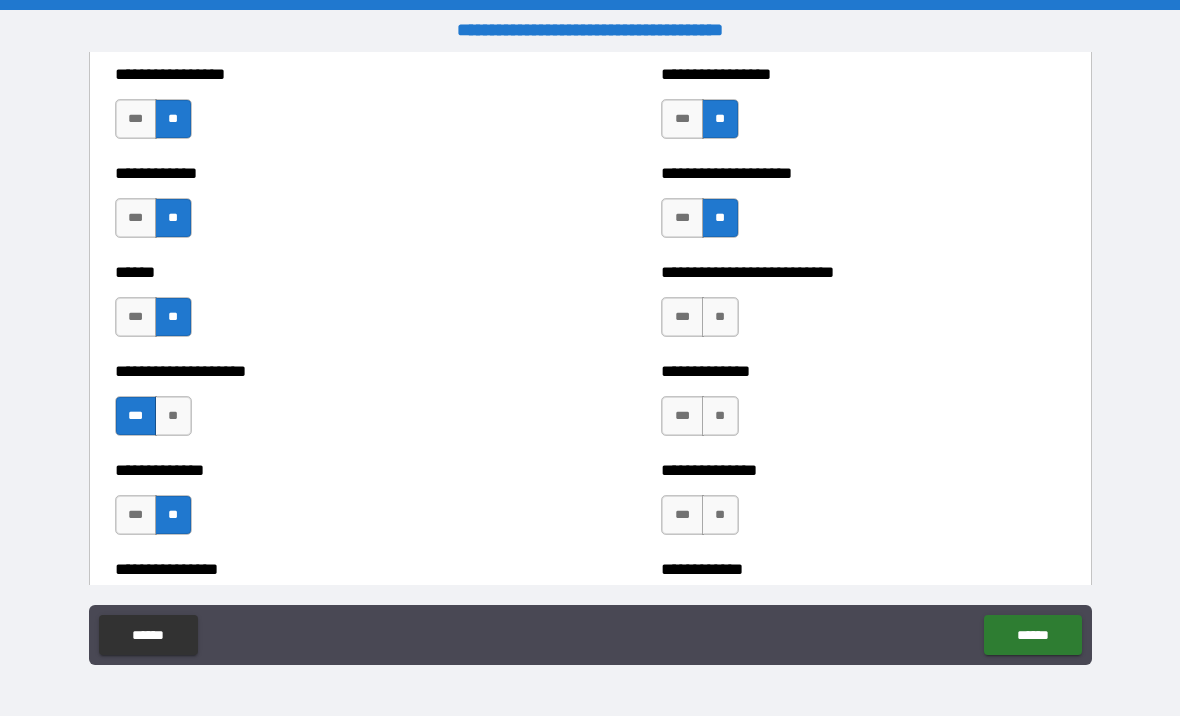 click on "**" at bounding box center [720, 317] 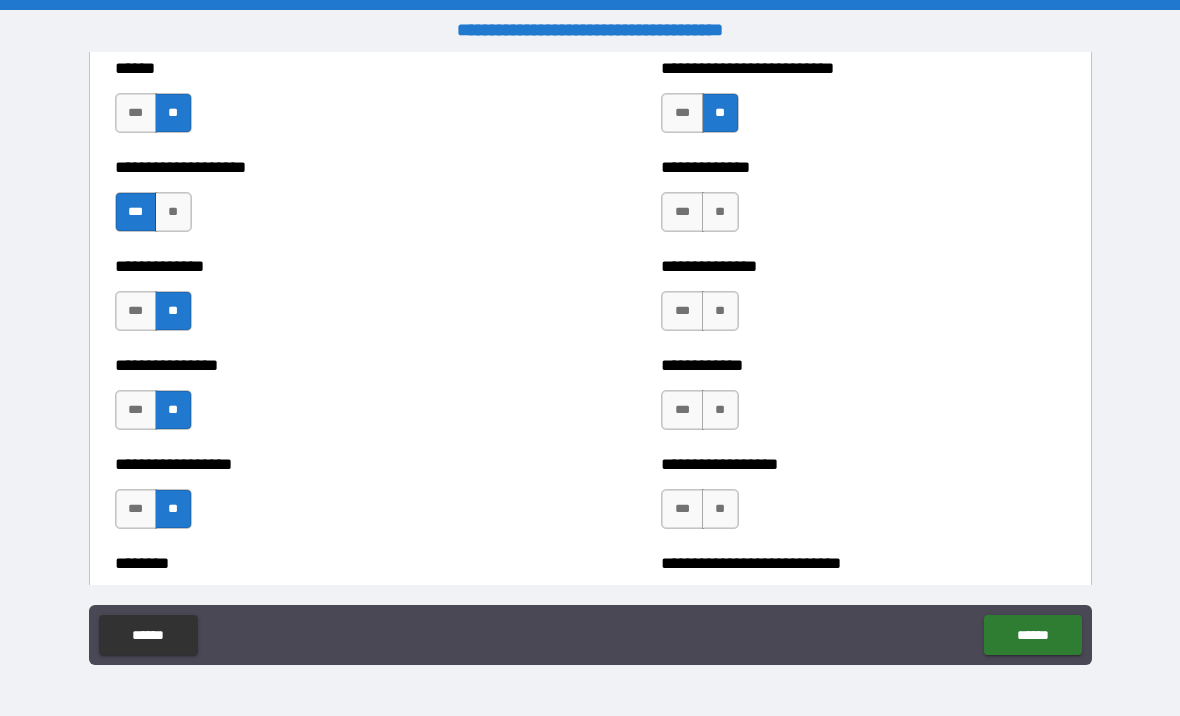 scroll, scrollTop: 4095, scrollLeft: 0, axis: vertical 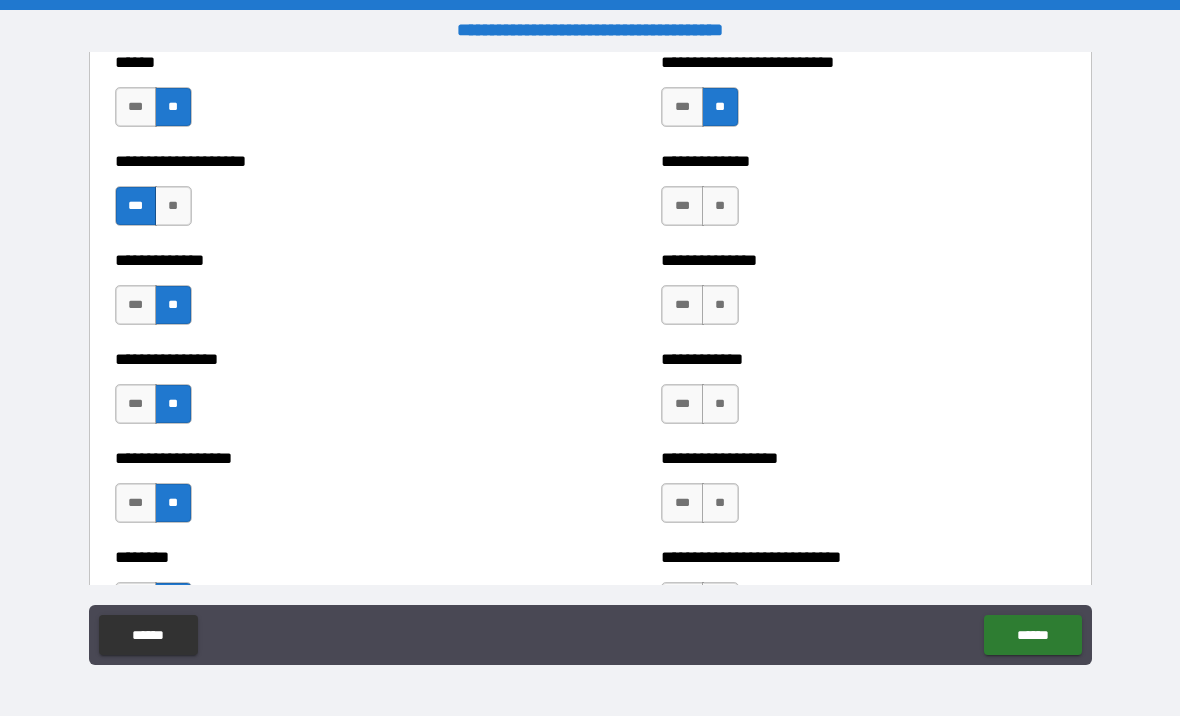 click on "**" at bounding box center (720, 206) 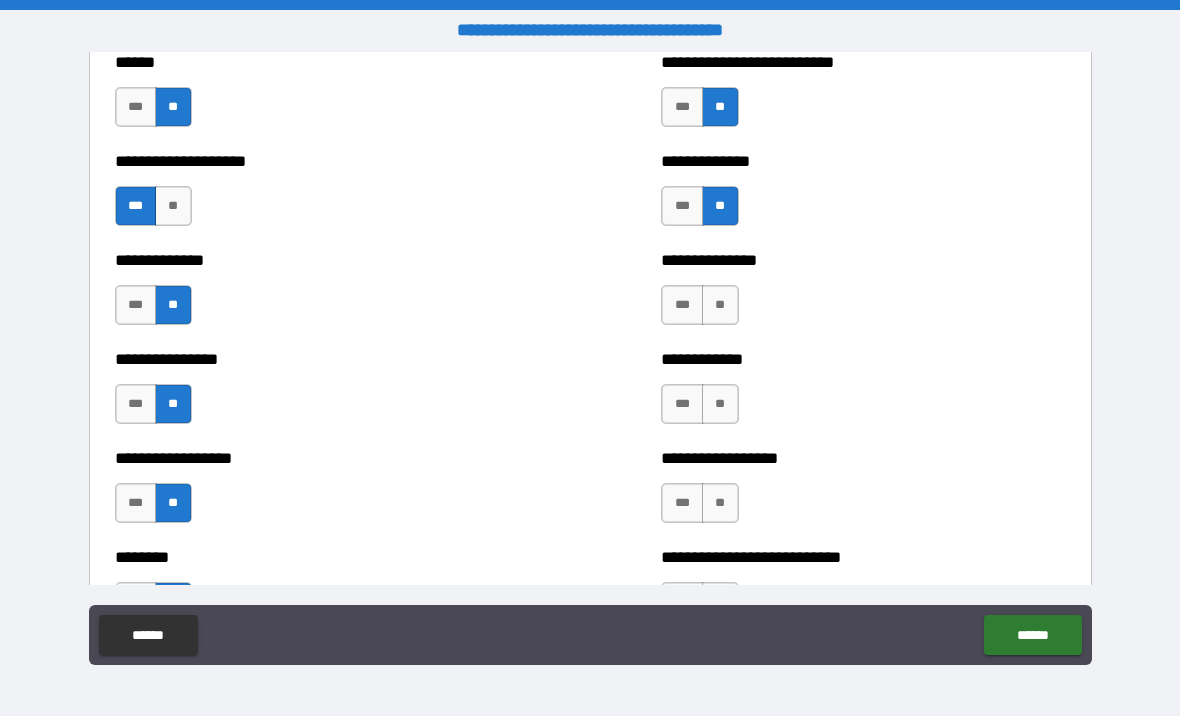 click on "**" at bounding box center [720, 305] 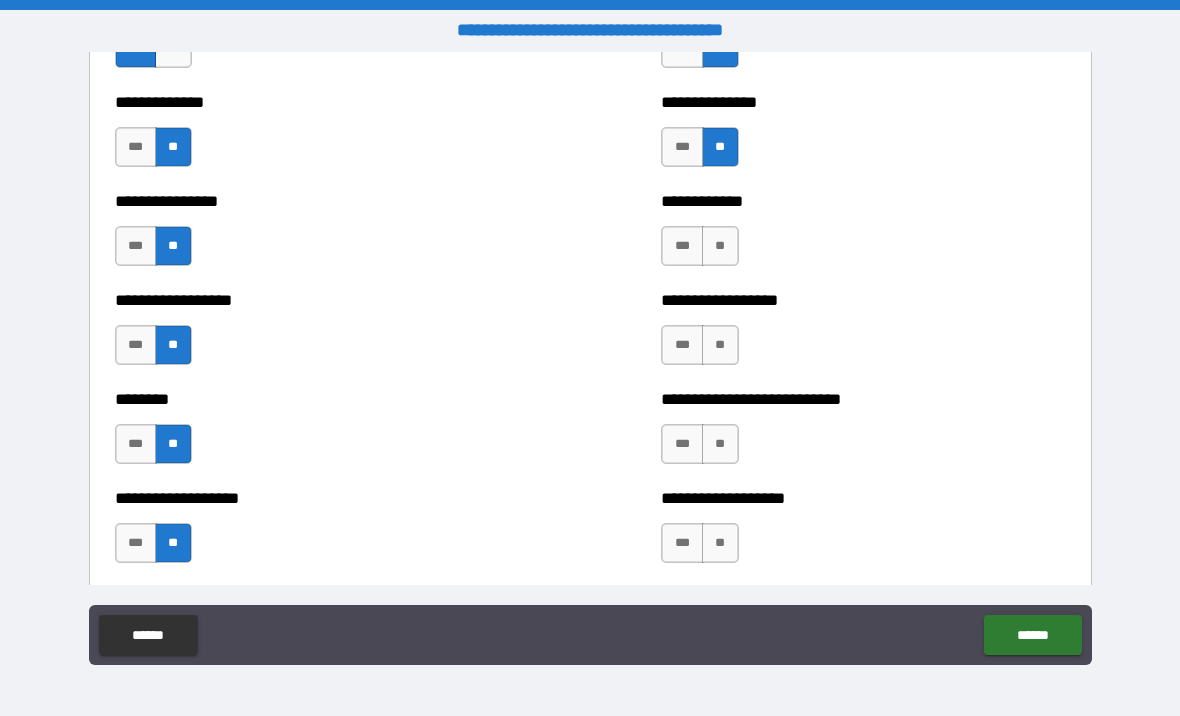 scroll, scrollTop: 4266, scrollLeft: 0, axis: vertical 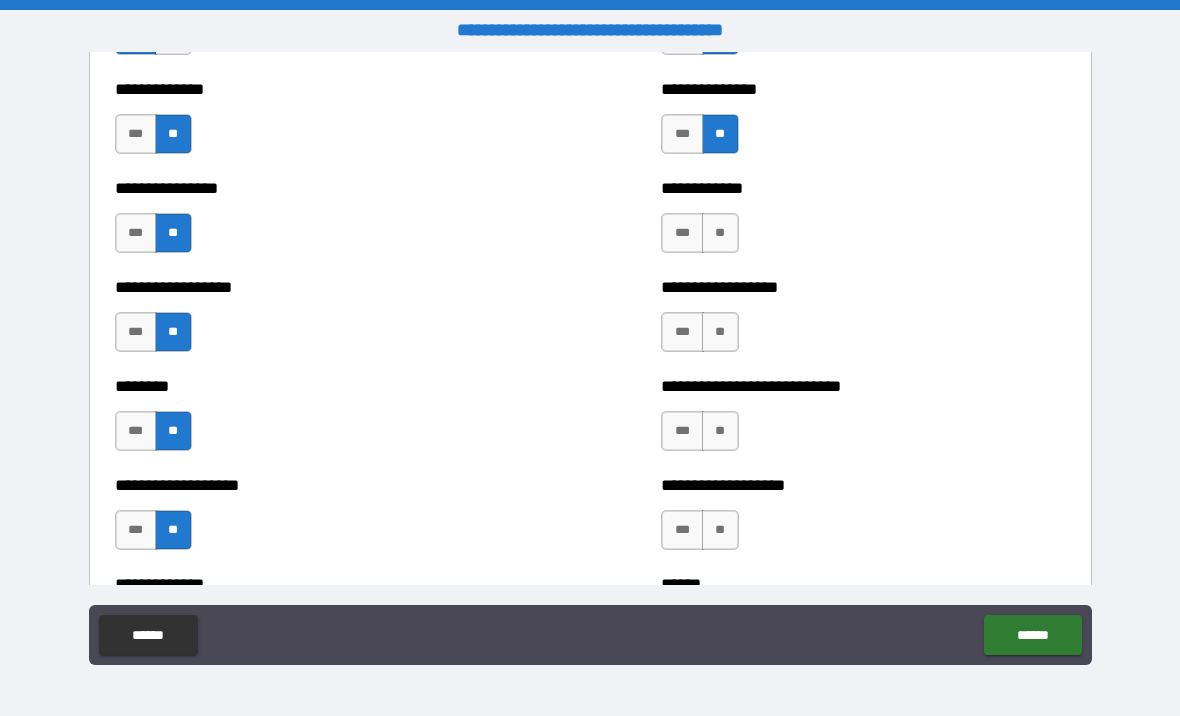 click on "**" at bounding box center (720, 233) 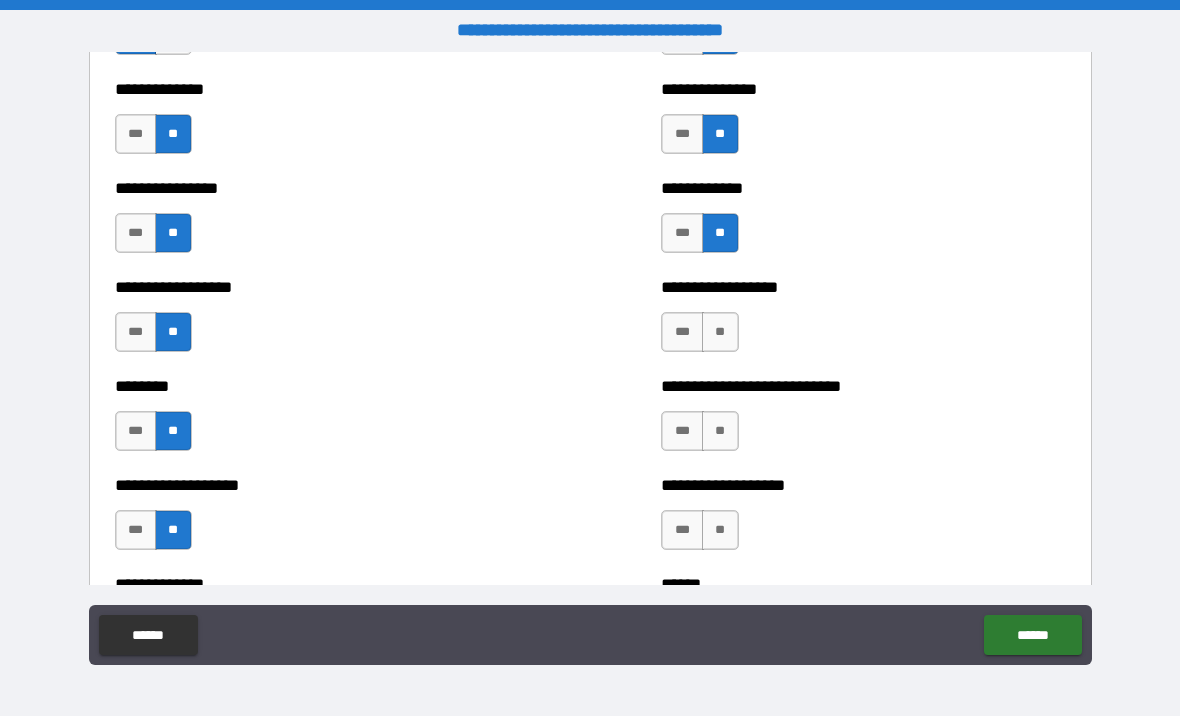 click on "**" at bounding box center [720, 332] 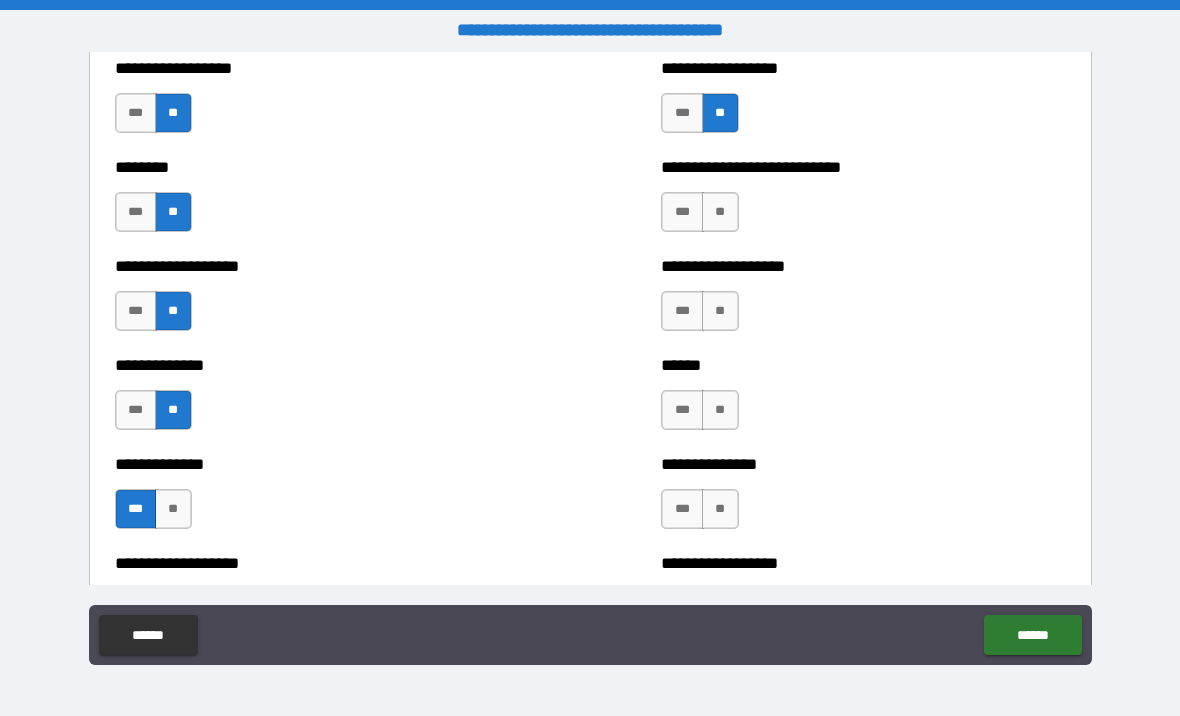 scroll, scrollTop: 4490, scrollLeft: 0, axis: vertical 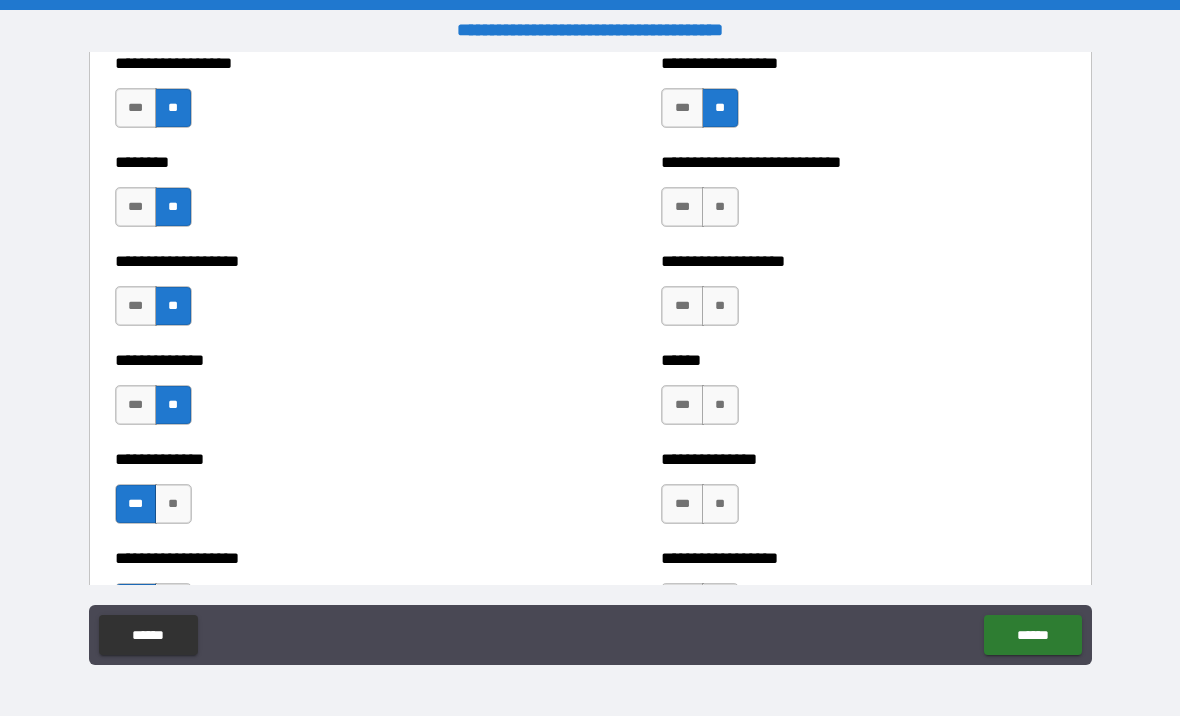 click on "**" at bounding box center [720, 207] 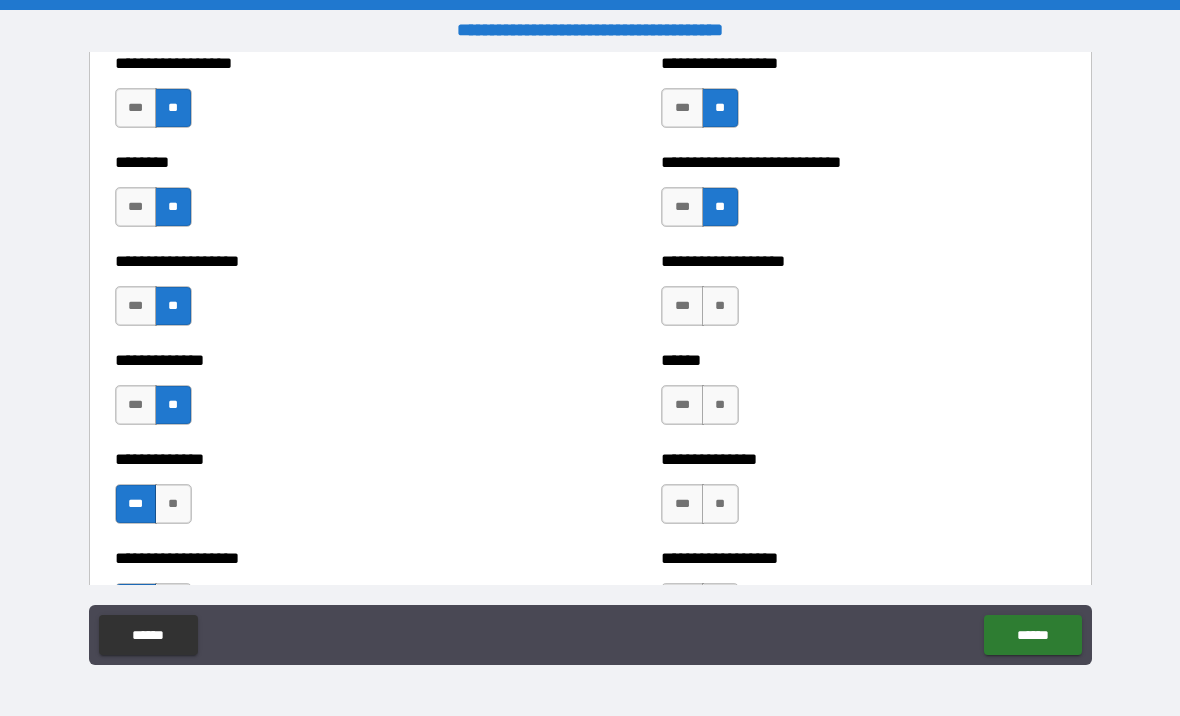 click on "**" at bounding box center [720, 306] 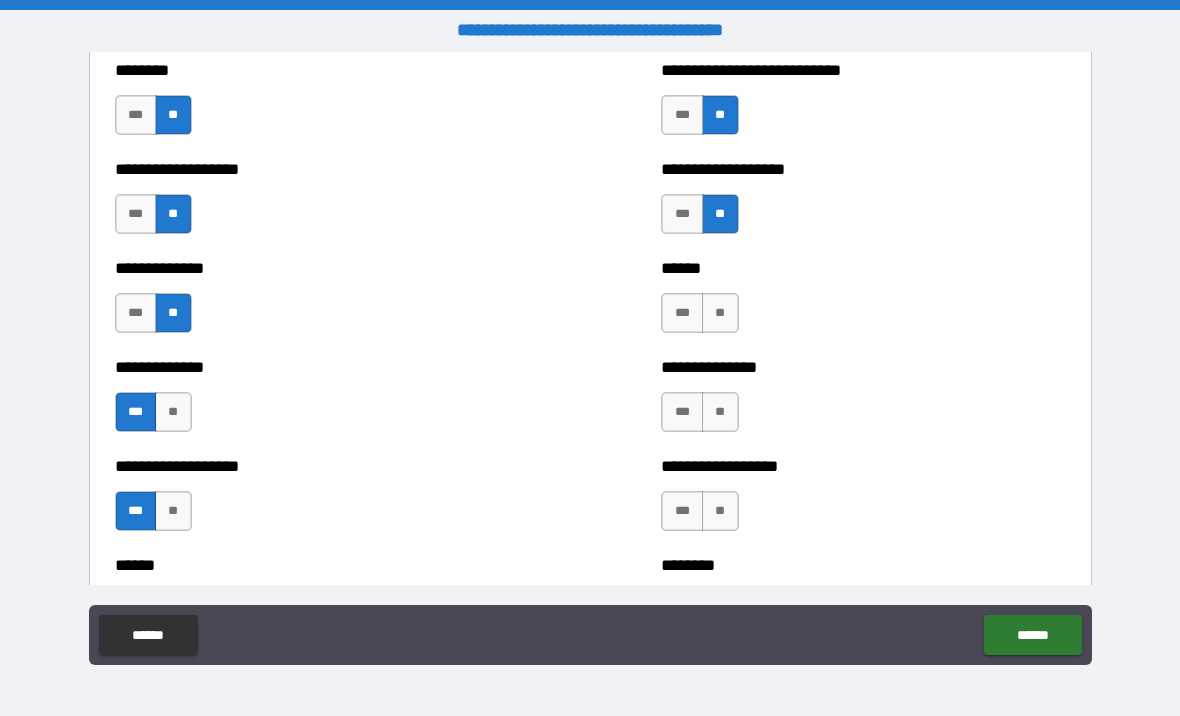 scroll, scrollTop: 4674, scrollLeft: 0, axis: vertical 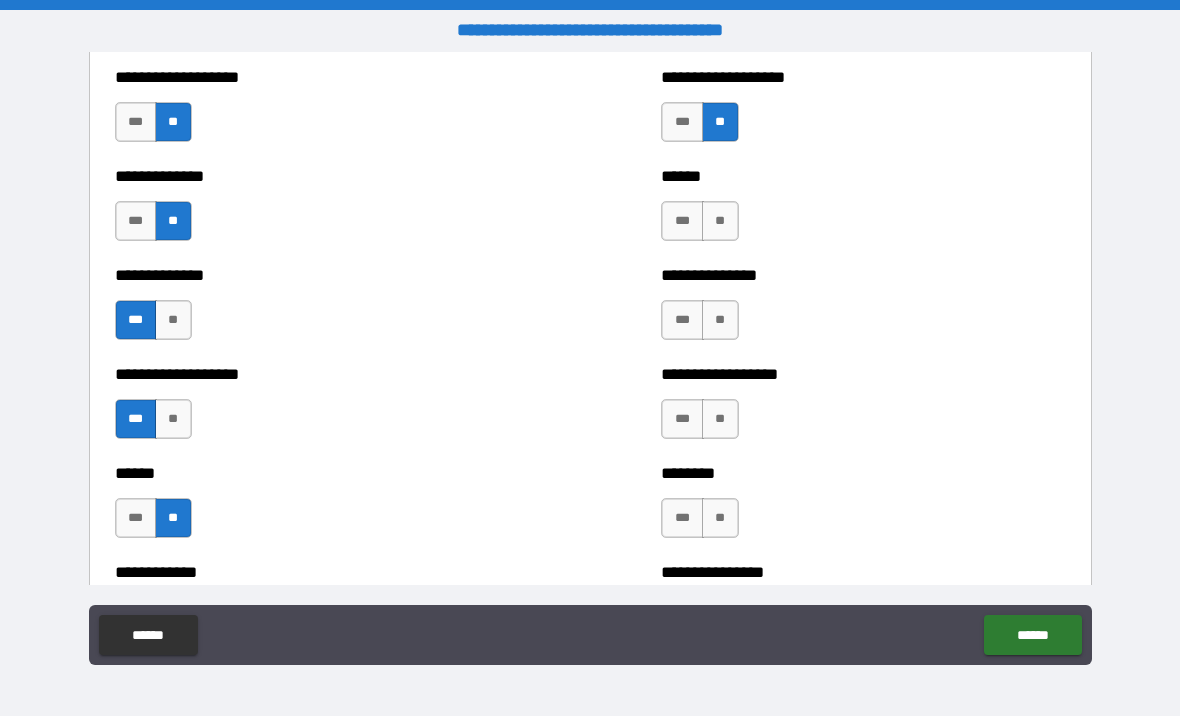 click on "***" at bounding box center (682, 221) 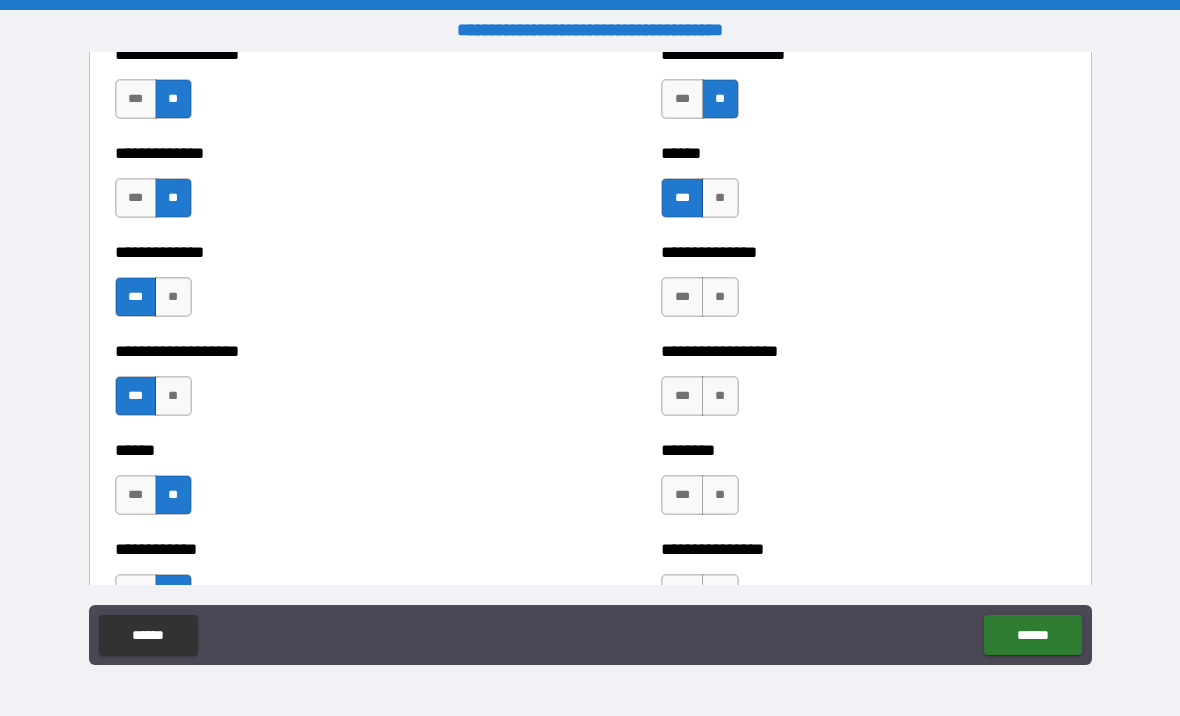 scroll, scrollTop: 4696, scrollLeft: 0, axis: vertical 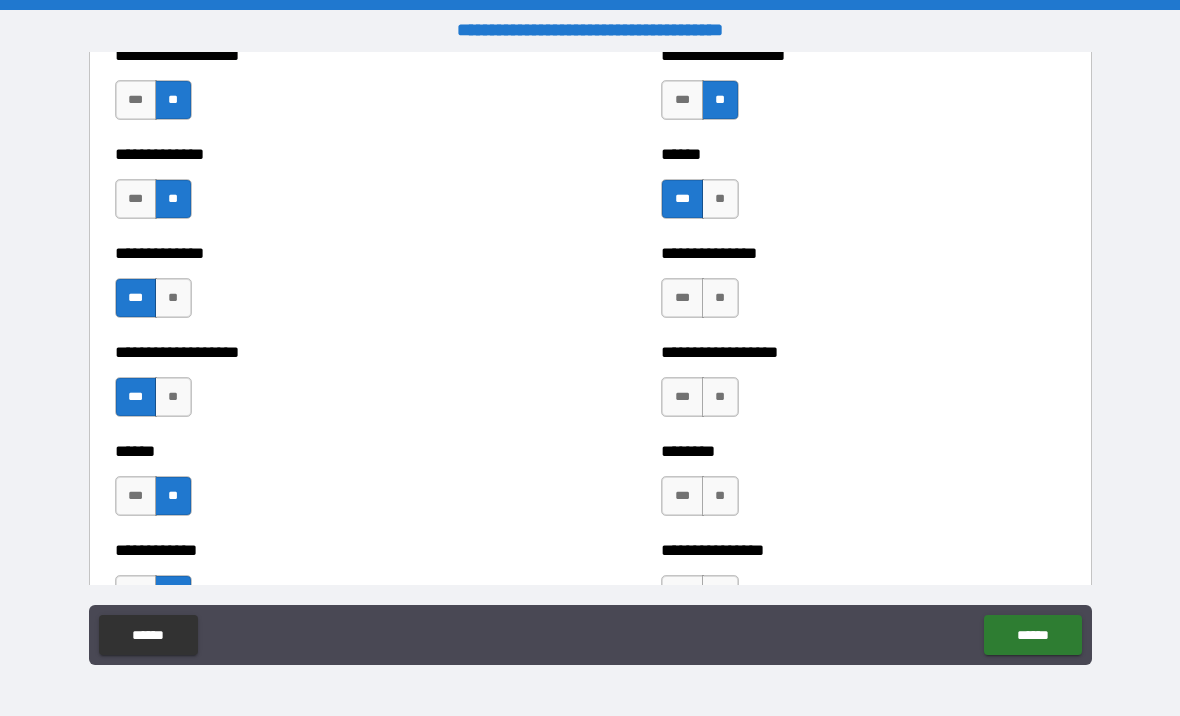 click on "**" at bounding box center [720, 397] 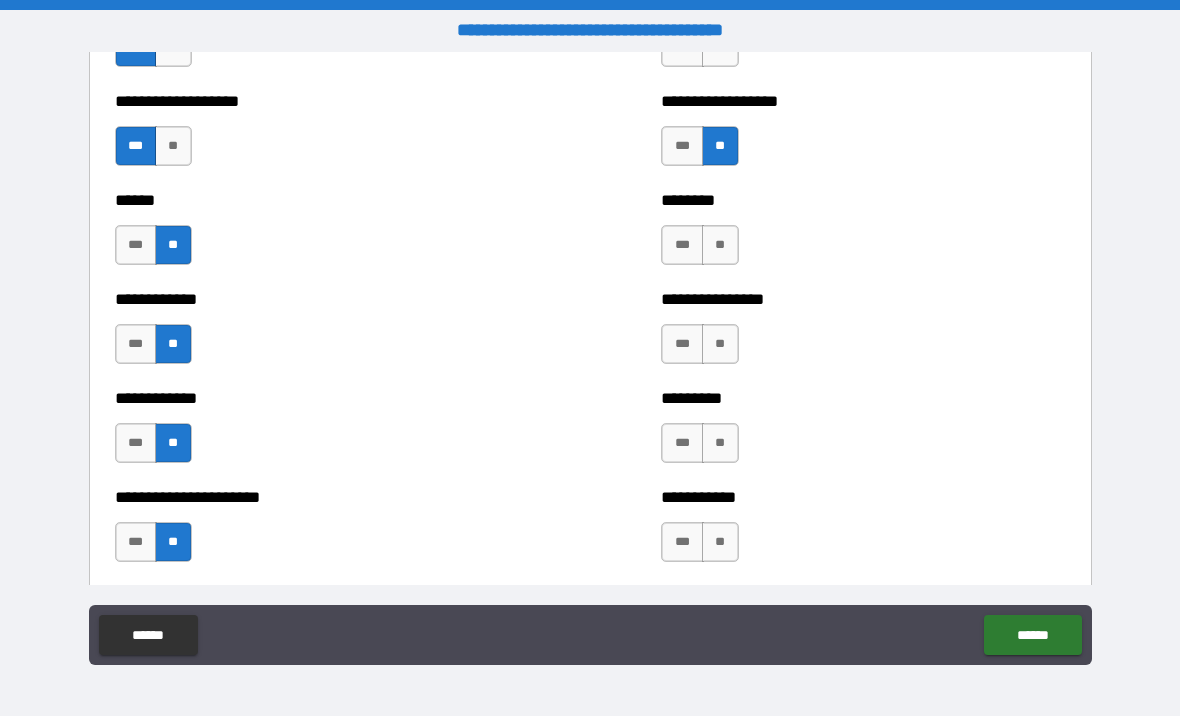 scroll, scrollTop: 4953, scrollLeft: 0, axis: vertical 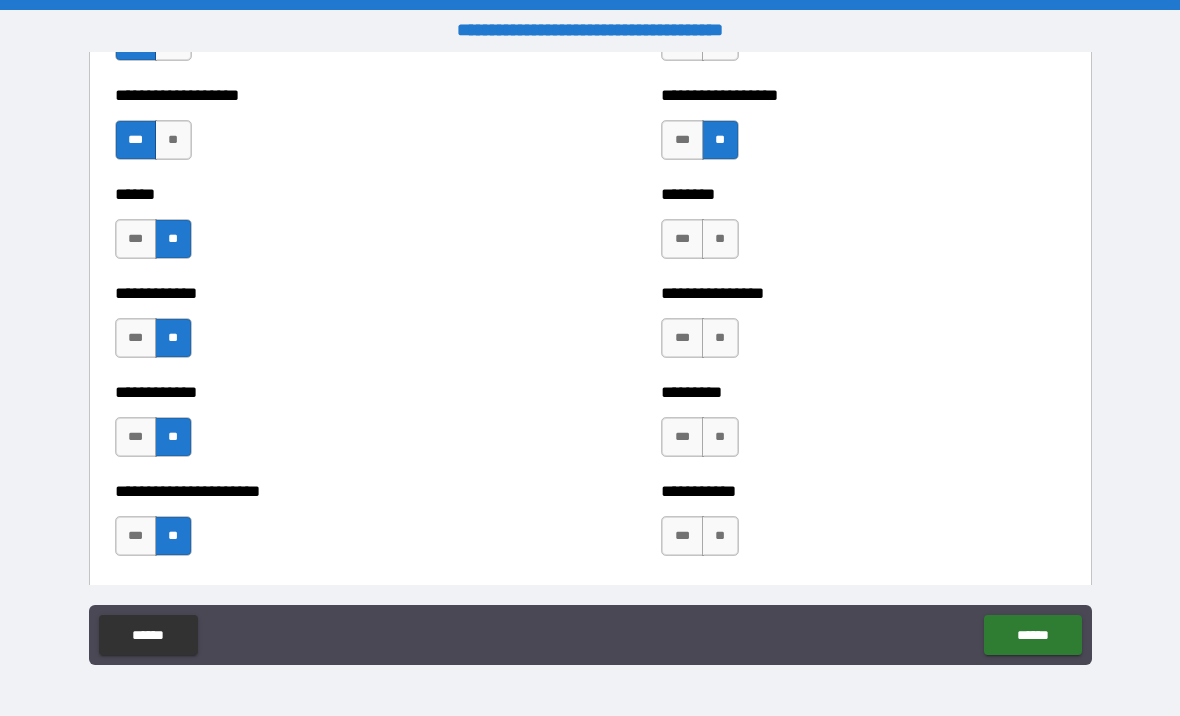 click on "**" at bounding box center [720, 239] 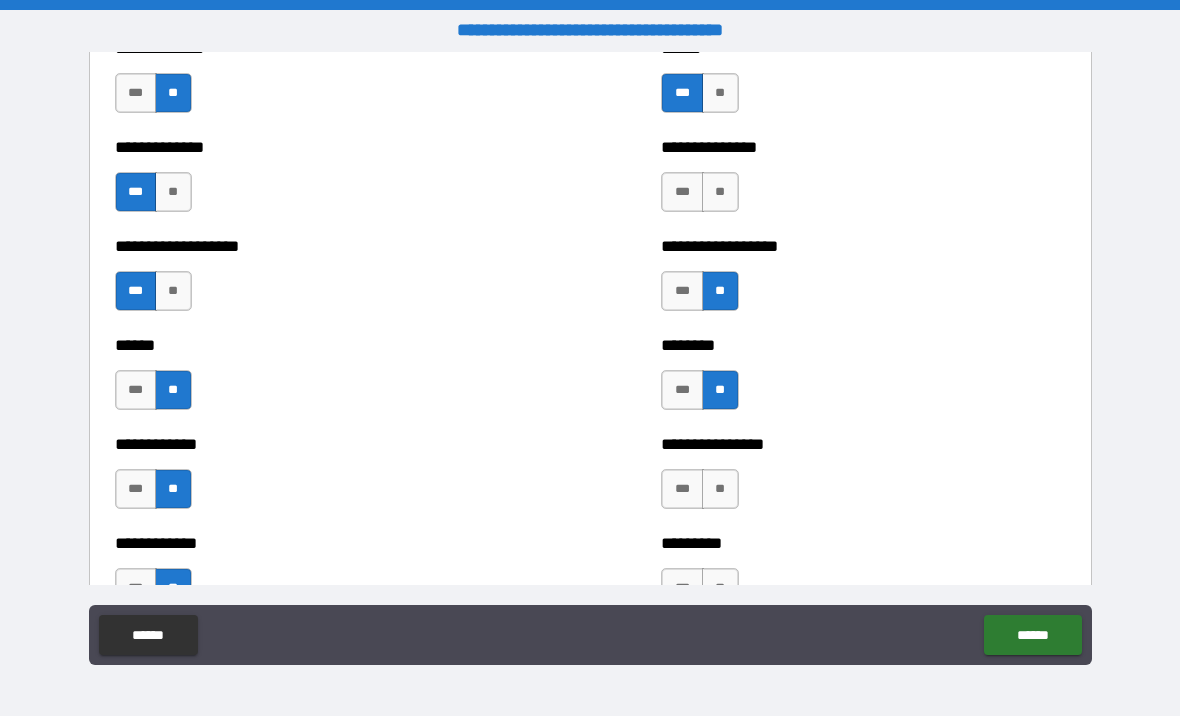 scroll, scrollTop: 4804, scrollLeft: 0, axis: vertical 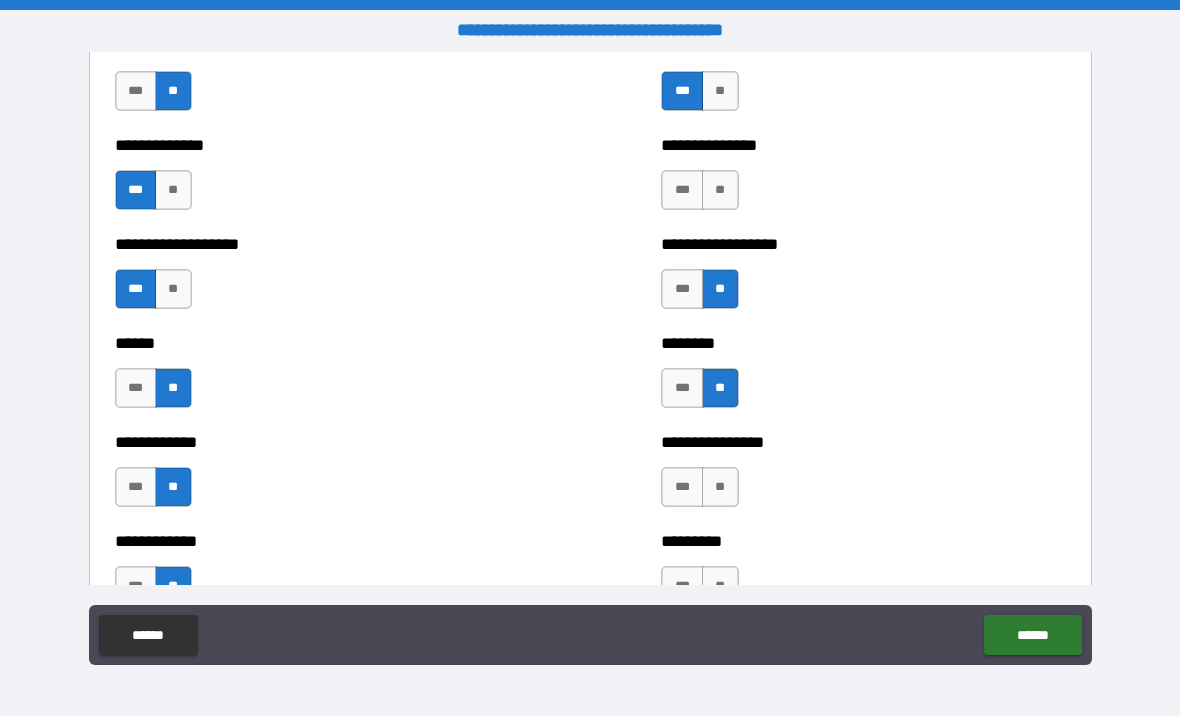click on "**" at bounding box center (720, 487) 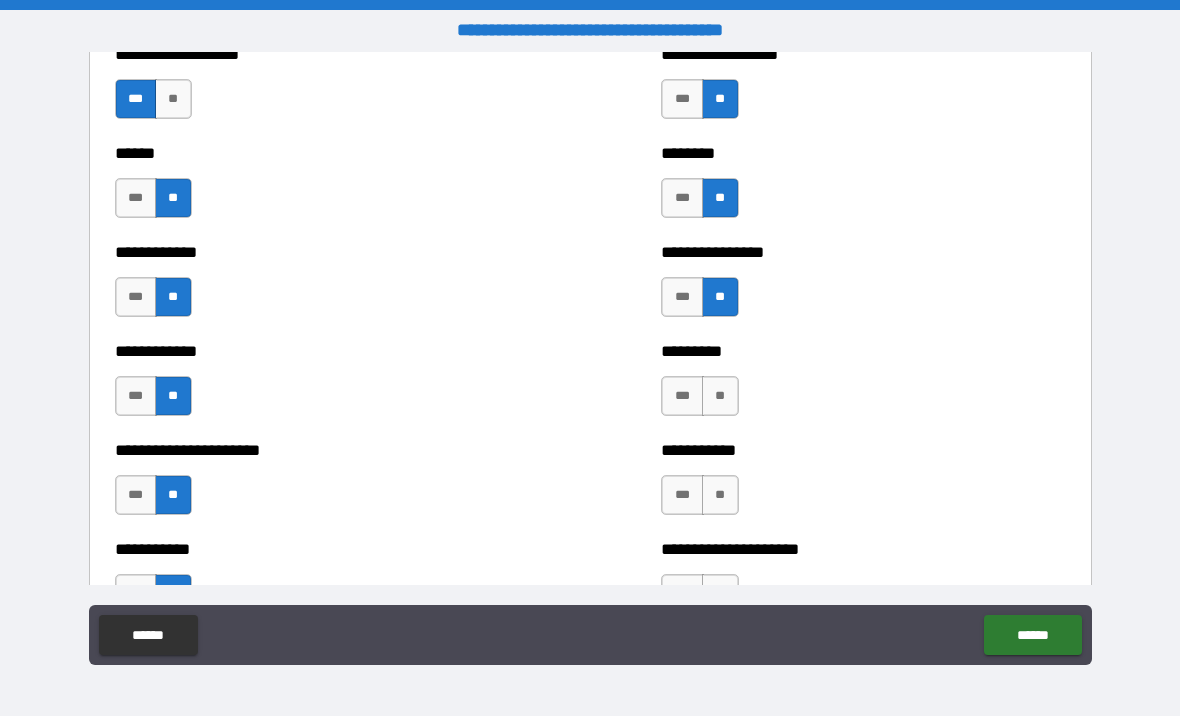 scroll, scrollTop: 5026, scrollLeft: 0, axis: vertical 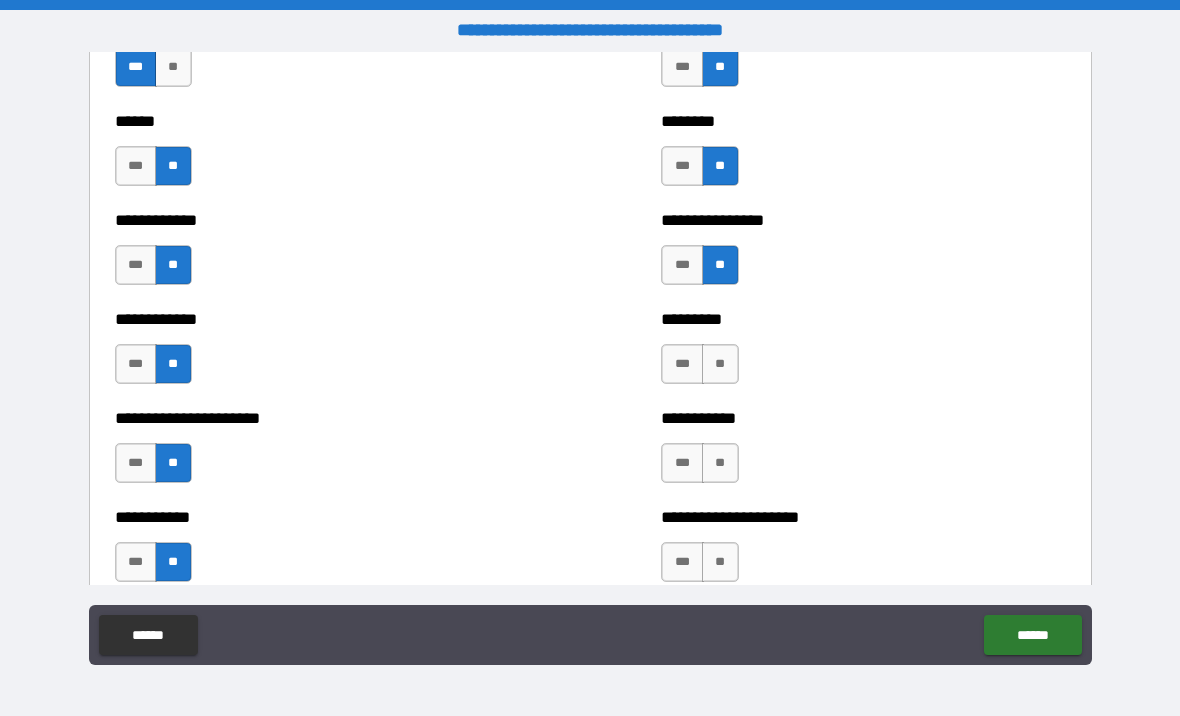 click on "**" at bounding box center [720, 364] 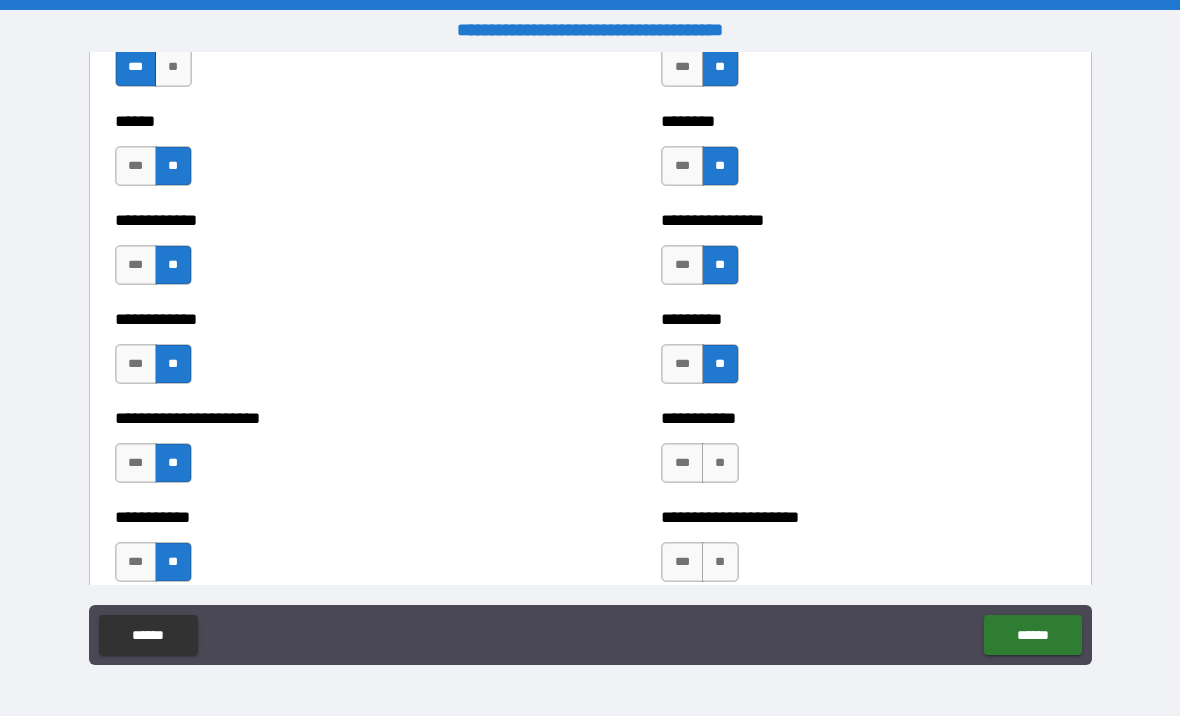click on "**" at bounding box center [720, 463] 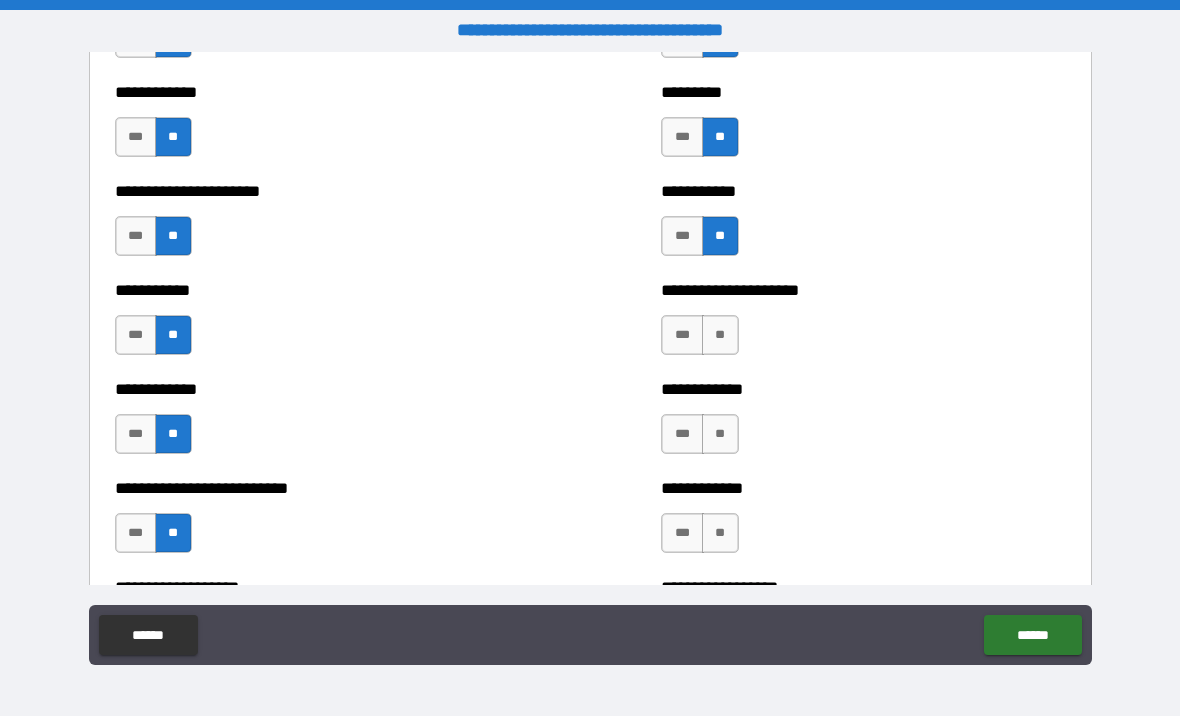 scroll, scrollTop: 5252, scrollLeft: 0, axis: vertical 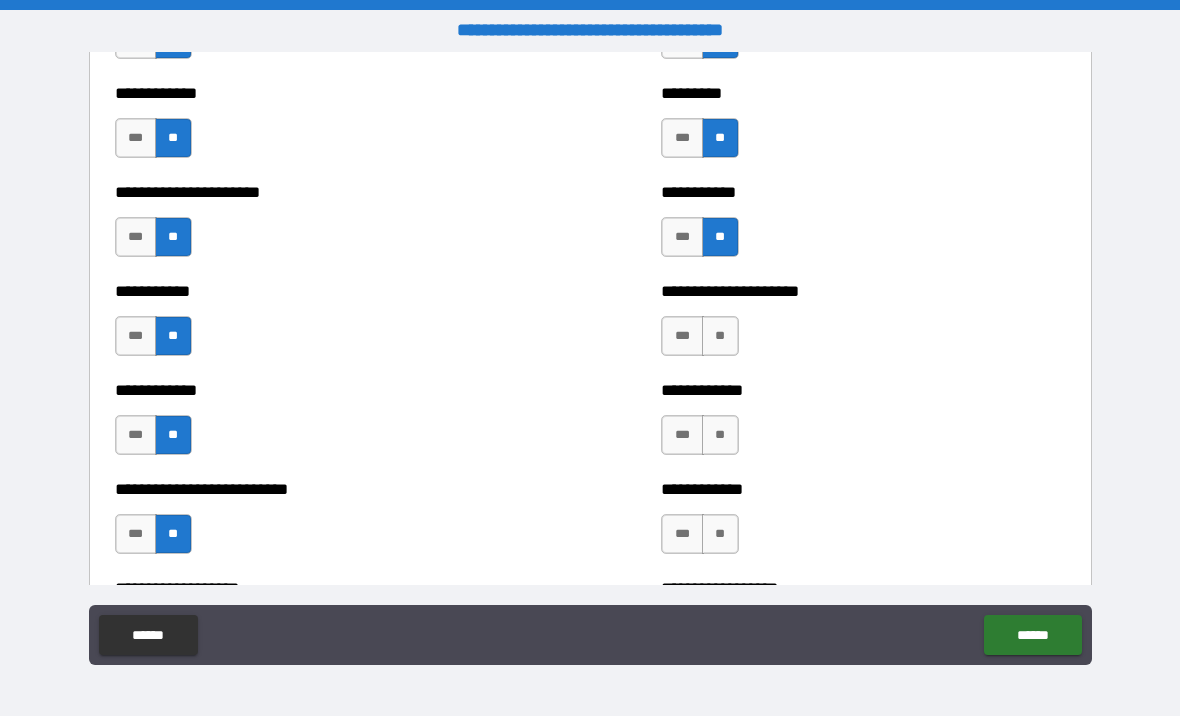 click on "**" at bounding box center [720, 336] 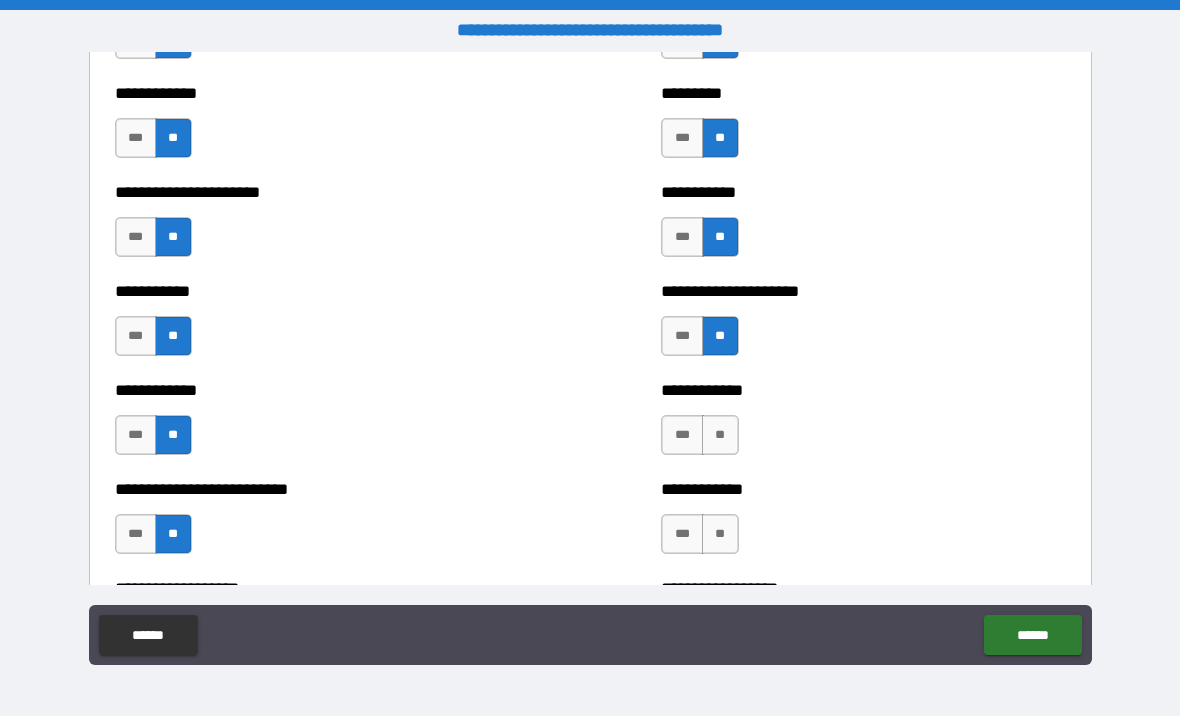 click on "**" at bounding box center [720, 435] 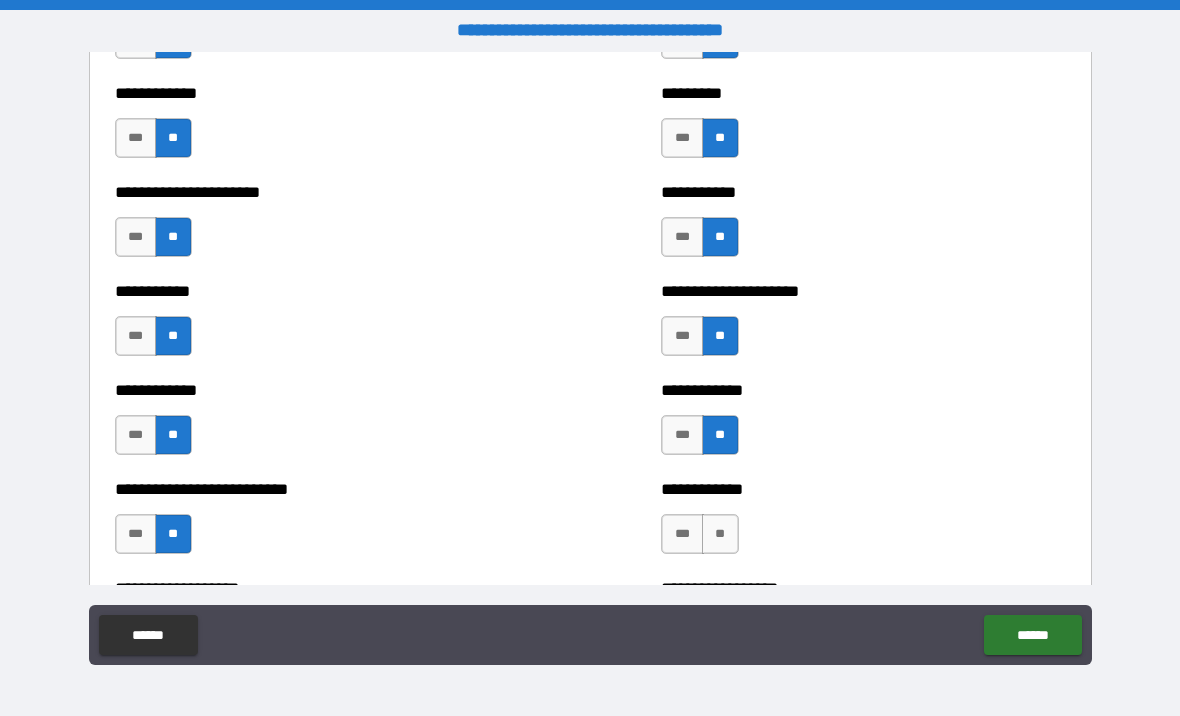 click on "**" at bounding box center (720, 534) 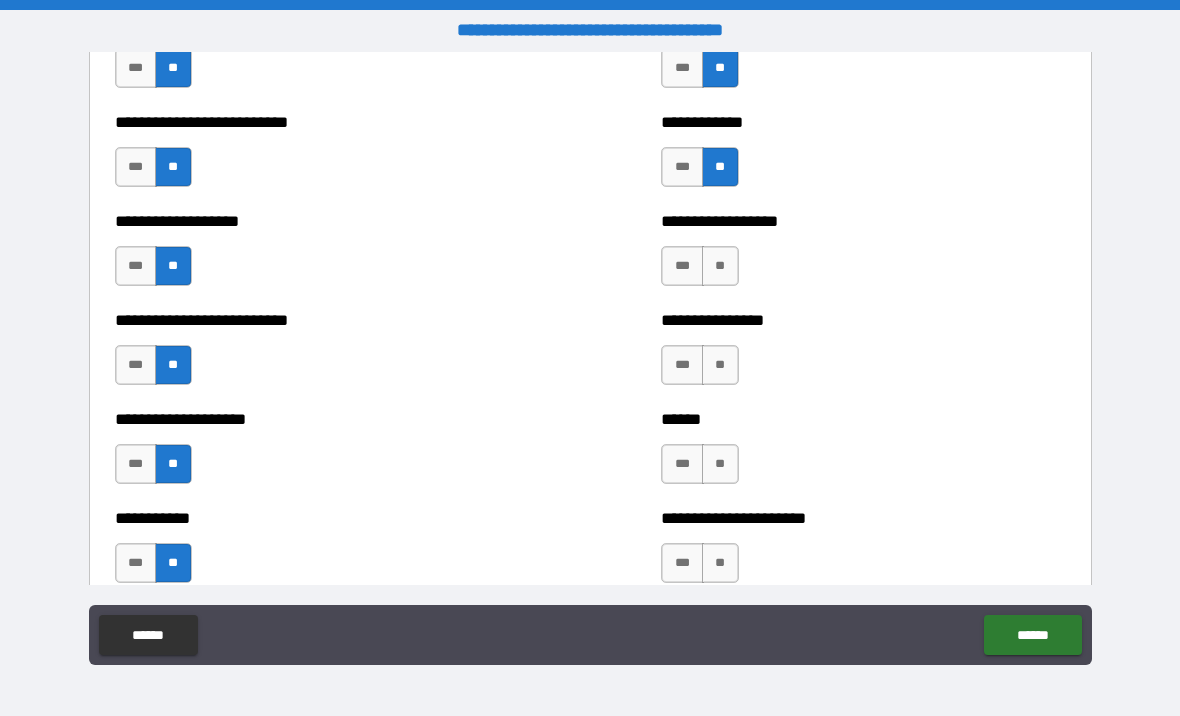 scroll, scrollTop: 5629, scrollLeft: 0, axis: vertical 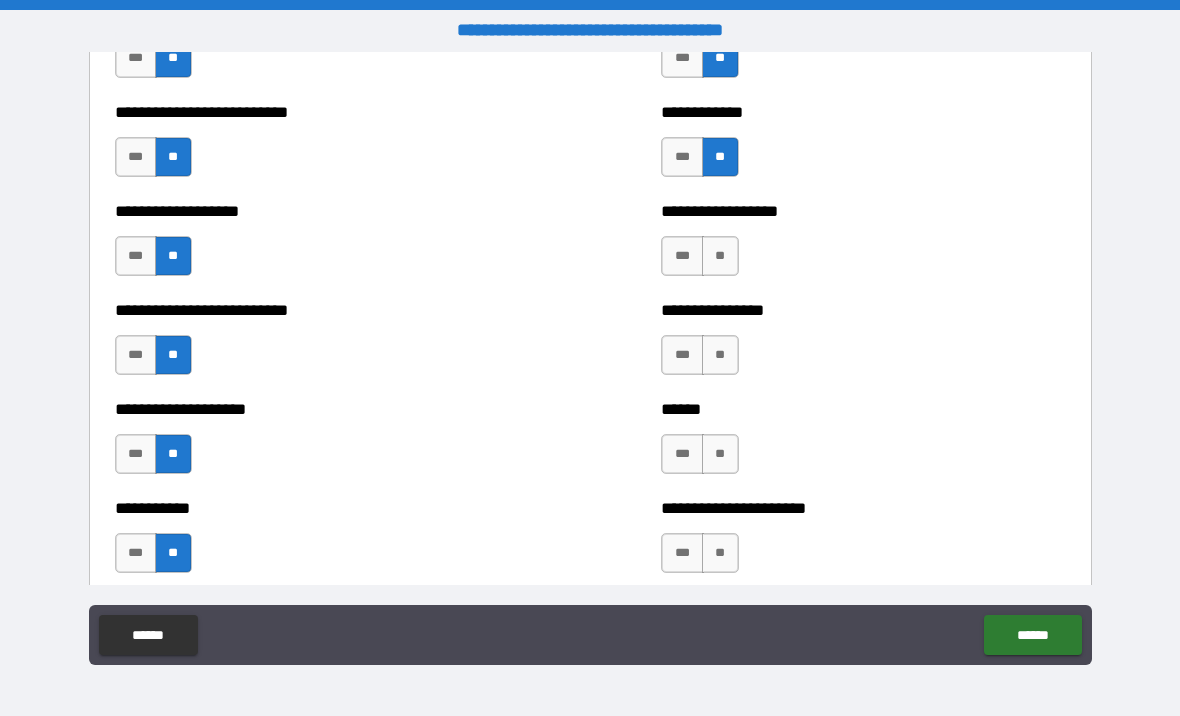 click on "**" at bounding box center (720, 256) 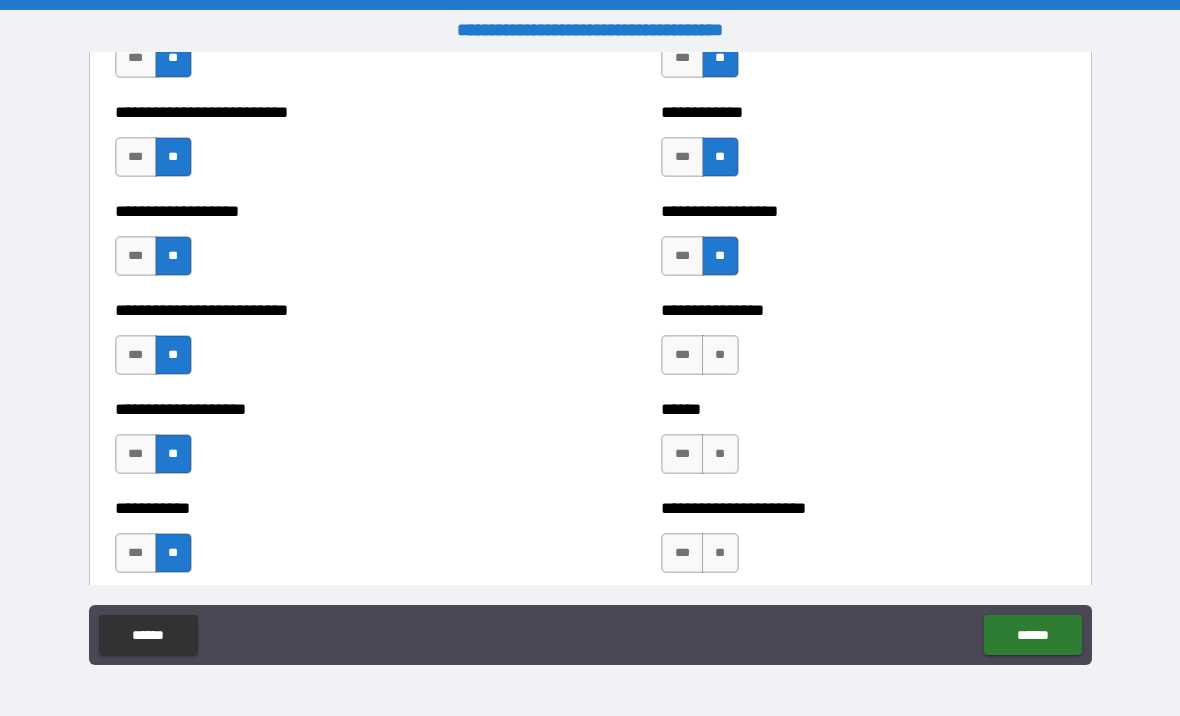click on "***" at bounding box center [682, 256] 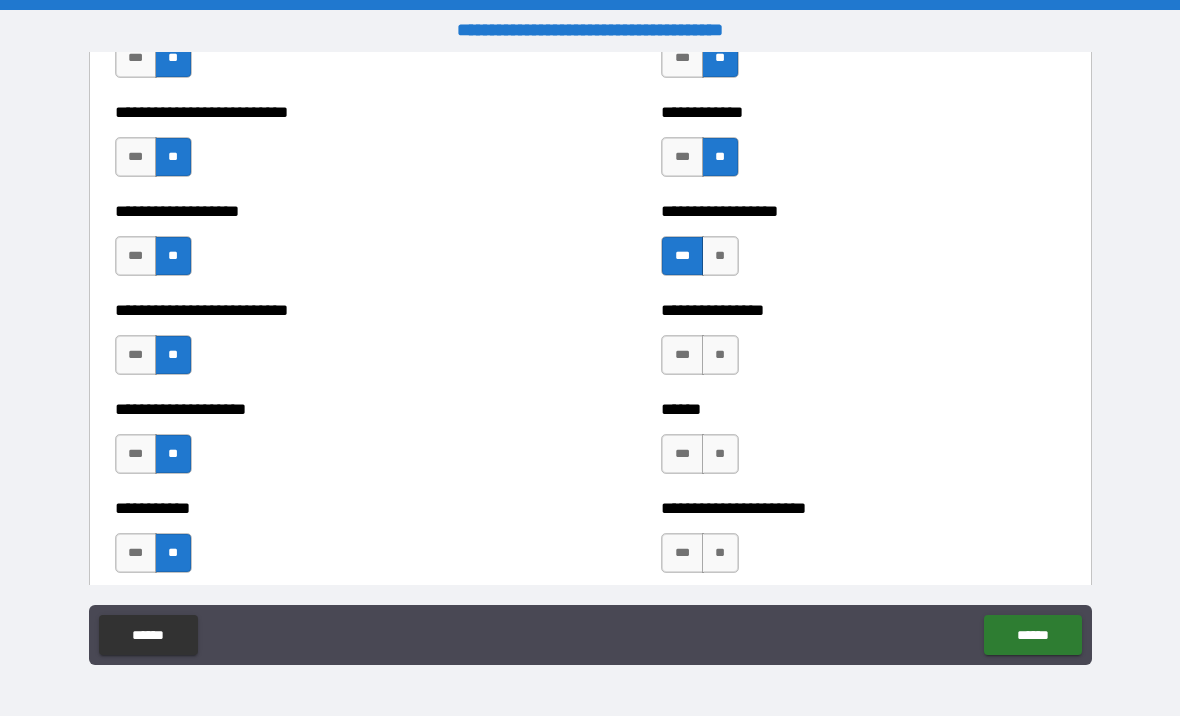 click on "**" at bounding box center (720, 256) 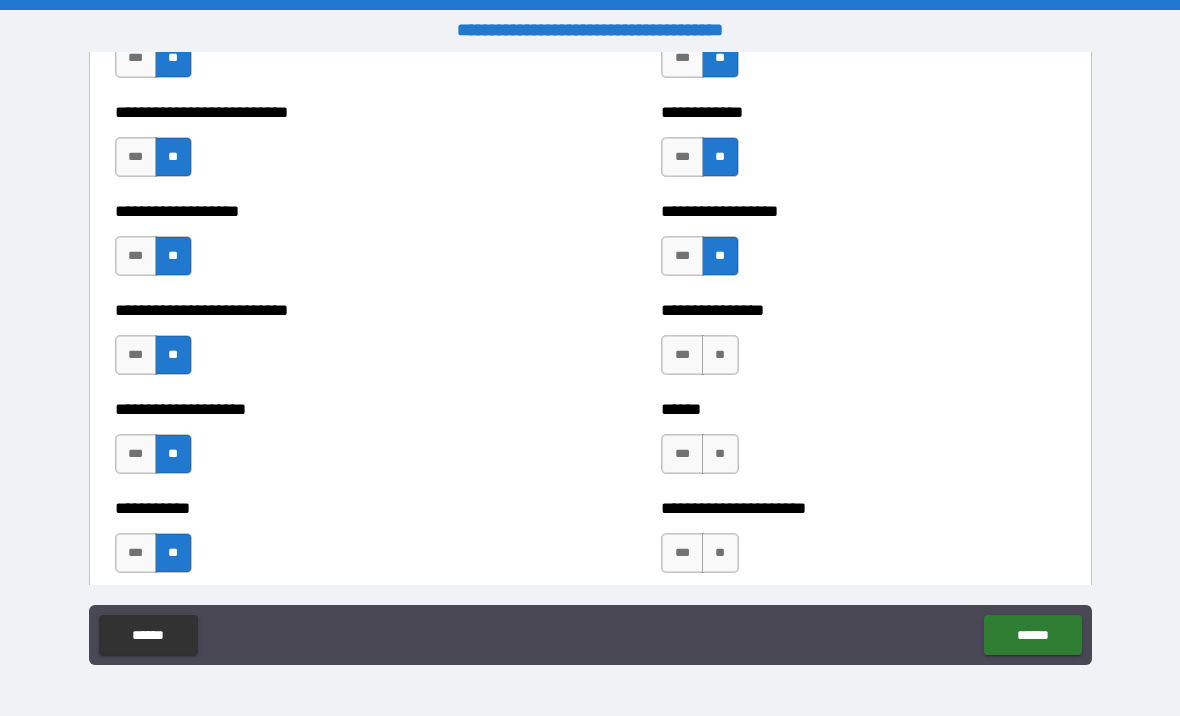 click on "**" at bounding box center (720, 355) 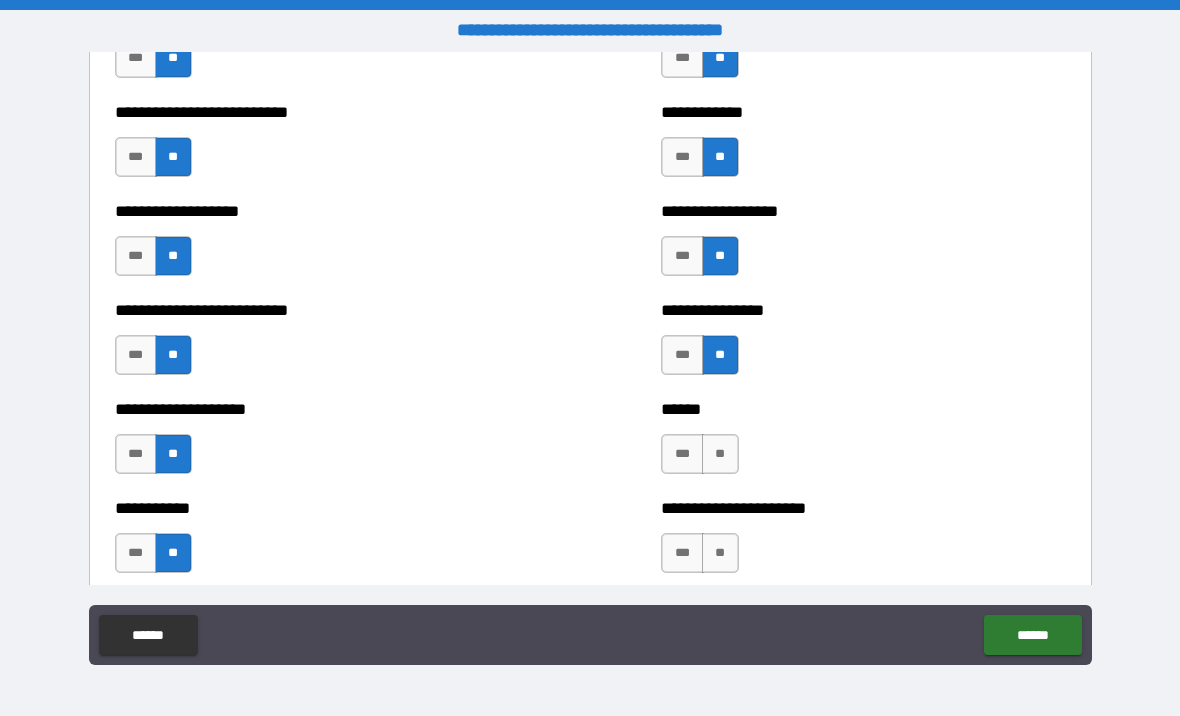 click on "**" at bounding box center (720, 454) 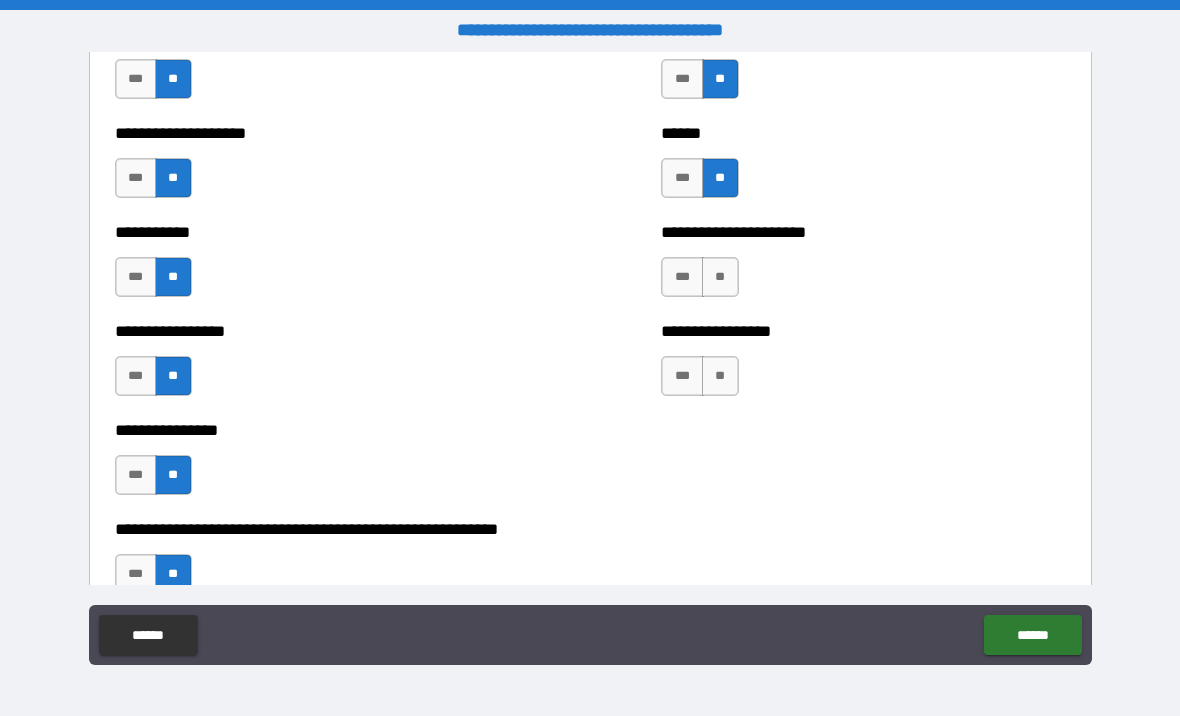 scroll, scrollTop: 5914, scrollLeft: 0, axis: vertical 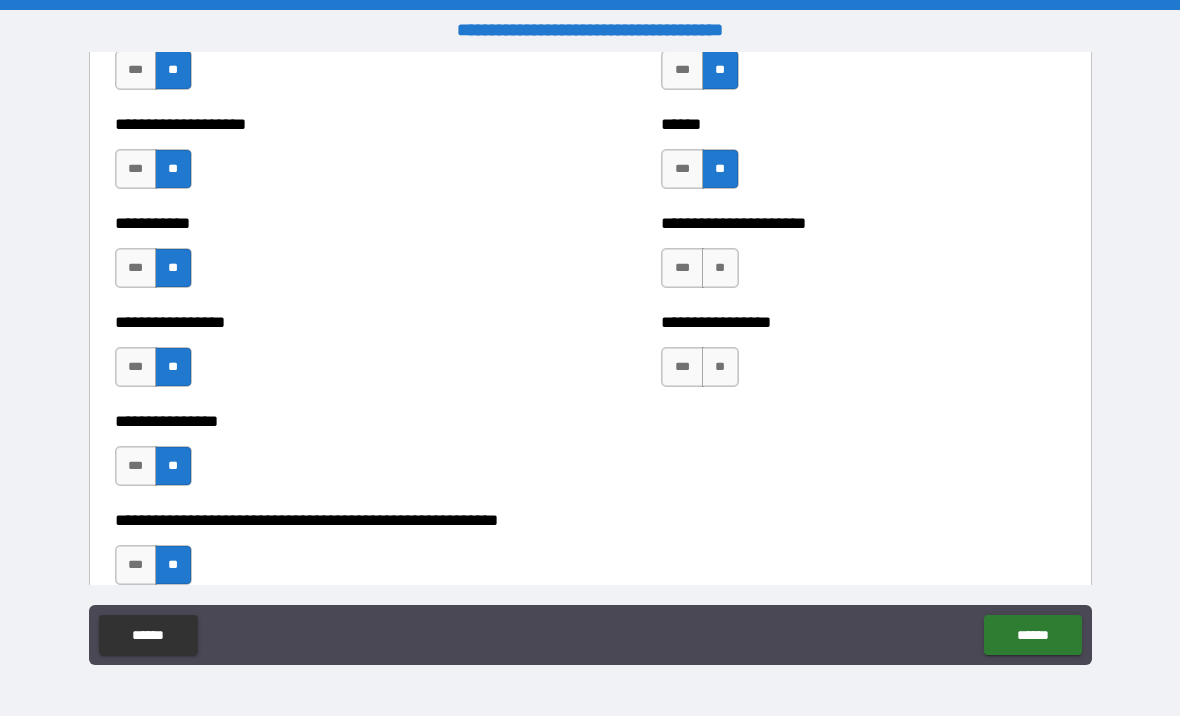 click on "**" at bounding box center [720, 268] 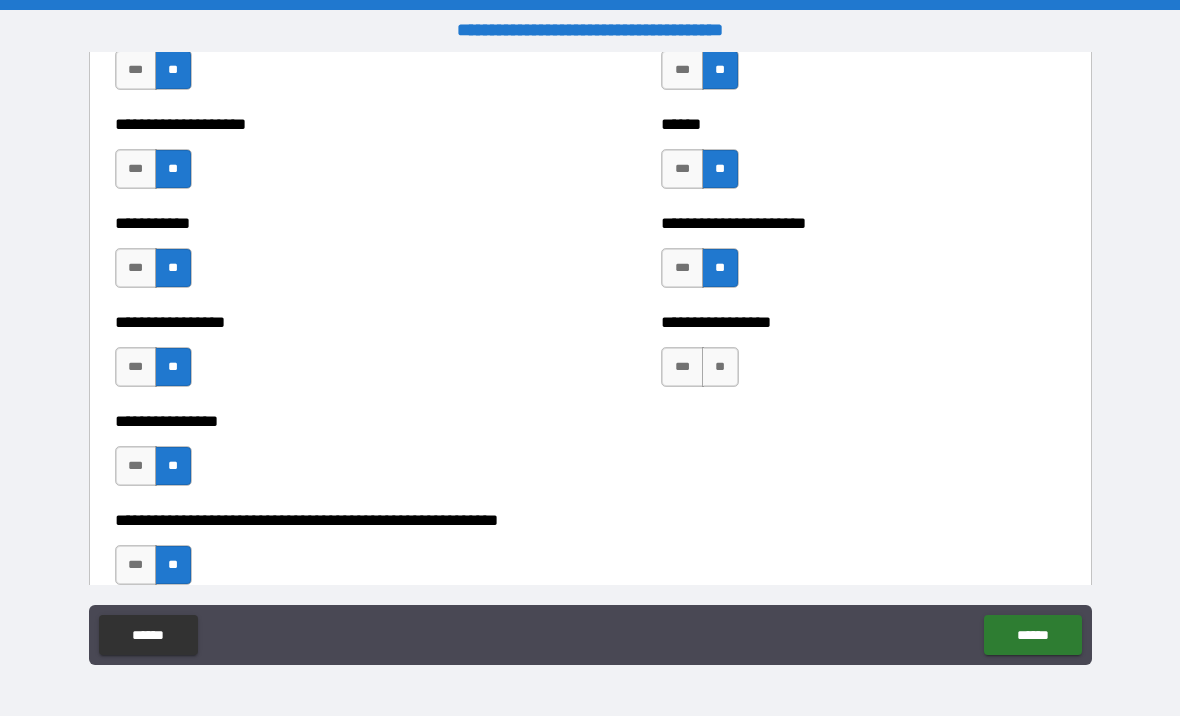 click on "**" at bounding box center (720, 367) 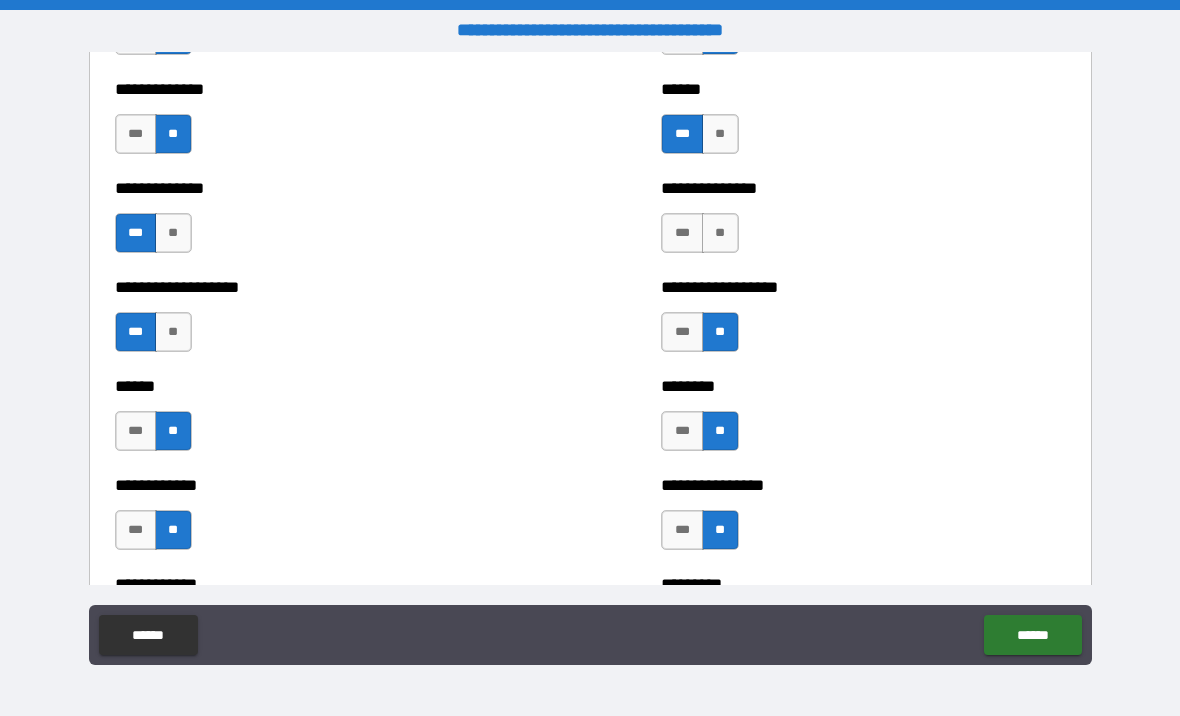 scroll, scrollTop: 4760, scrollLeft: 0, axis: vertical 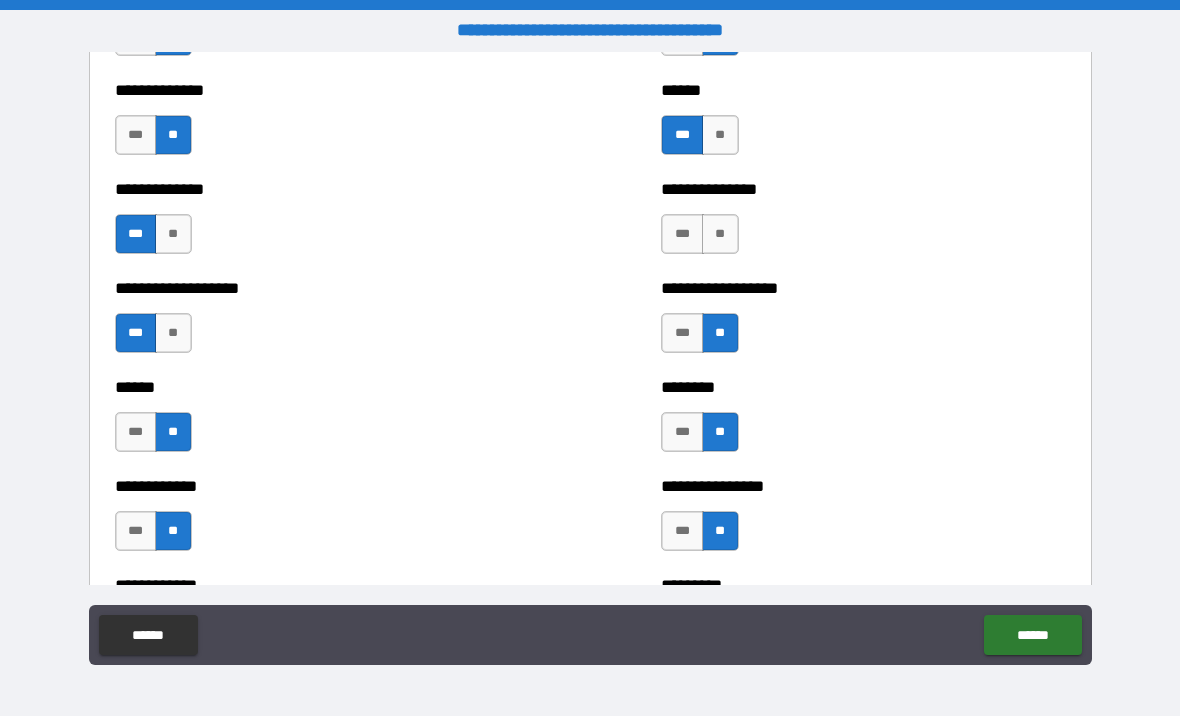 click on "**" at bounding box center [720, 234] 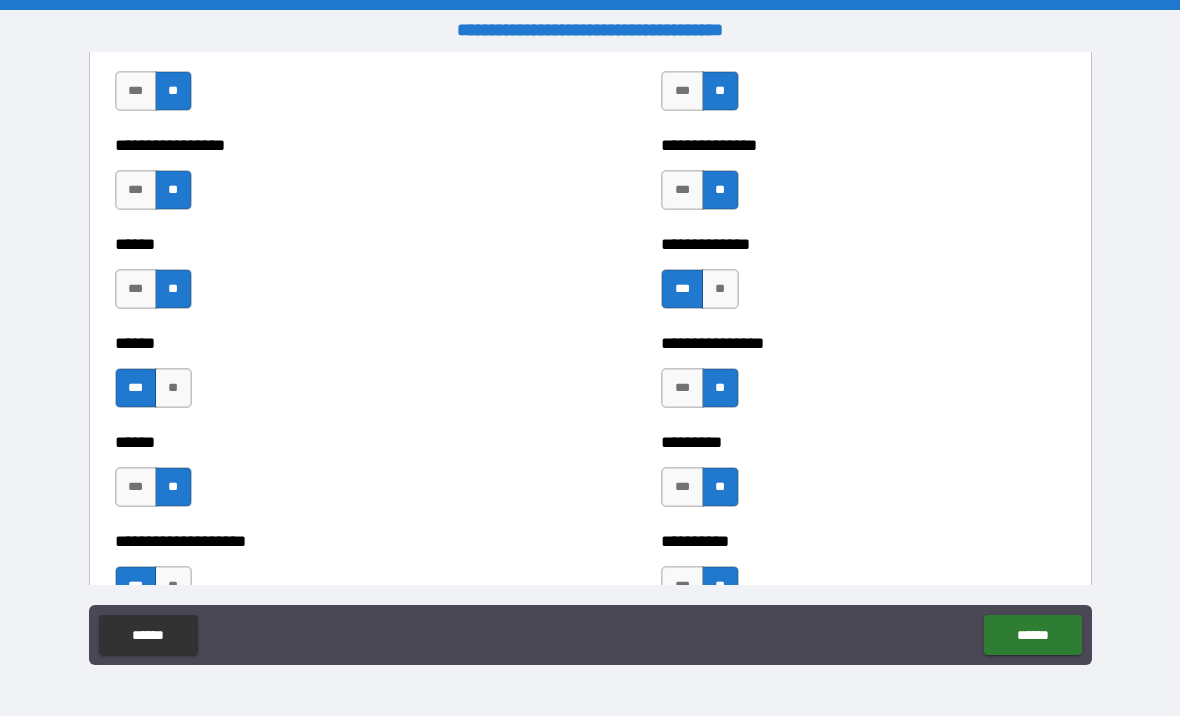 scroll, scrollTop: 2919, scrollLeft: 0, axis: vertical 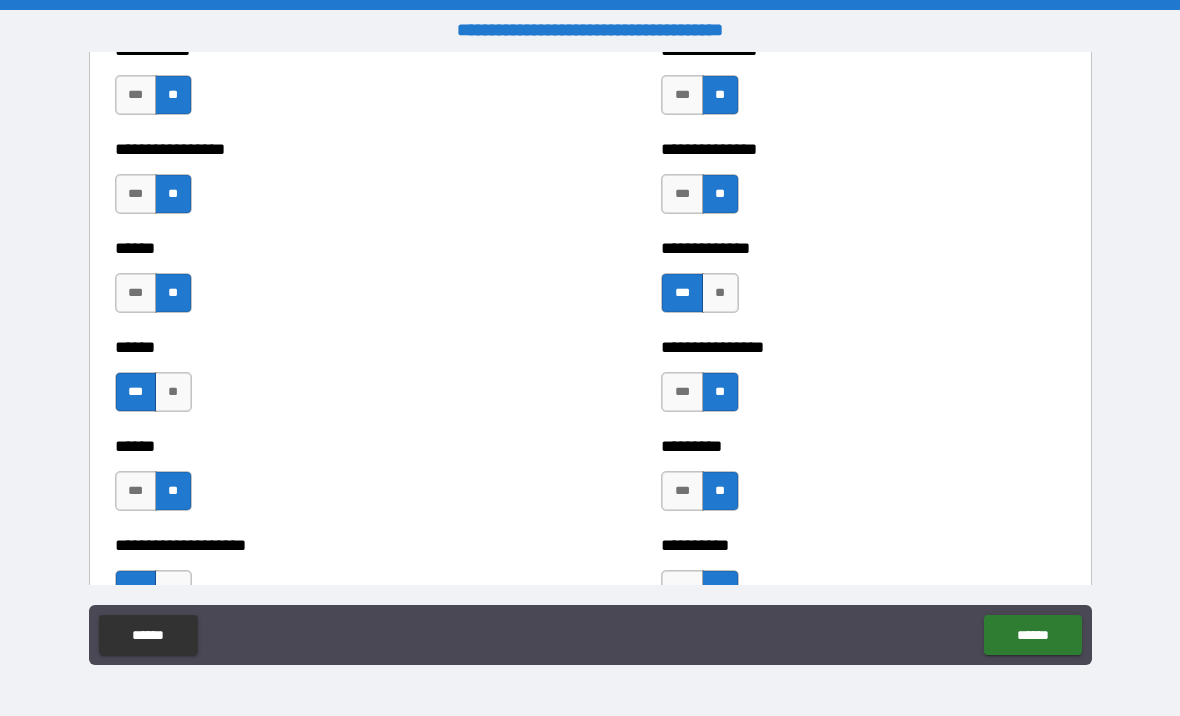 click on "**" at bounding box center [173, 392] 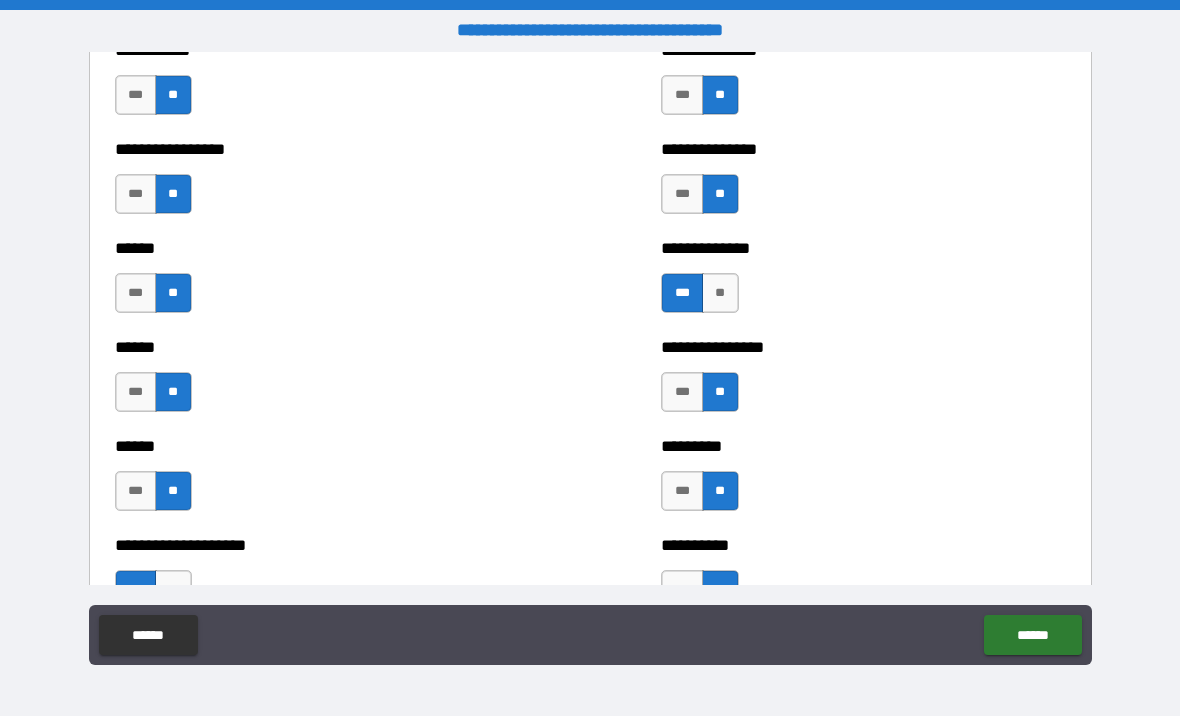 click on "******" at bounding box center (1032, 635) 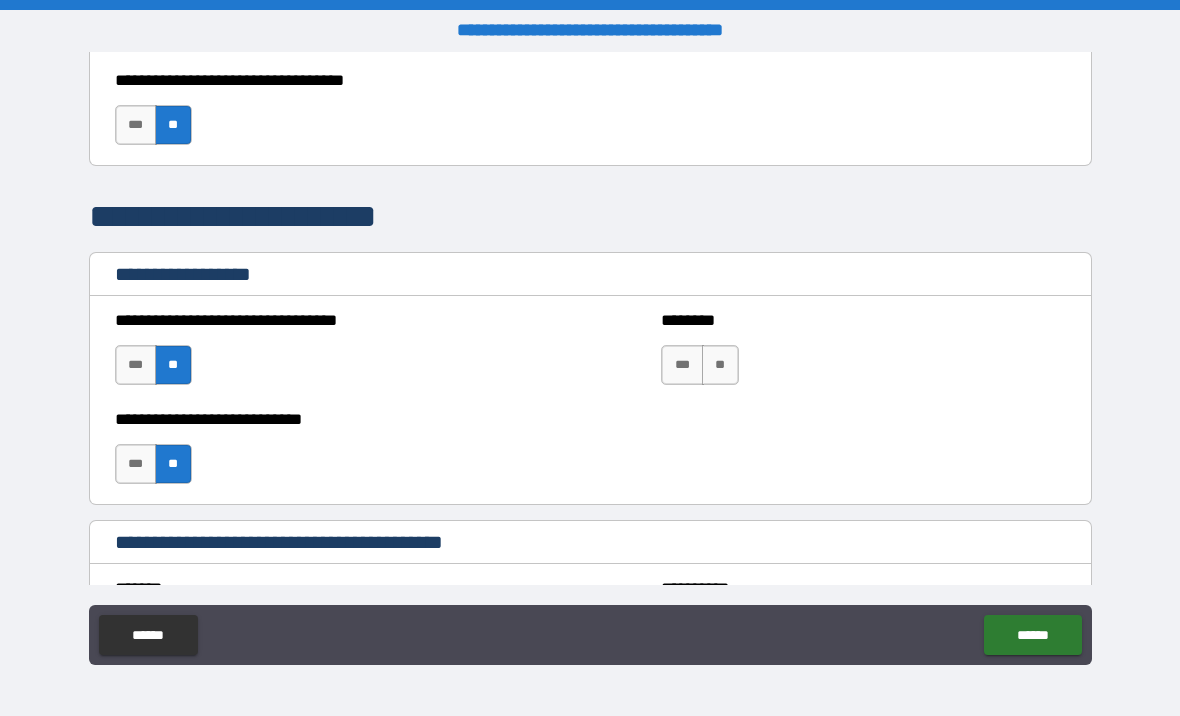 scroll, scrollTop: 1340, scrollLeft: 0, axis: vertical 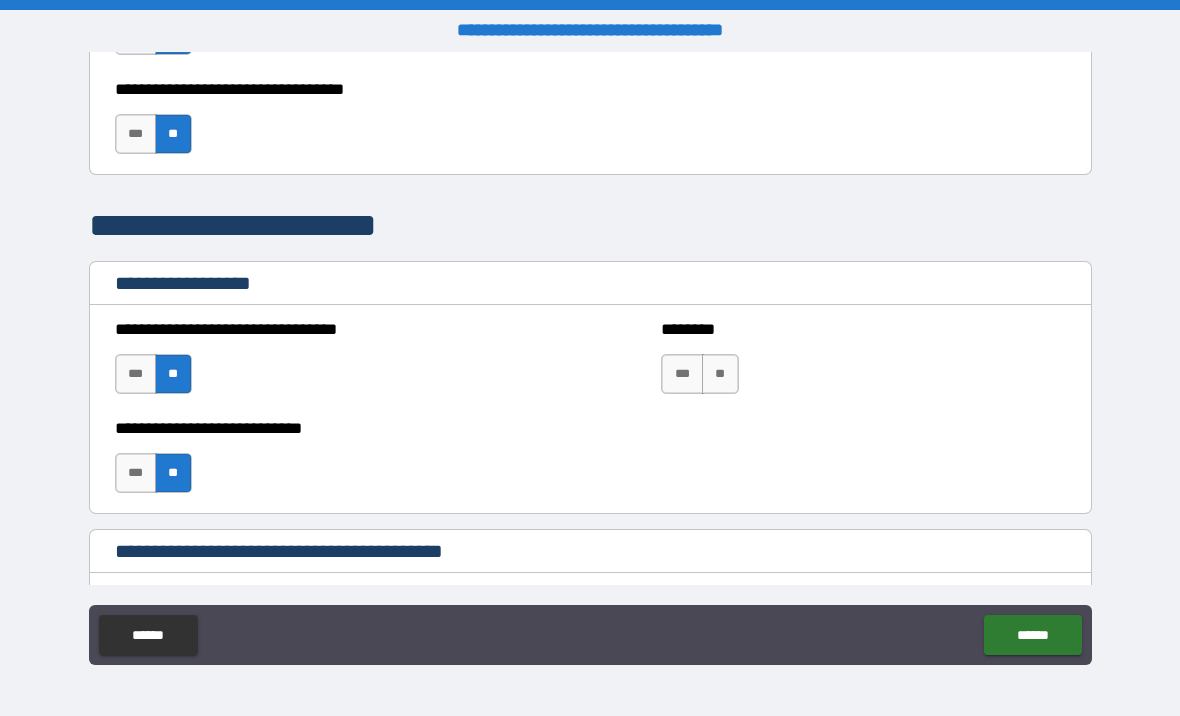 click on "**" at bounding box center [720, 374] 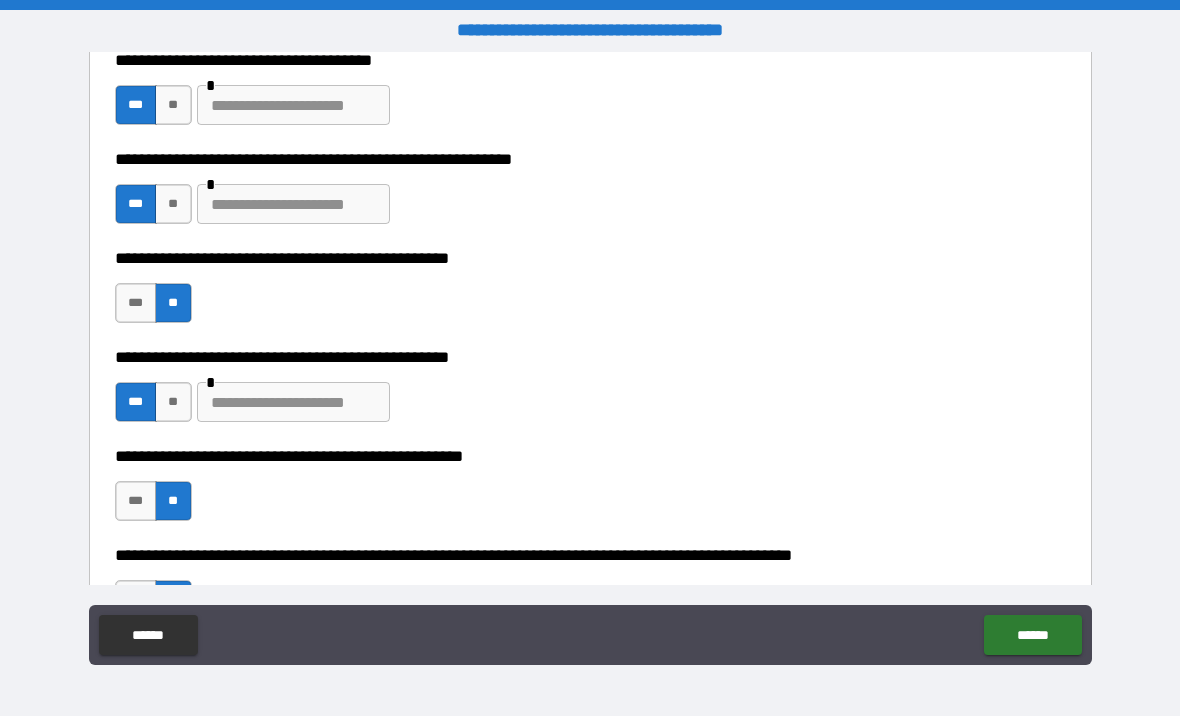 scroll, scrollTop: 479, scrollLeft: 0, axis: vertical 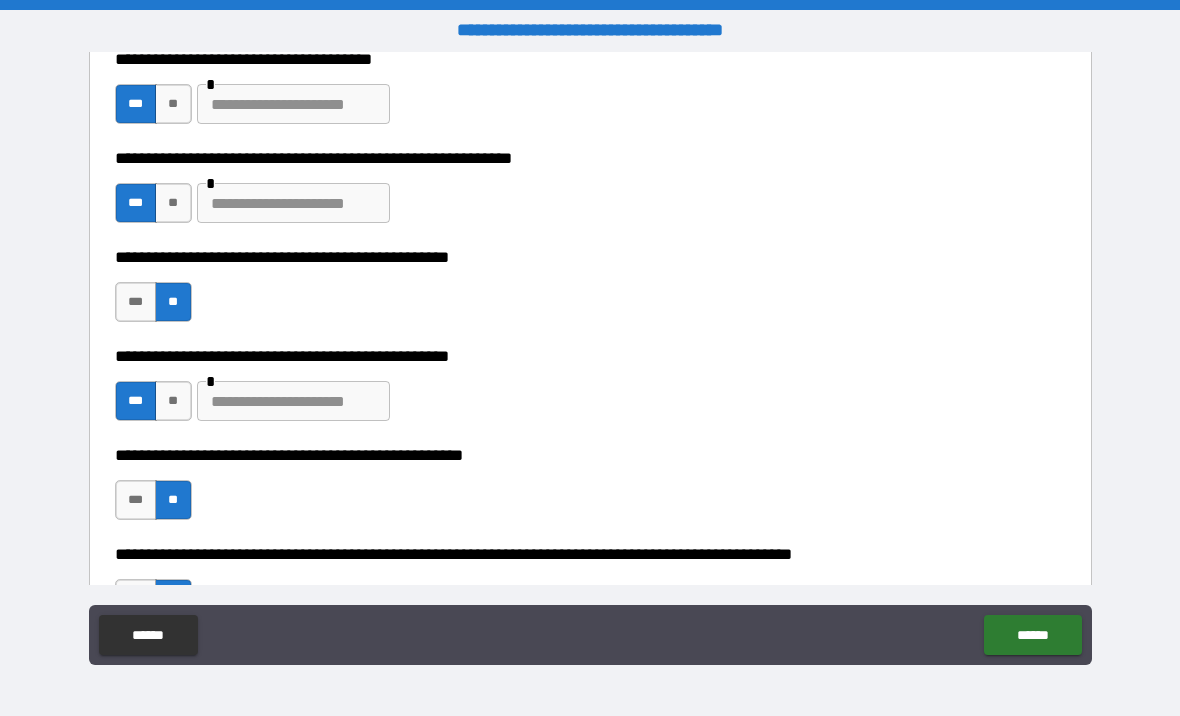 click on "**" at bounding box center [173, 104] 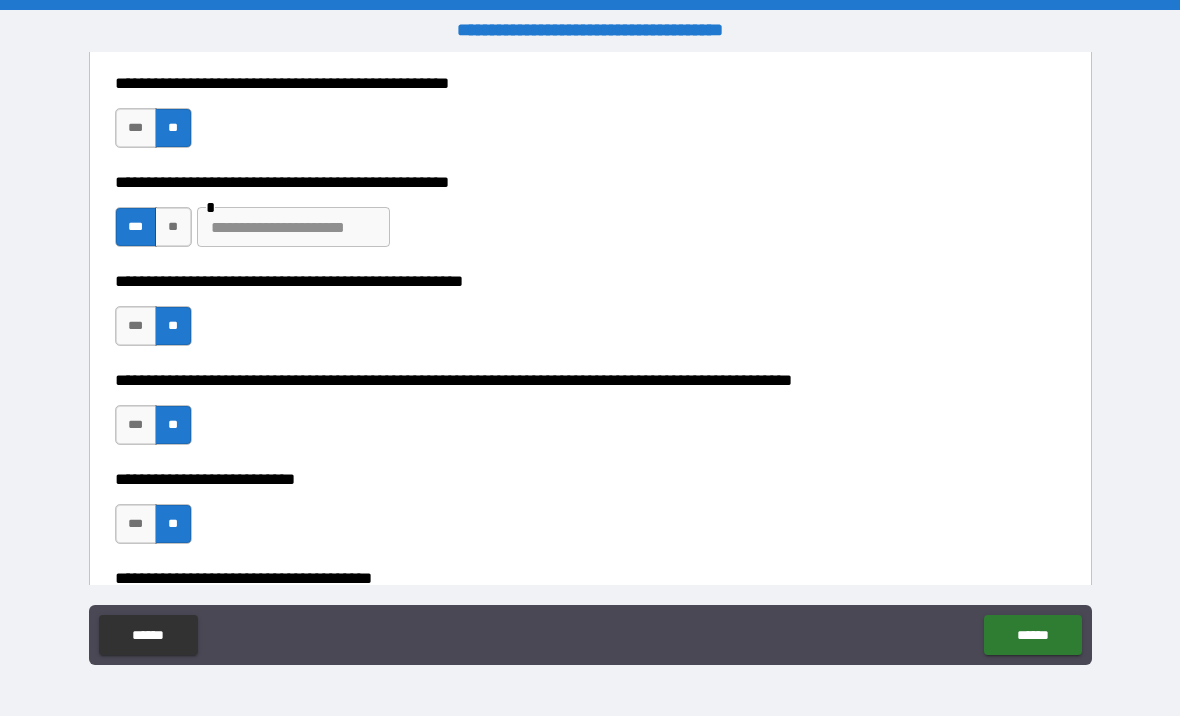 scroll, scrollTop: 679, scrollLeft: 0, axis: vertical 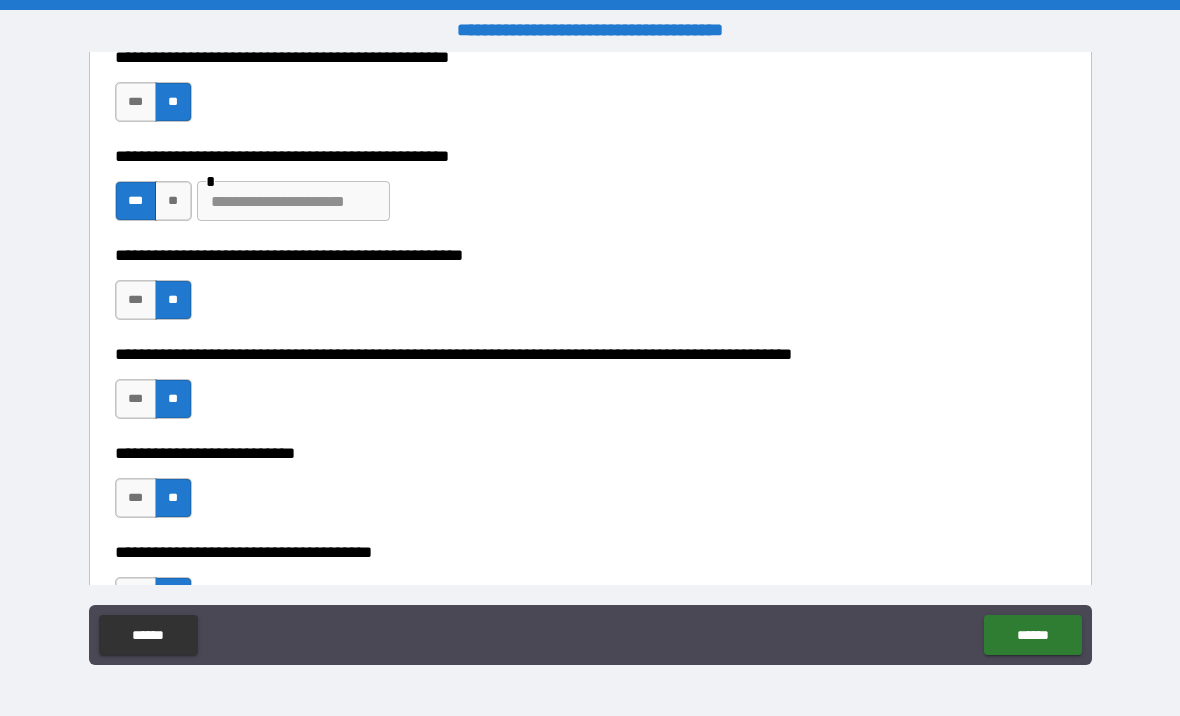 click at bounding box center [293, 201] 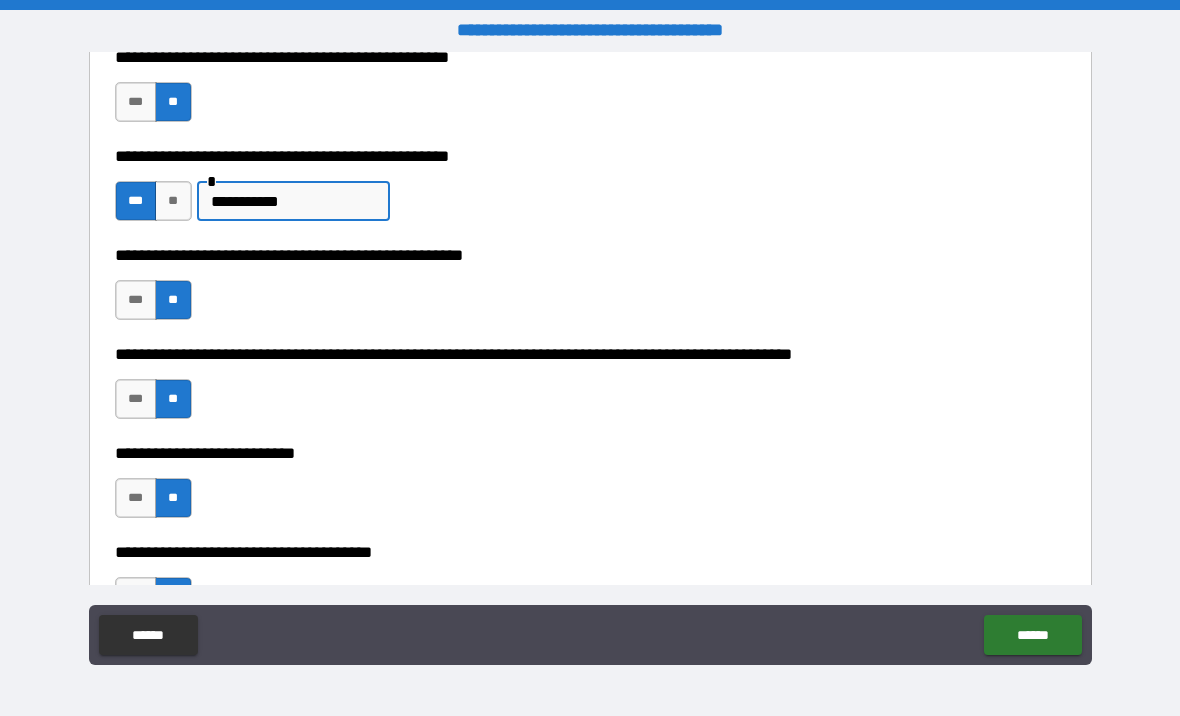 click on "**********" at bounding box center (293, 201) 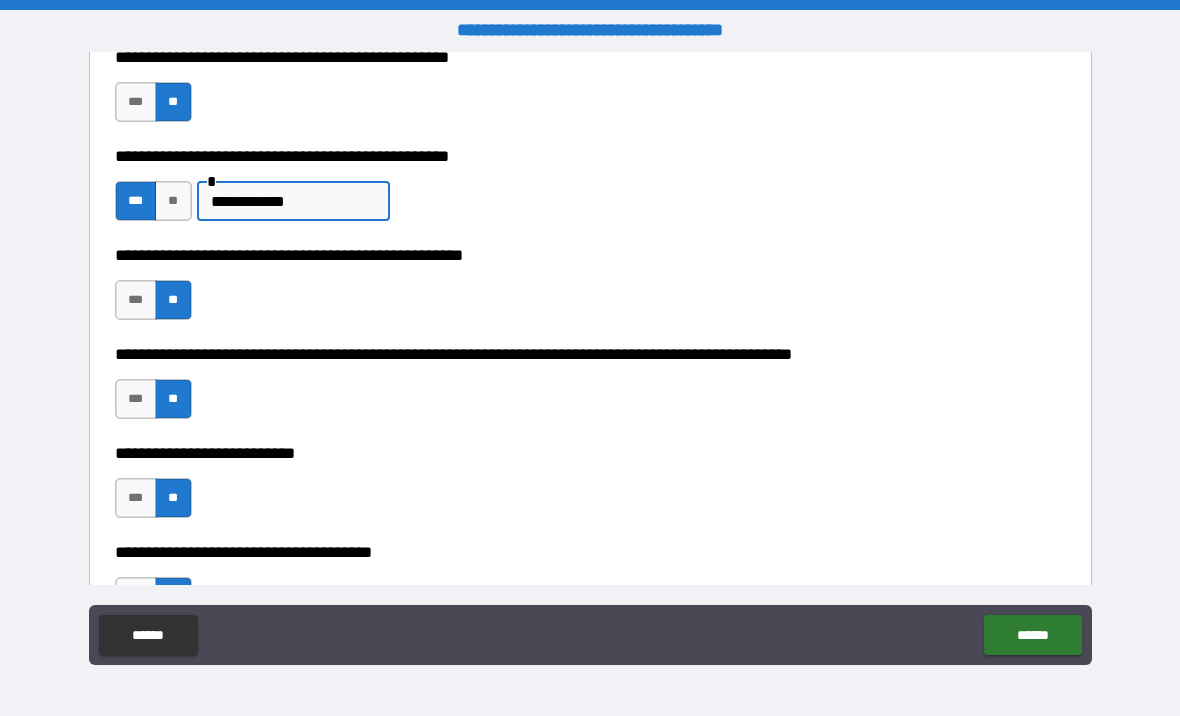 click on "**********" at bounding box center [293, 201] 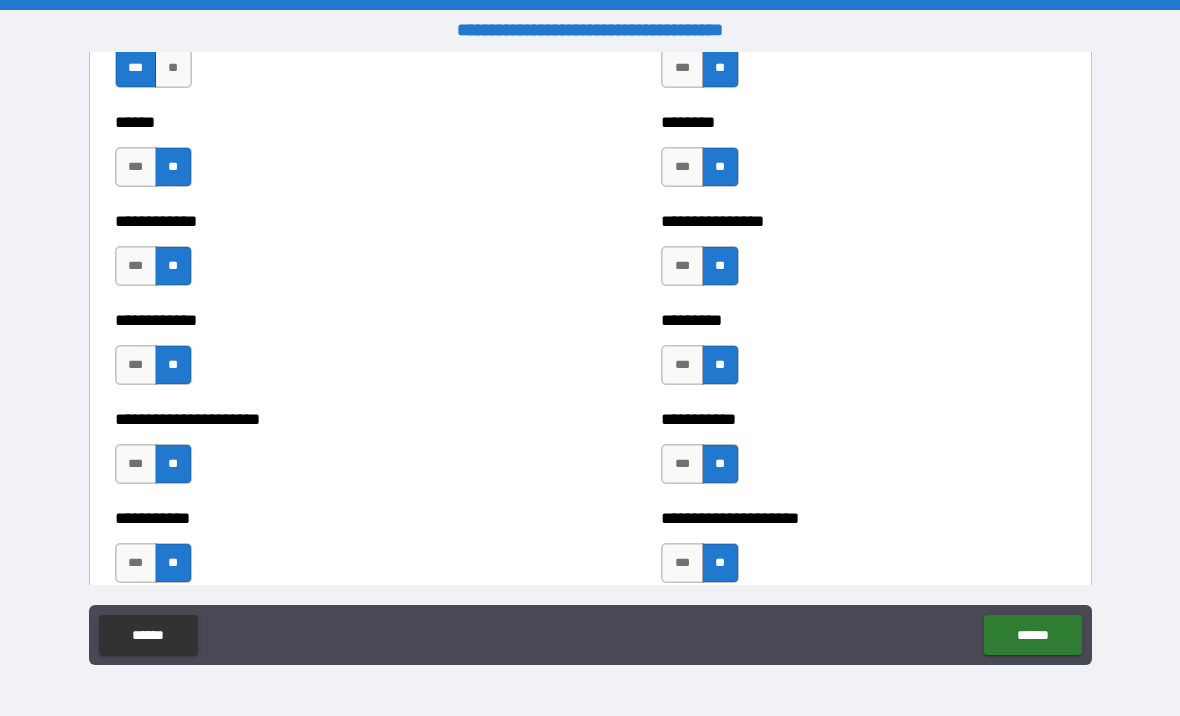 scroll, scrollTop: 4986, scrollLeft: 0, axis: vertical 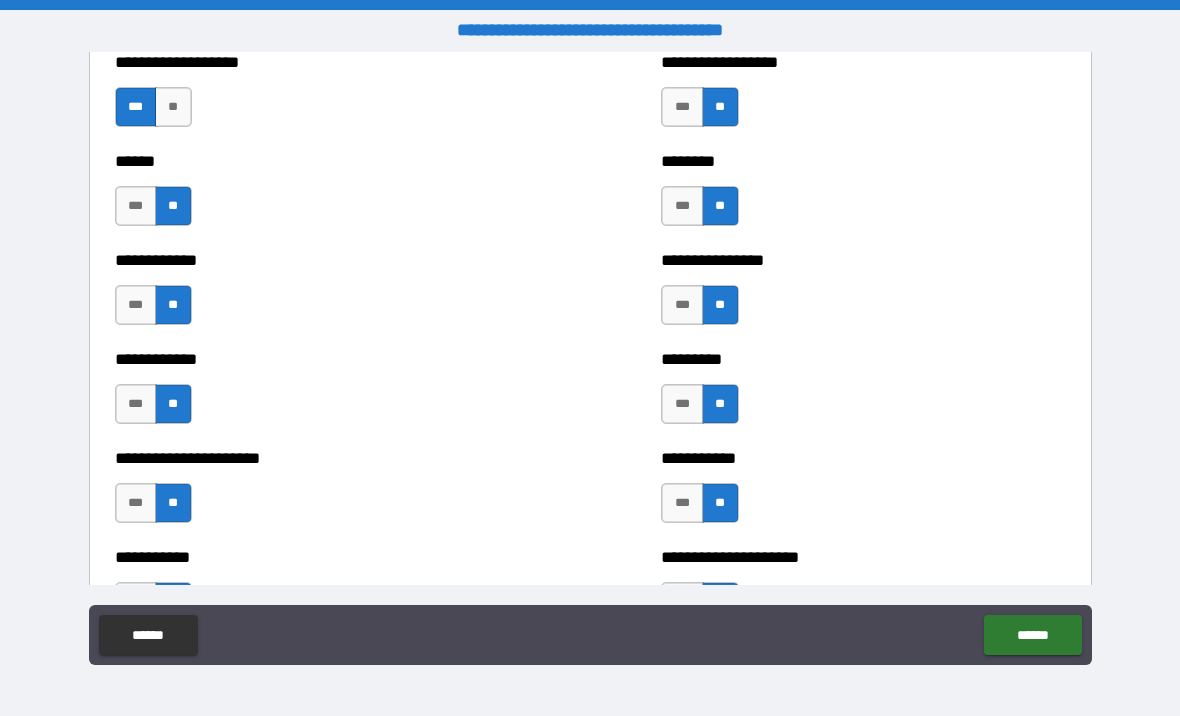 type on "**********" 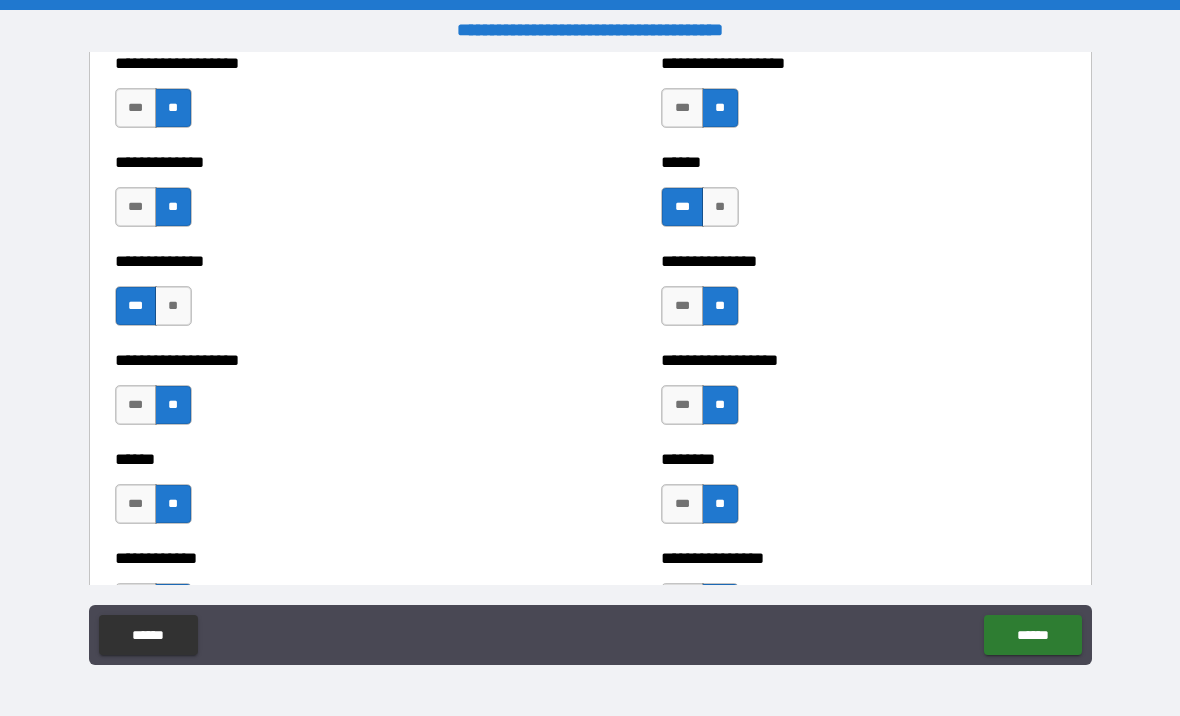 scroll, scrollTop: 4722, scrollLeft: 0, axis: vertical 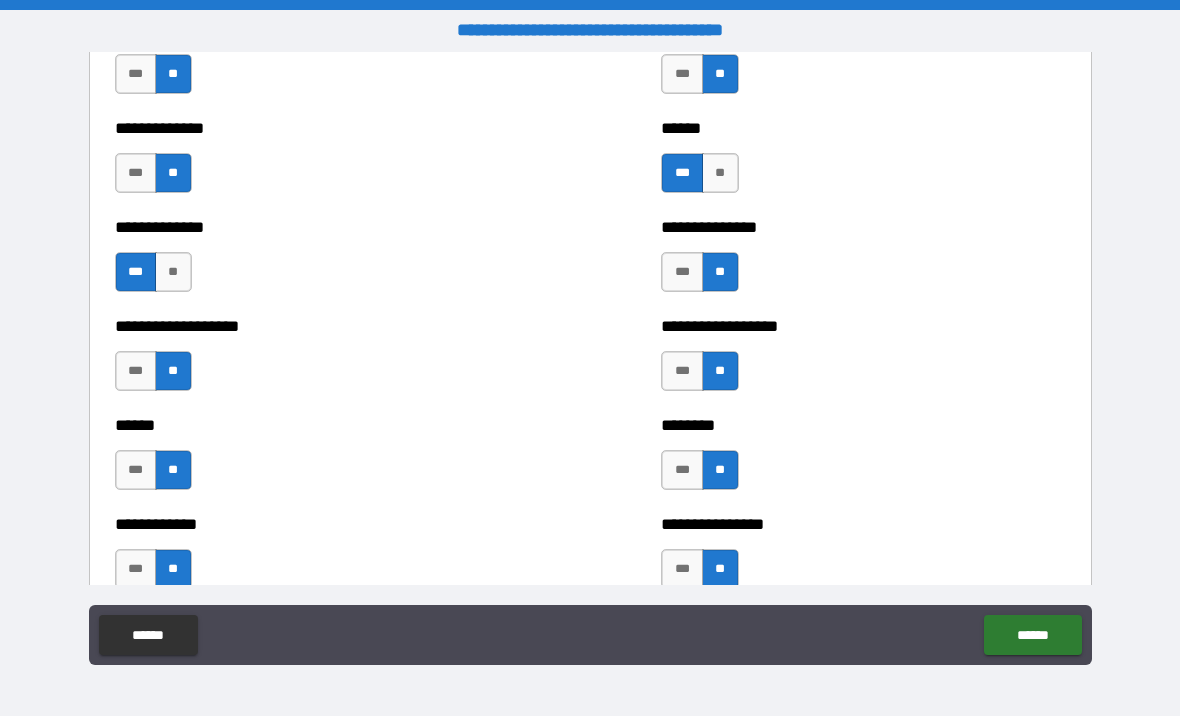 click on "***" at bounding box center [136, 371] 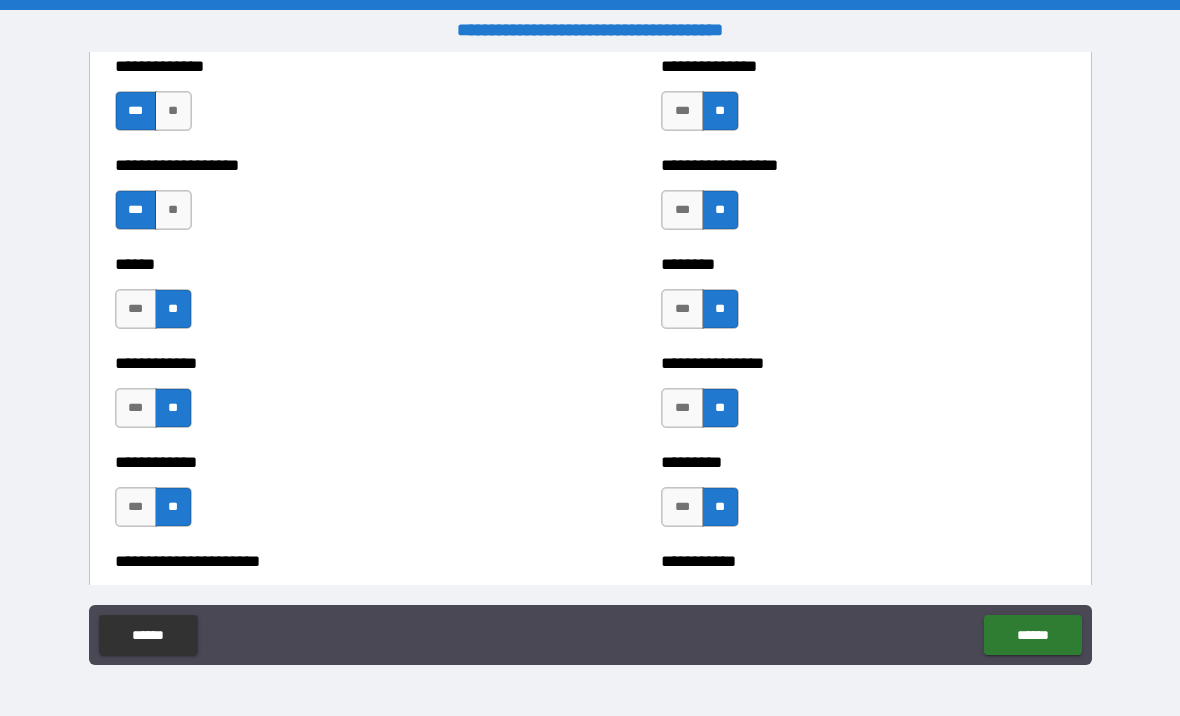 scroll, scrollTop: 4884, scrollLeft: 0, axis: vertical 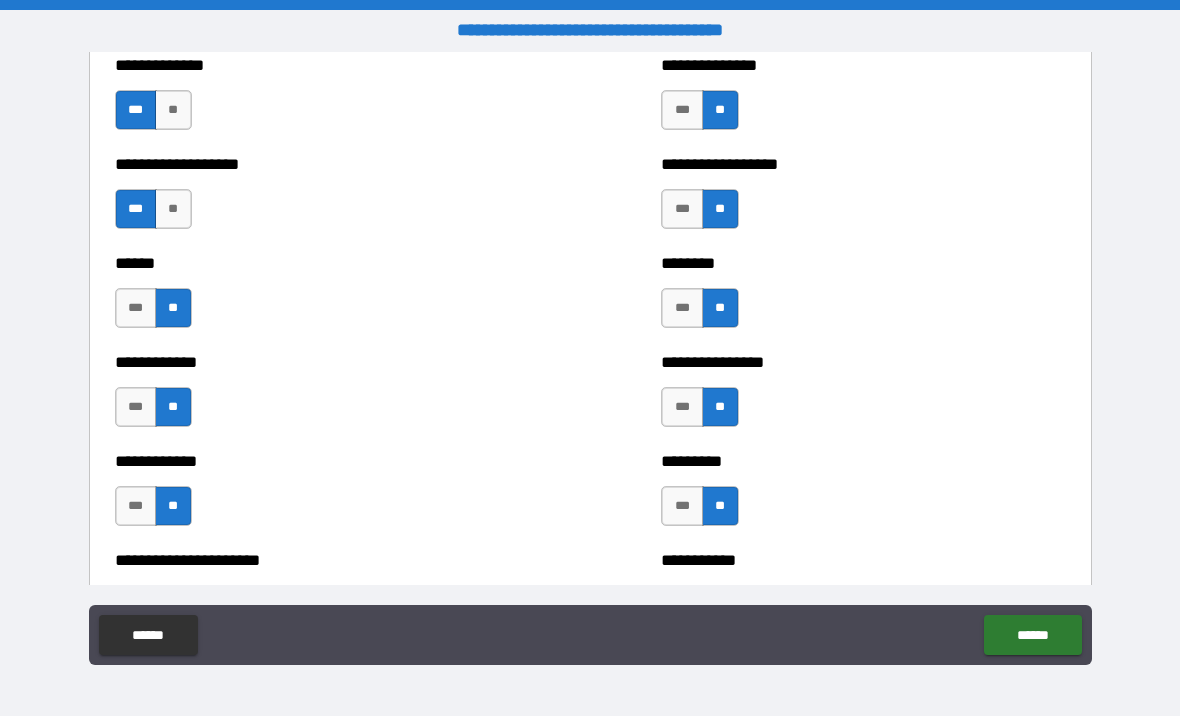click on "******" at bounding box center (1032, 635) 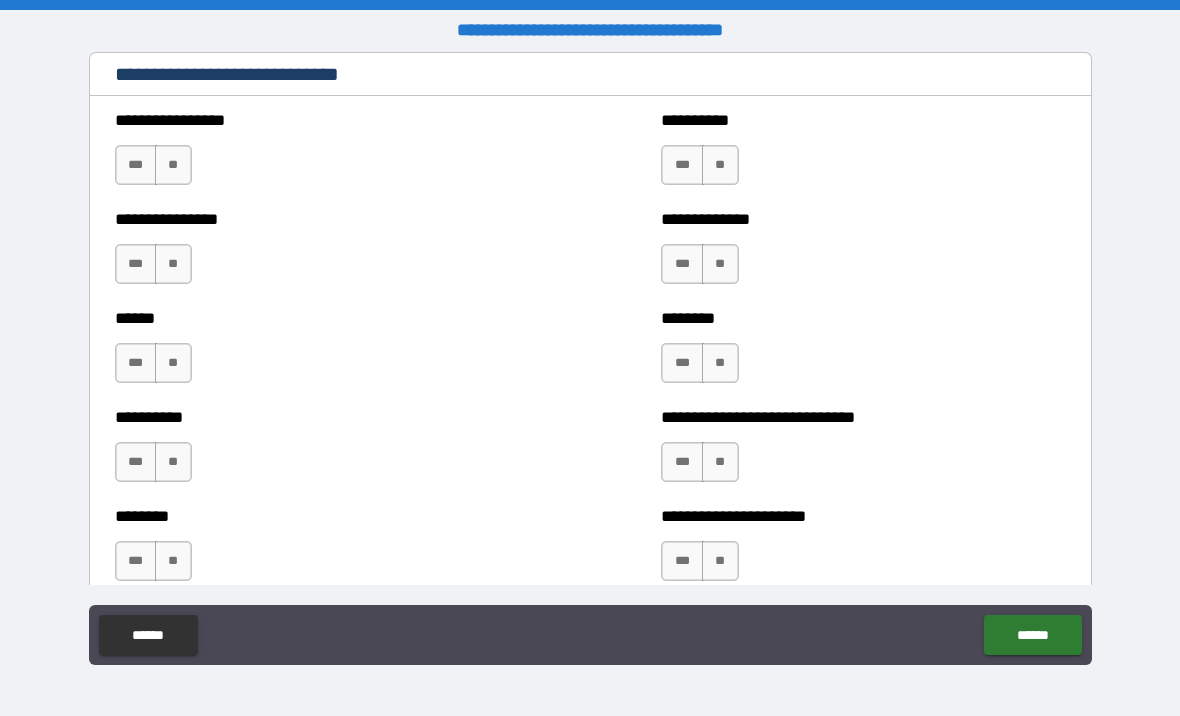 scroll, scrollTop: 6734, scrollLeft: 0, axis: vertical 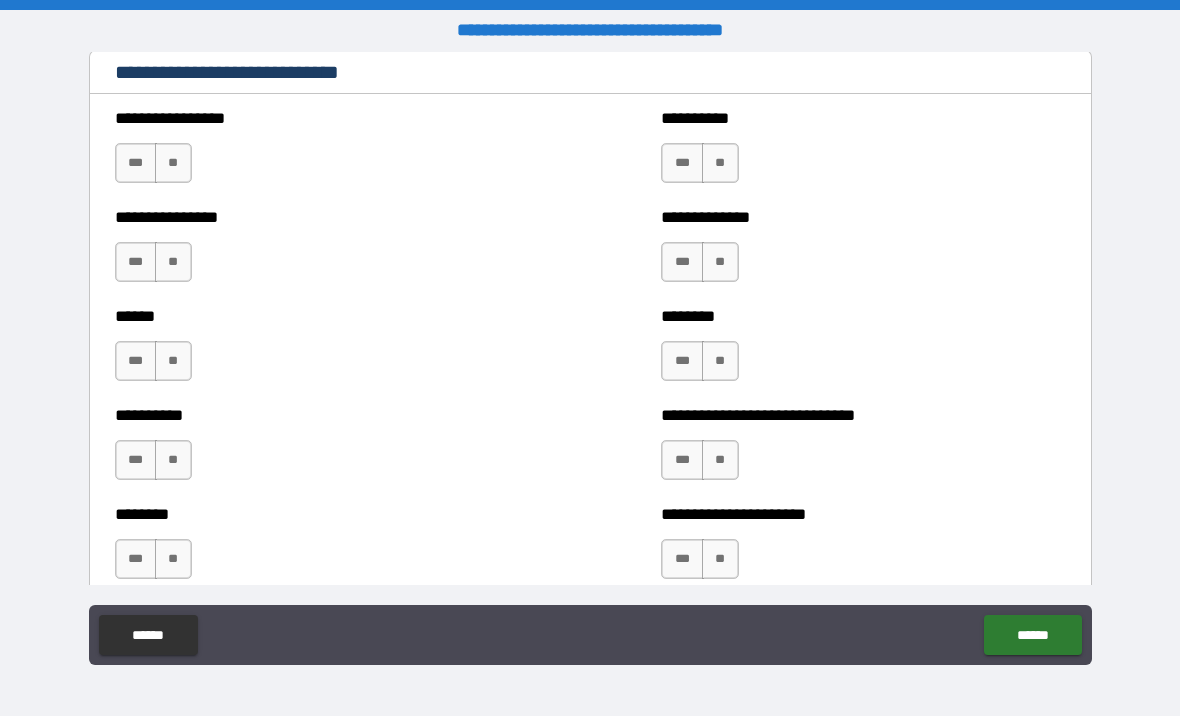 click on "**" at bounding box center (173, 163) 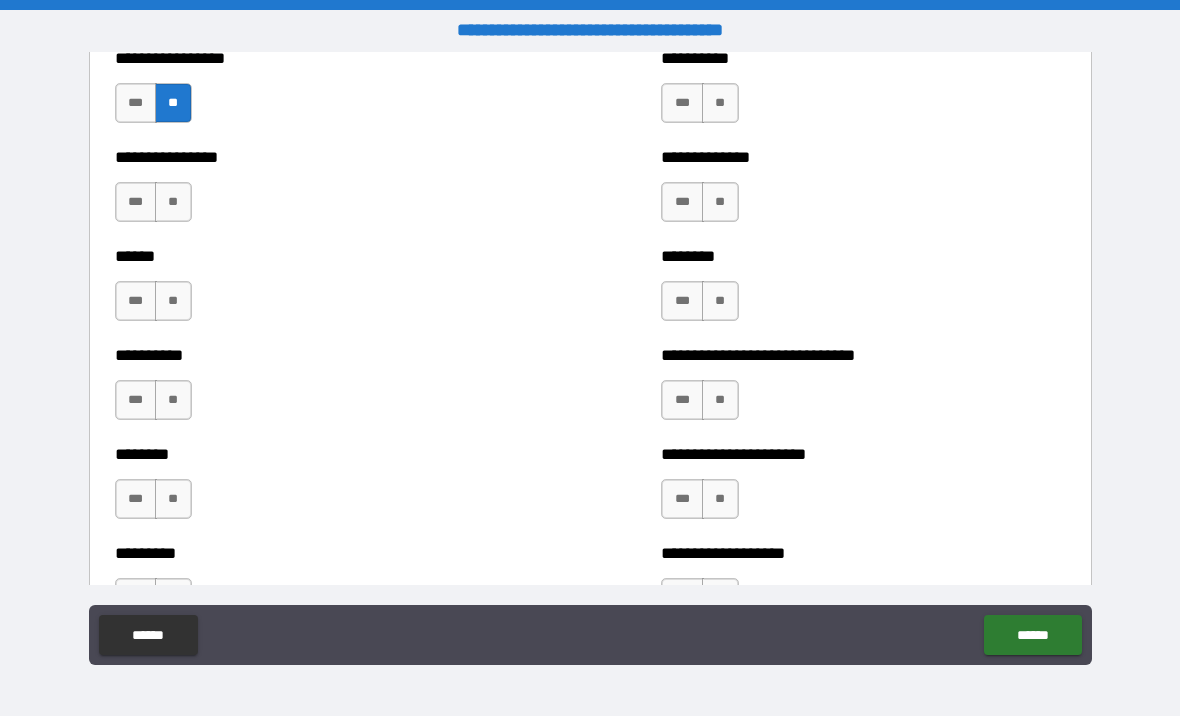 scroll, scrollTop: 6801, scrollLeft: 0, axis: vertical 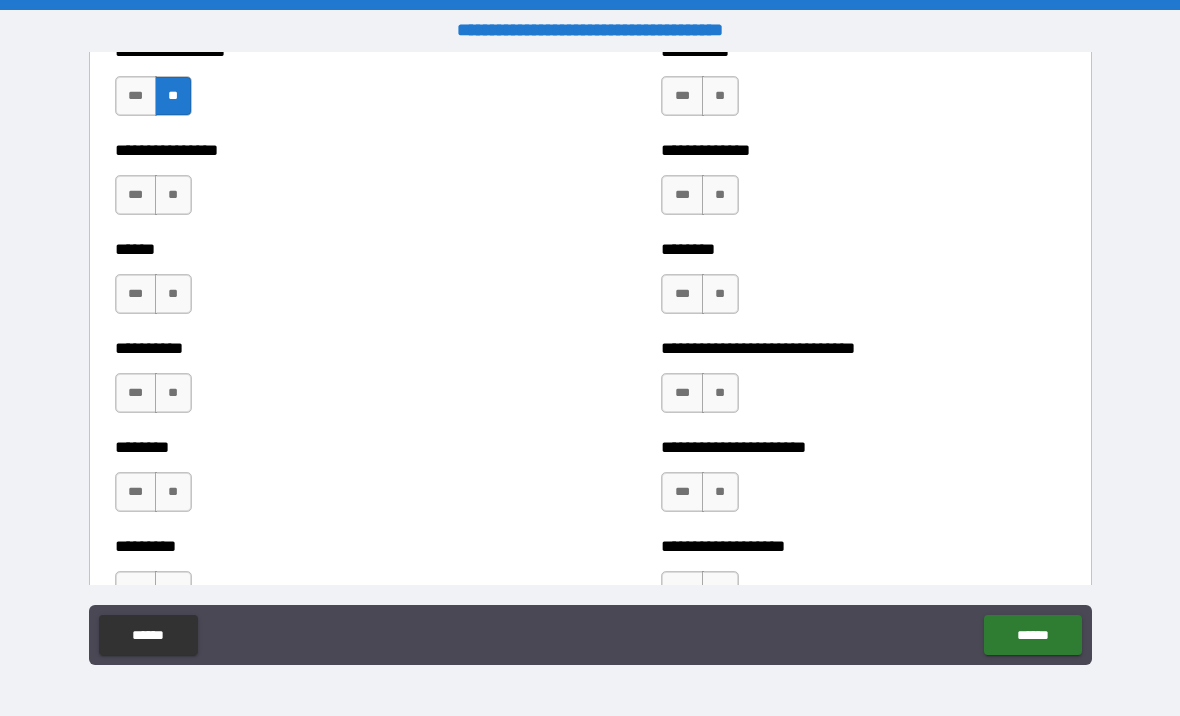 click on "***" at bounding box center [682, 393] 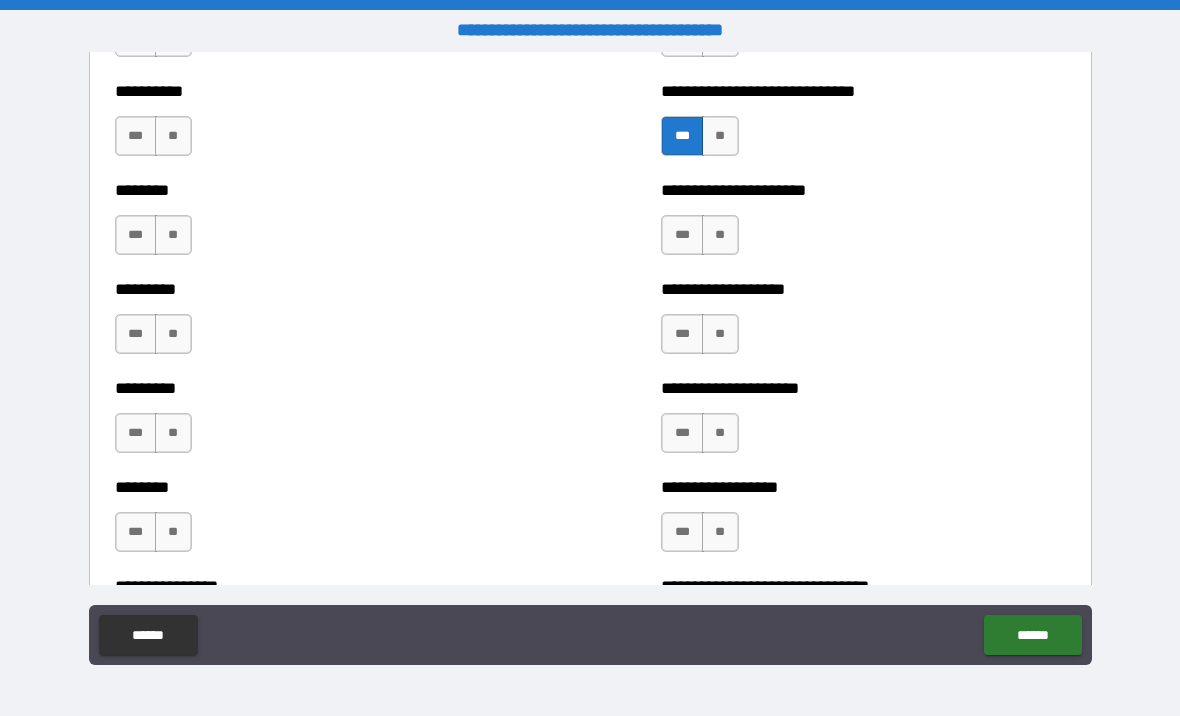 scroll, scrollTop: 7057, scrollLeft: 0, axis: vertical 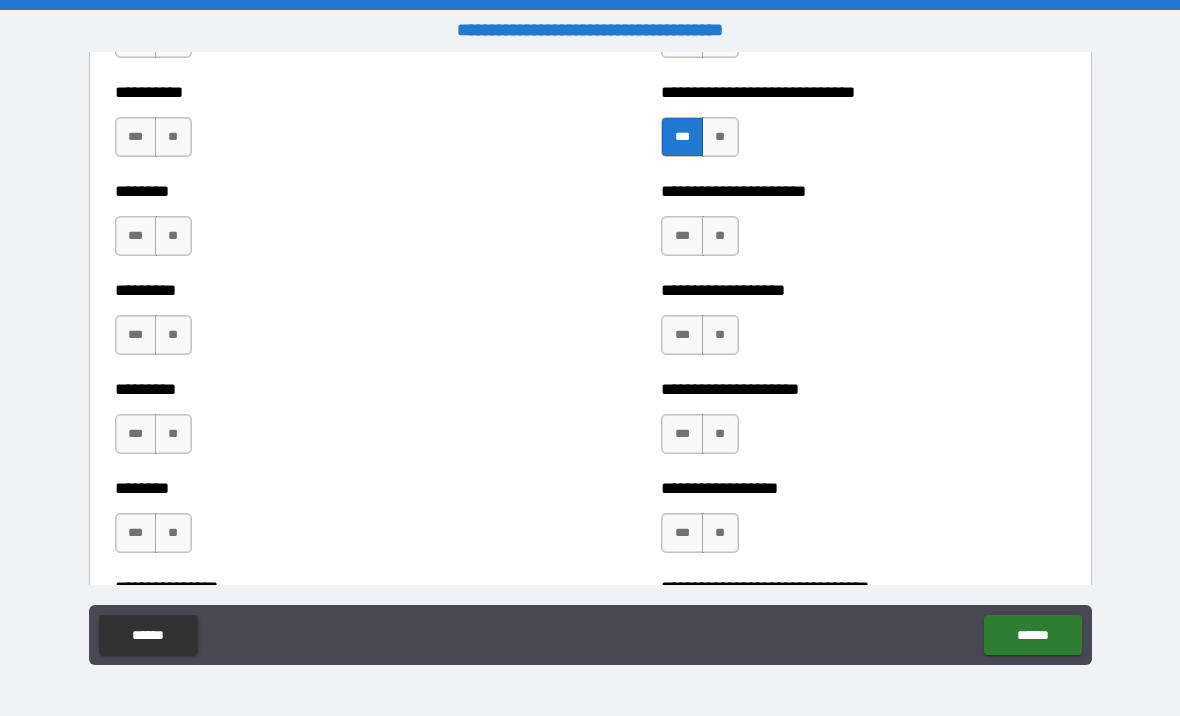 click on "***" at bounding box center [682, 236] 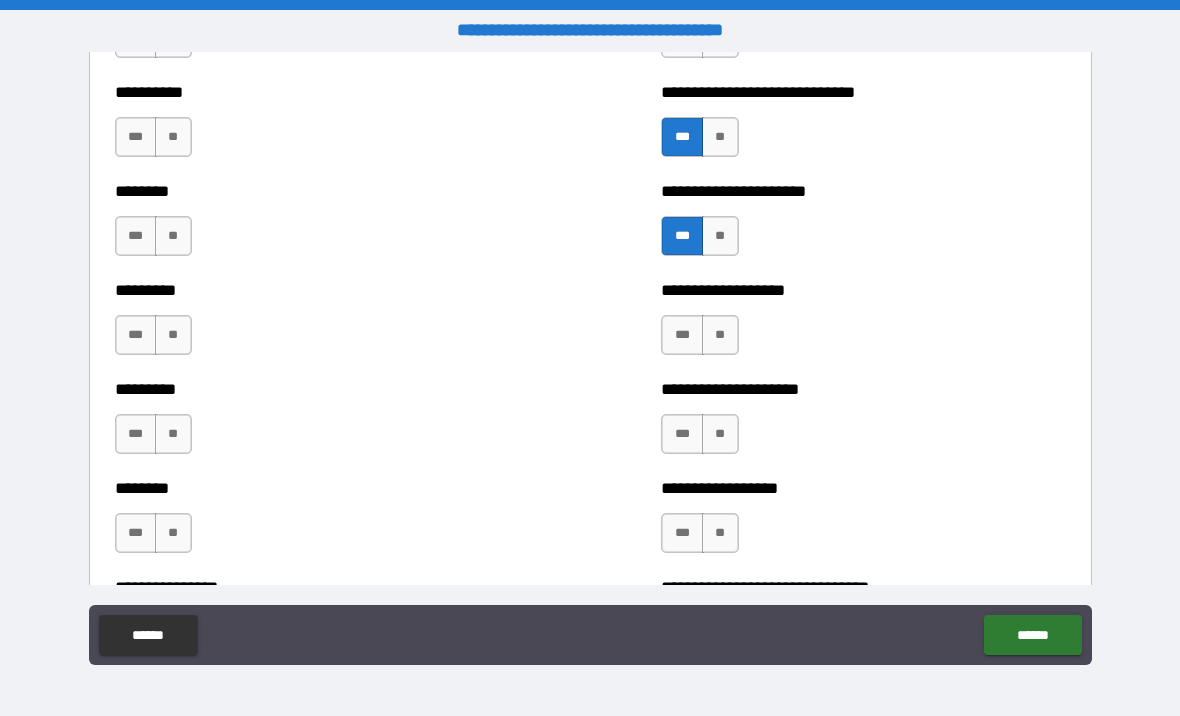 click on "**" at bounding box center (720, 335) 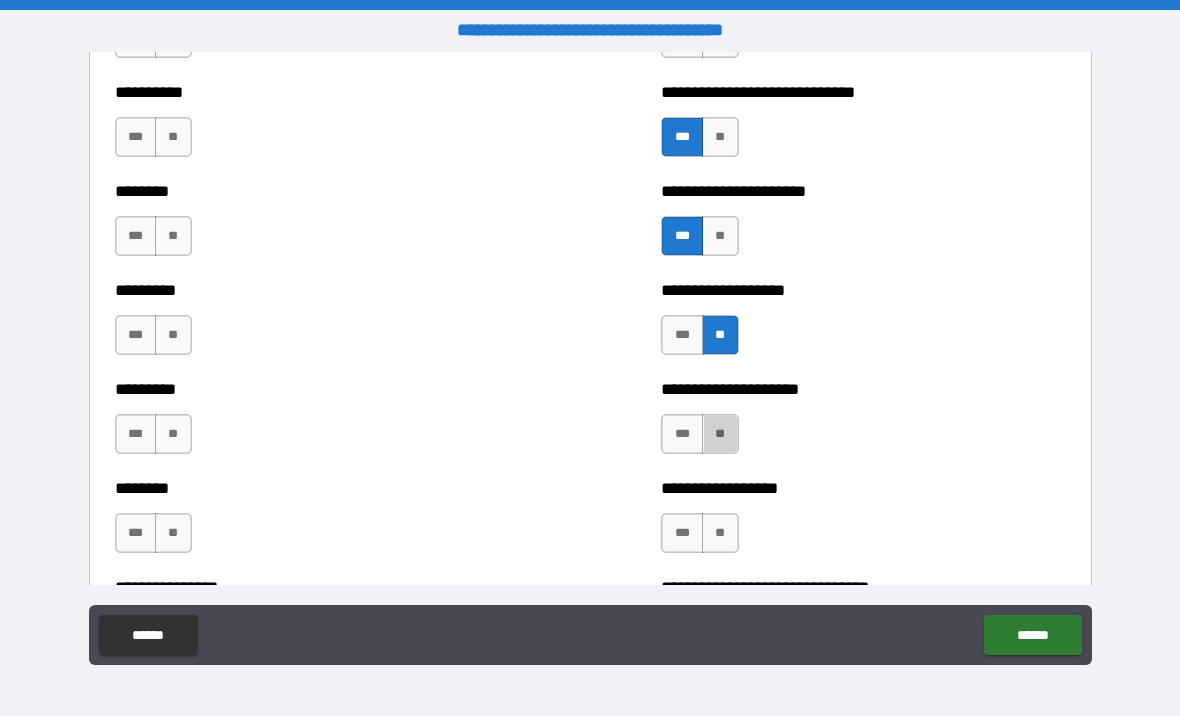 click on "**" at bounding box center [720, 434] 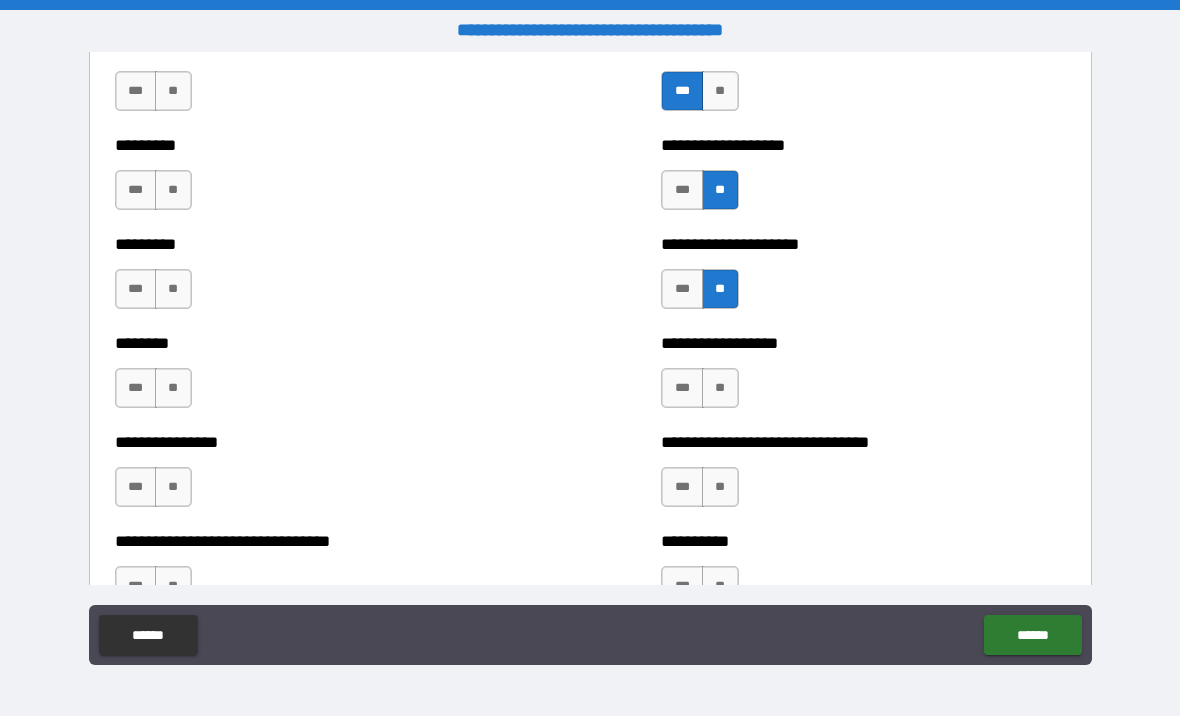 click on "**" at bounding box center (720, 388) 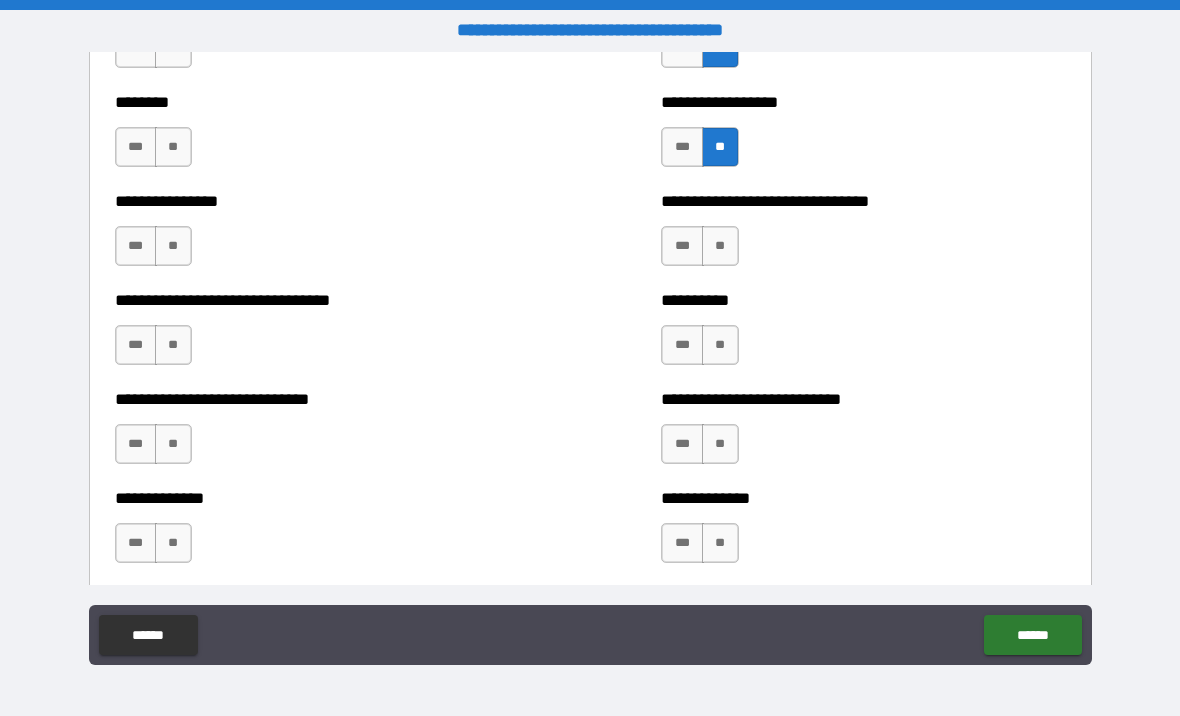 scroll, scrollTop: 7451, scrollLeft: 0, axis: vertical 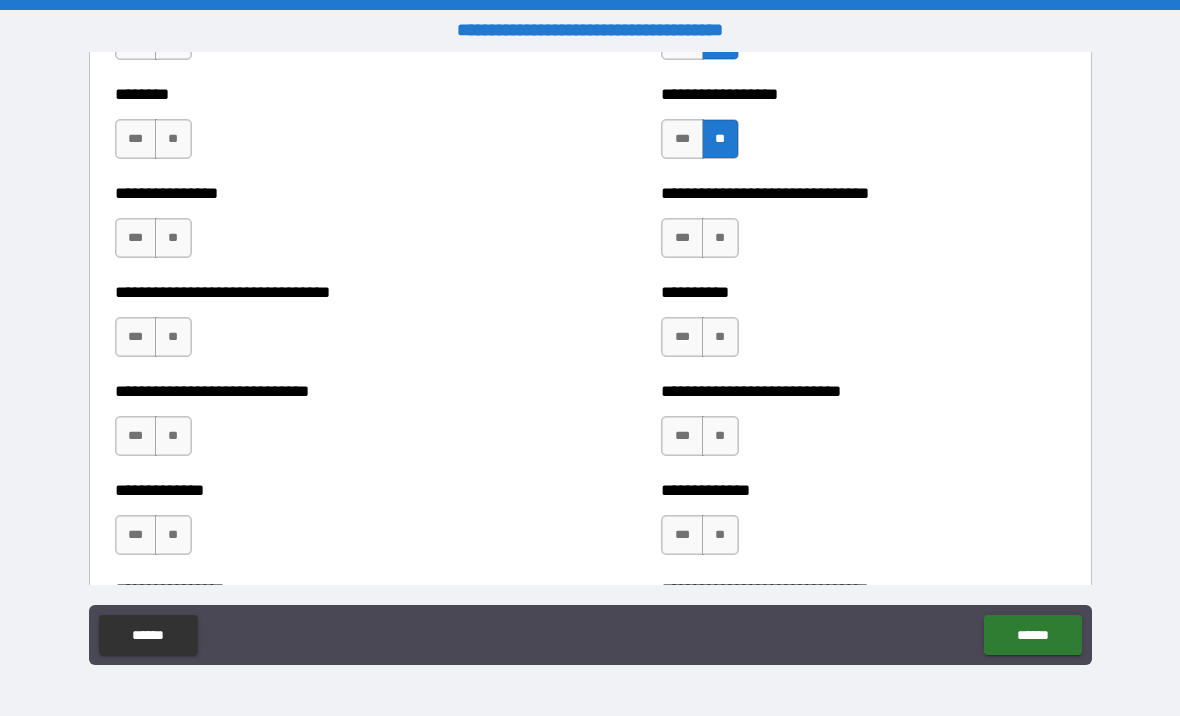 click on "**" at bounding box center [720, 238] 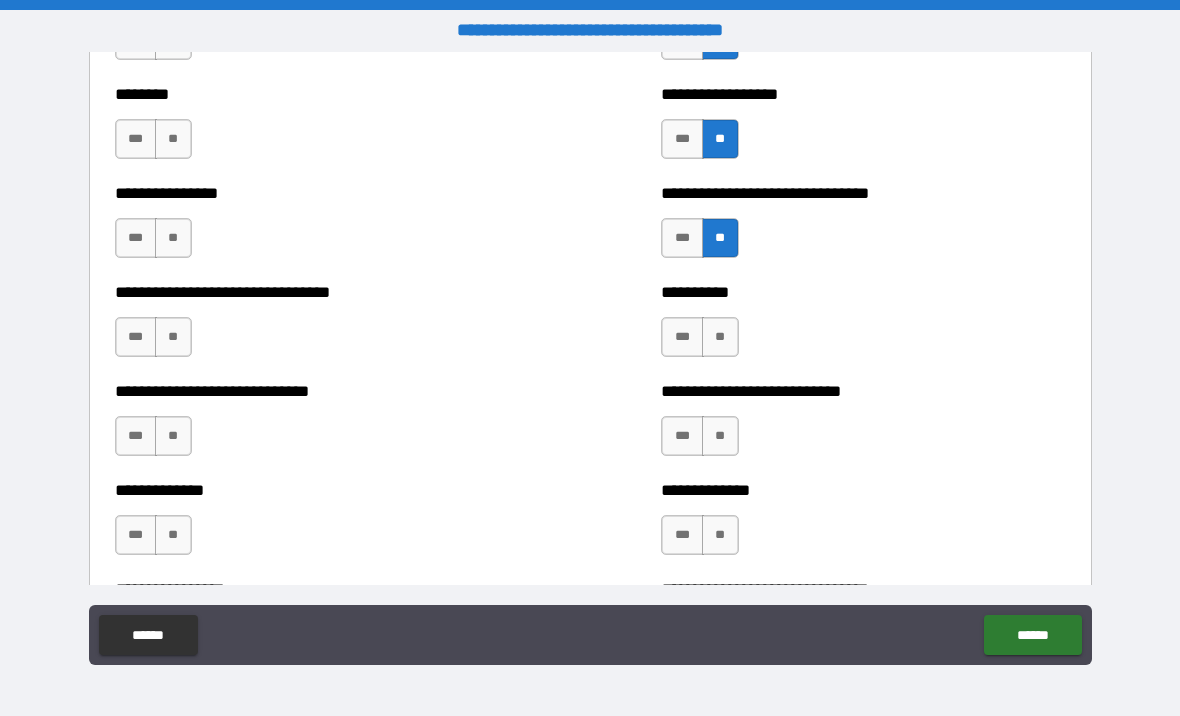 click on "**" at bounding box center (720, 337) 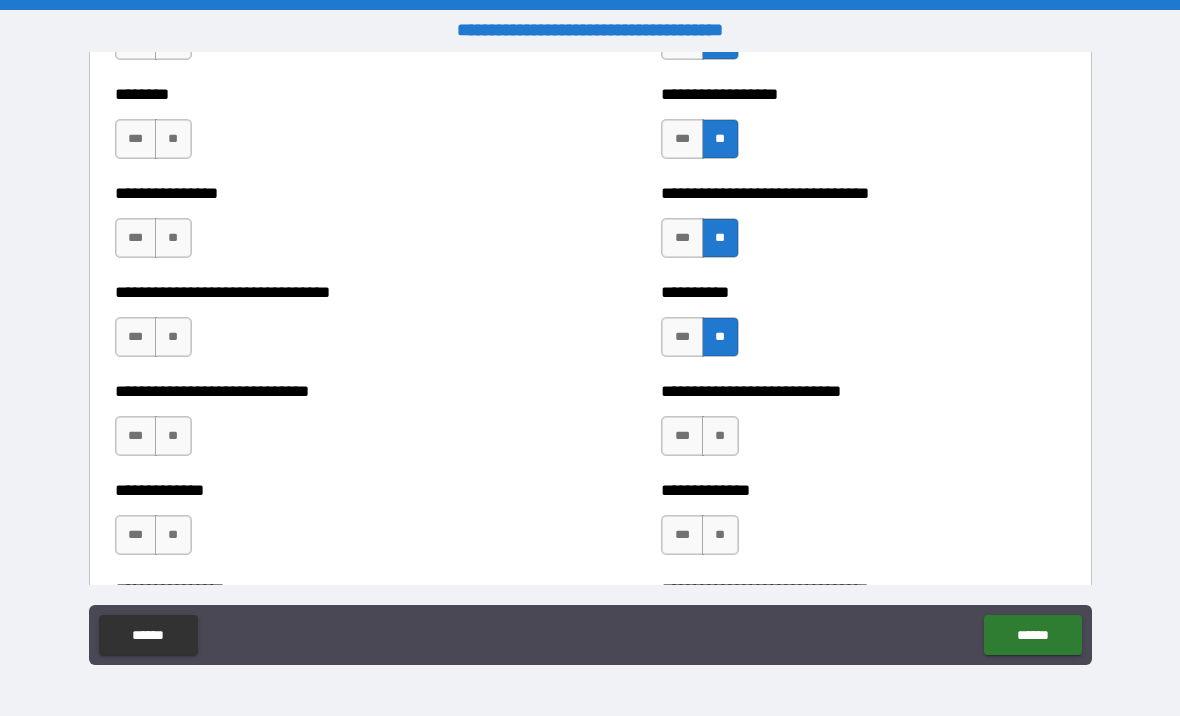 click on "**" at bounding box center (720, 436) 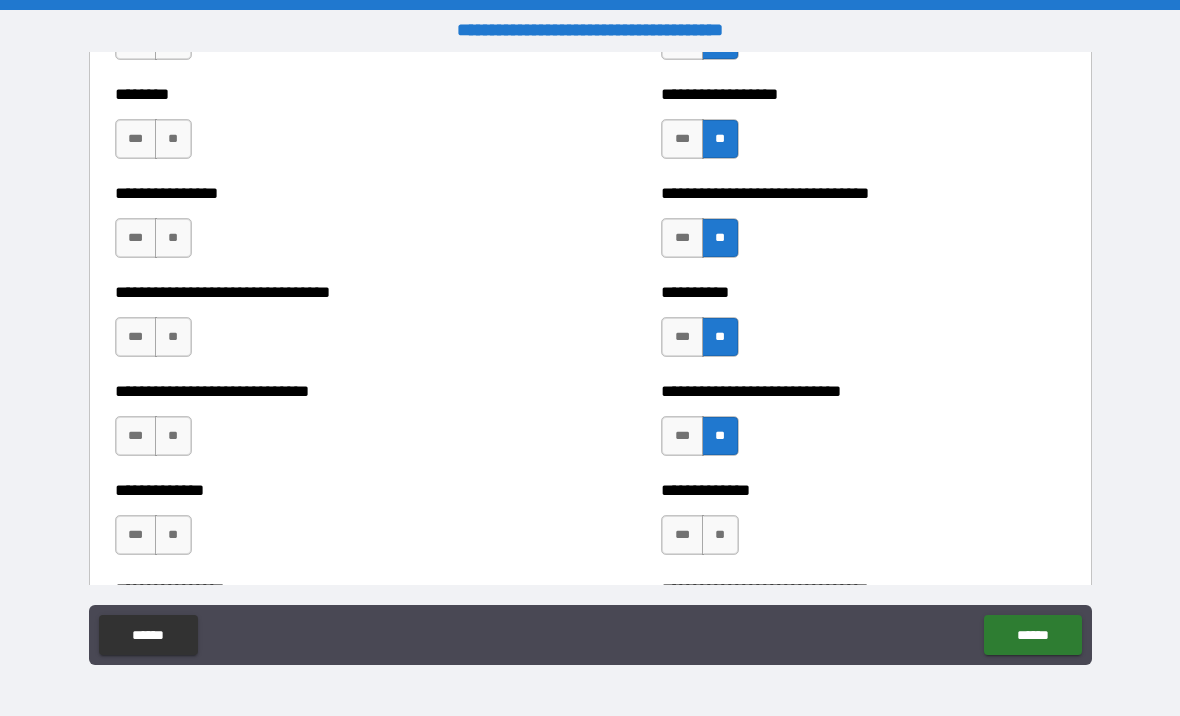 scroll, scrollTop: 7559, scrollLeft: 0, axis: vertical 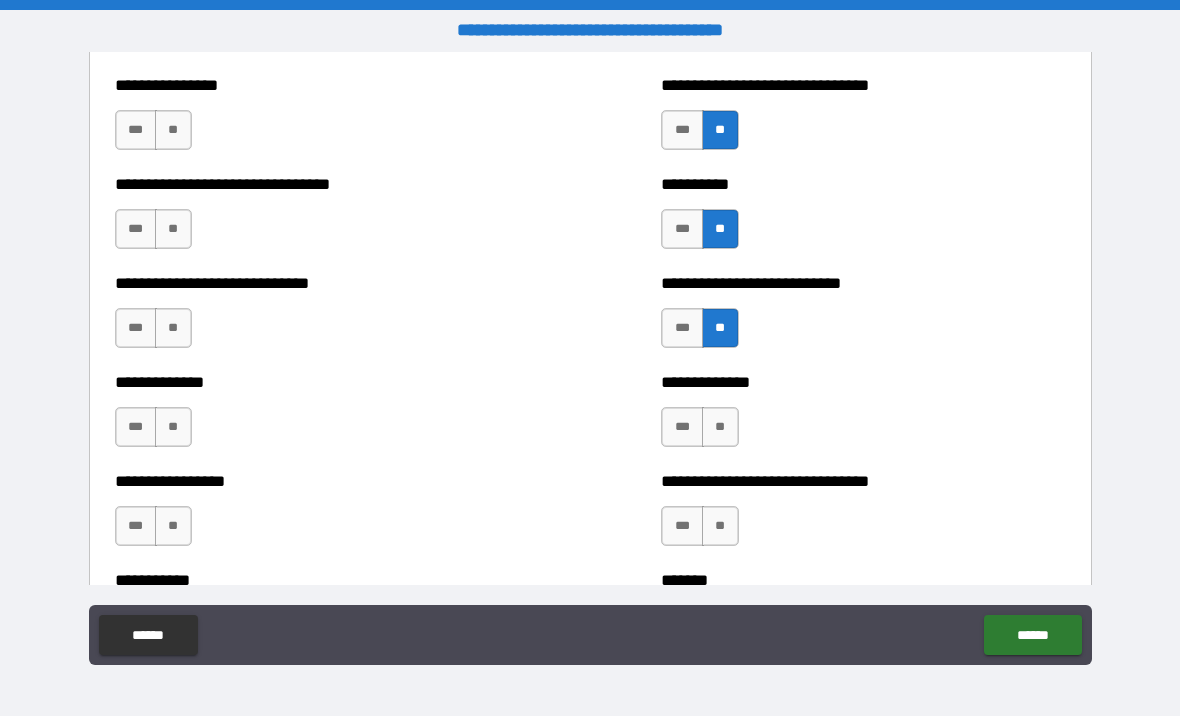 click on "***" at bounding box center (682, 427) 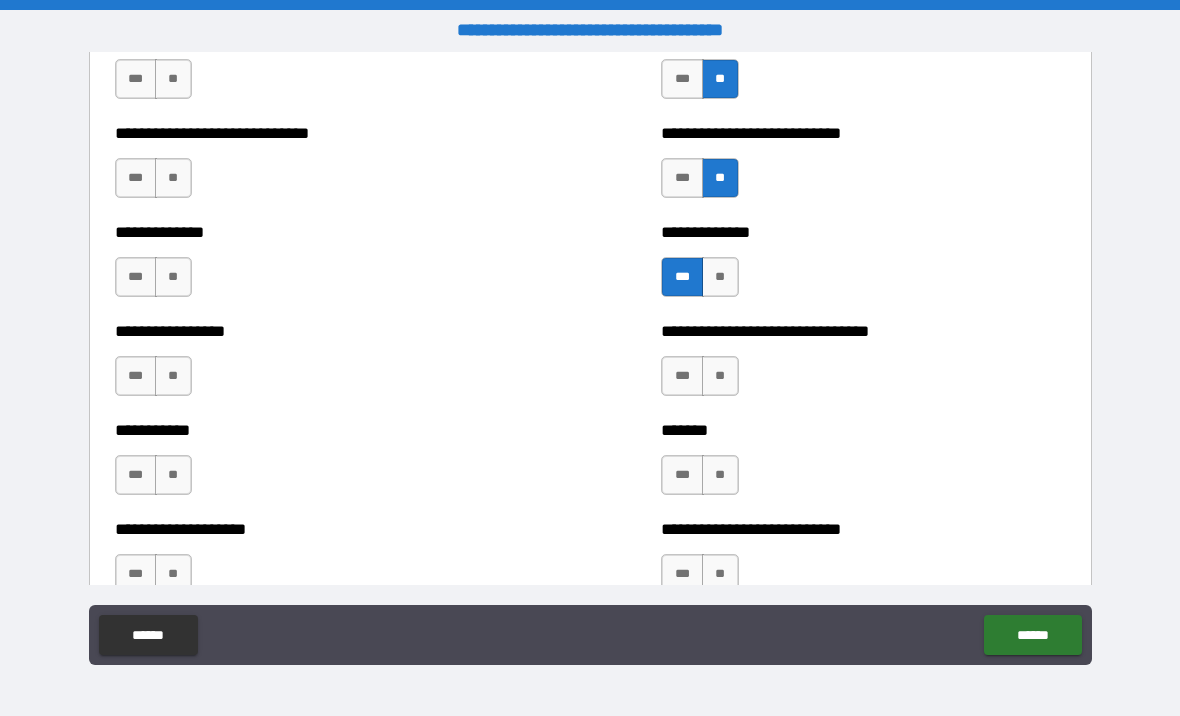 scroll, scrollTop: 7710, scrollLeft: 0, axis: vertical 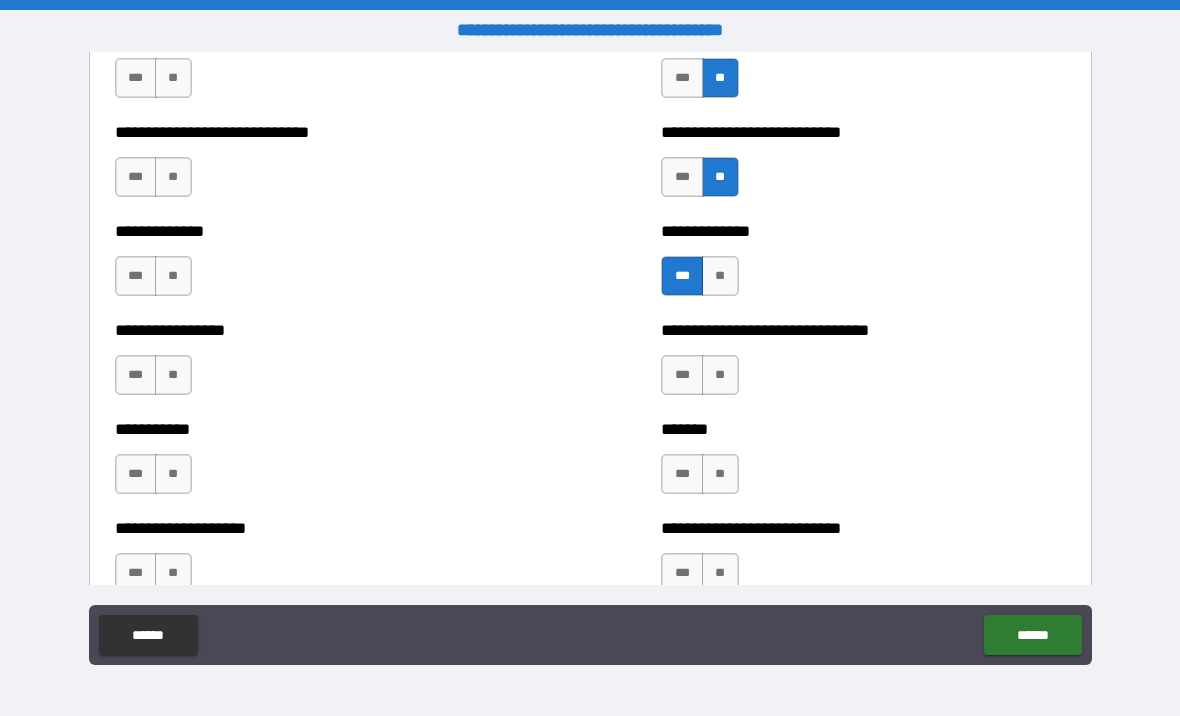 click on "**" at bounding box center [720, 375] 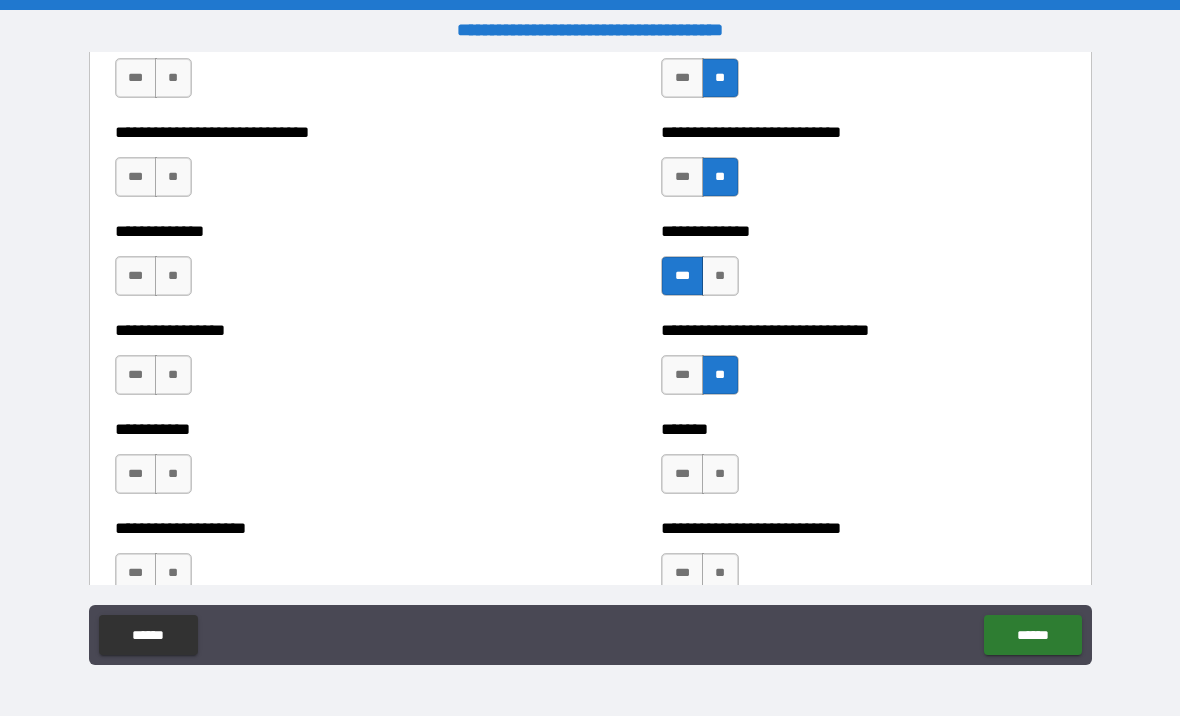 click on "***" at bounding box center (682, 474) 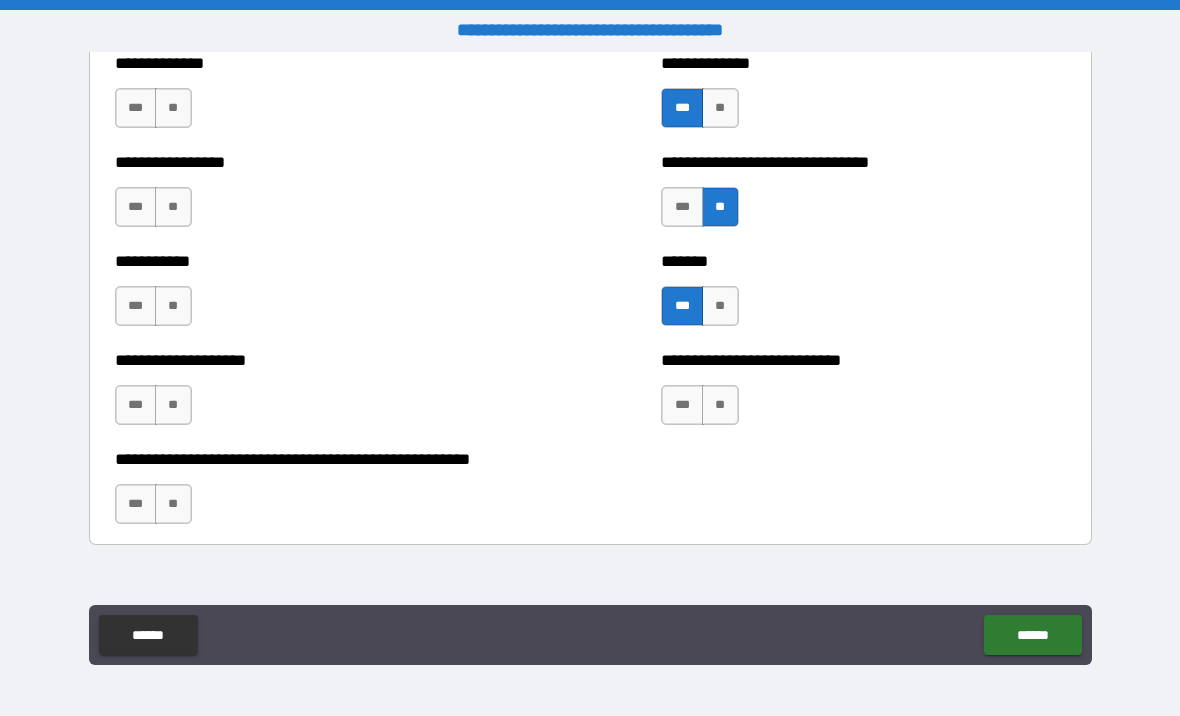 scroll, scrollTop: 7914, scrollLeft: 0, axis: vertical 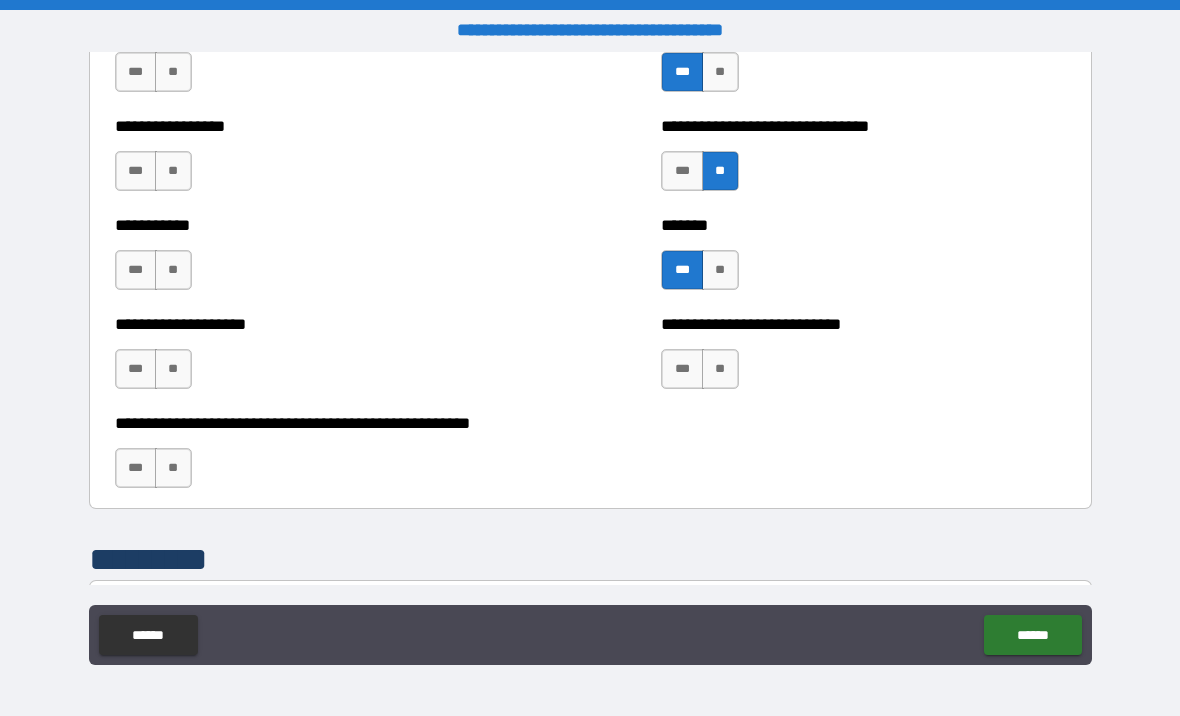 click on "**" at bounding box center (720, 369) 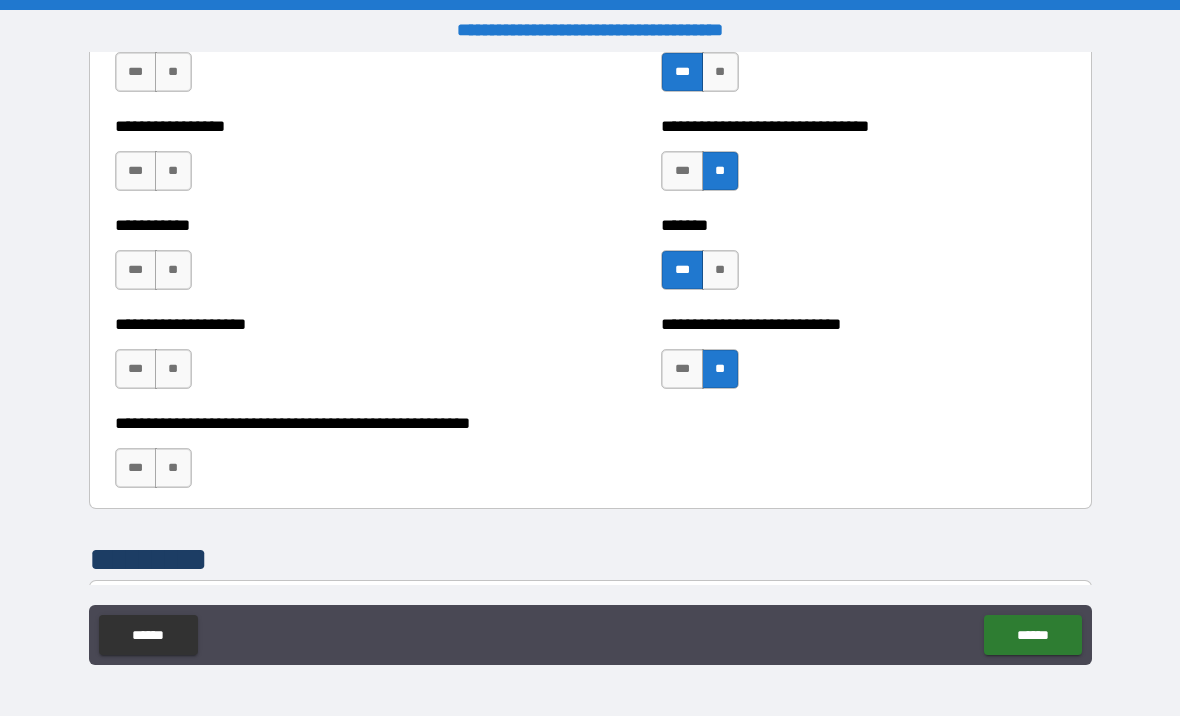 click on "**" at bounding box center (173, 468) 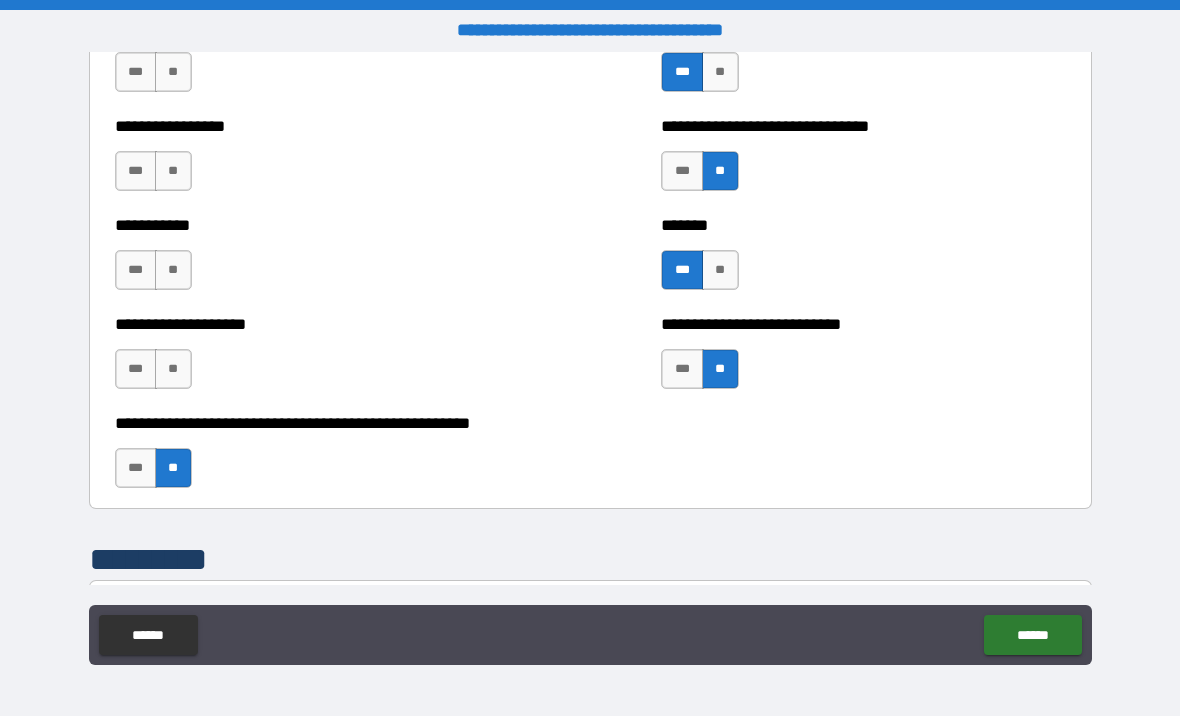 click on "**" at bounding box center [173, 270] 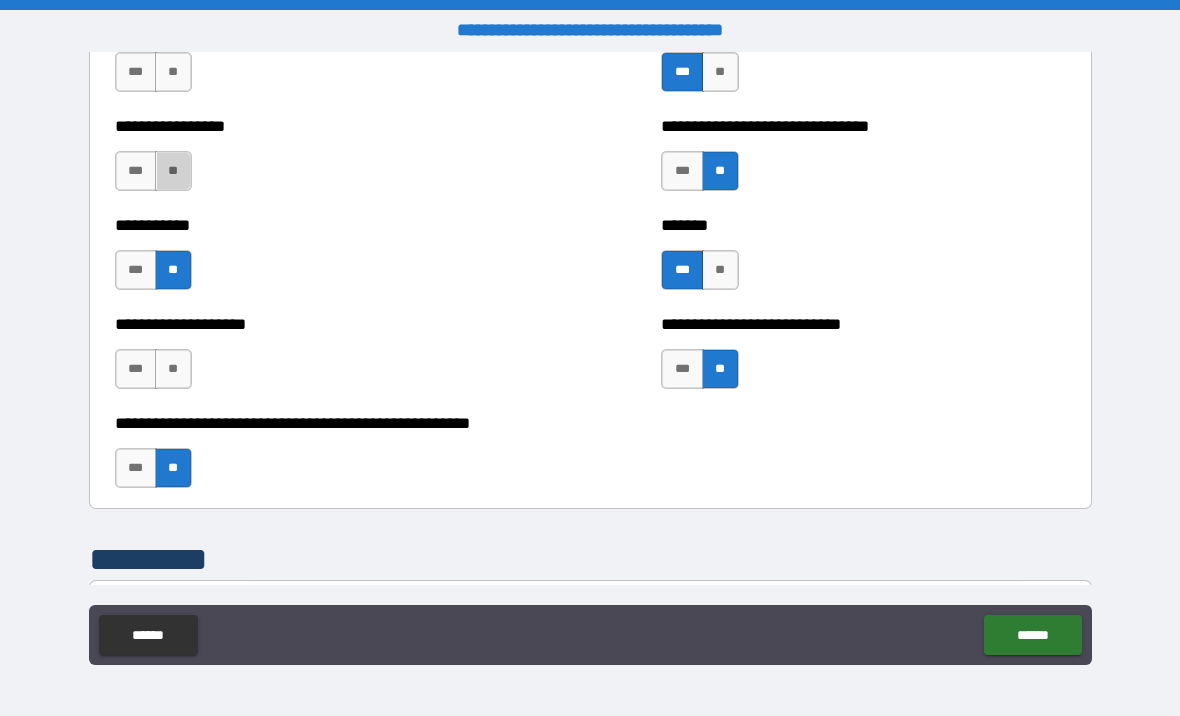 click on "**" at bounding box center (173, 171) 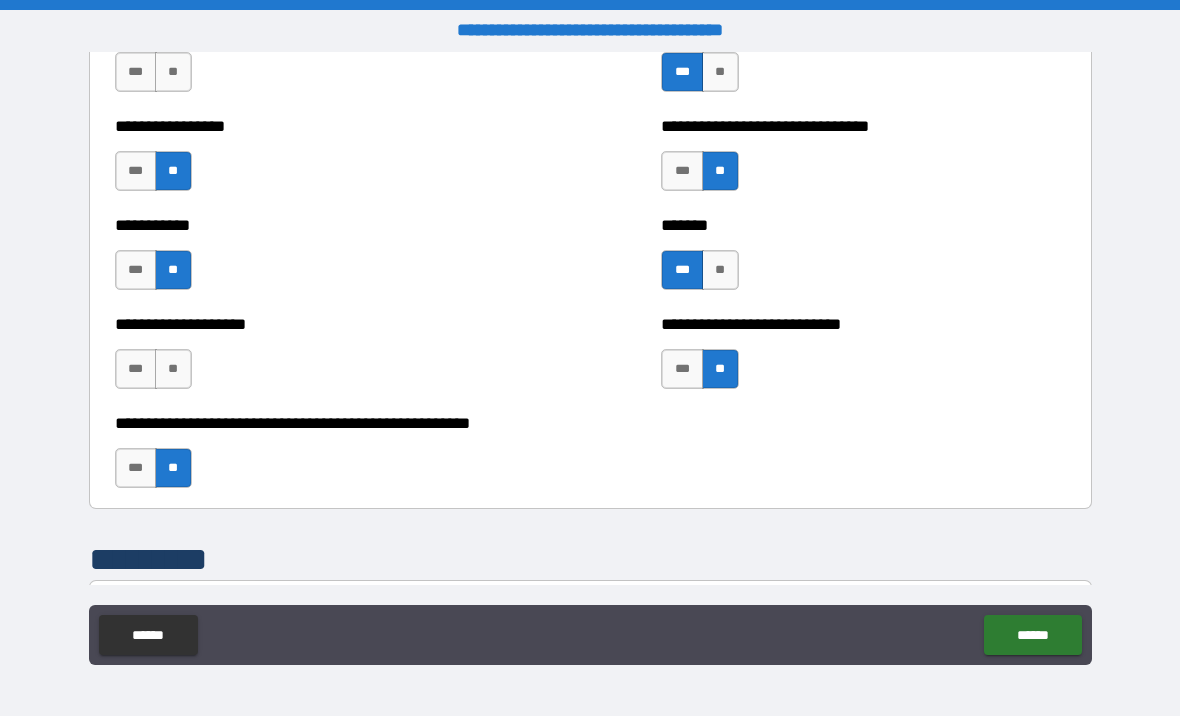 click on "***" at bounding box center (136, 171) 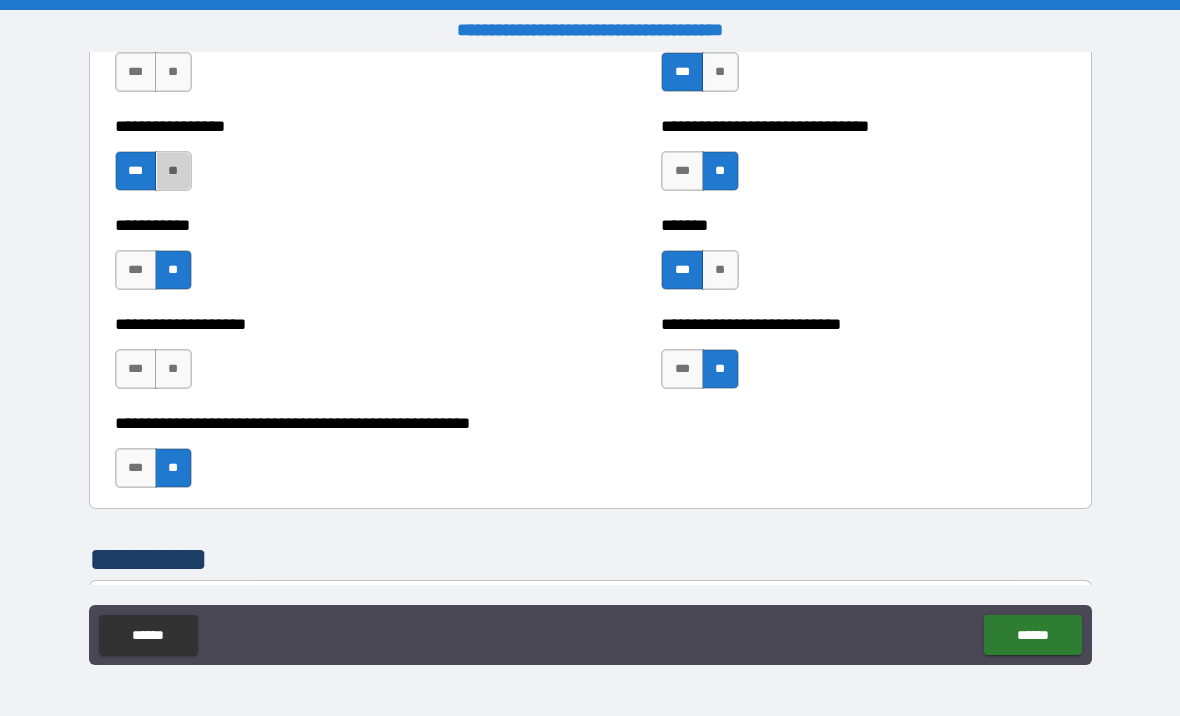 click on "**" at bounding box center (173, 171) 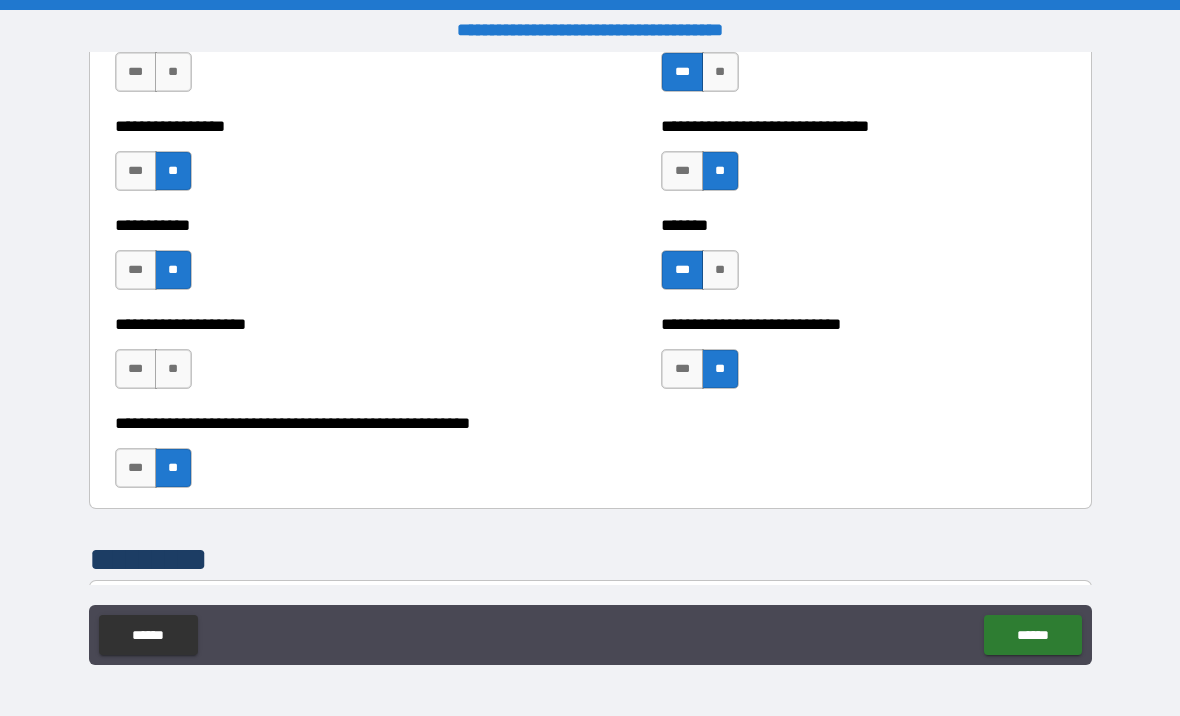 click on "**" at bounding box center [173, 369] 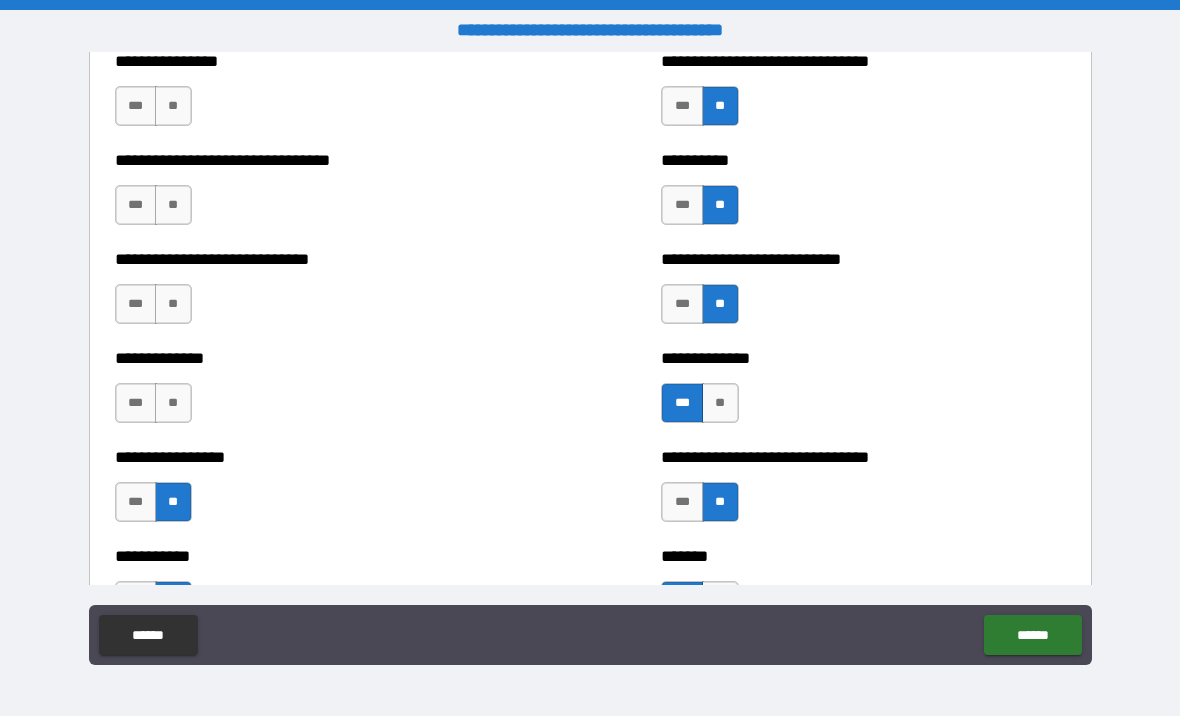 scroll, scrollTop: 7582, scrollLeft: 0, axis: vertical 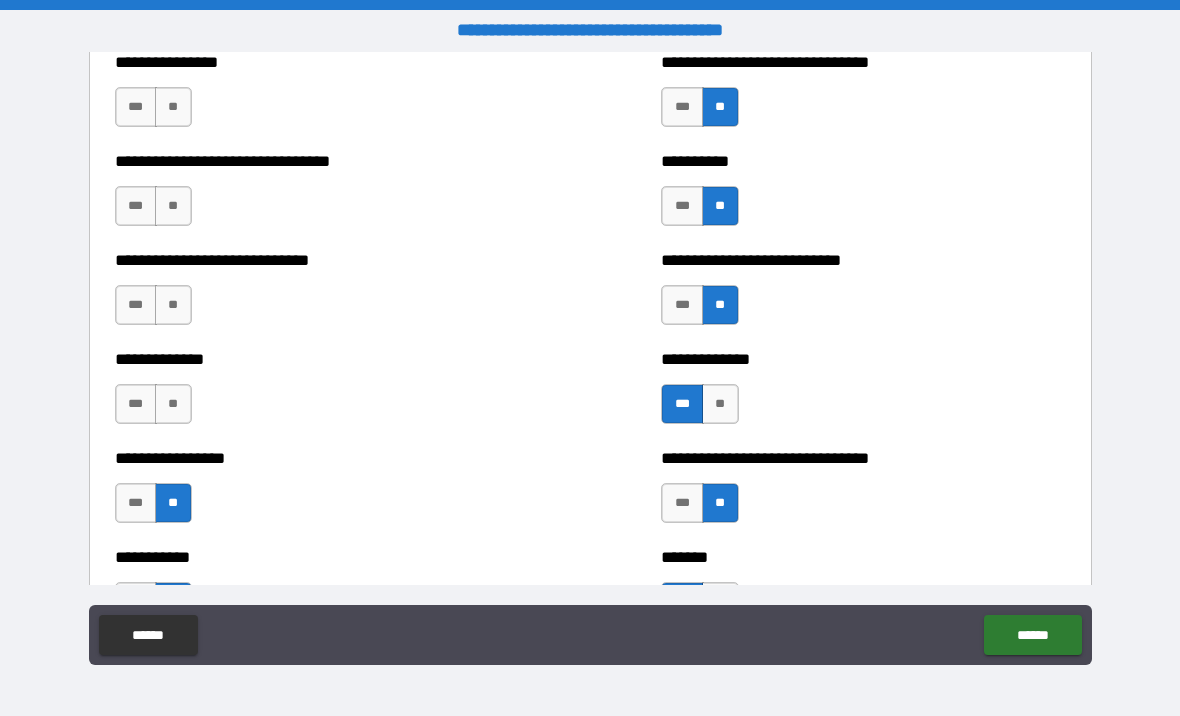 click on "**" at bounding box center [173, 404] 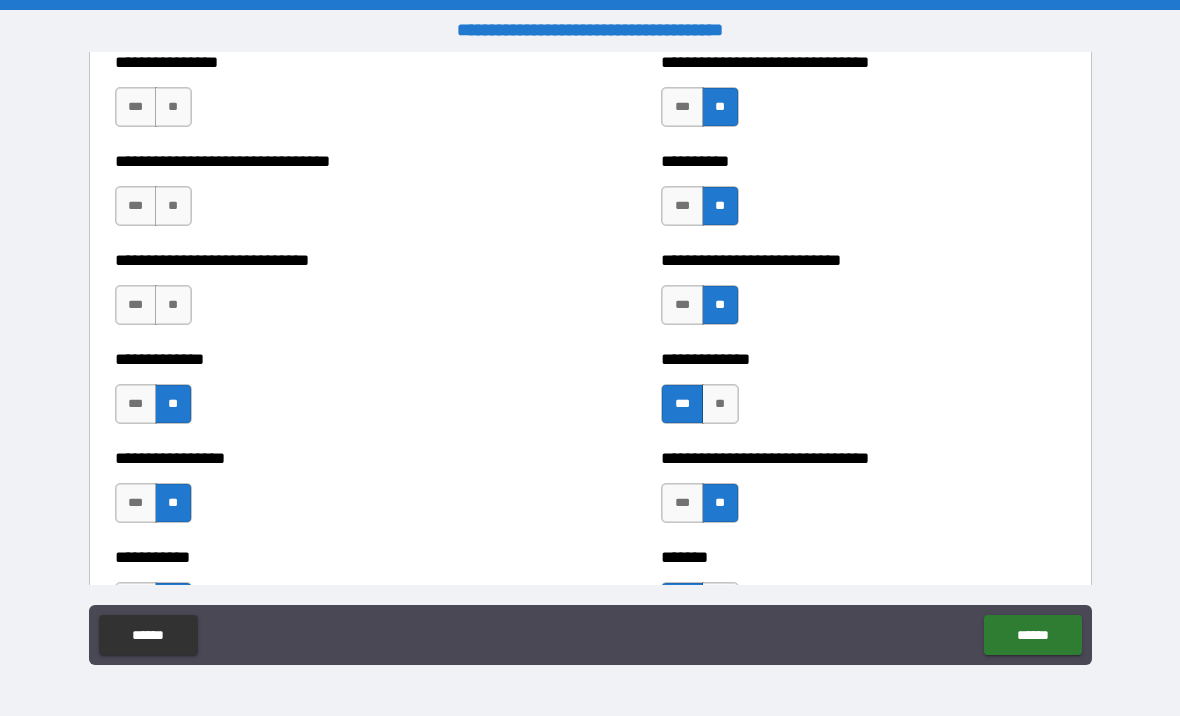 click on "**" at bounding box center (173, 305) 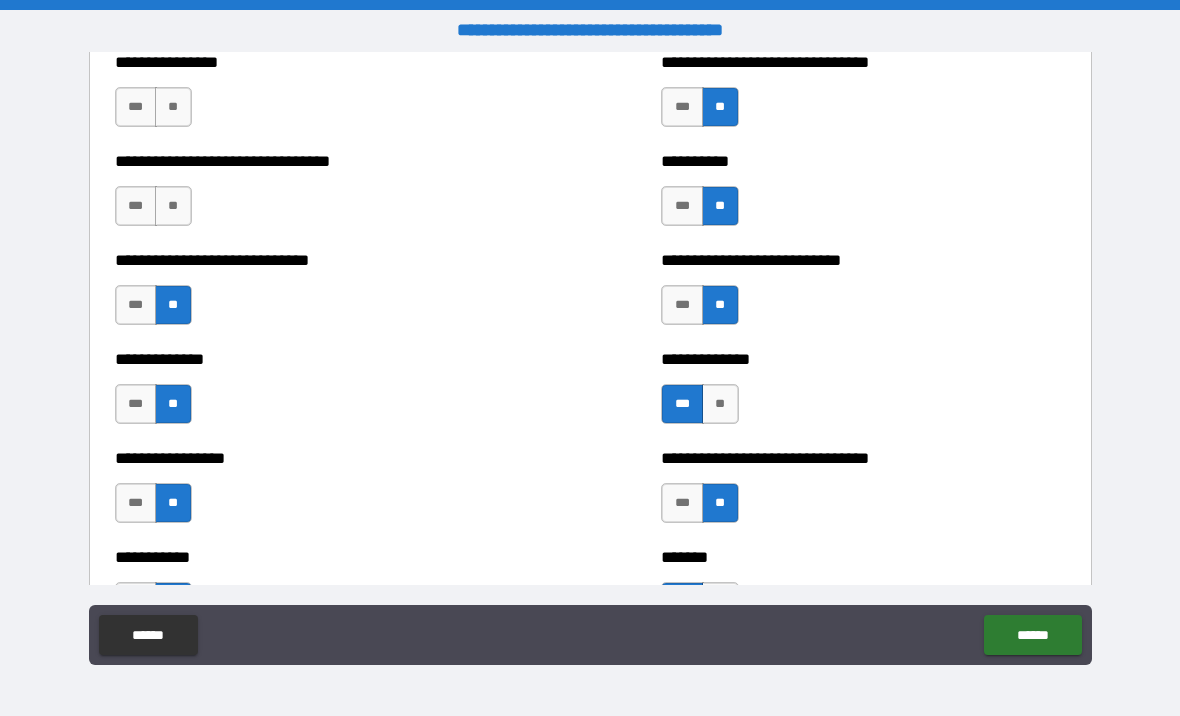 click on "**" at bounding box center (173, 206) 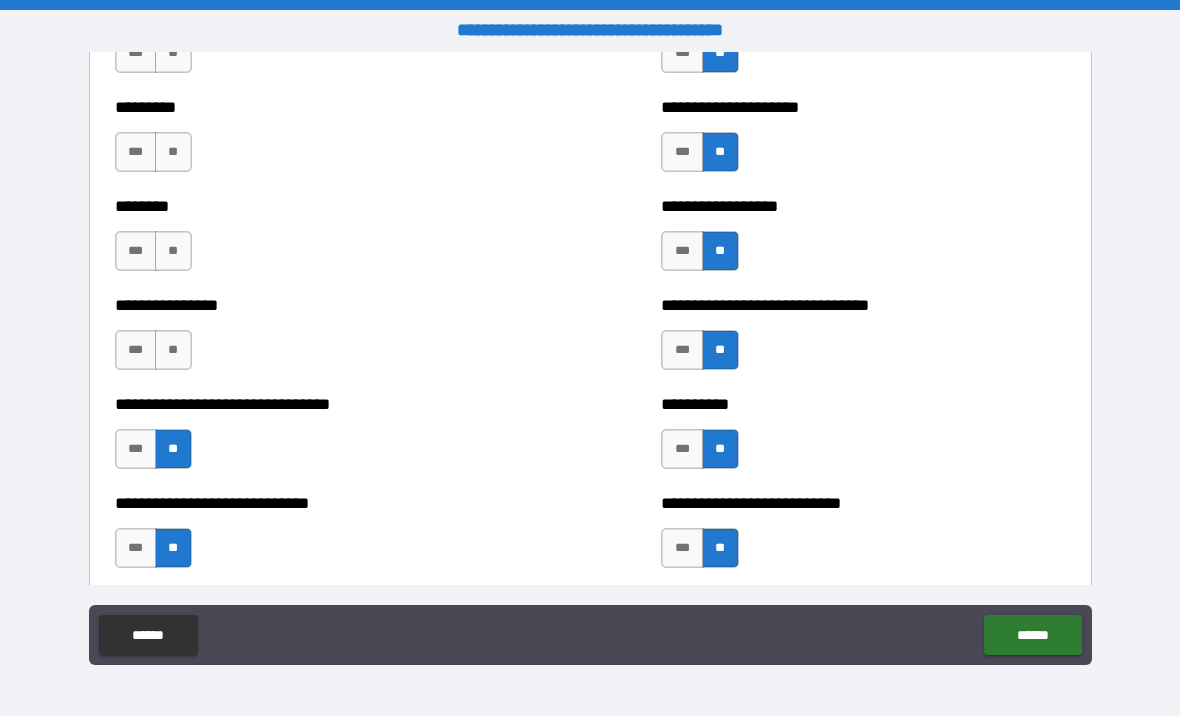 scroll, scrollTop: 7322, scrollLeft: 0, axis: vertical 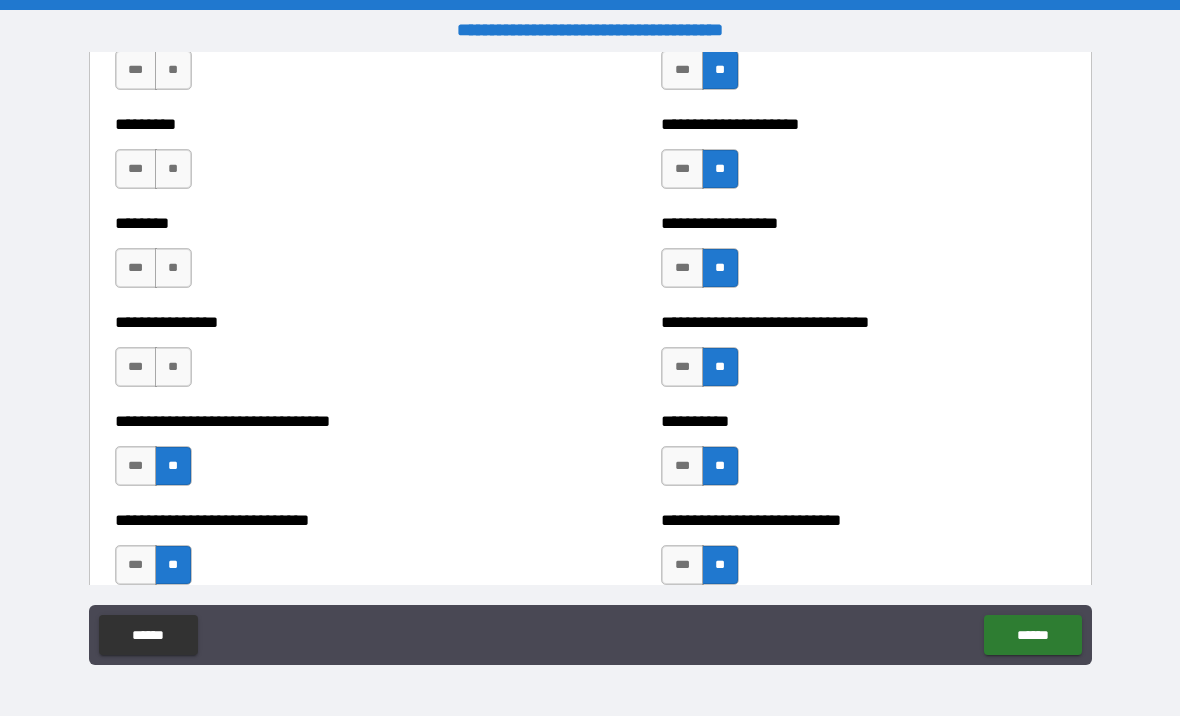 click on "**" at bounding box center [173, 367] 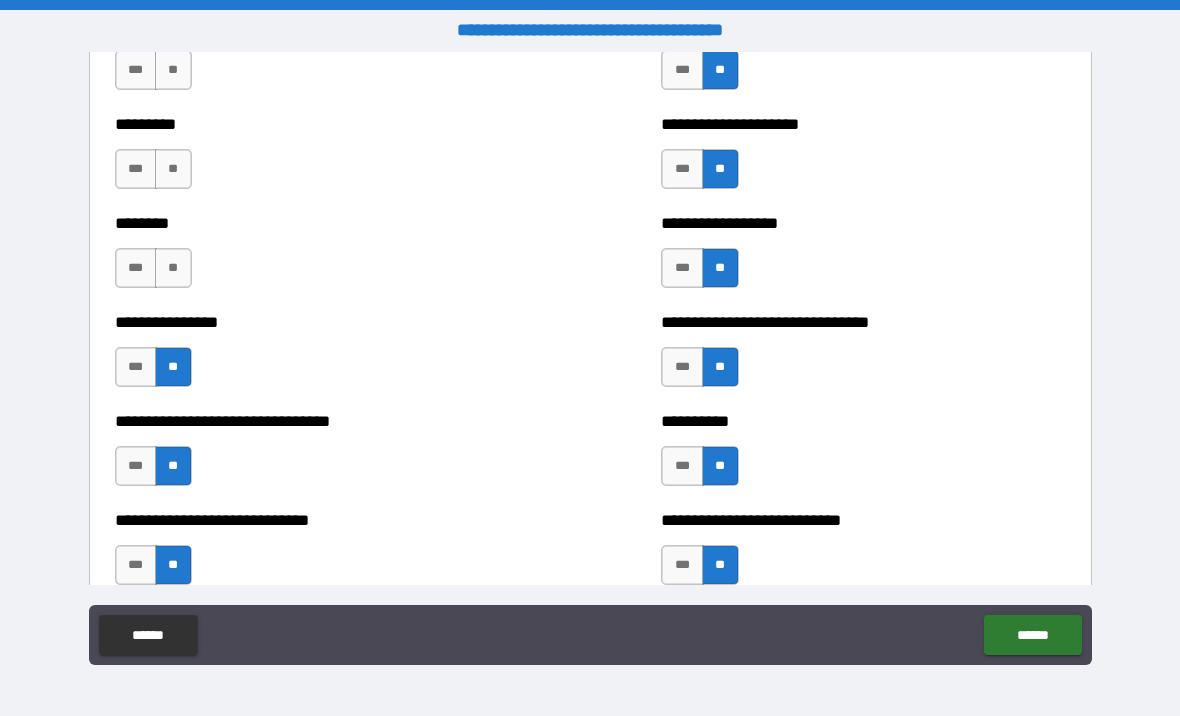 click on "**" at bounding box center [173, 268] 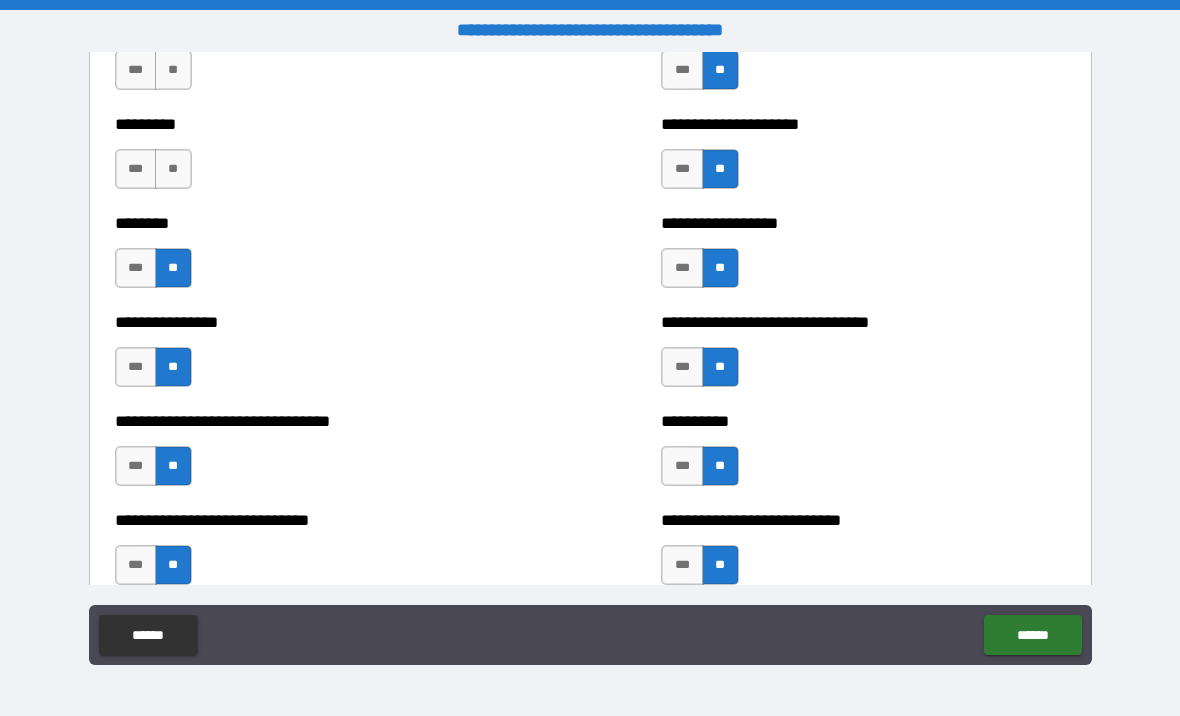 click on "**" at bounding box center [173, 169] 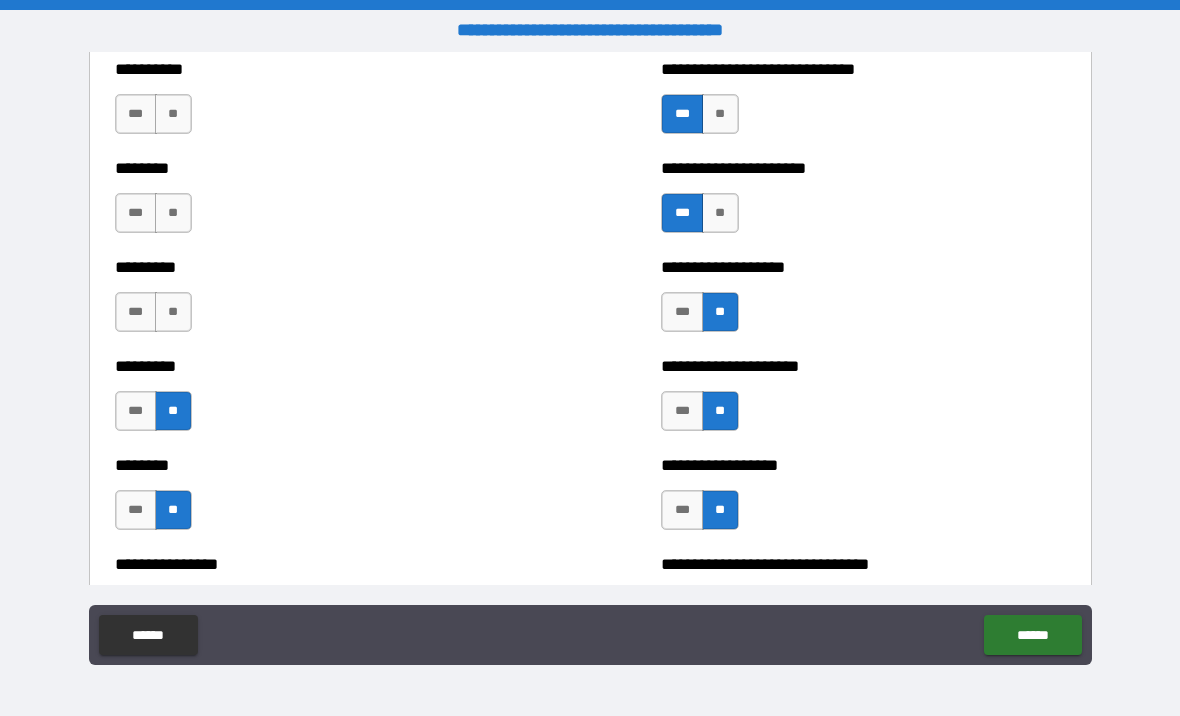 scroll, scrollTop: 7025, scrollLeft: 0, axis: vertical 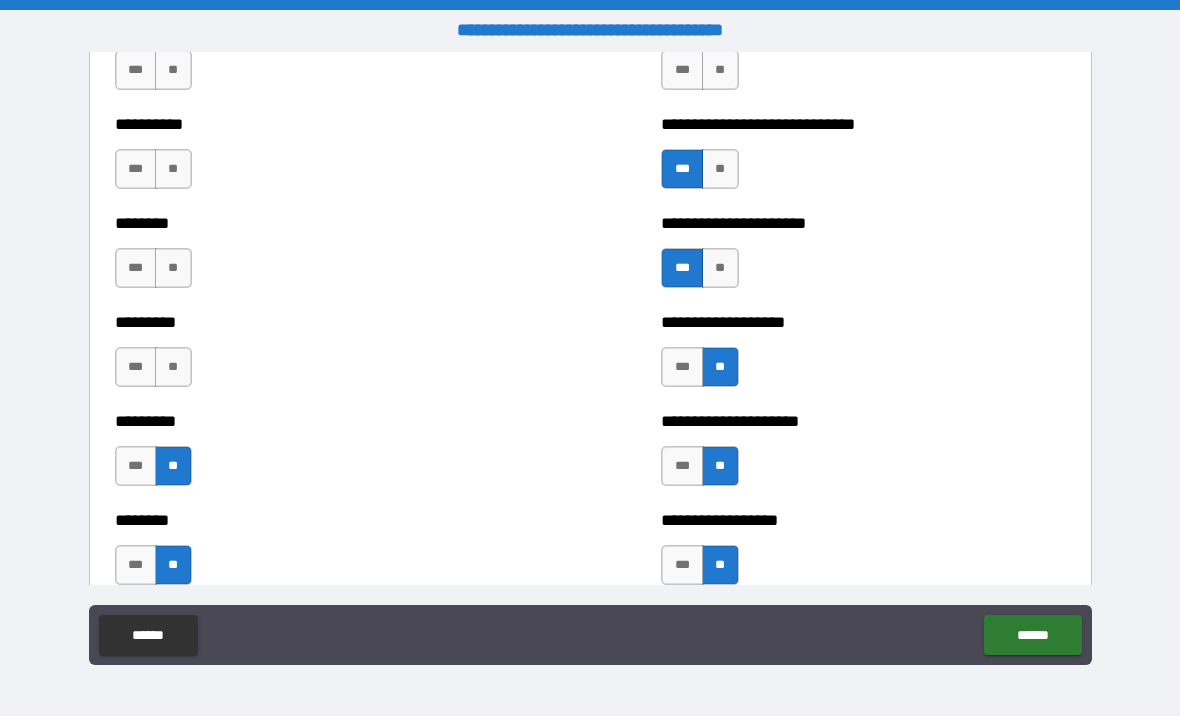 click on "**" at bounding box center (173, 367) 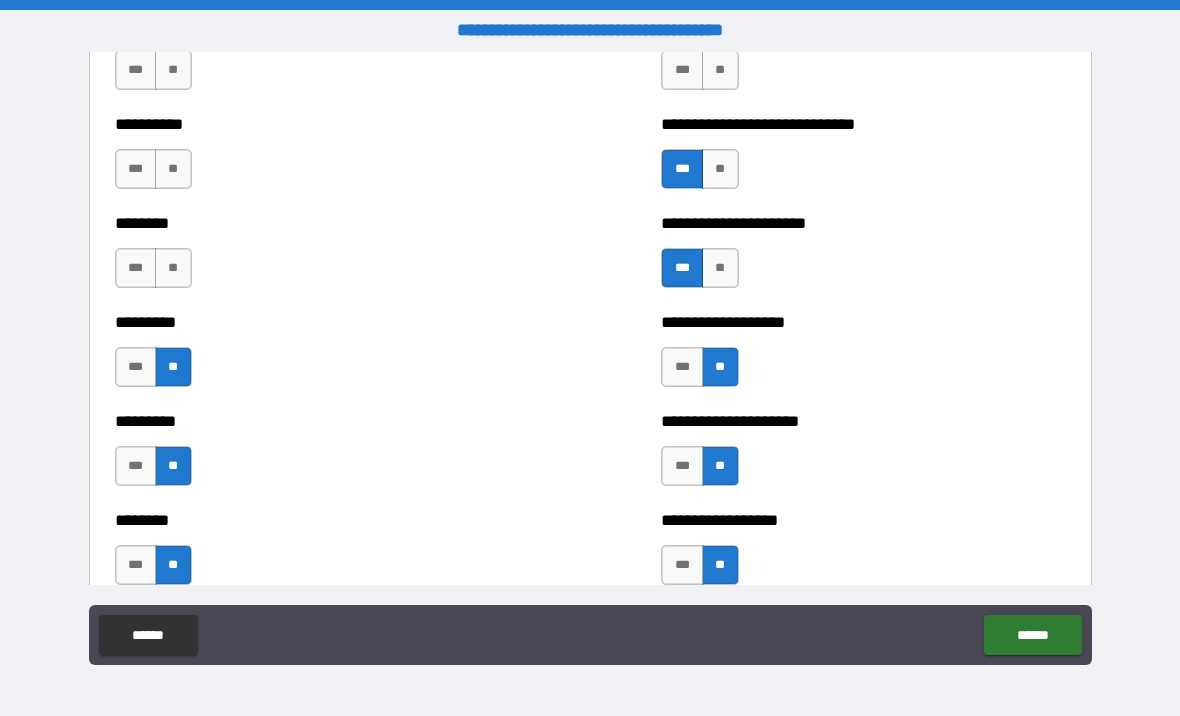 click on "***" at bounding box center (136, 367) 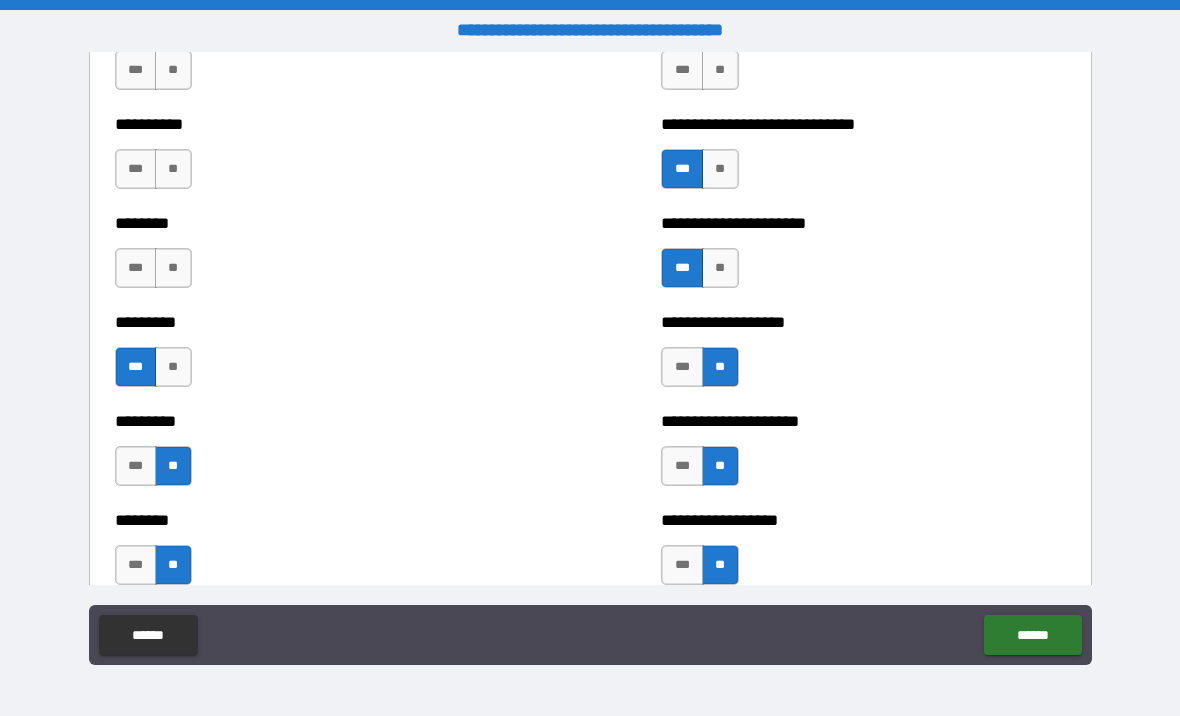 click on "**" at bounding box center [173, 268] 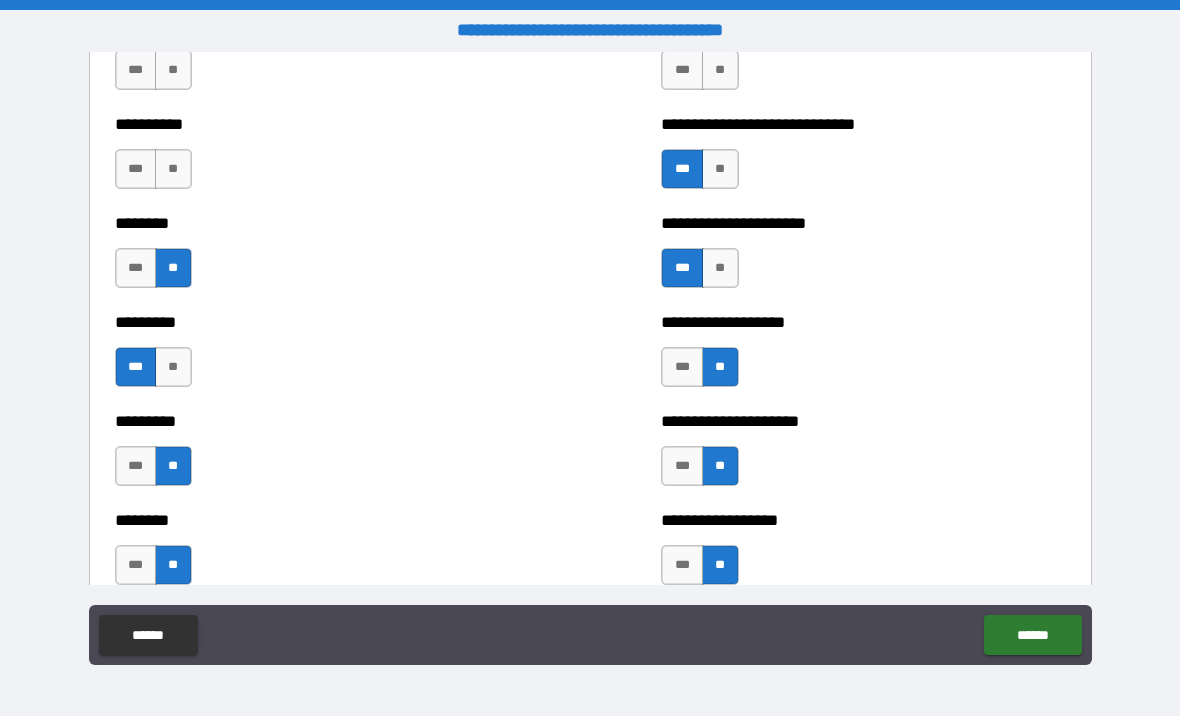 click on "**" at bounding box center (173, 169) 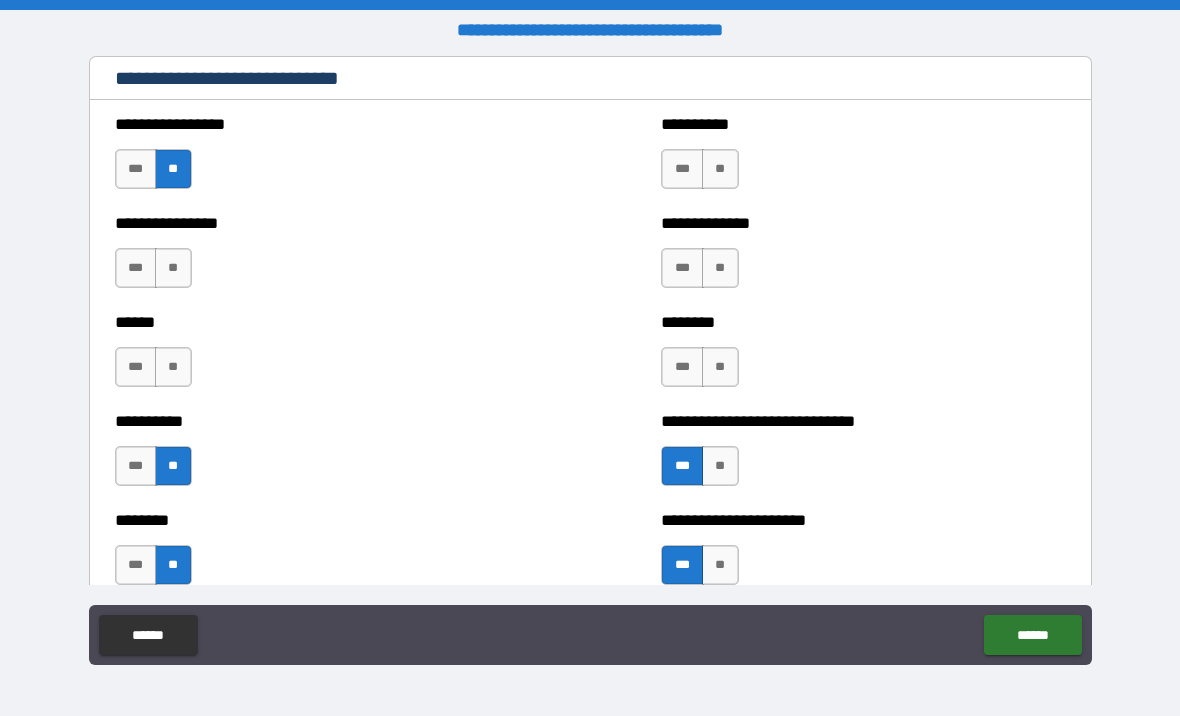 scroll, scrollTop: 6726, scrollLeft: 0, axis: vertical 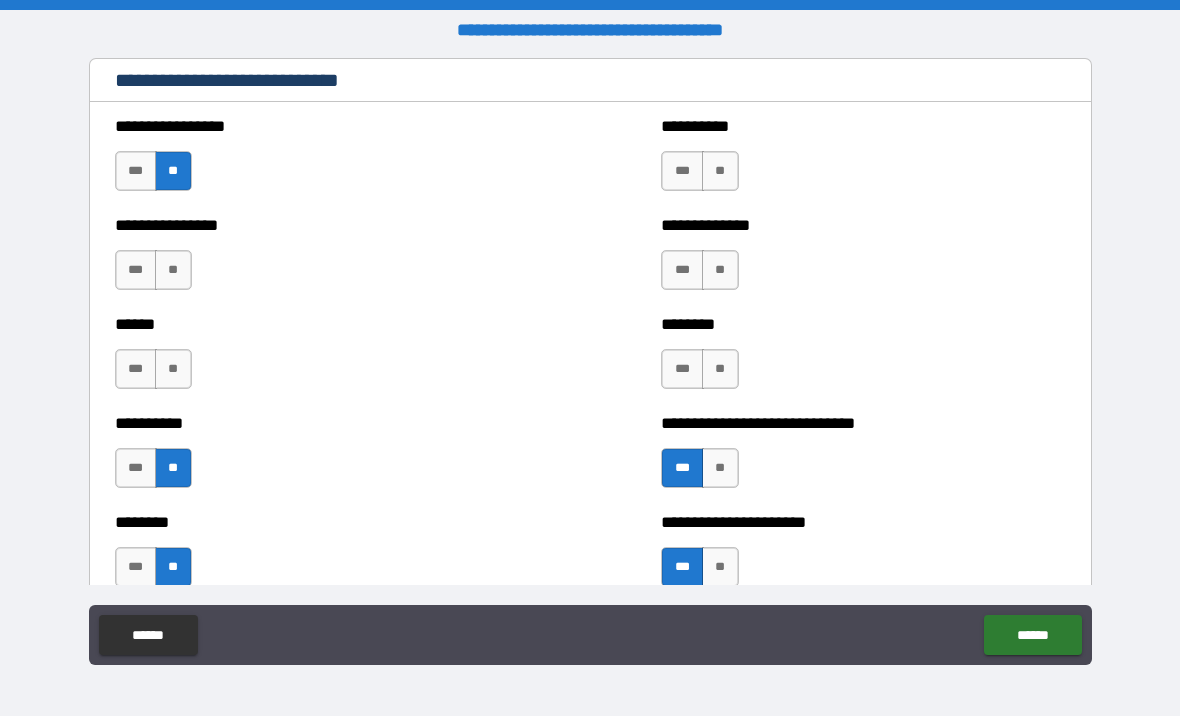 click on "***" at bounding box center (136, 369) 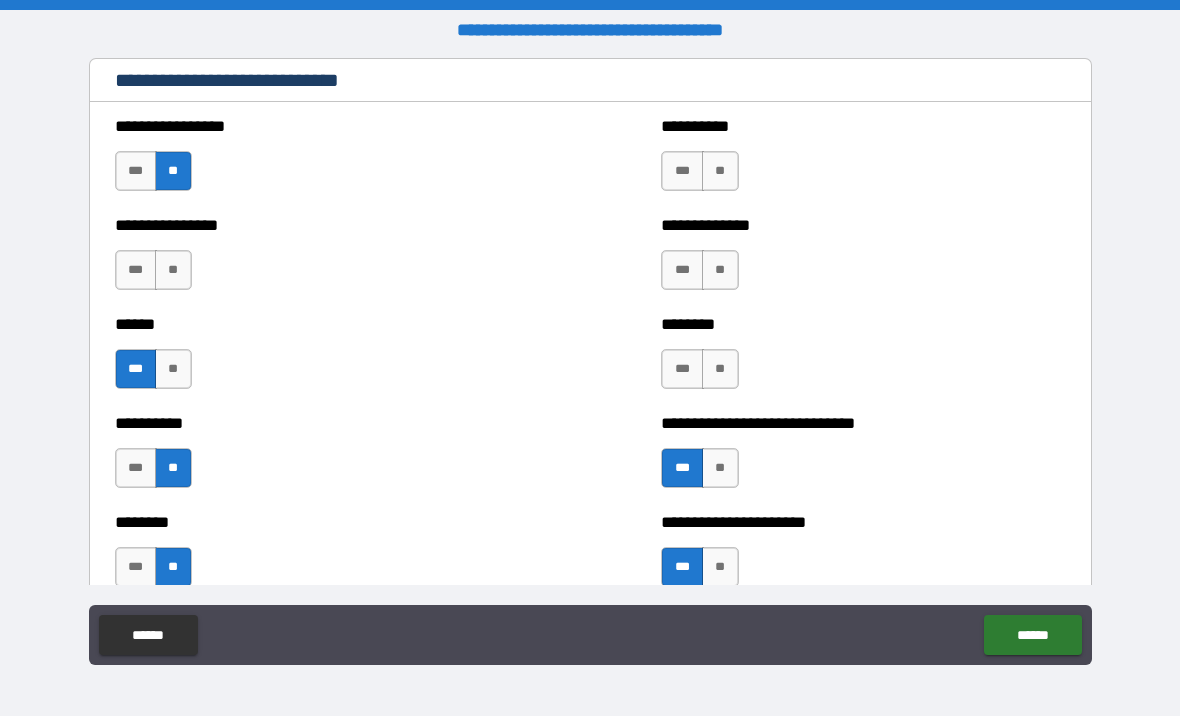 click on "**" at bounding box center (173, 270) 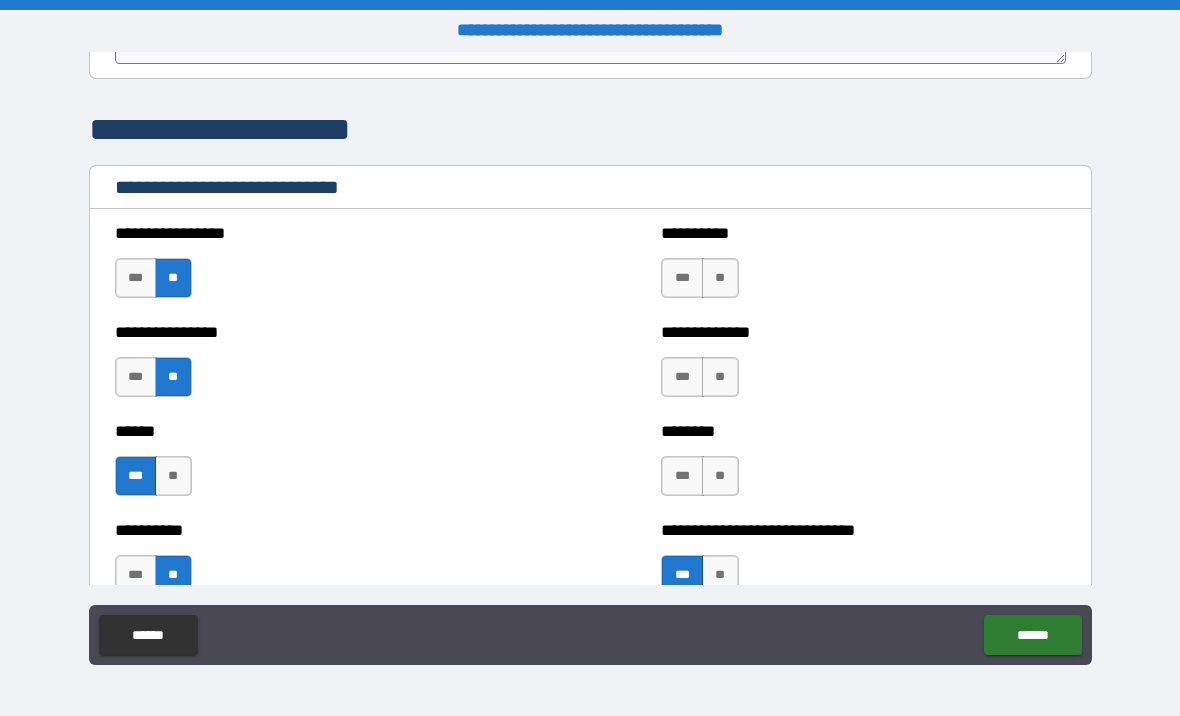 scroll, scrollTop: 6630, scrollLeft: 0, axis: vertical 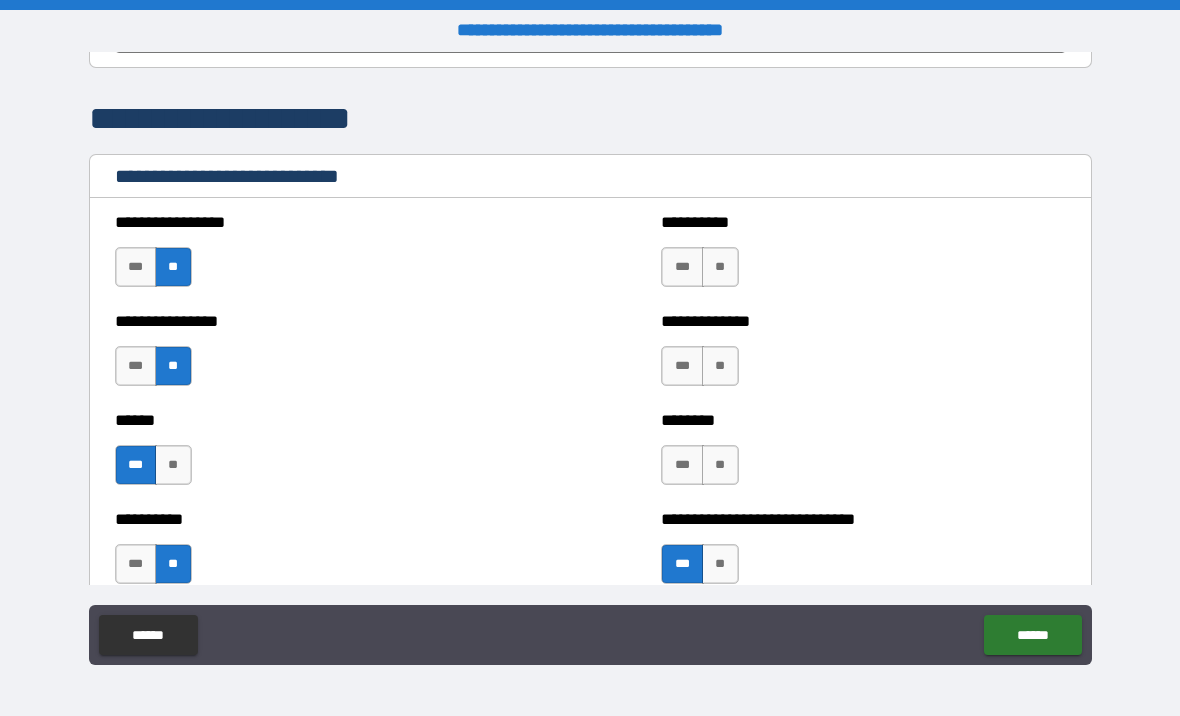 click on "**" at bounding box center (720, 267) 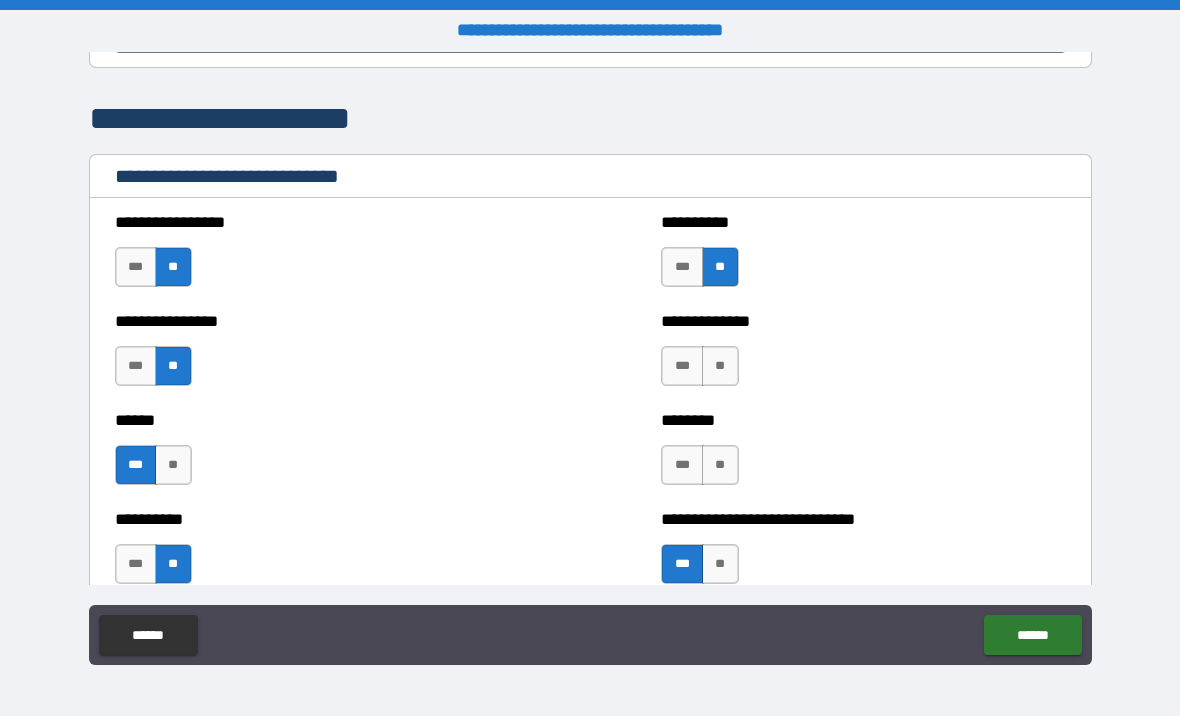 click on "**" at bounding box center (720, 366) 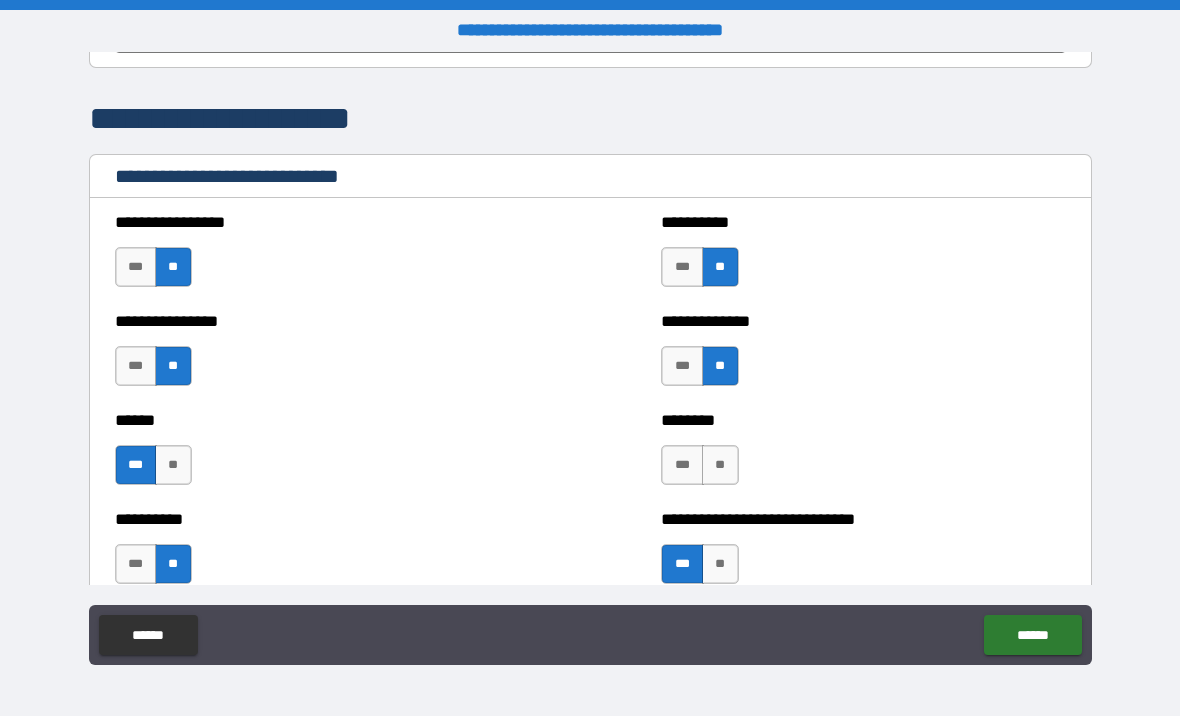 scroll, scrollTop: 6721, scrollLeft: 0, axis: vertical 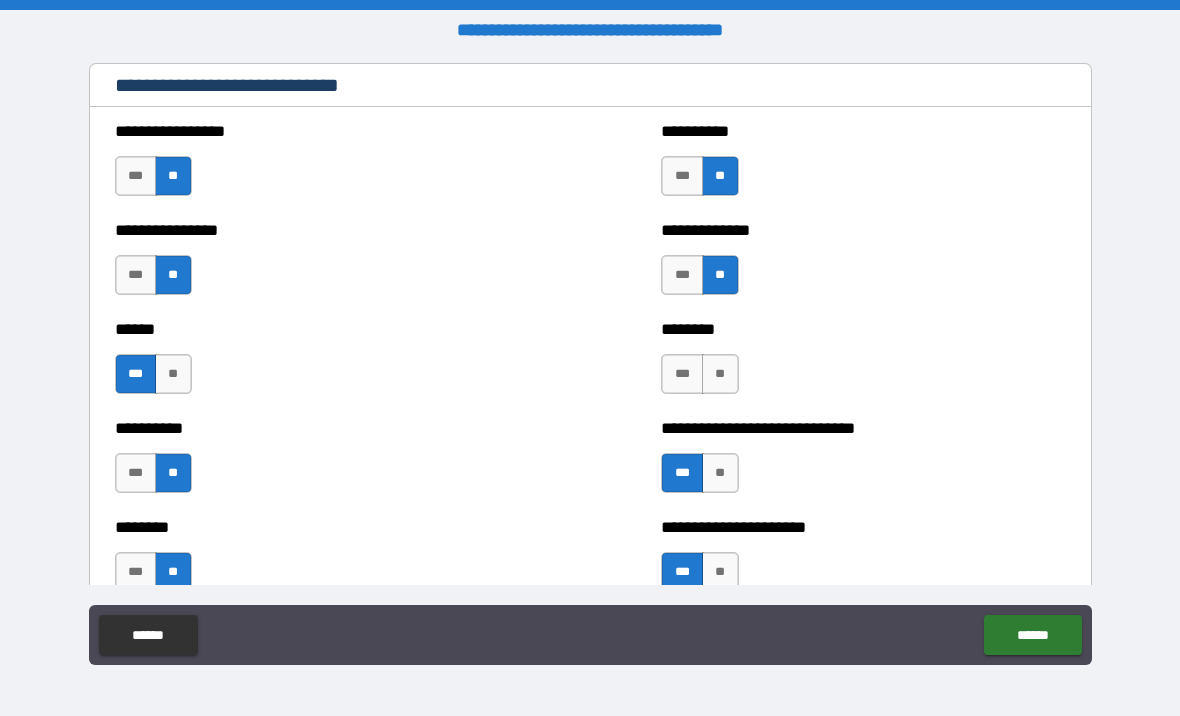 click on "**" at bounding box center [720, 374] 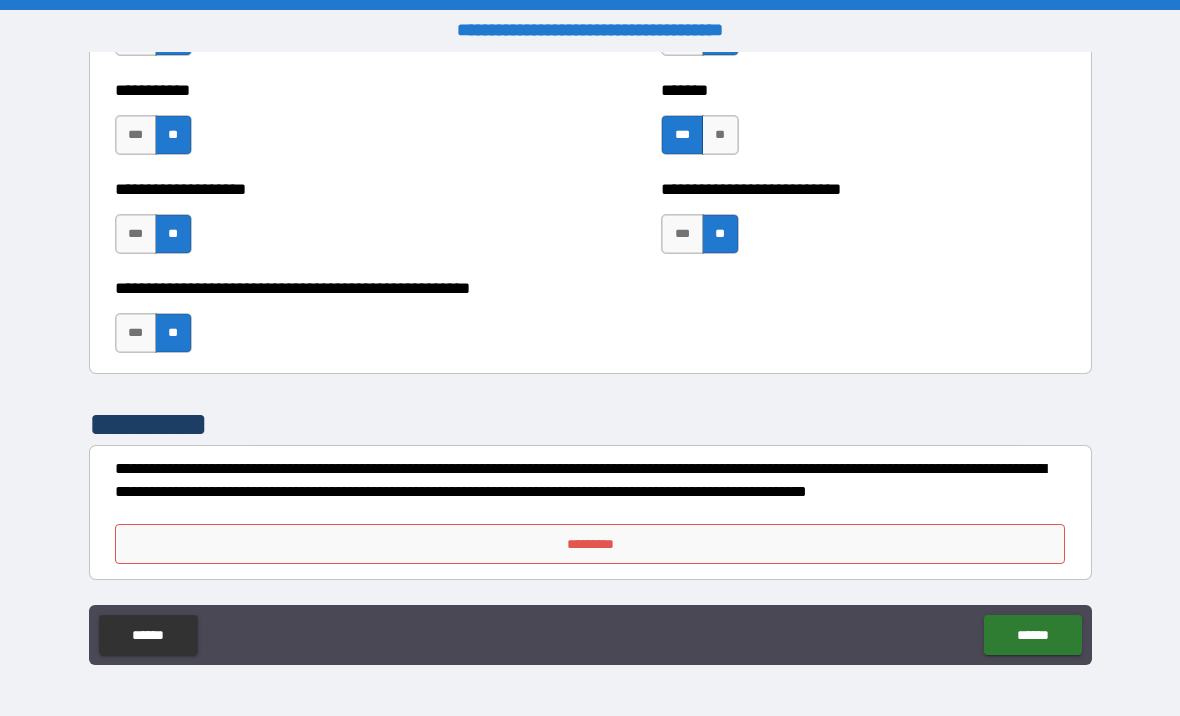 scroll, scrollTop: 8049, scrollLeft: 0, axis: vertical 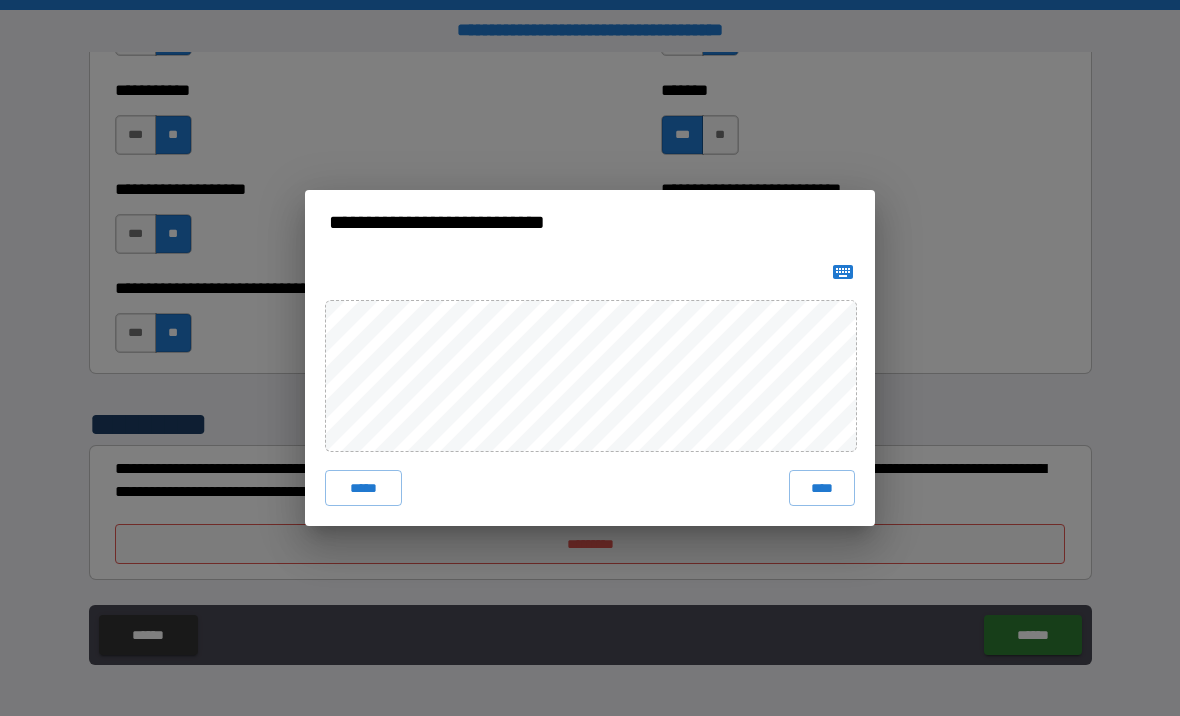 click on "****" at bounding box center (822, 488) 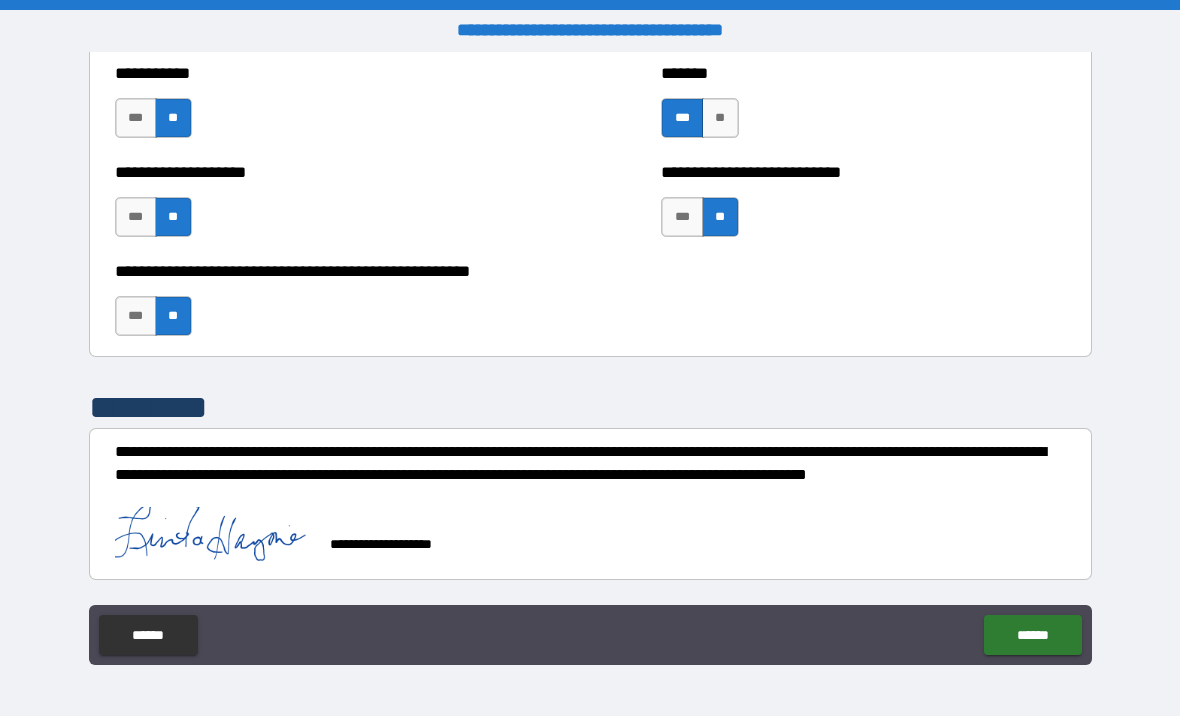 scroll, scrollTop: 8069, scrollLeft: 0, axis: vertical 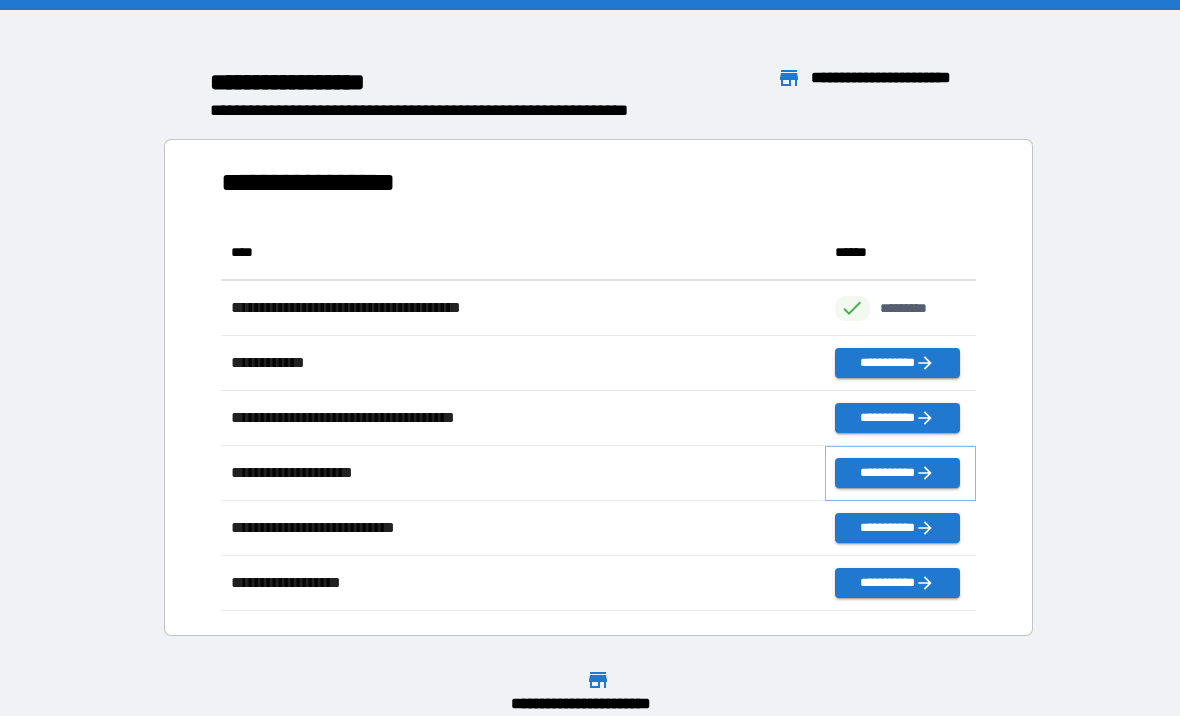 click on "**********" at bounding box center [897, 473] 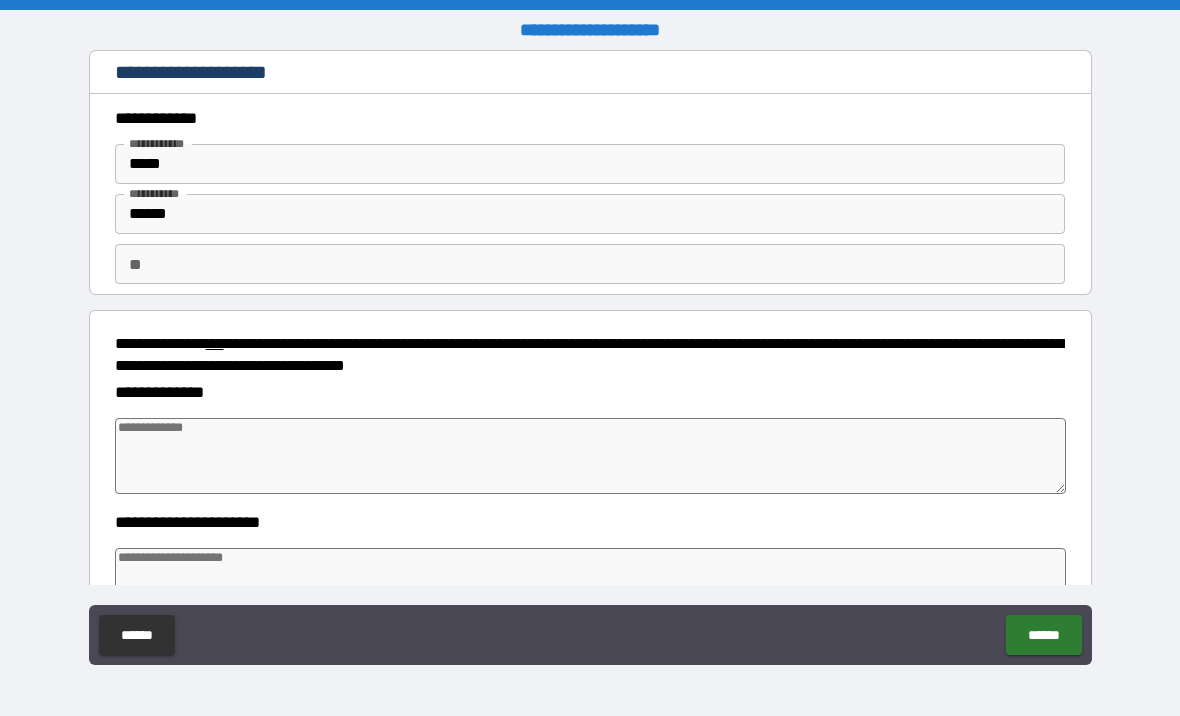 type on "*" 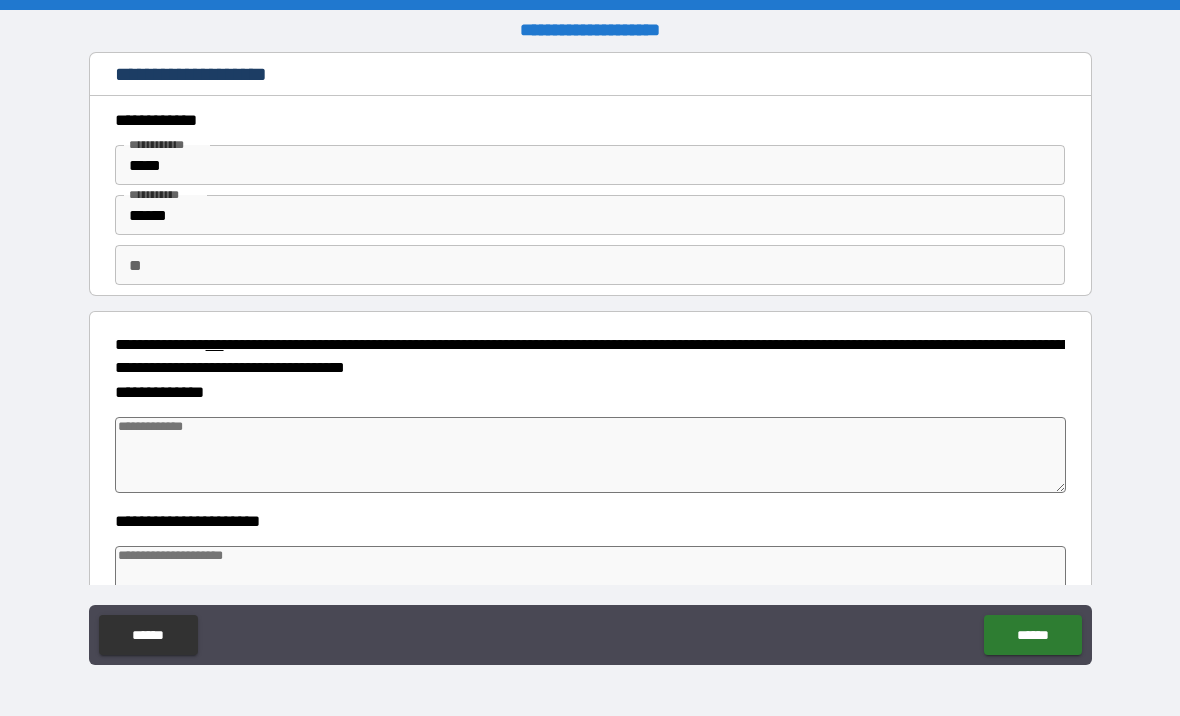 click at bounding box center [591, 455] 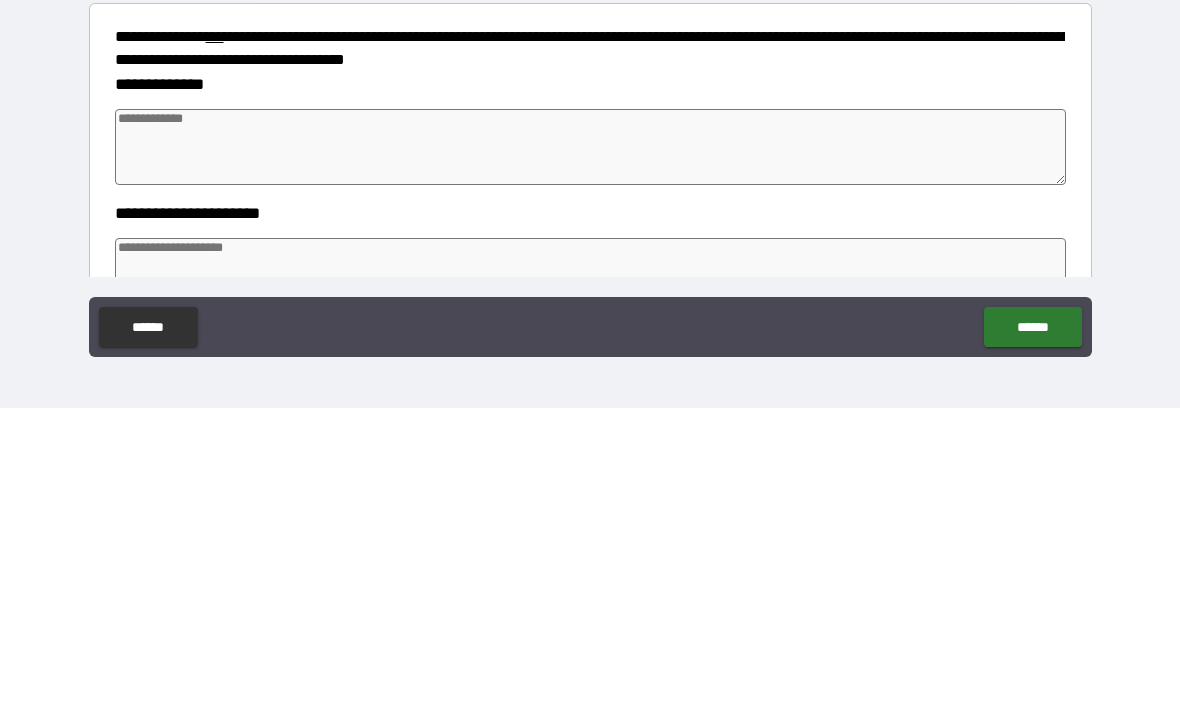 type on "*" 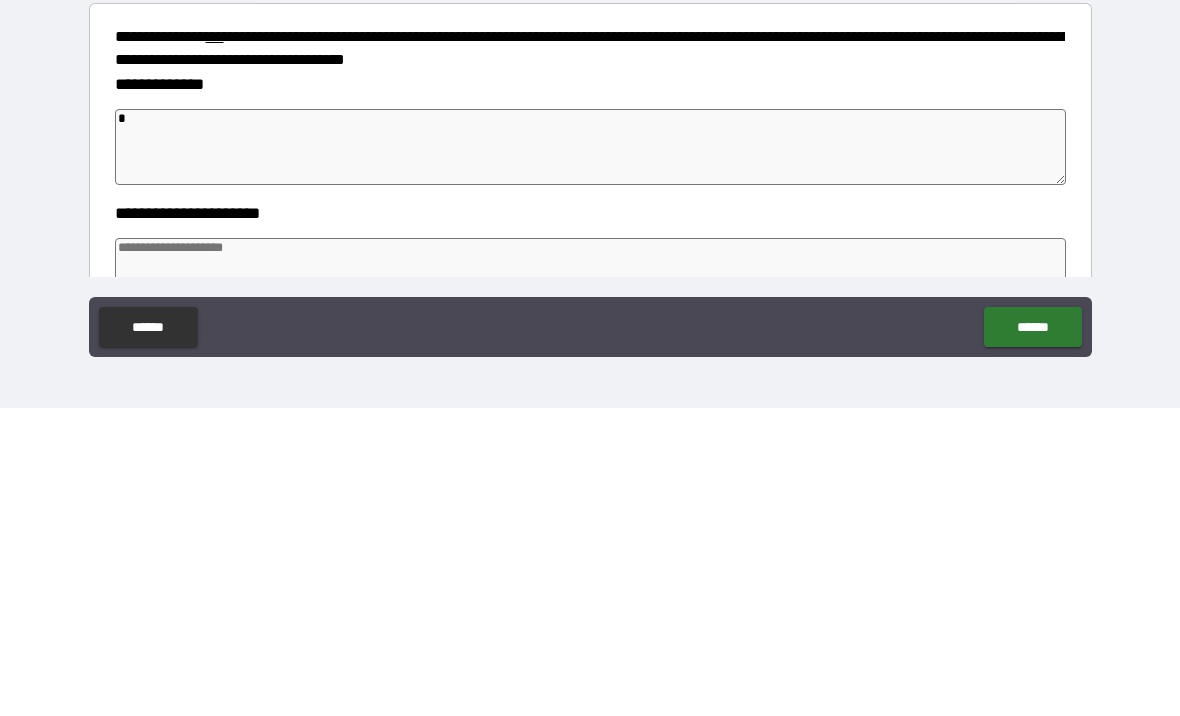 type on "*" 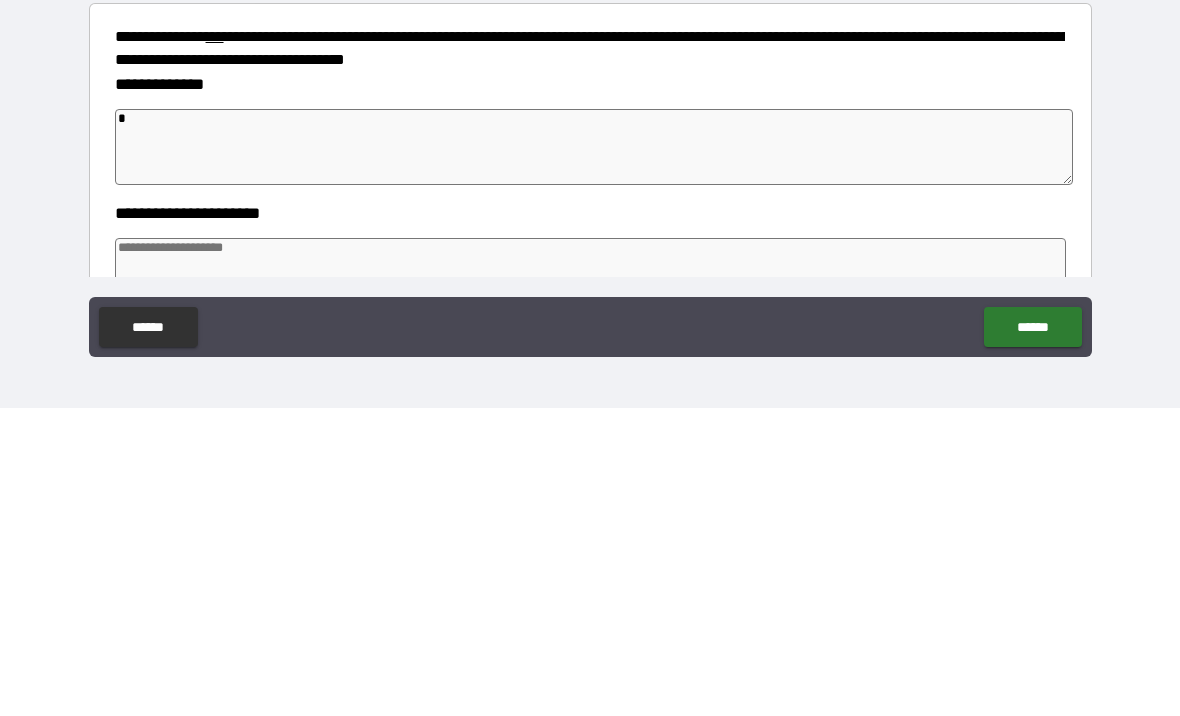 type on "*" 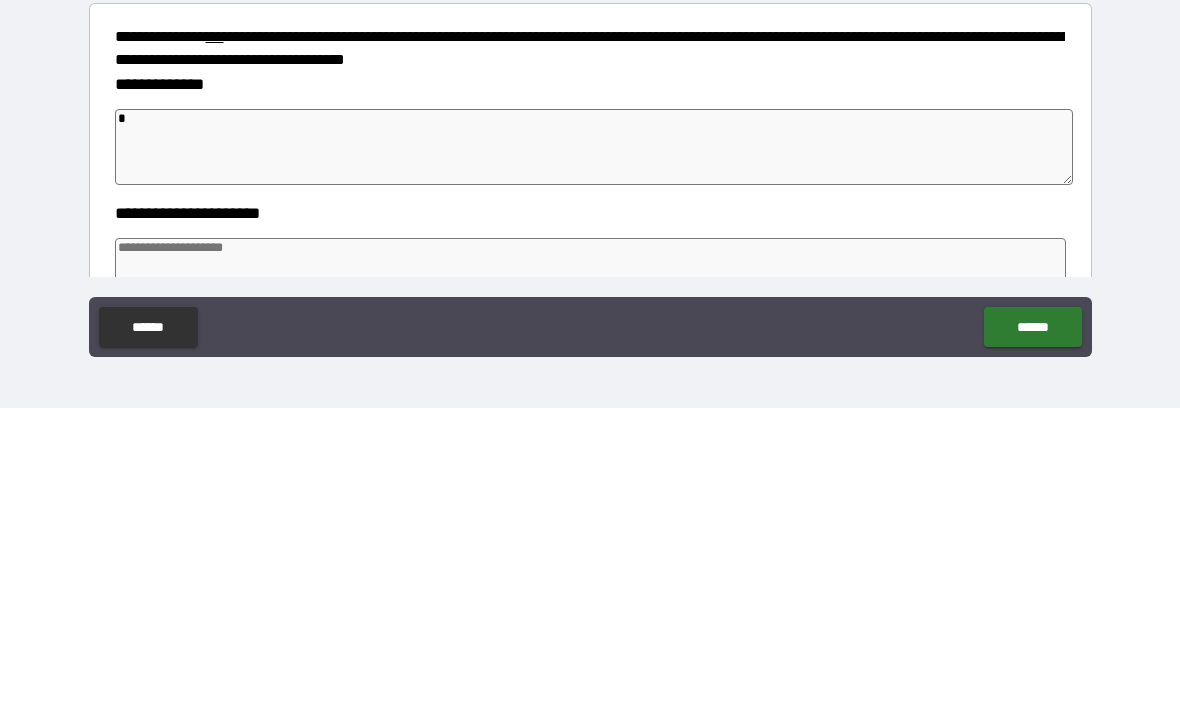 type on "*" 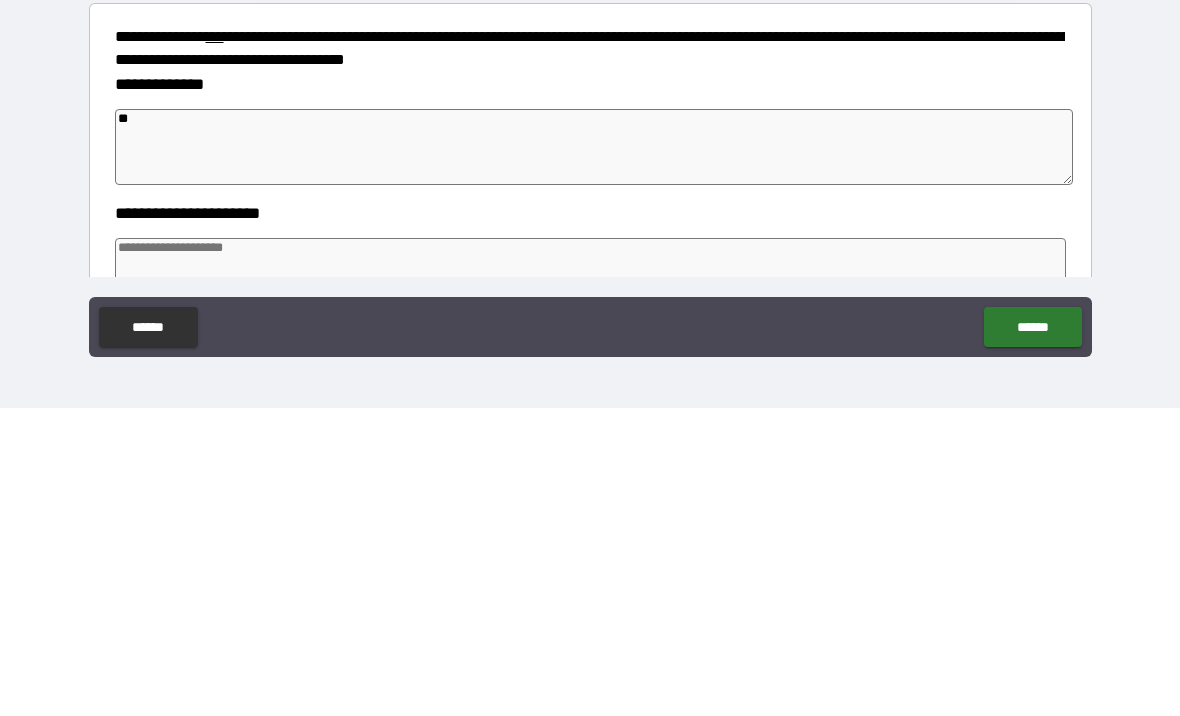 type on "*" 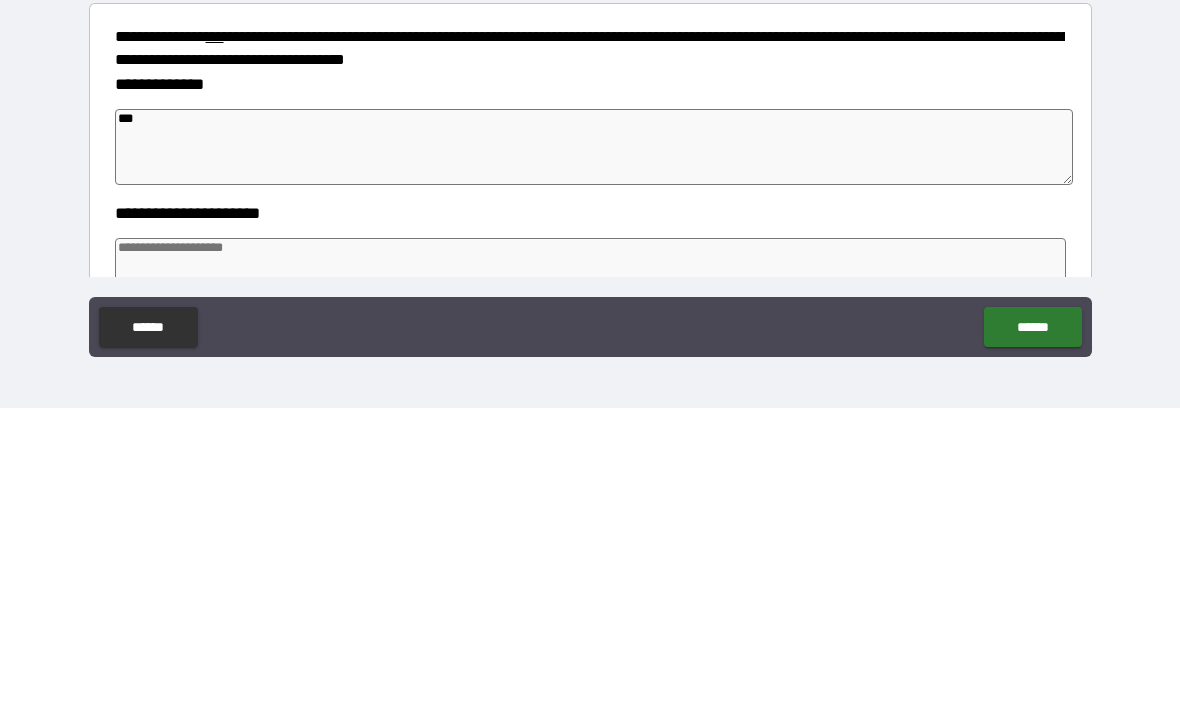 type on "*" 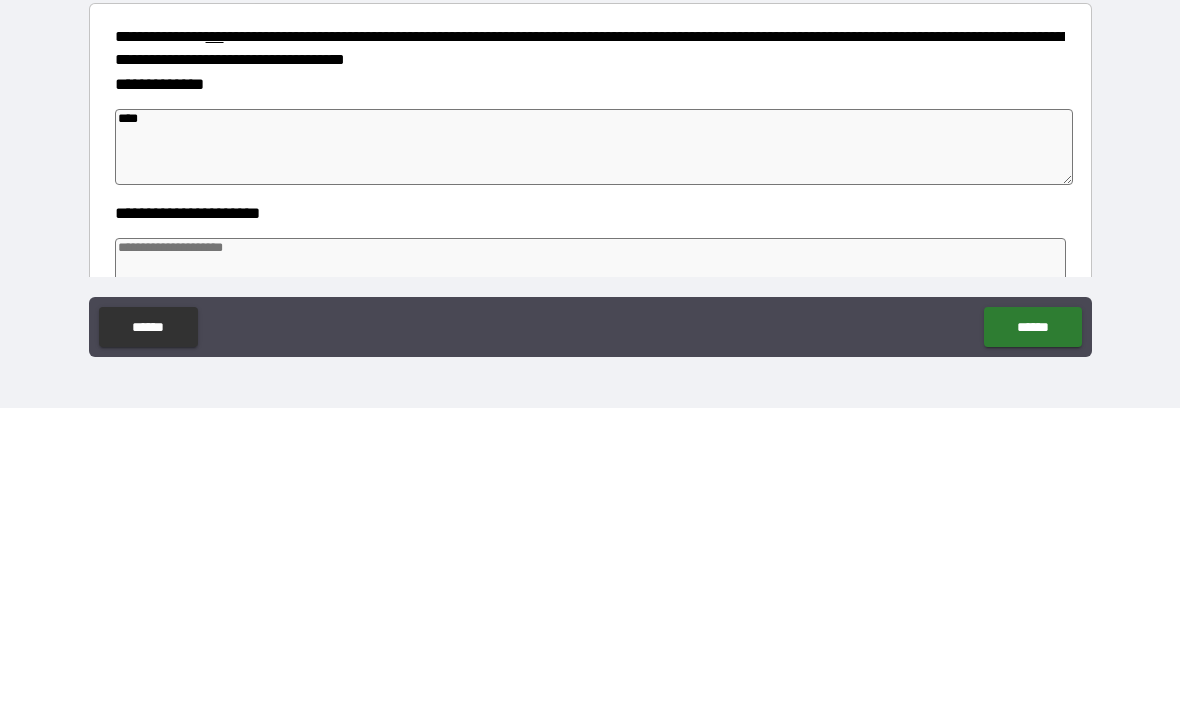 type on "*" 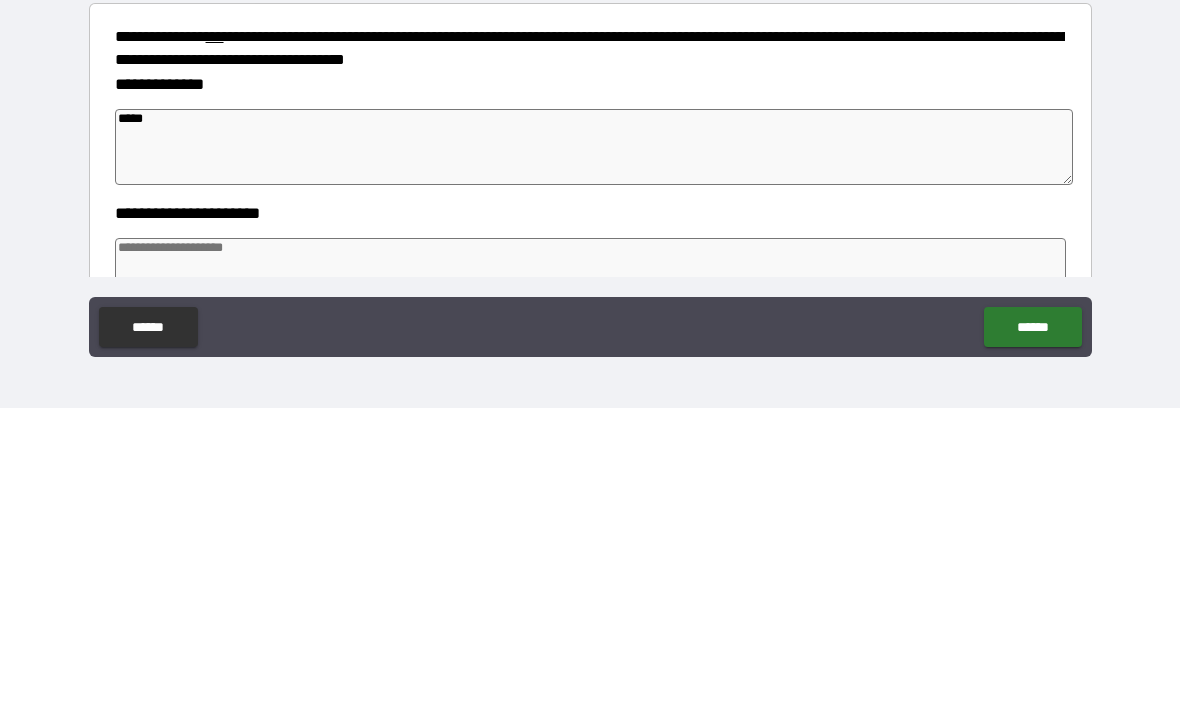 type on "*" 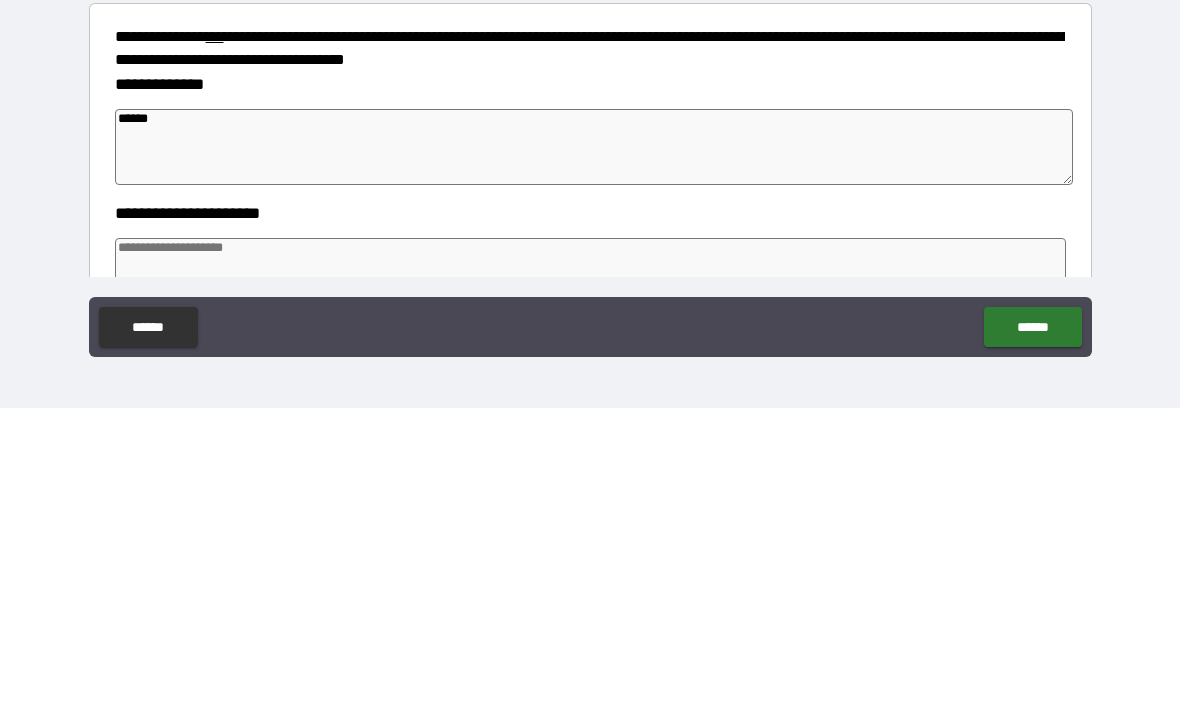 type on "*" 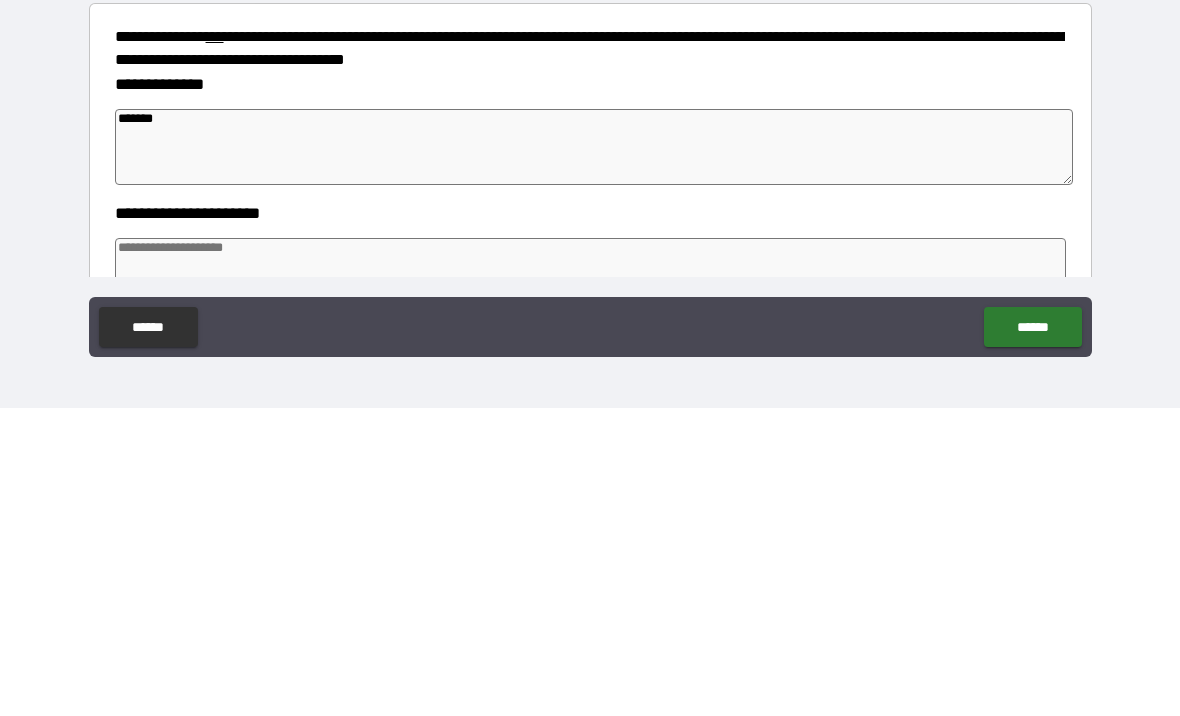 type on "*" 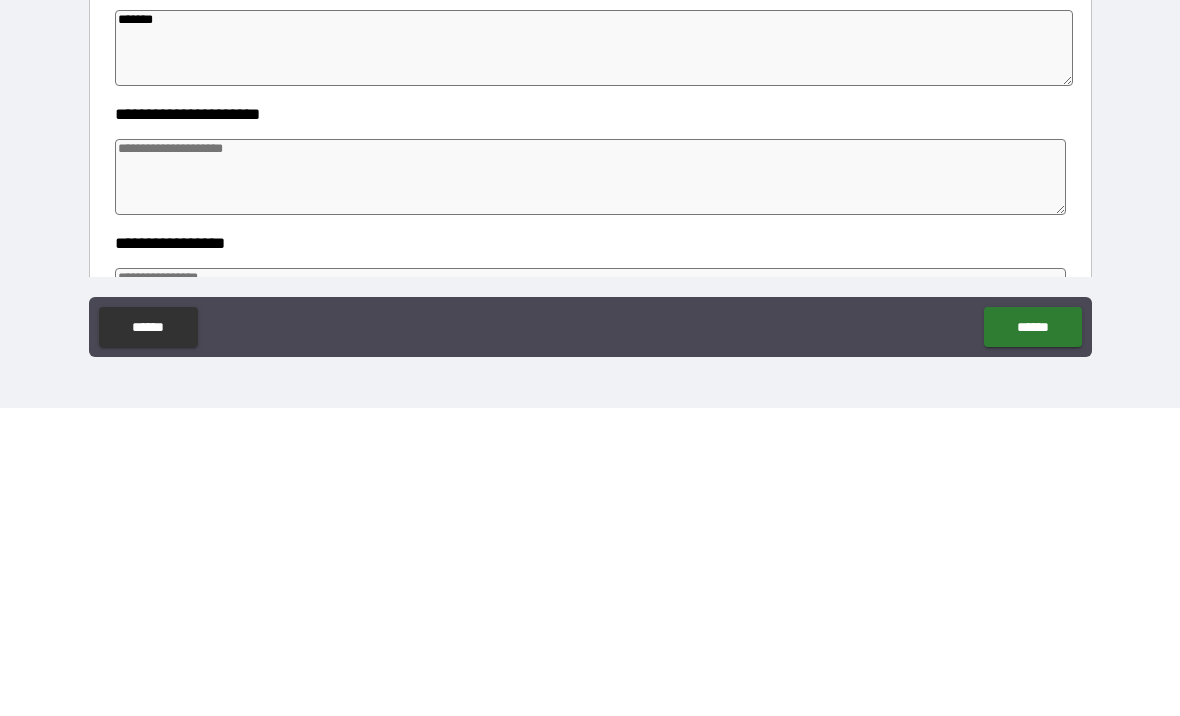 scroll, scrollTop: 103, scrollLeft: 0, axis: vertical 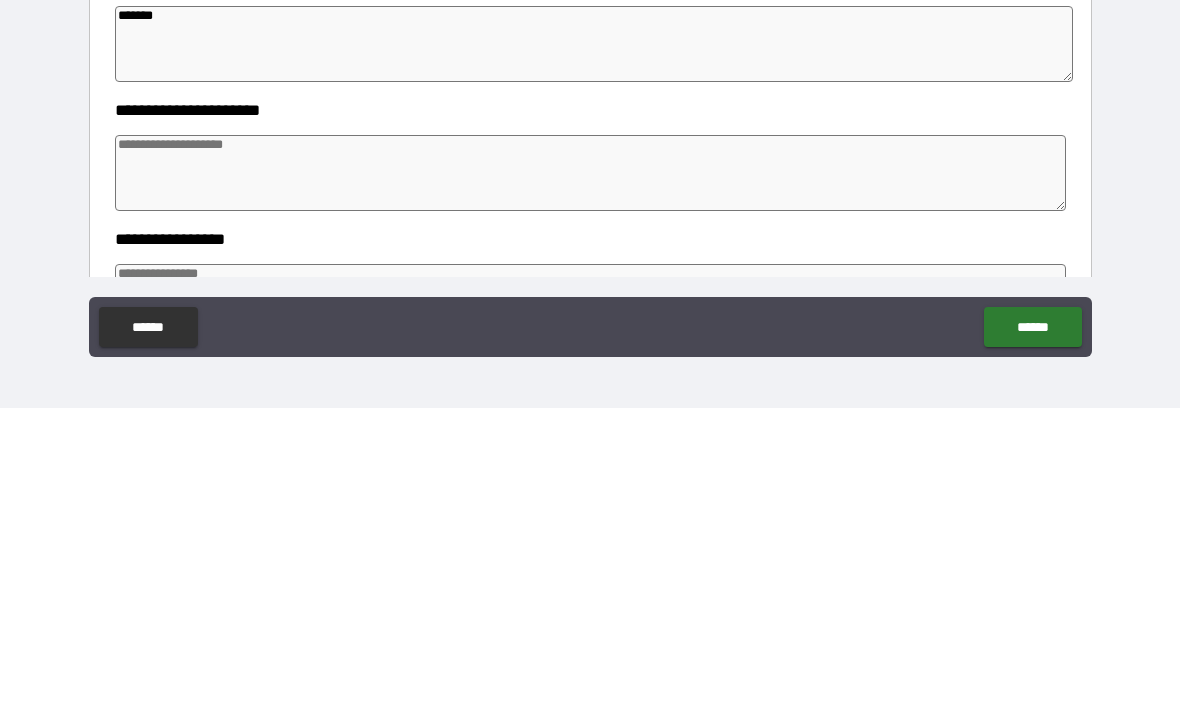 type on "*******" 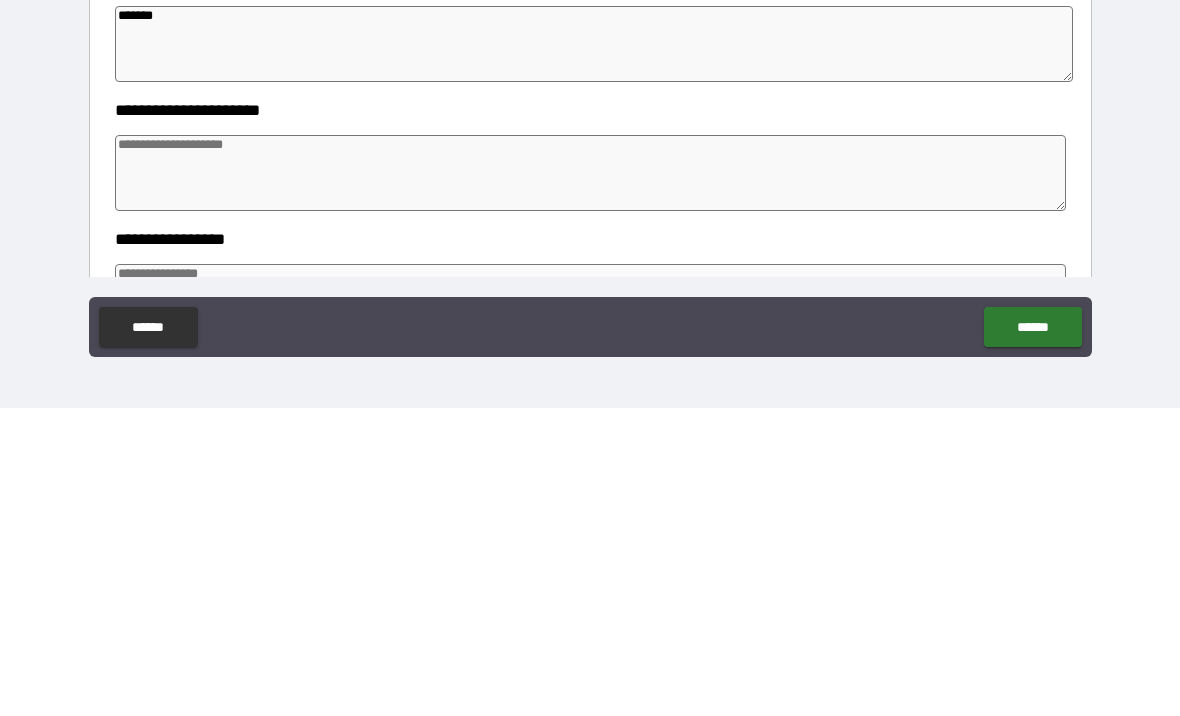 type on "*" 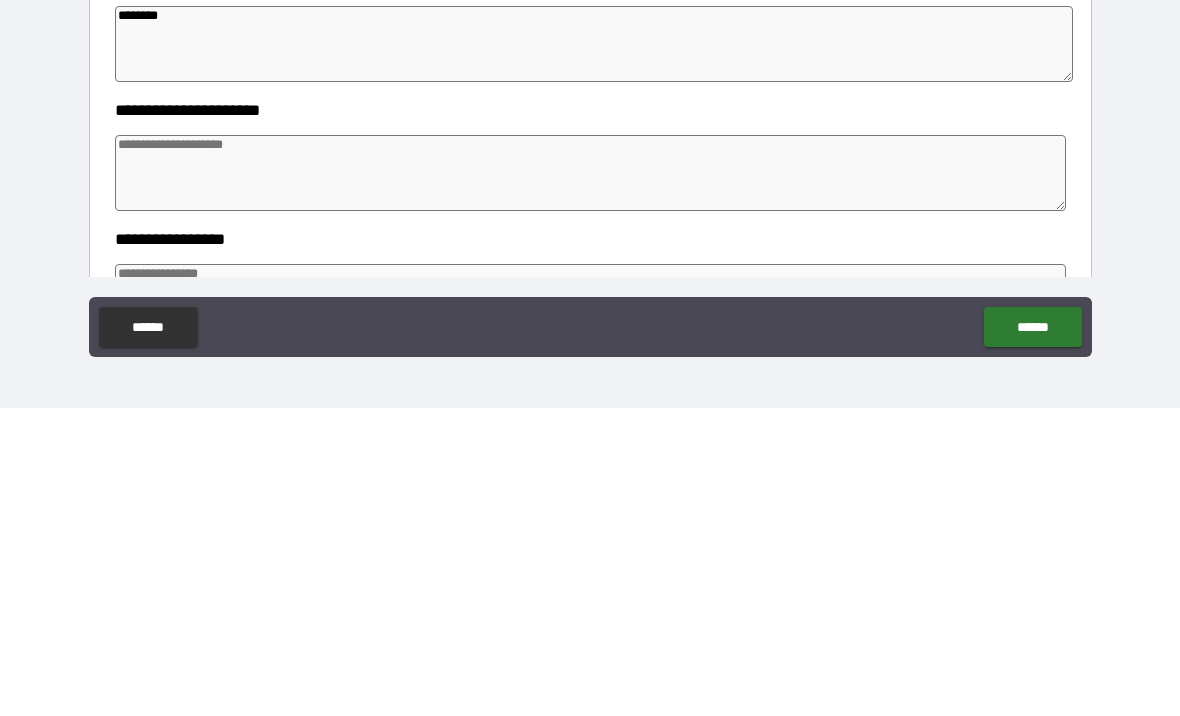 type on "*" 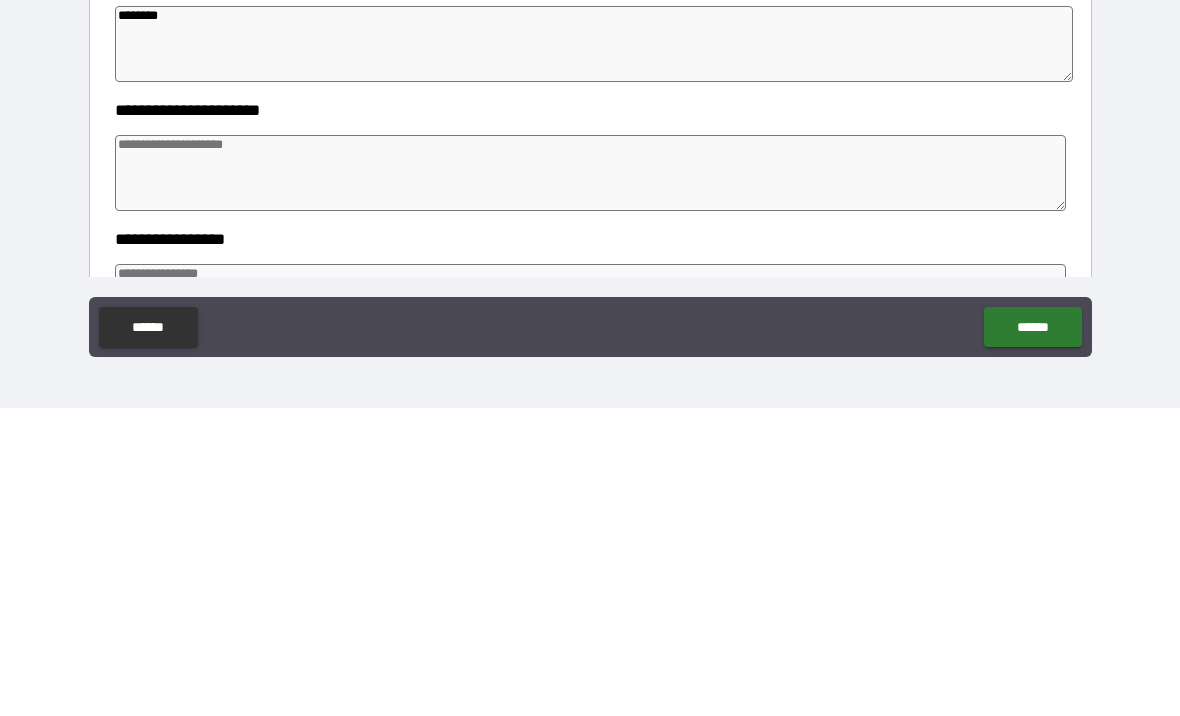 type on "*********" 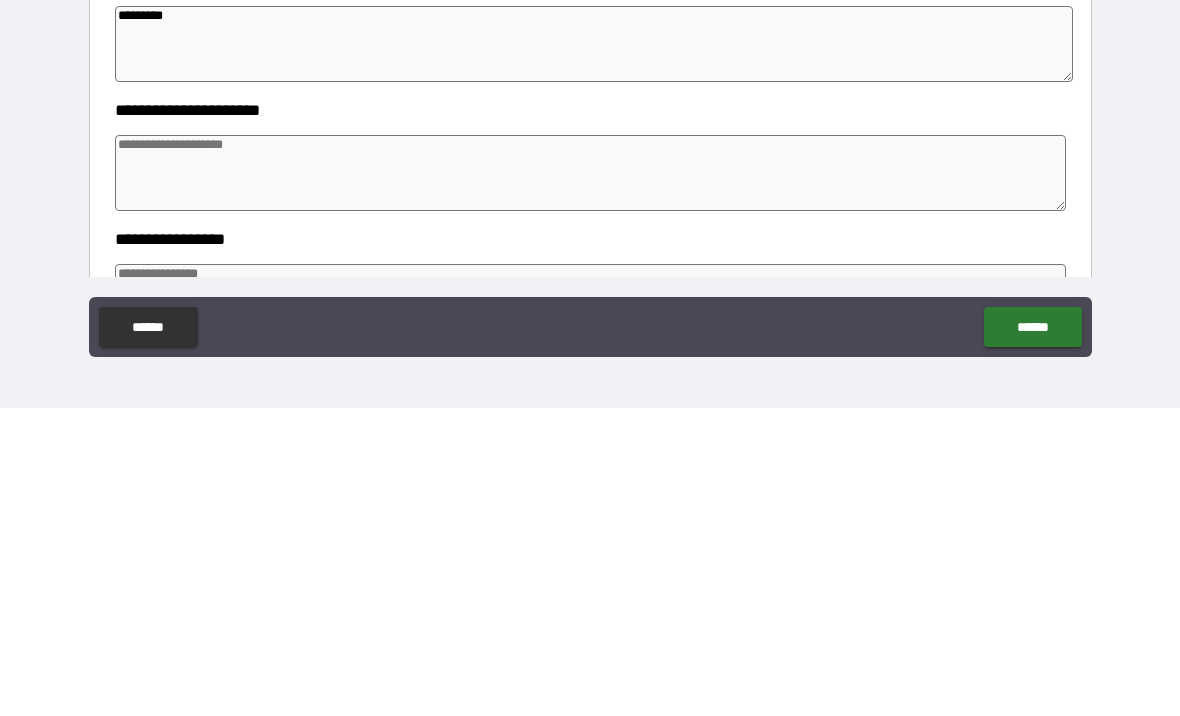 type on "*" 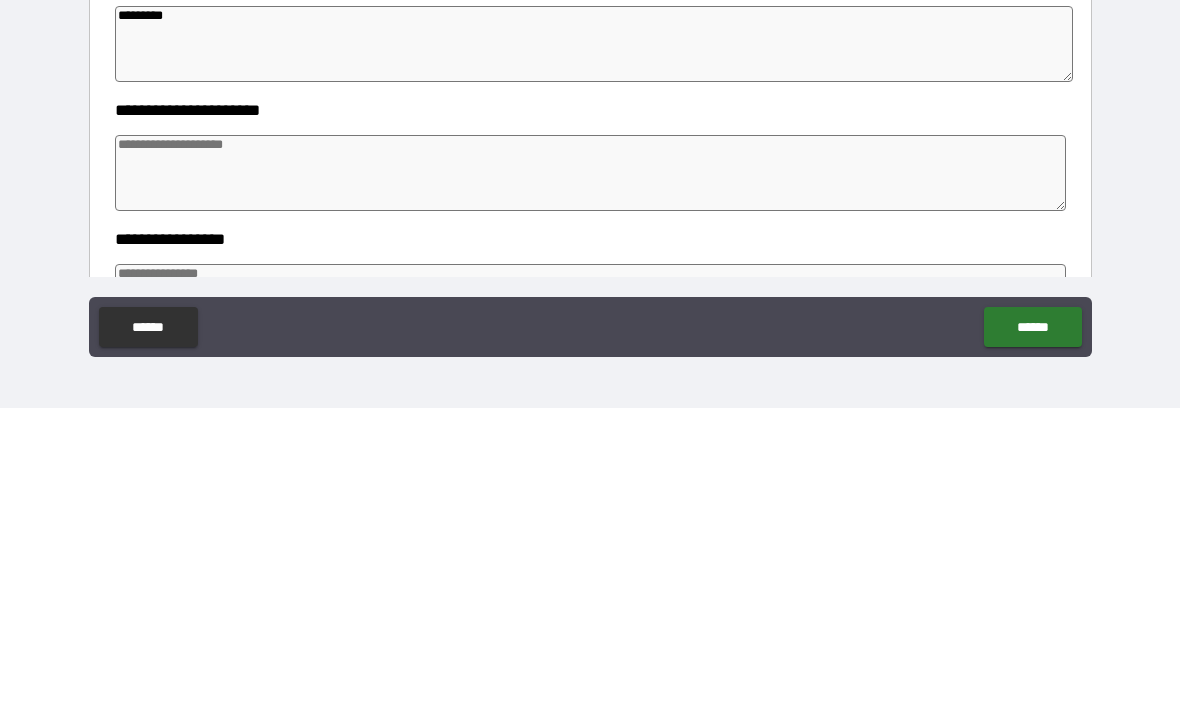 type on "*" 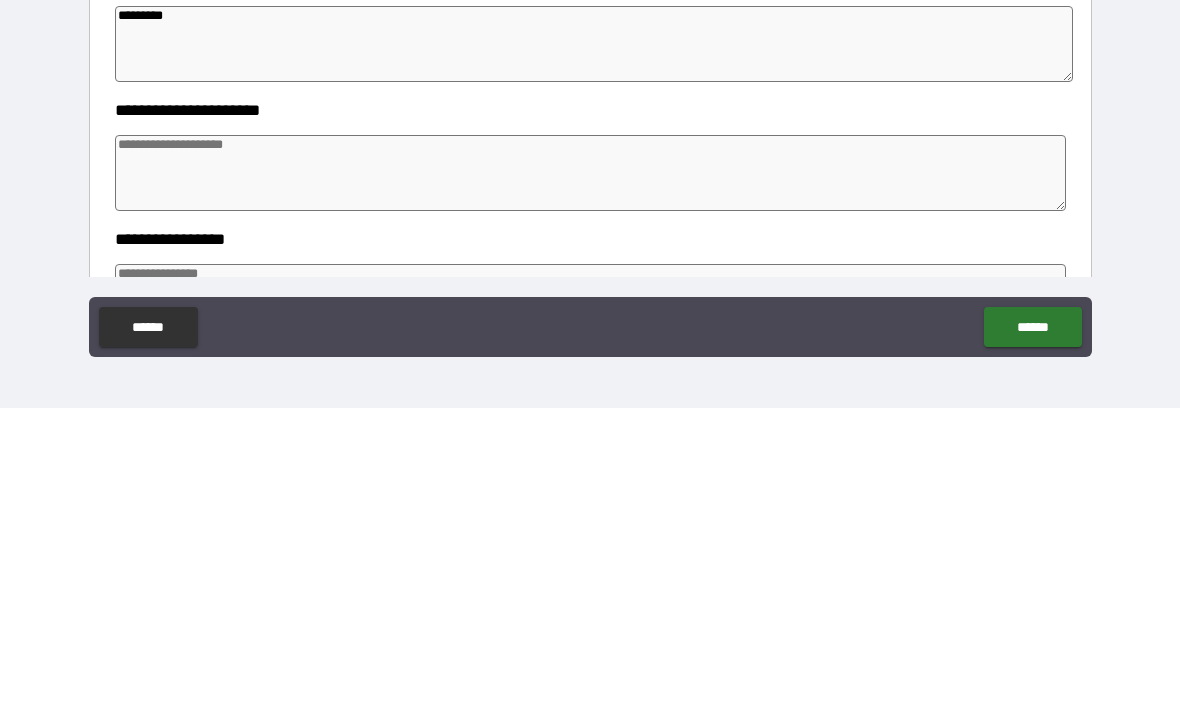type on "*" 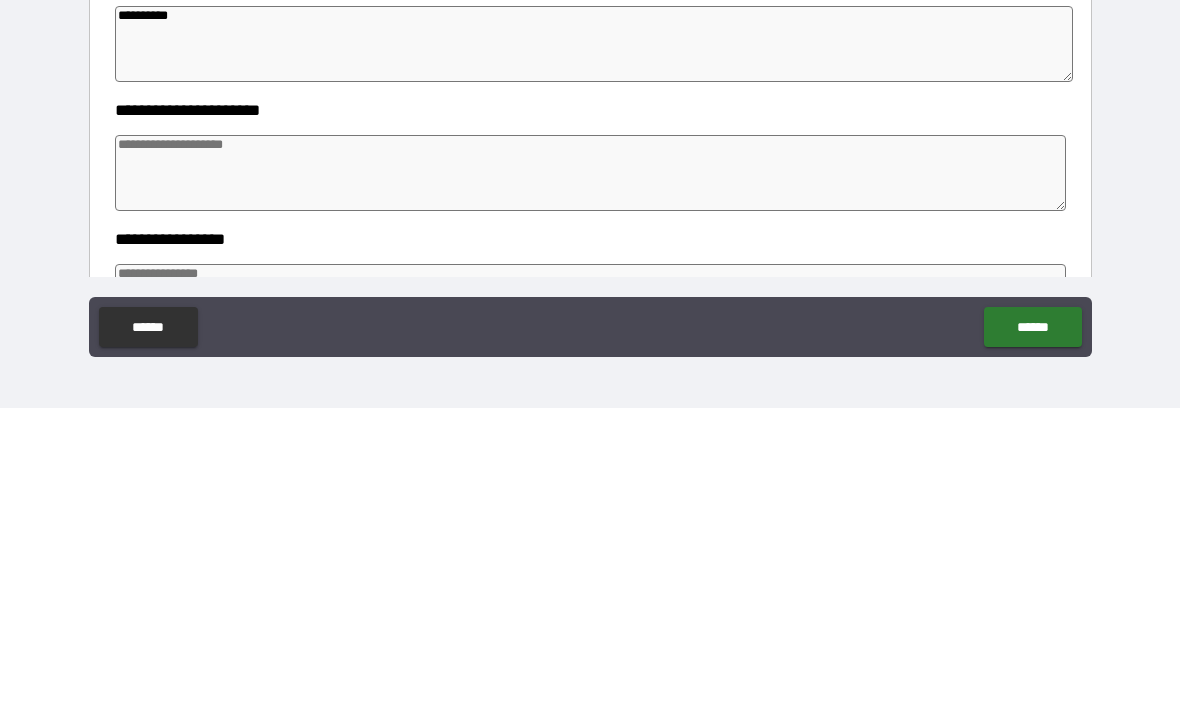 type on "*" 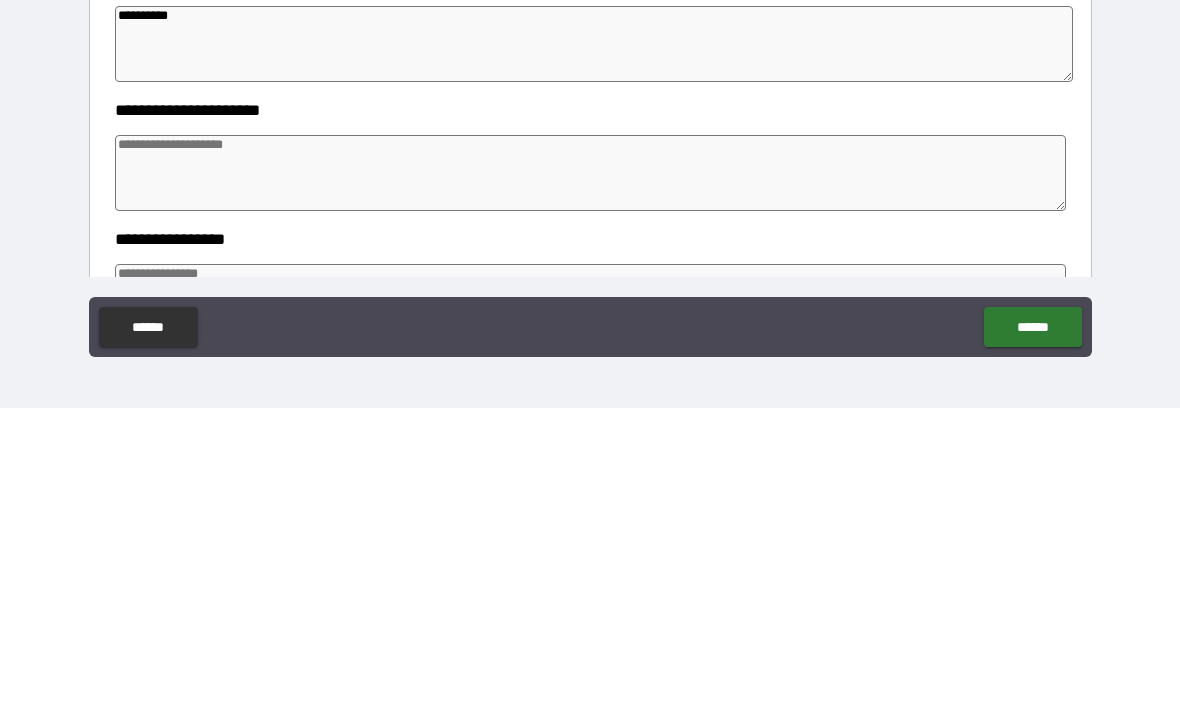 type on "**********" 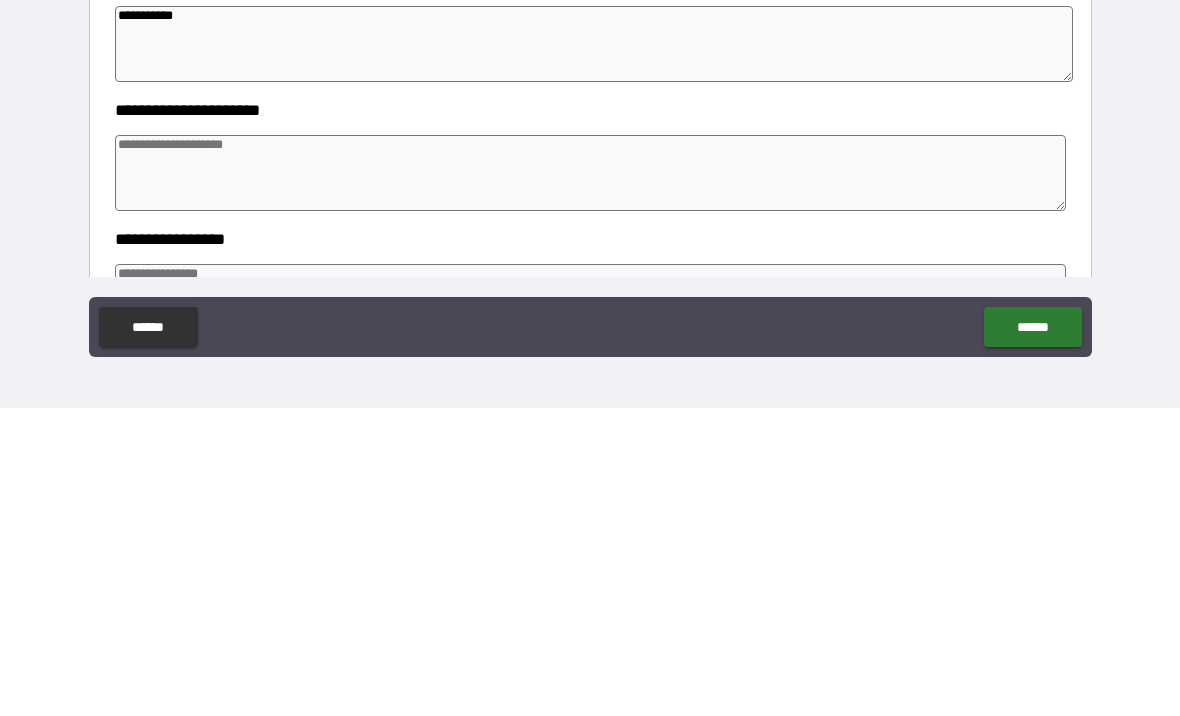 type on "*" 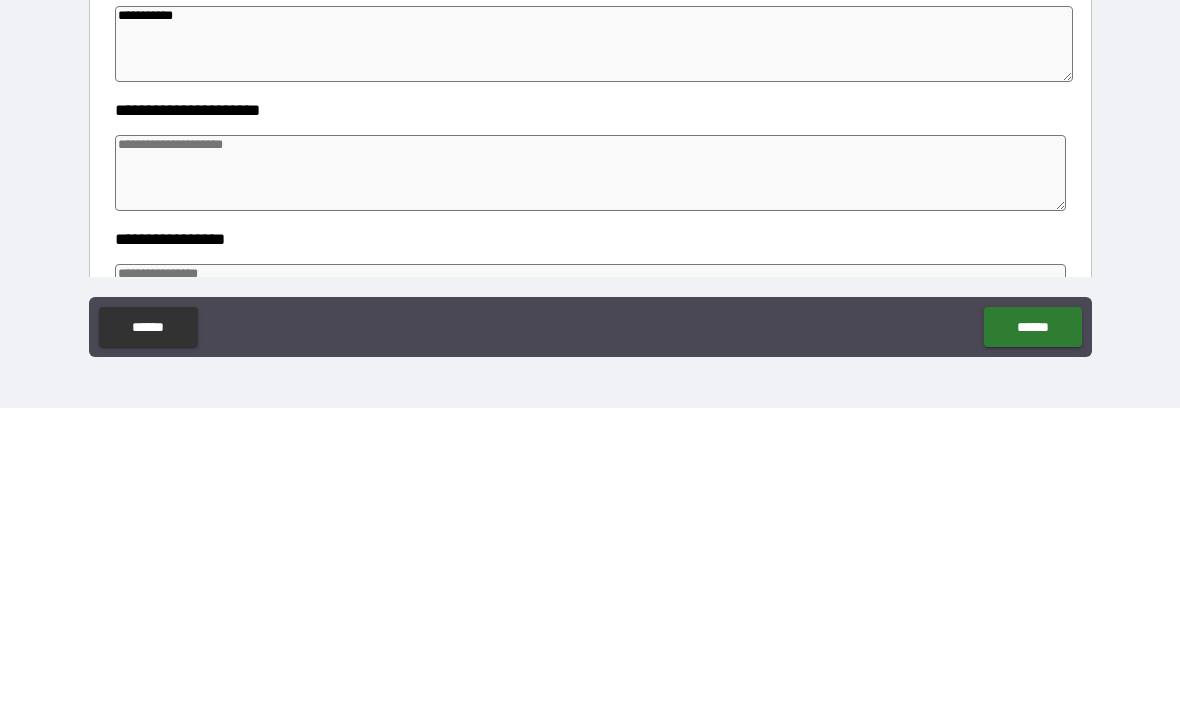 type on "**********" 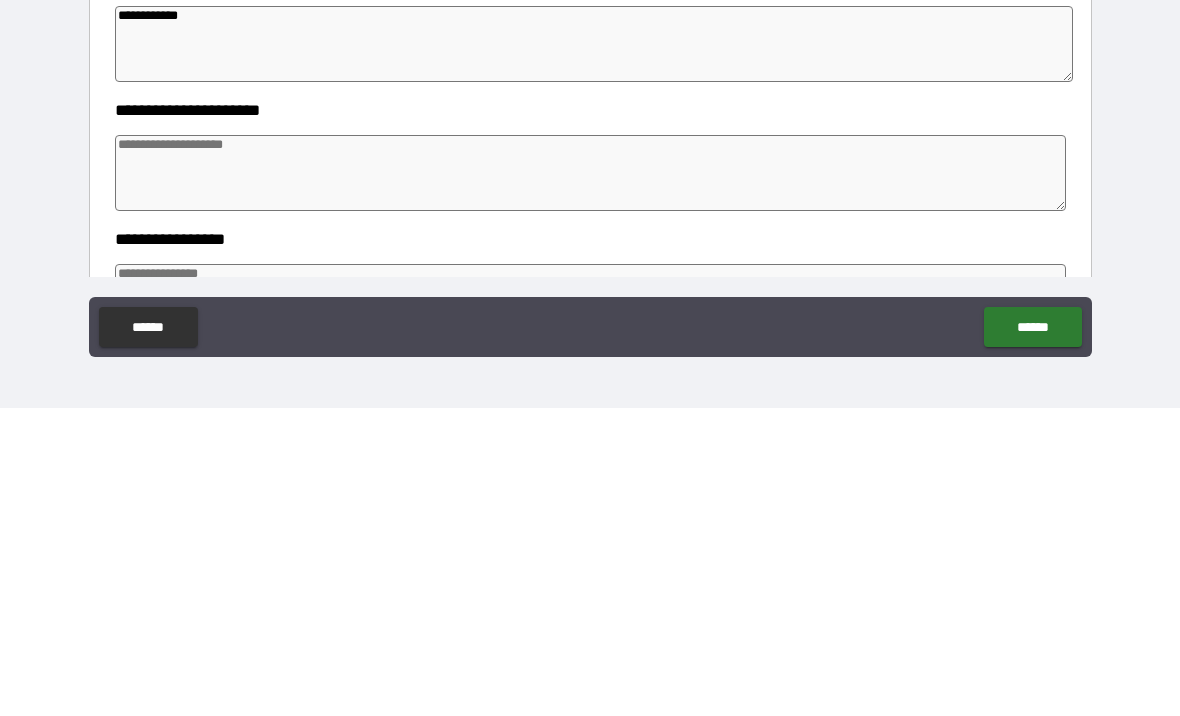 type on "*" 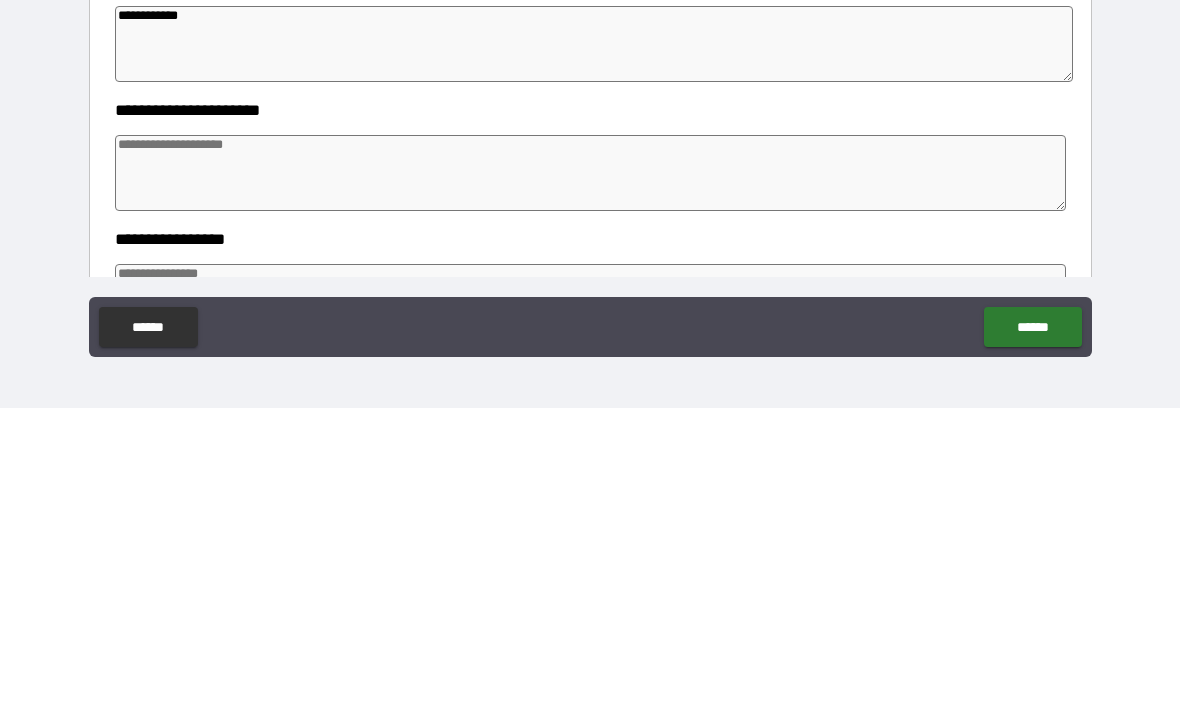type on "*" 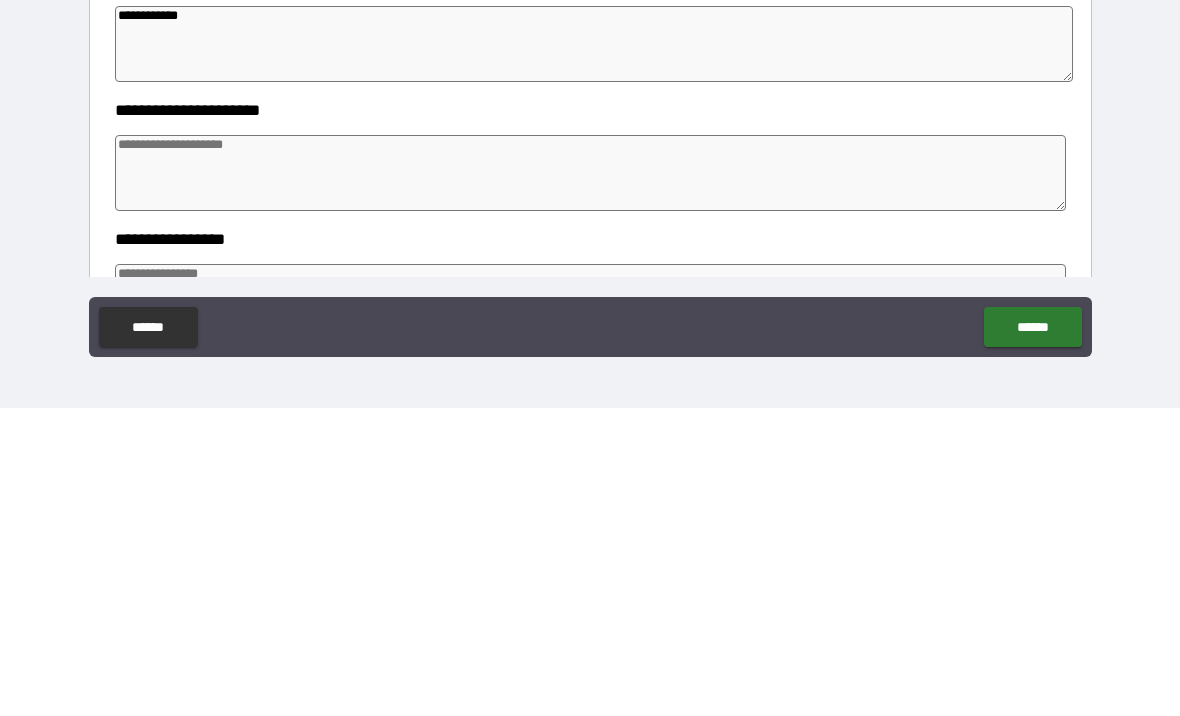 type on "*" 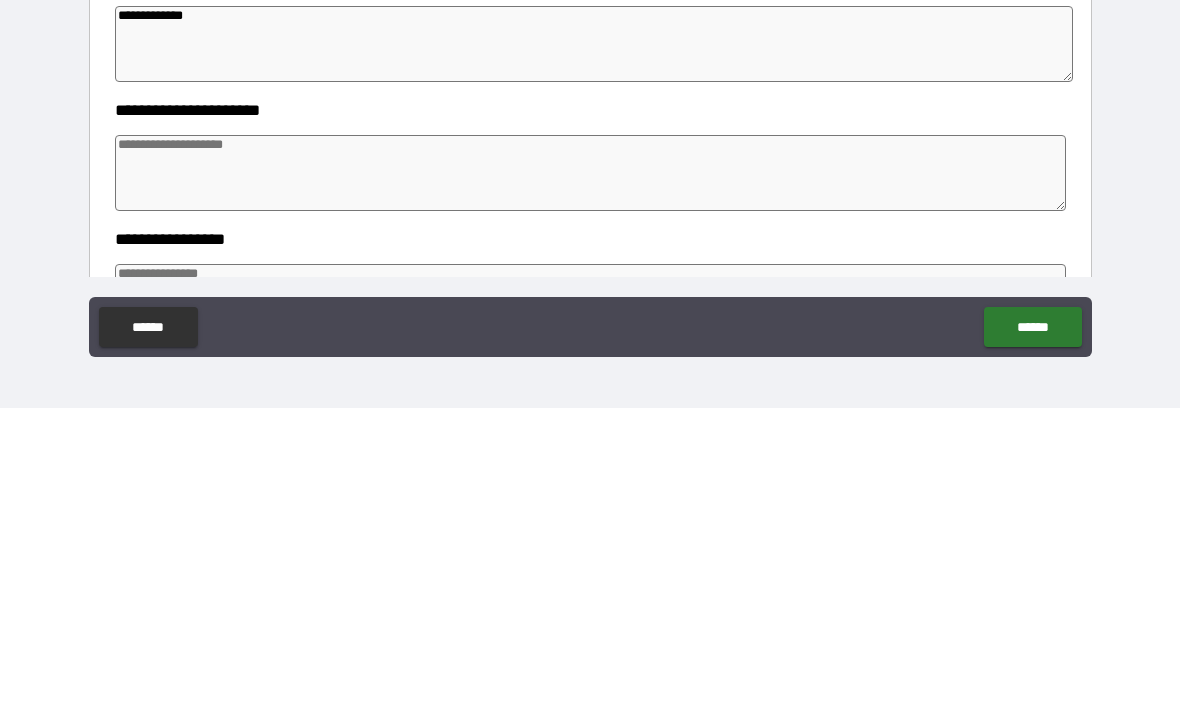 type on "*" 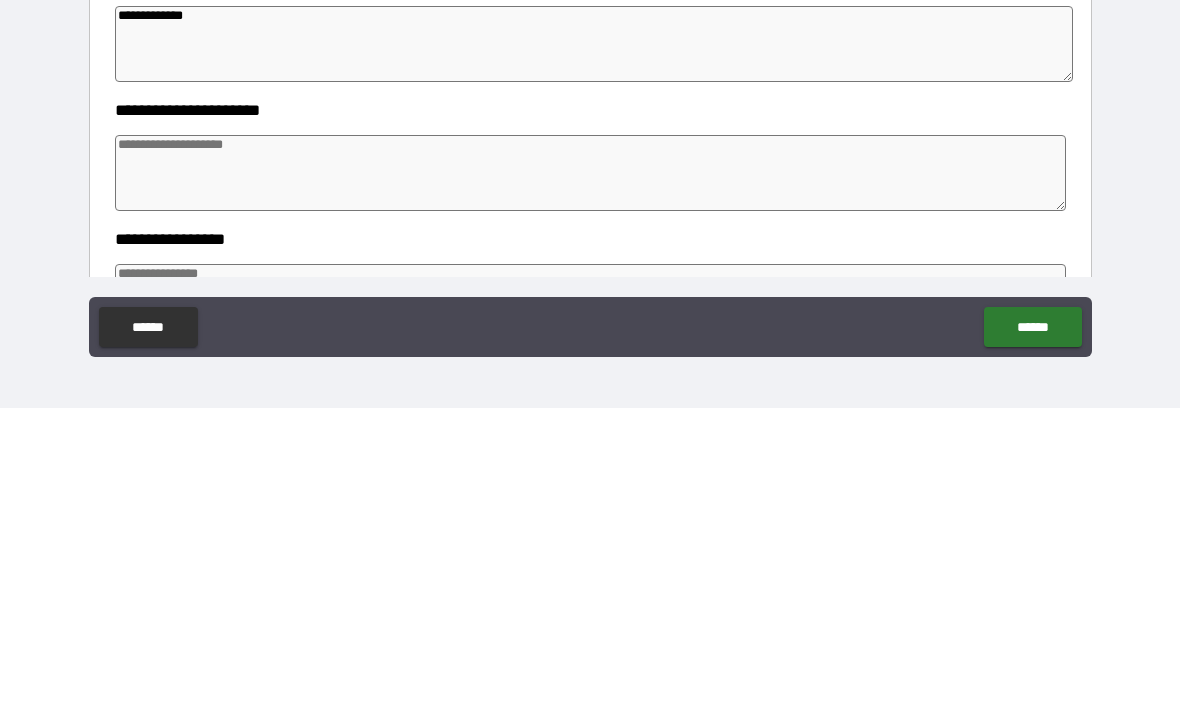 type on "**********" 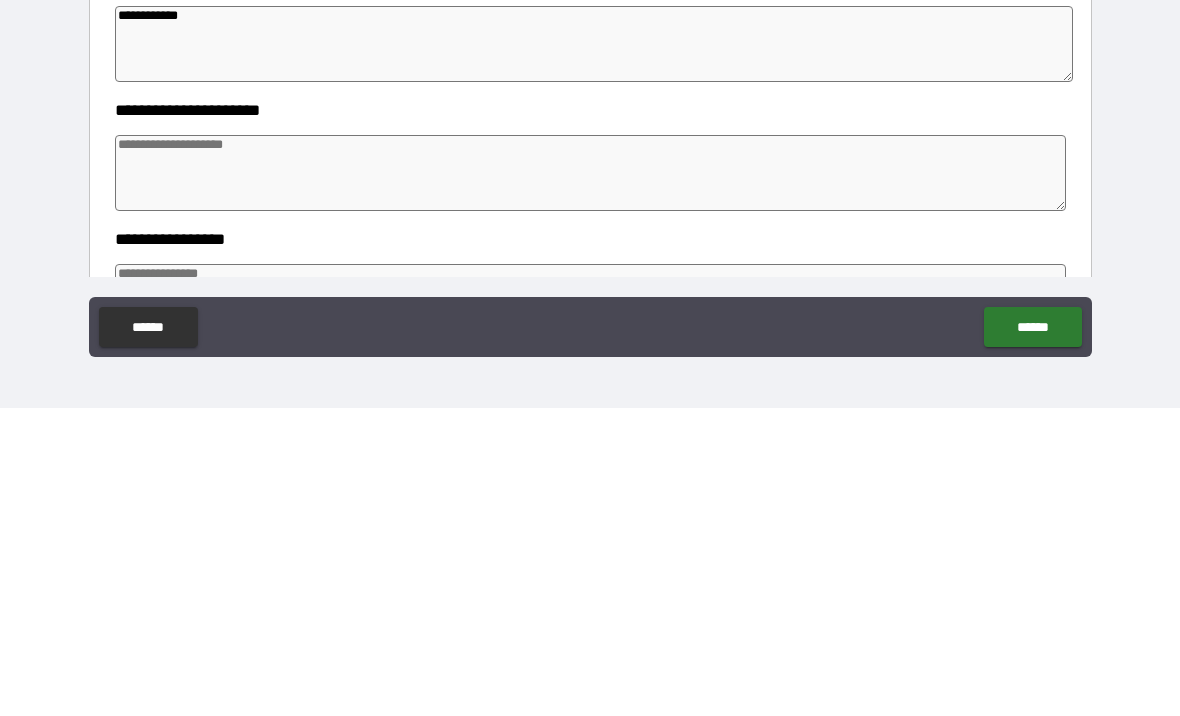 type on "*" 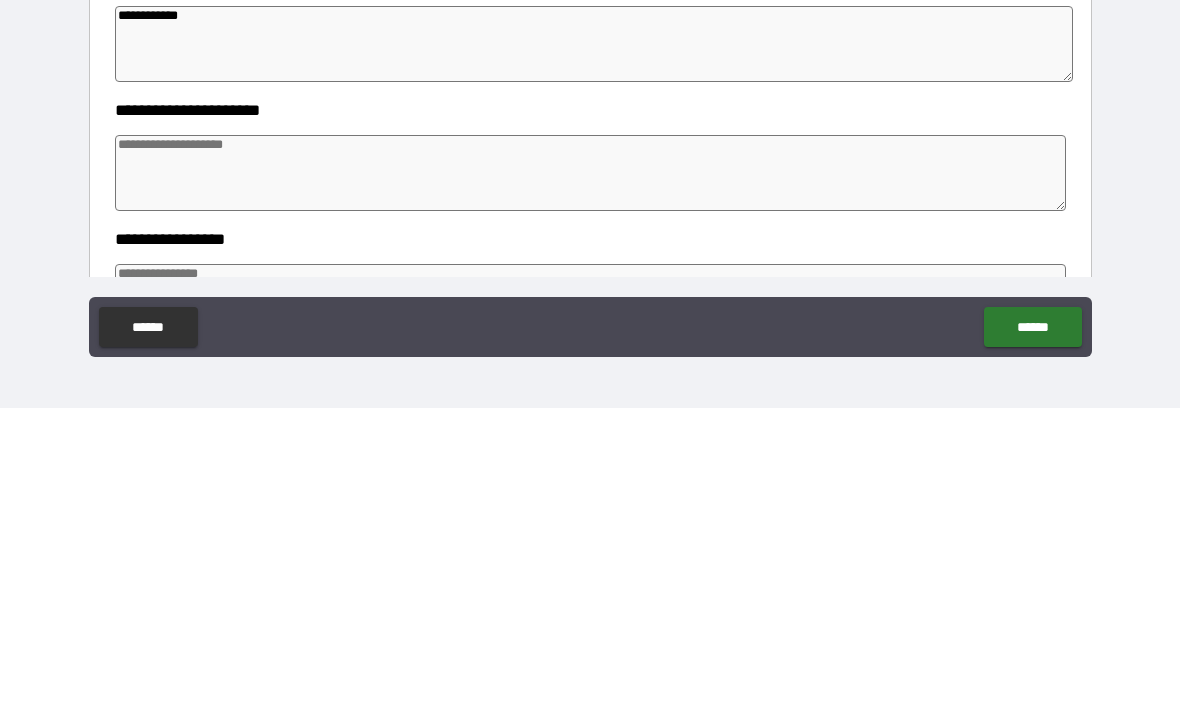 type on "*" 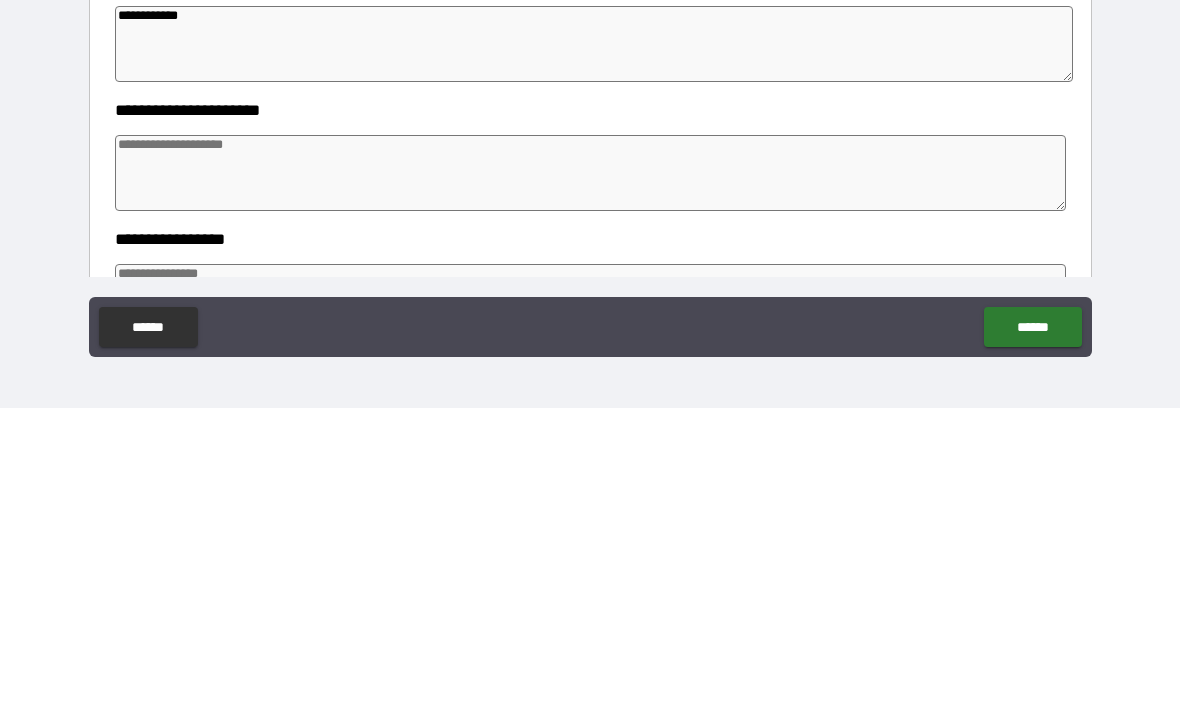 type on "*" 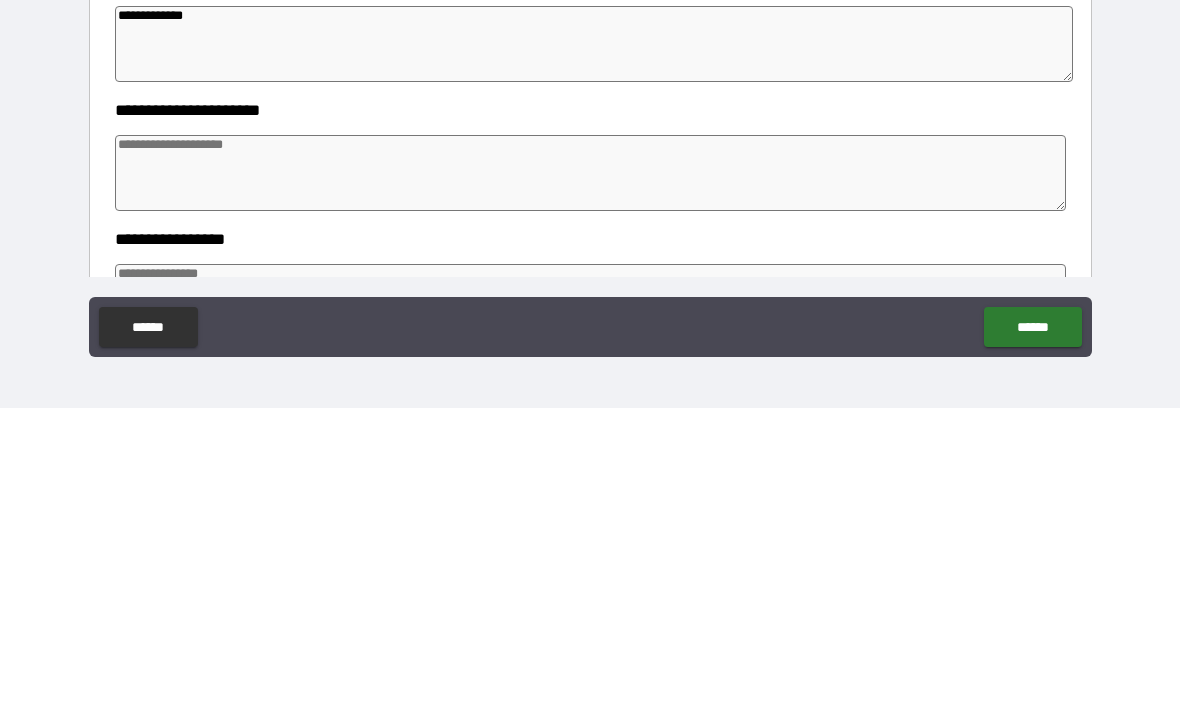 type on "*" 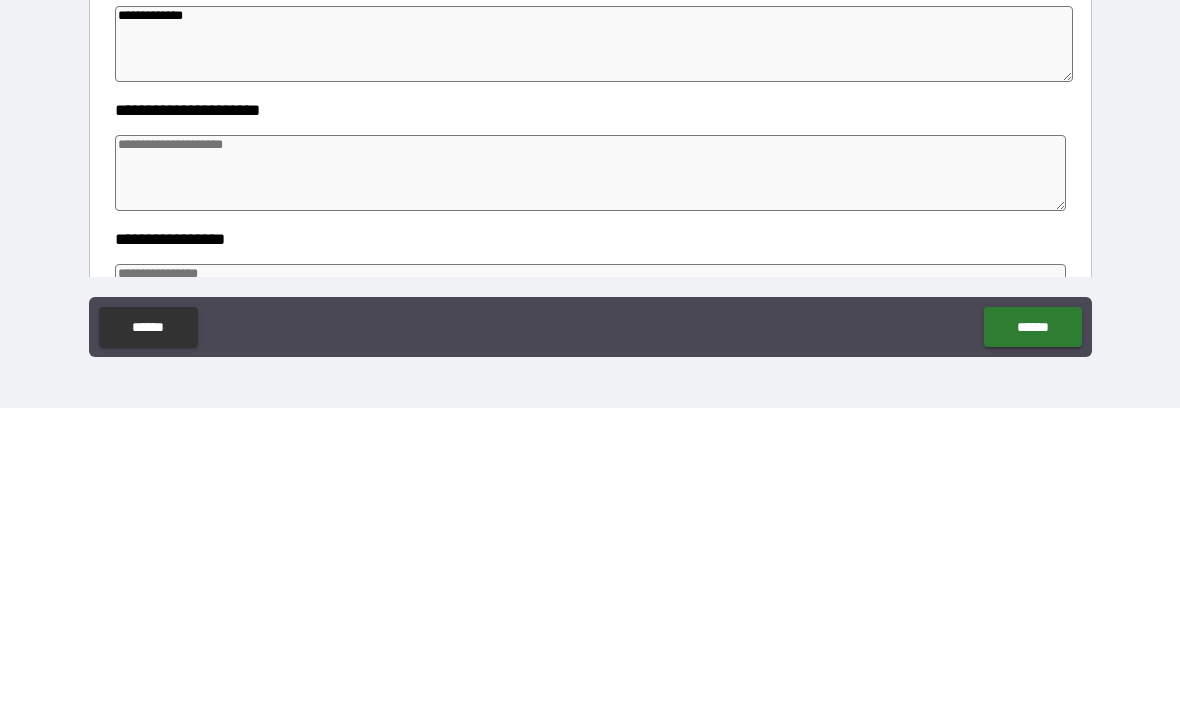 type on "*" 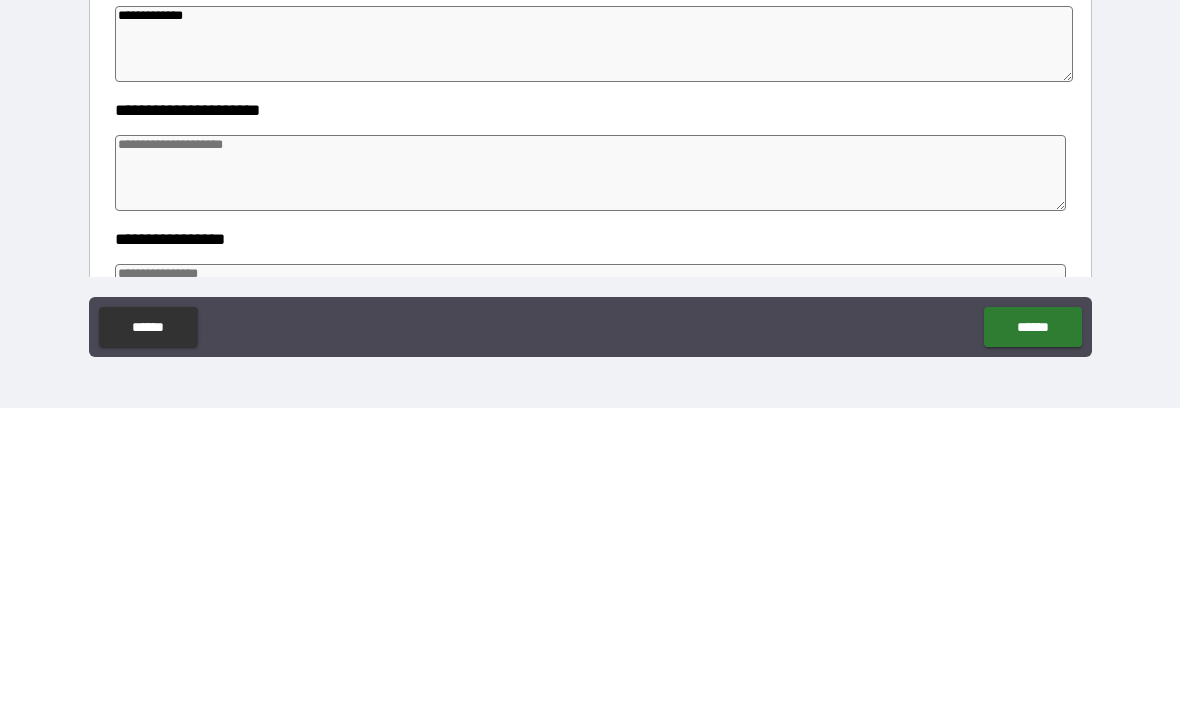 type on "*" 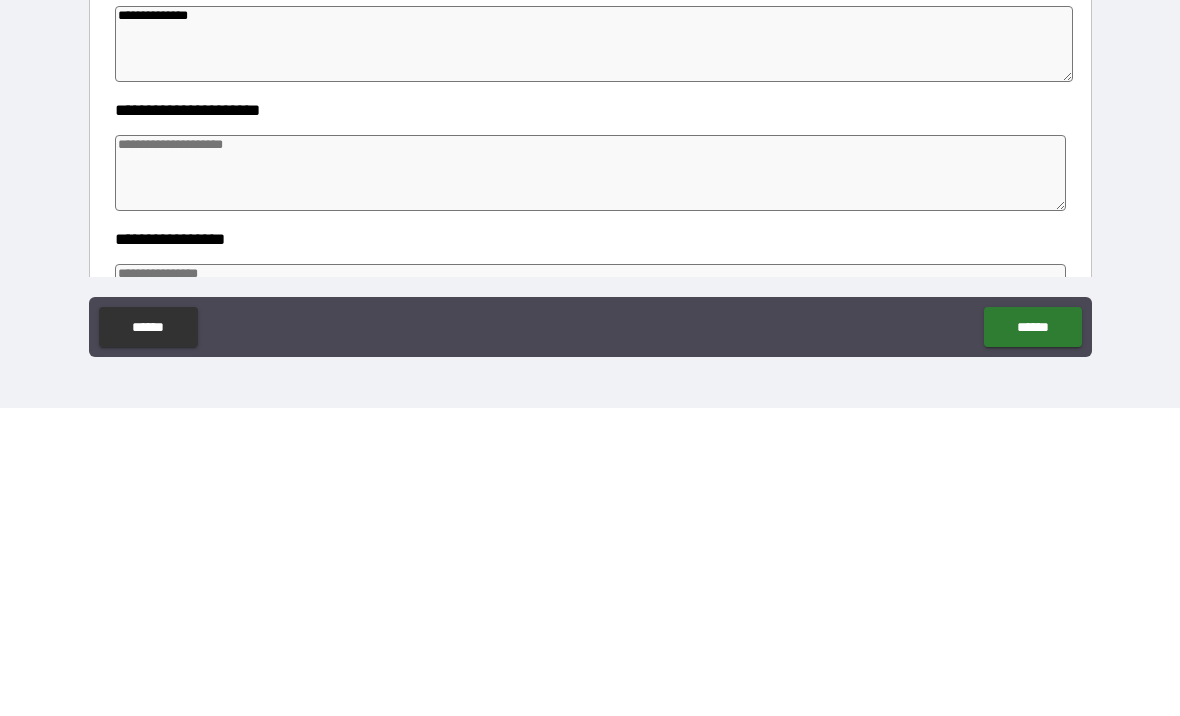 type on "*" 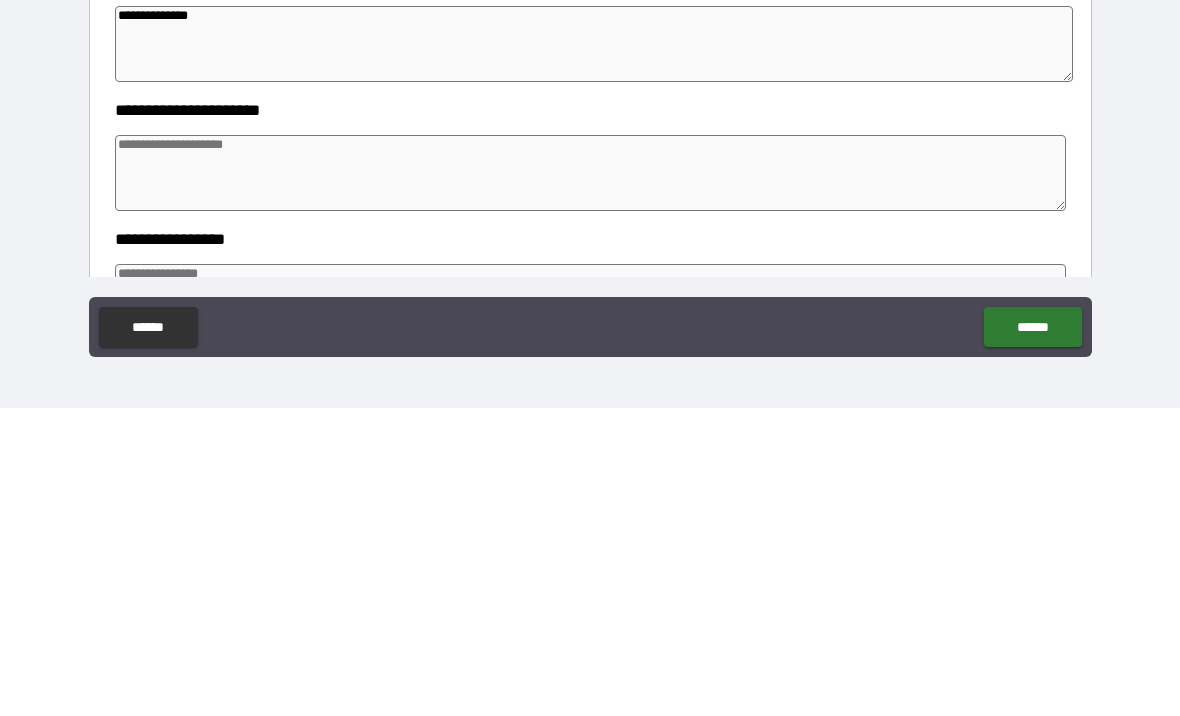 type on "*" 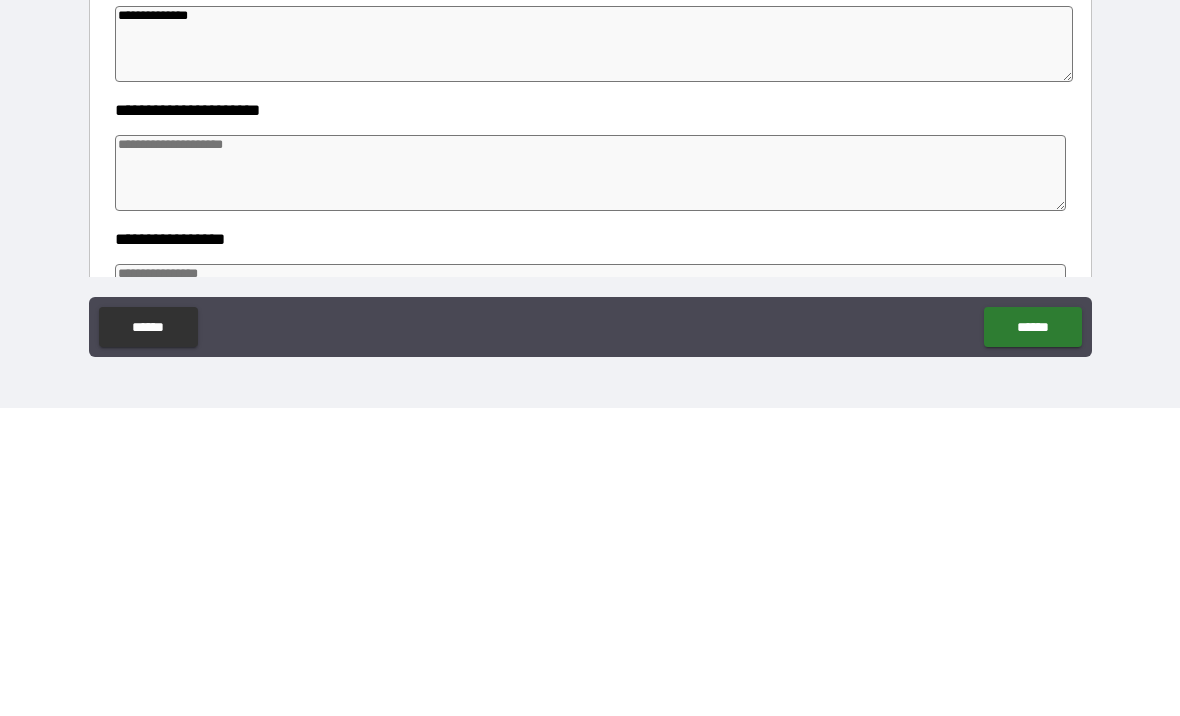type on "*" 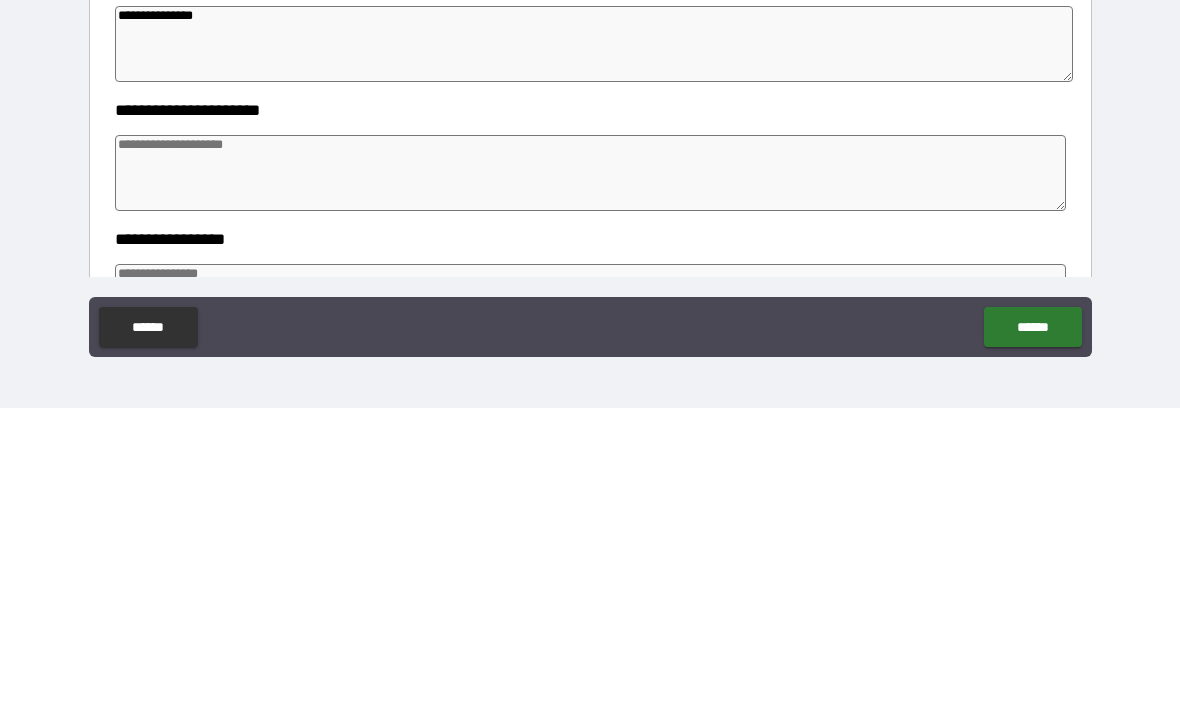 type on "*" 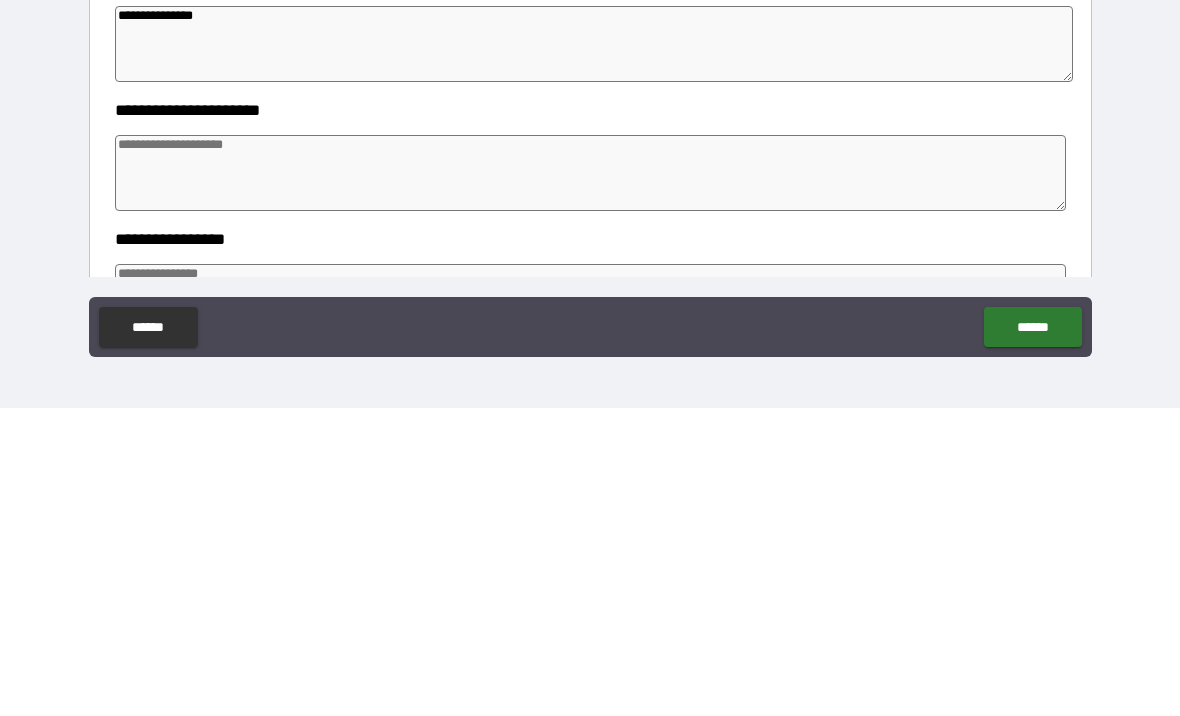 type on "*" 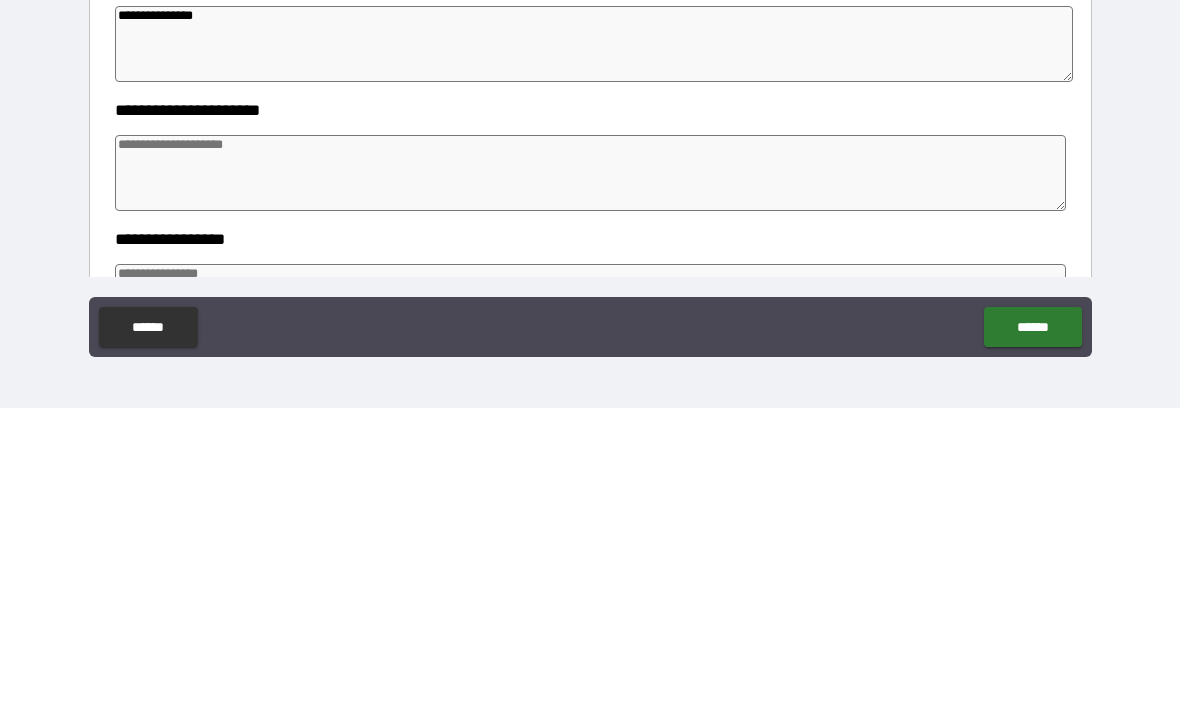 type on "*" 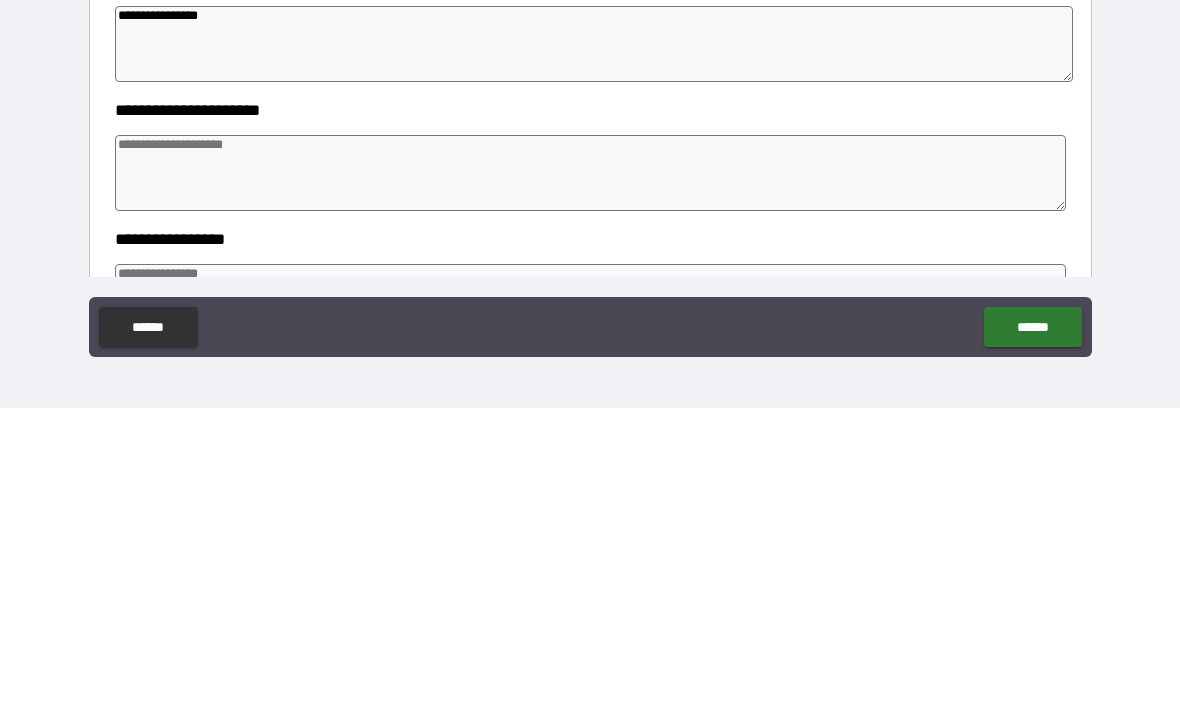 type on "*" 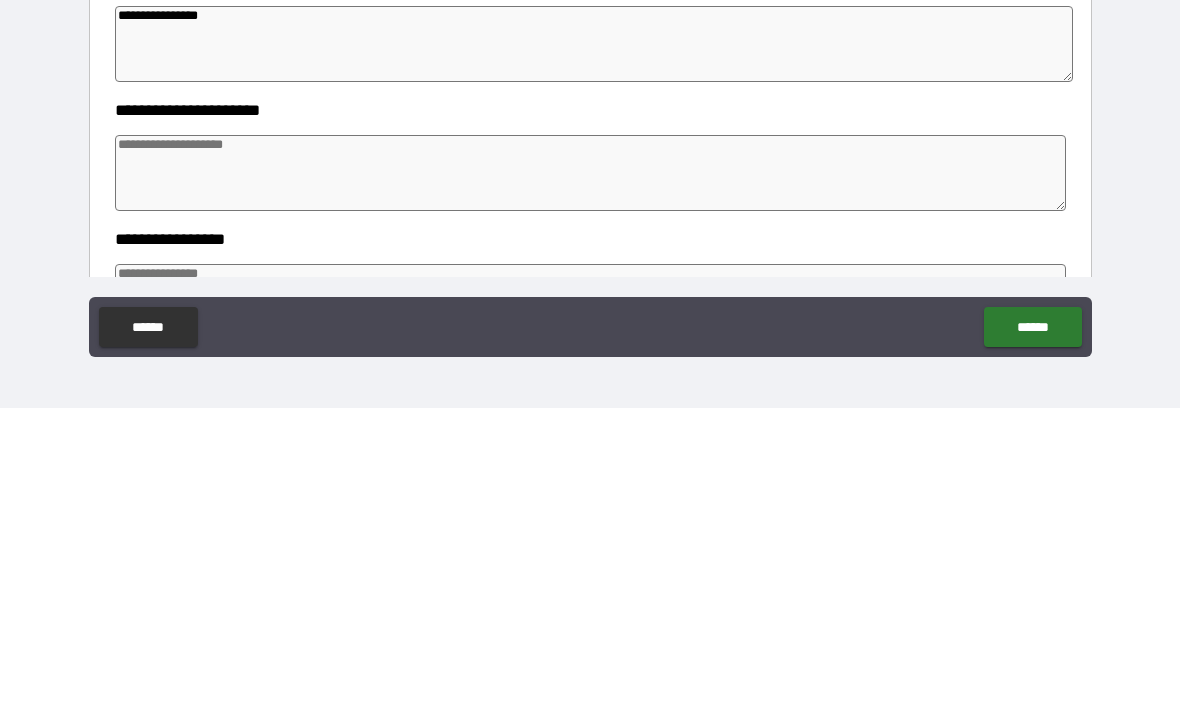 type on "*" 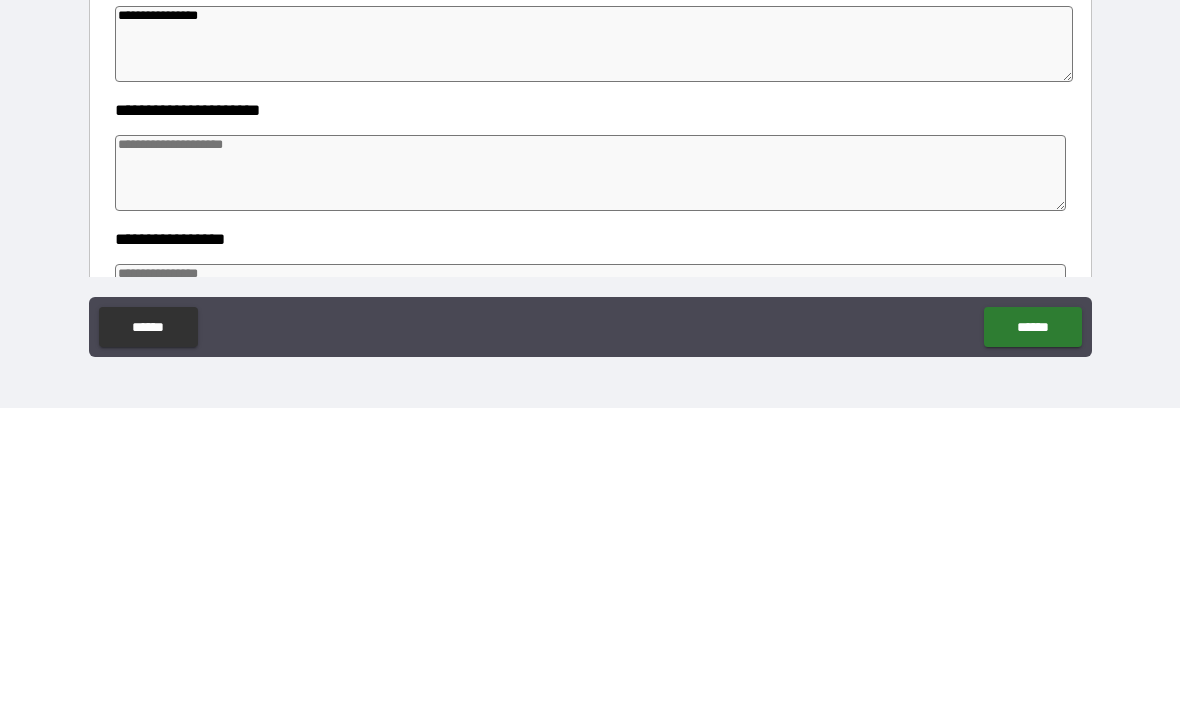 type on "*" 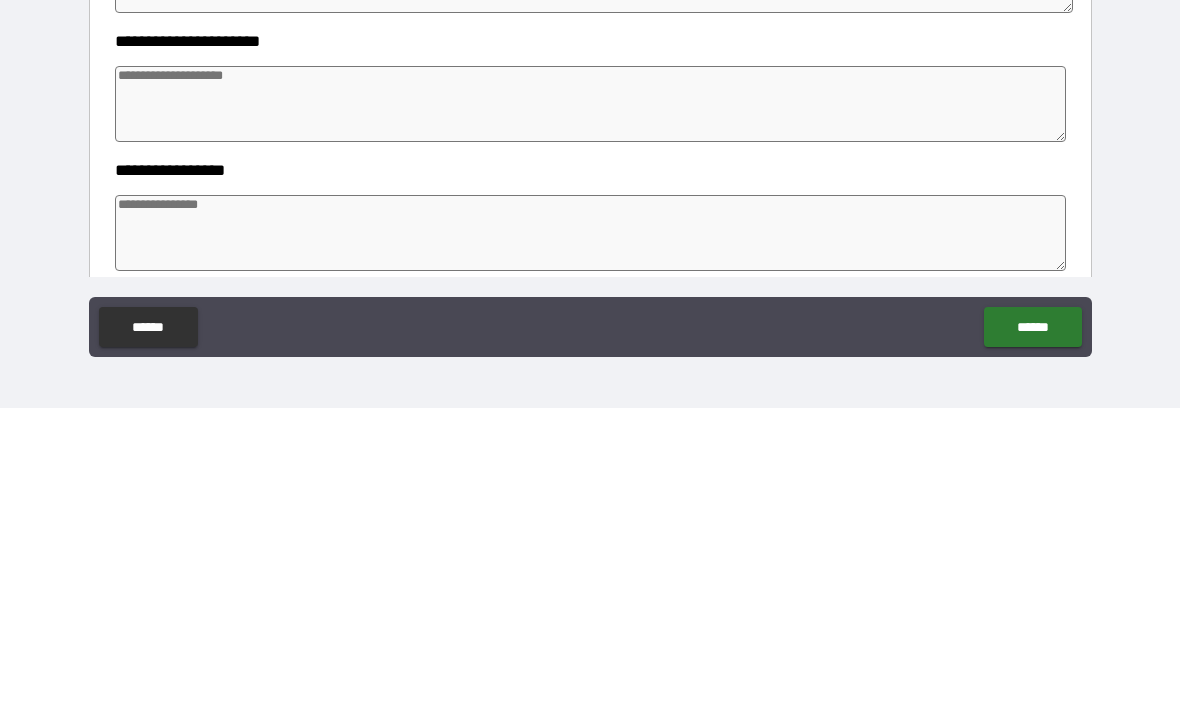 scroll, scrollTop: 190, scrollLeft: 0, axis: vertical 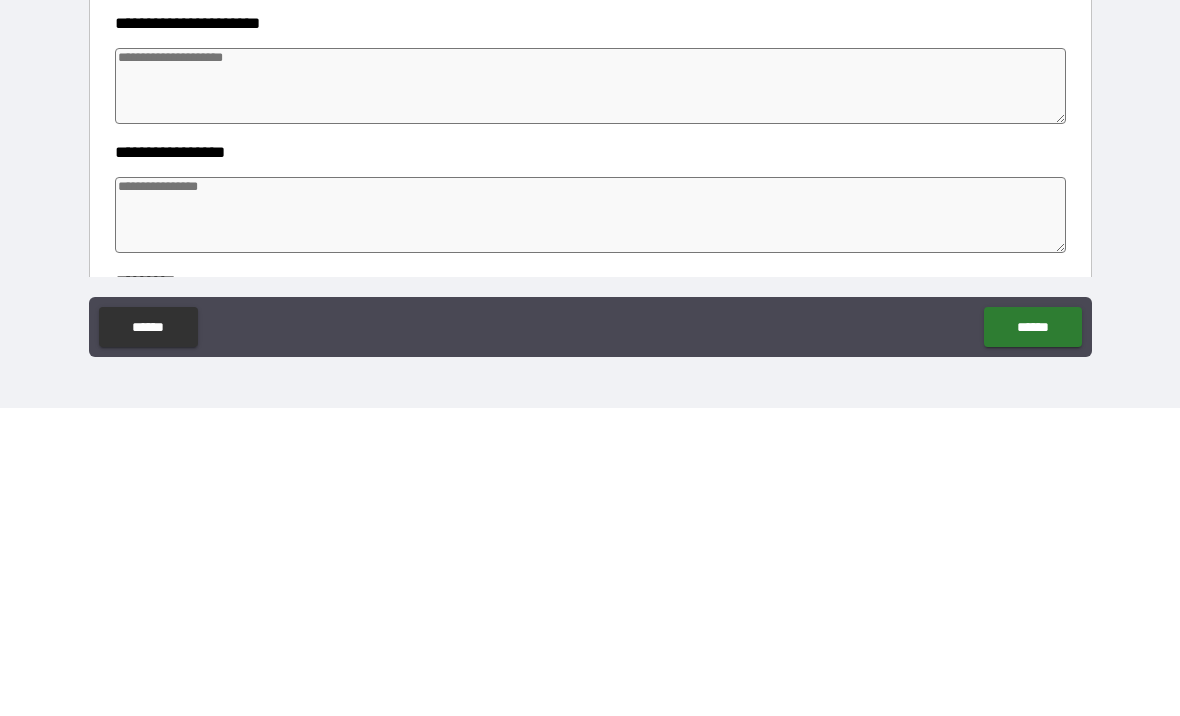 click at bounding box center (591, 523) 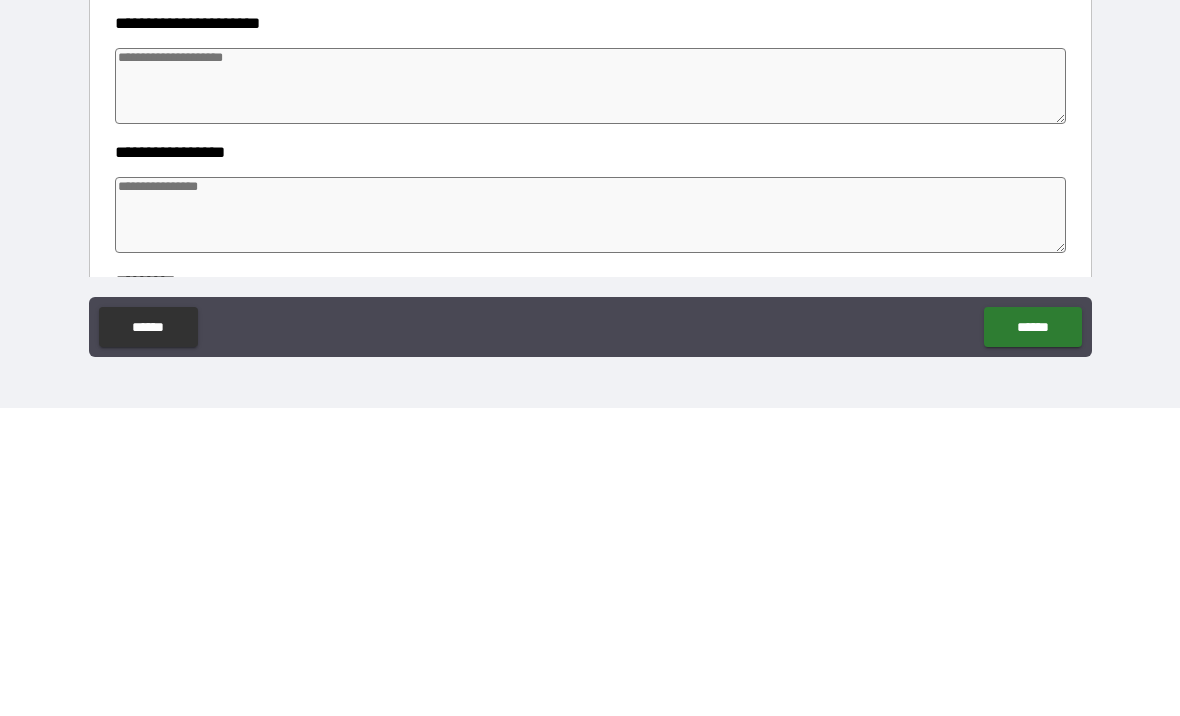 type on "*" 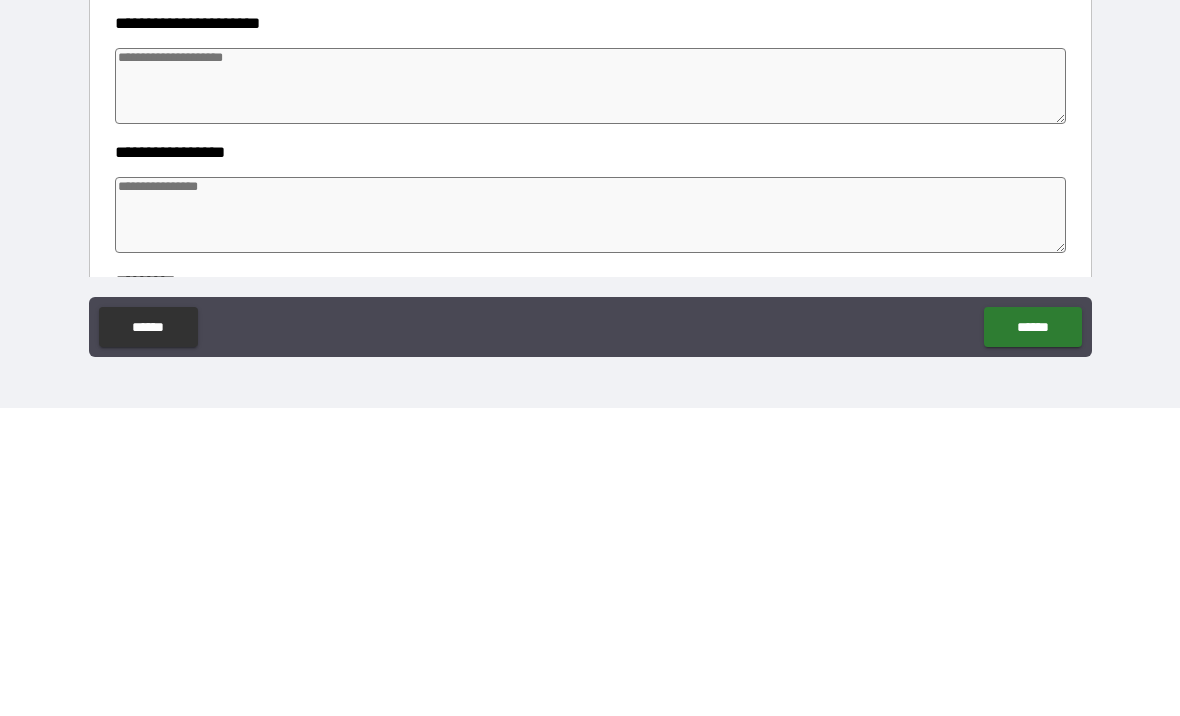type on "*" 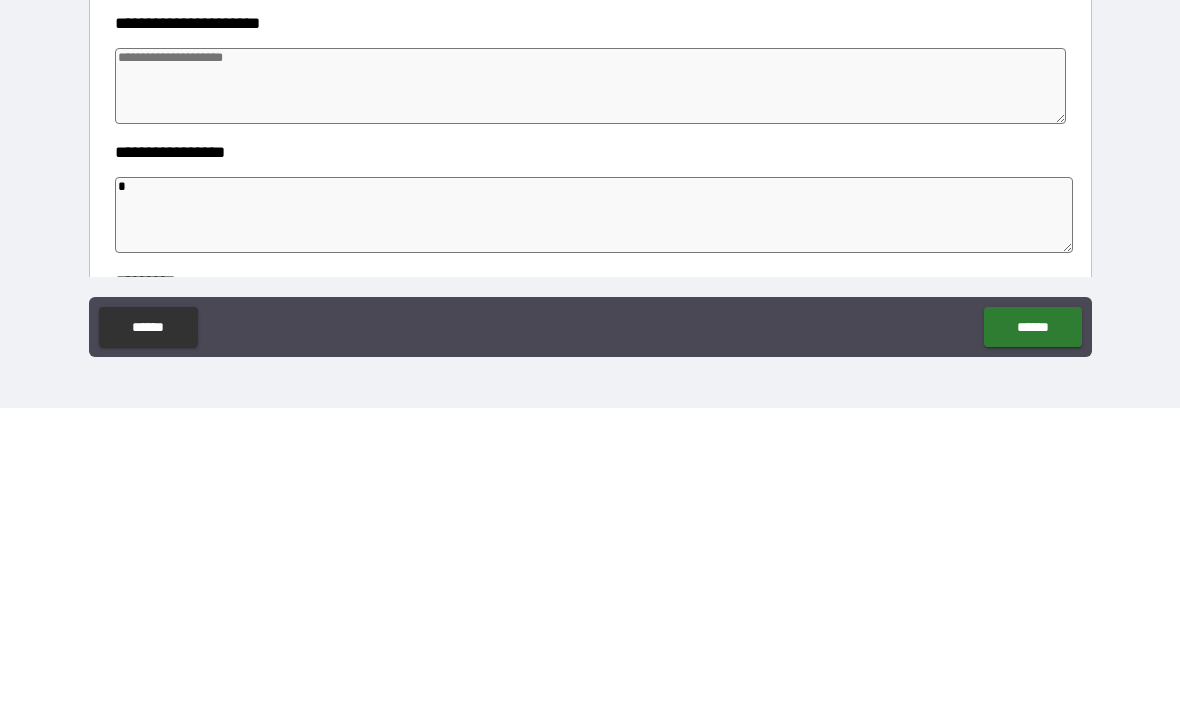 type on "*" 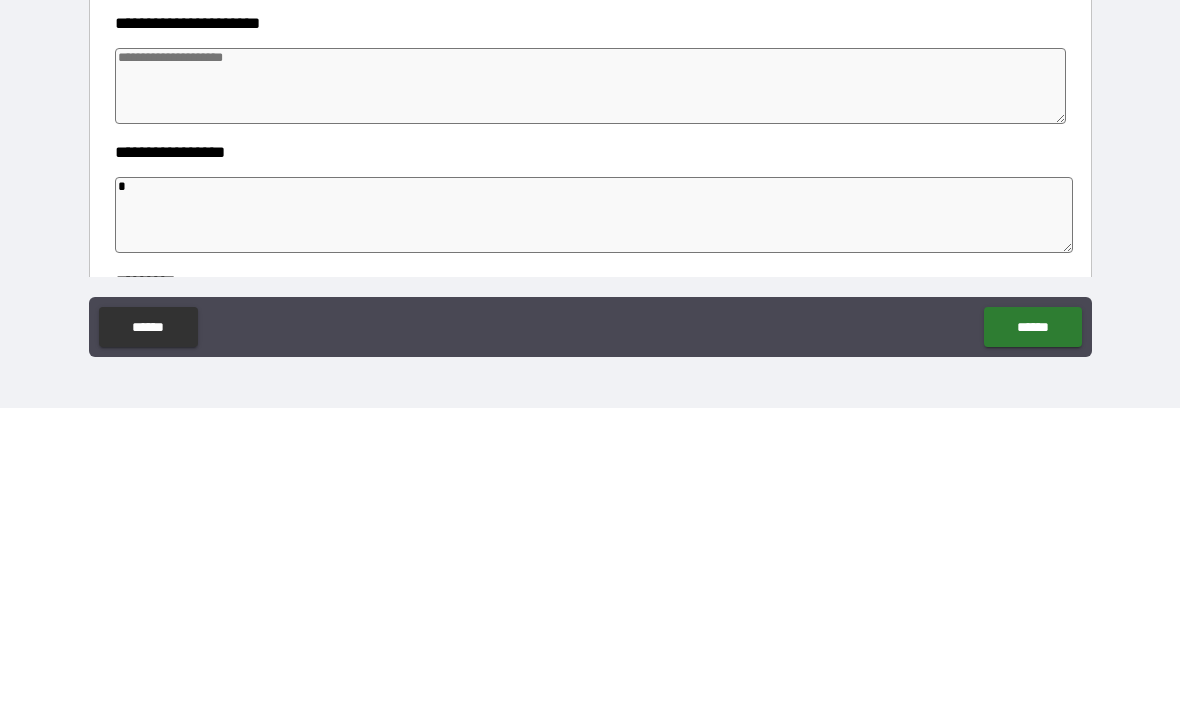 type on "*" 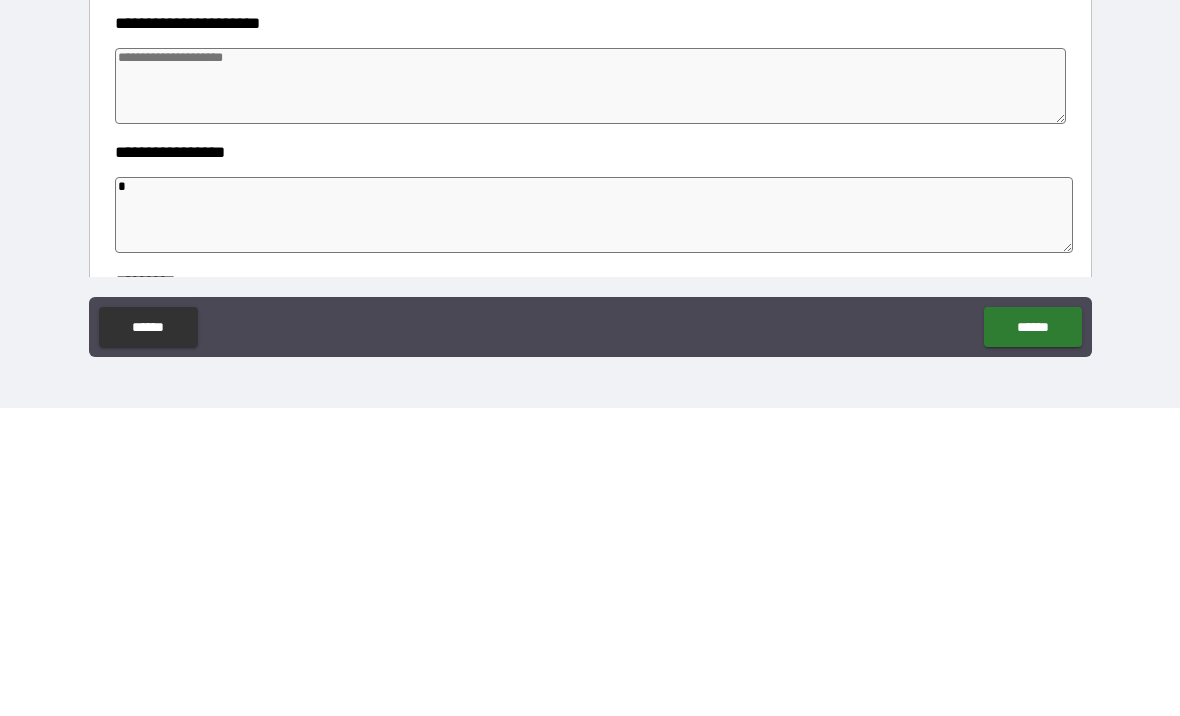 type on "**" 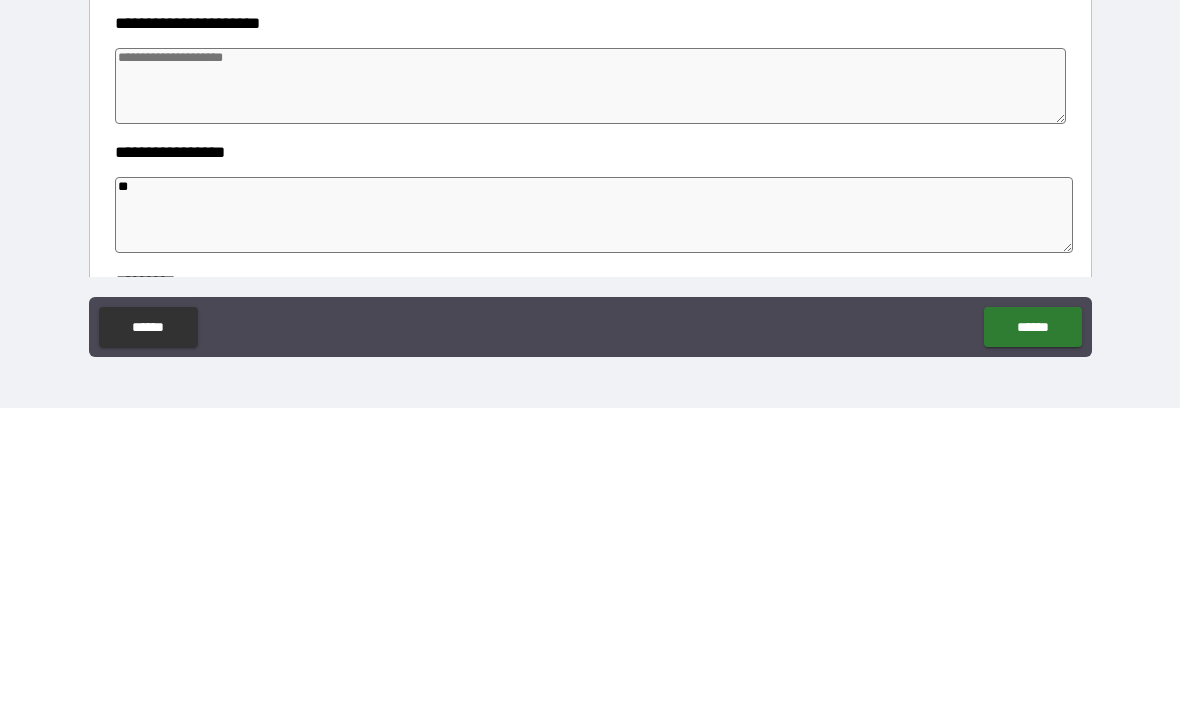type on "*" 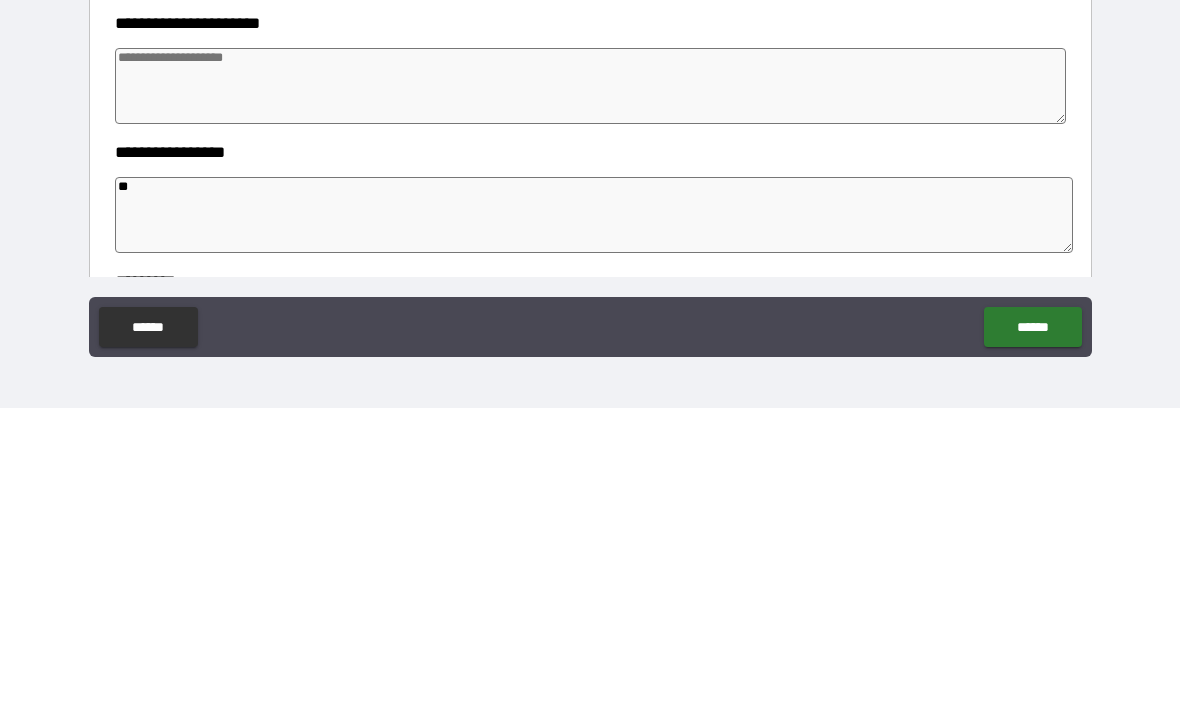 type on "*" 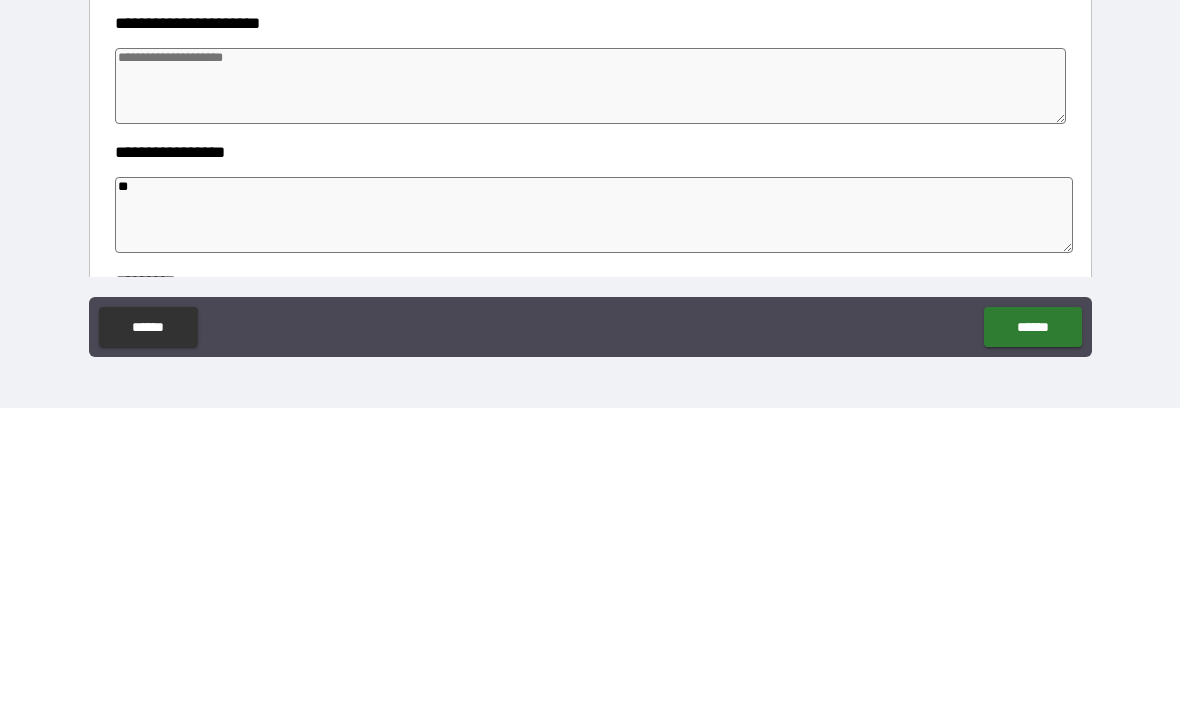 type 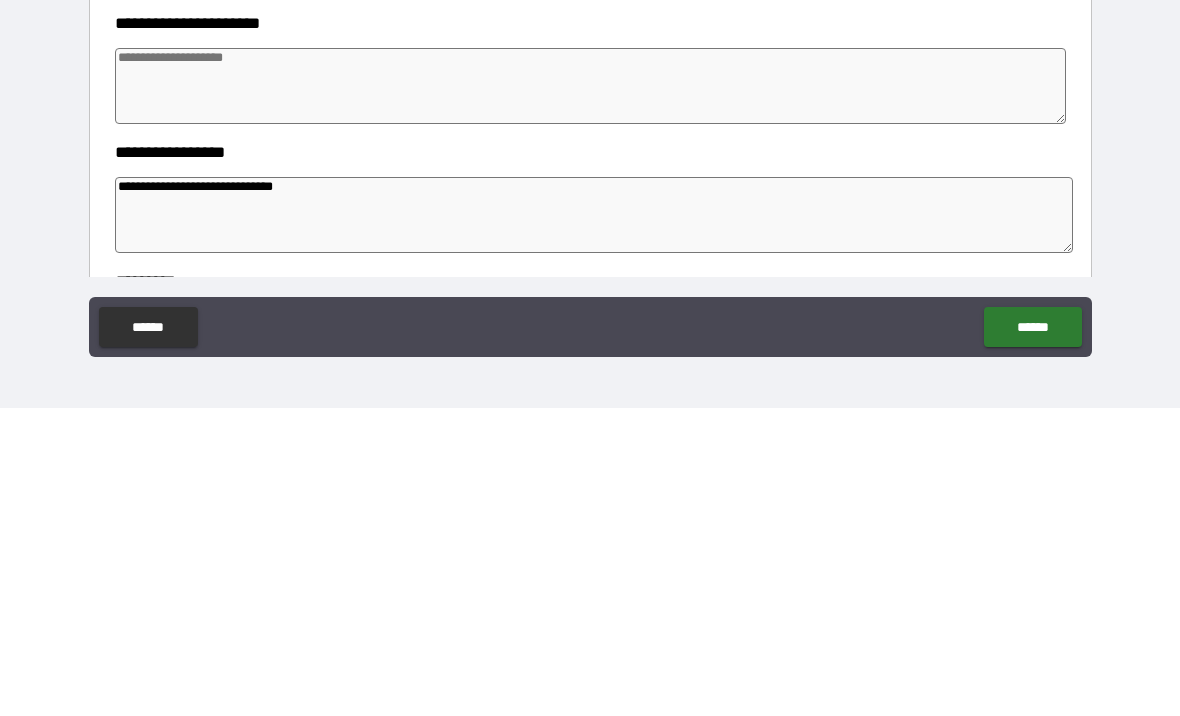 click at bounding box center [591, 394] 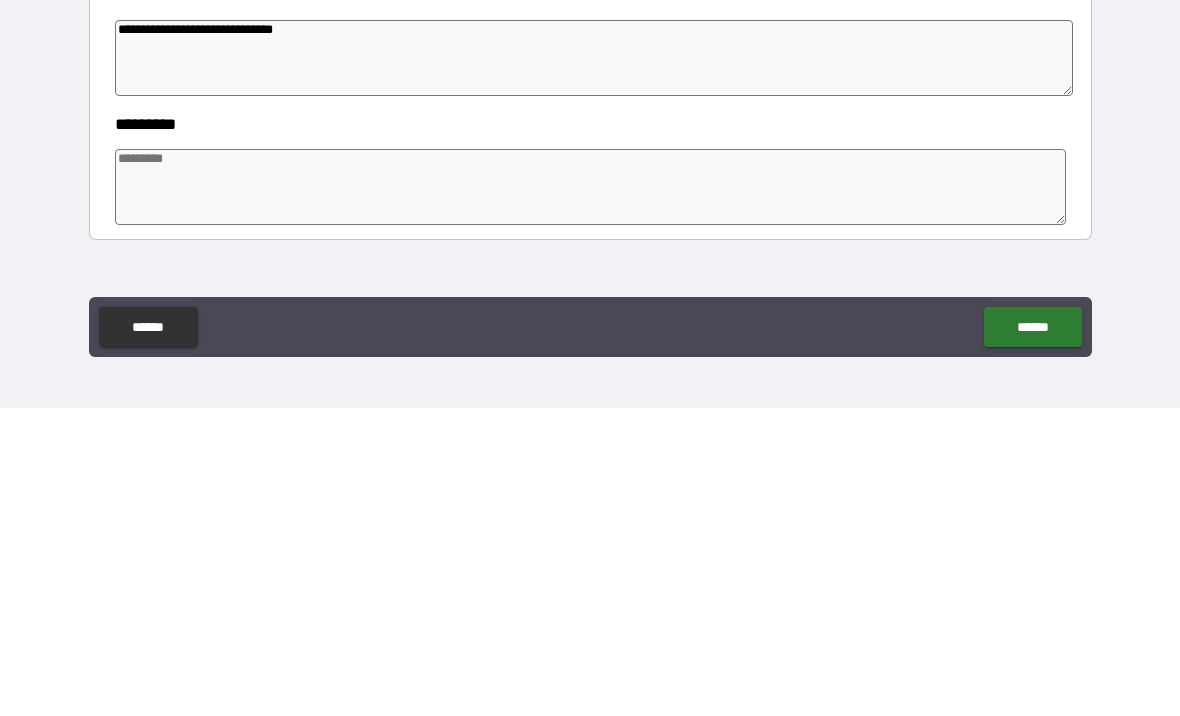 scroll, scrollTop: 349, scrollLeft: 0, axis: vertical 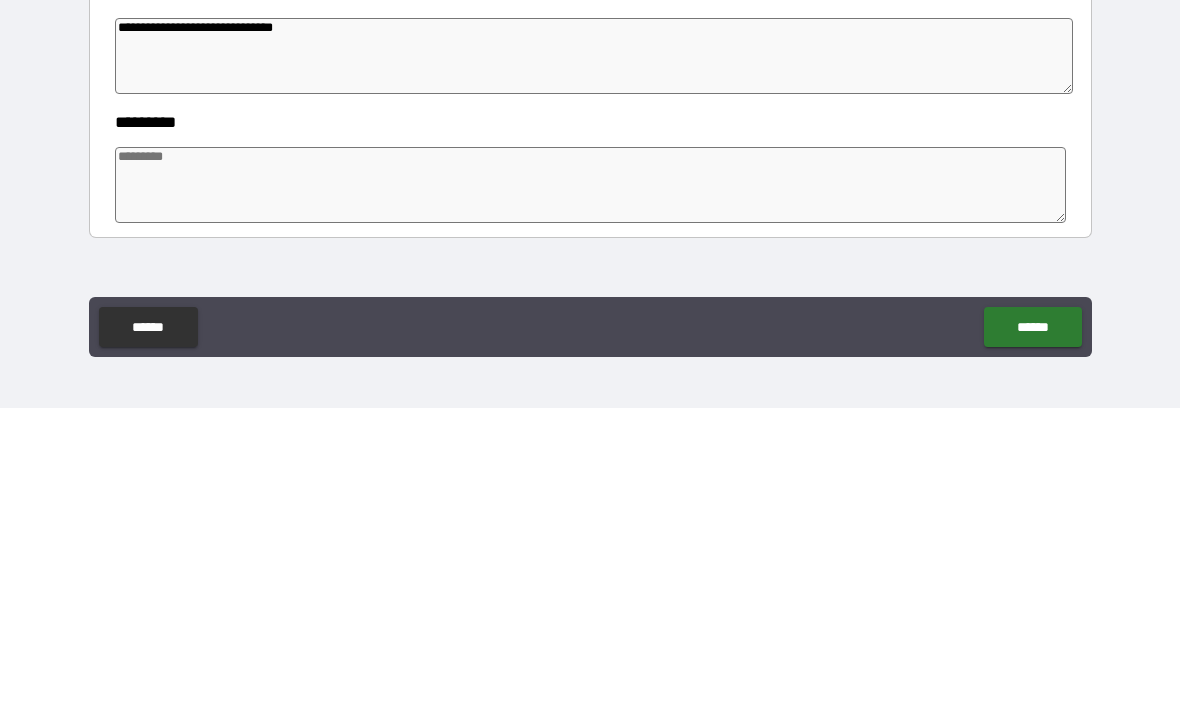 click at bounding box center (591, 493) 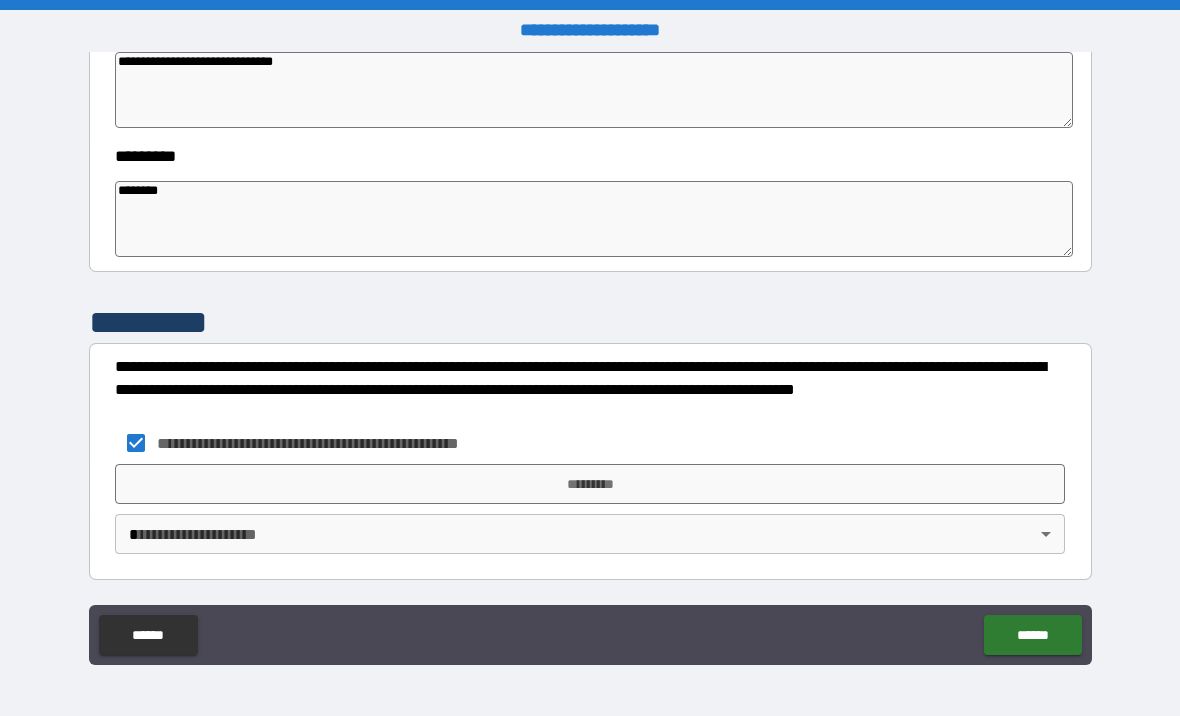 scroll, scrollTop: 623, scrollLeft: 0, axis: vertical 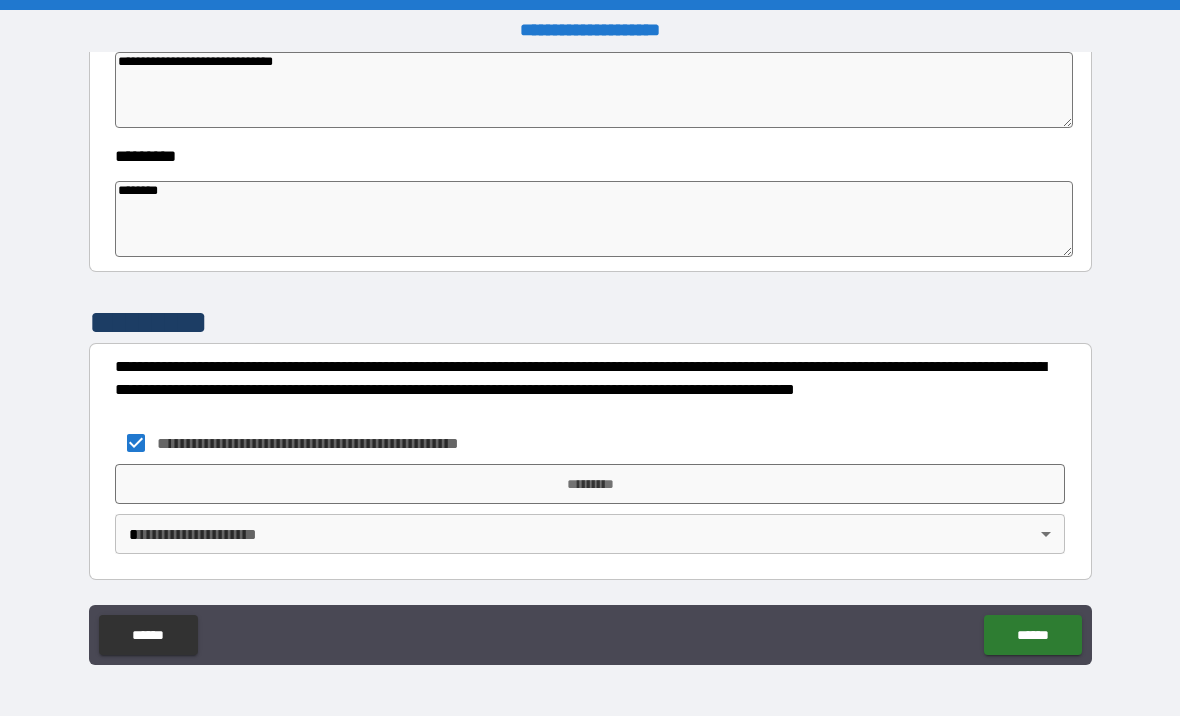 click on "*********" at bounding box center [590, 484] 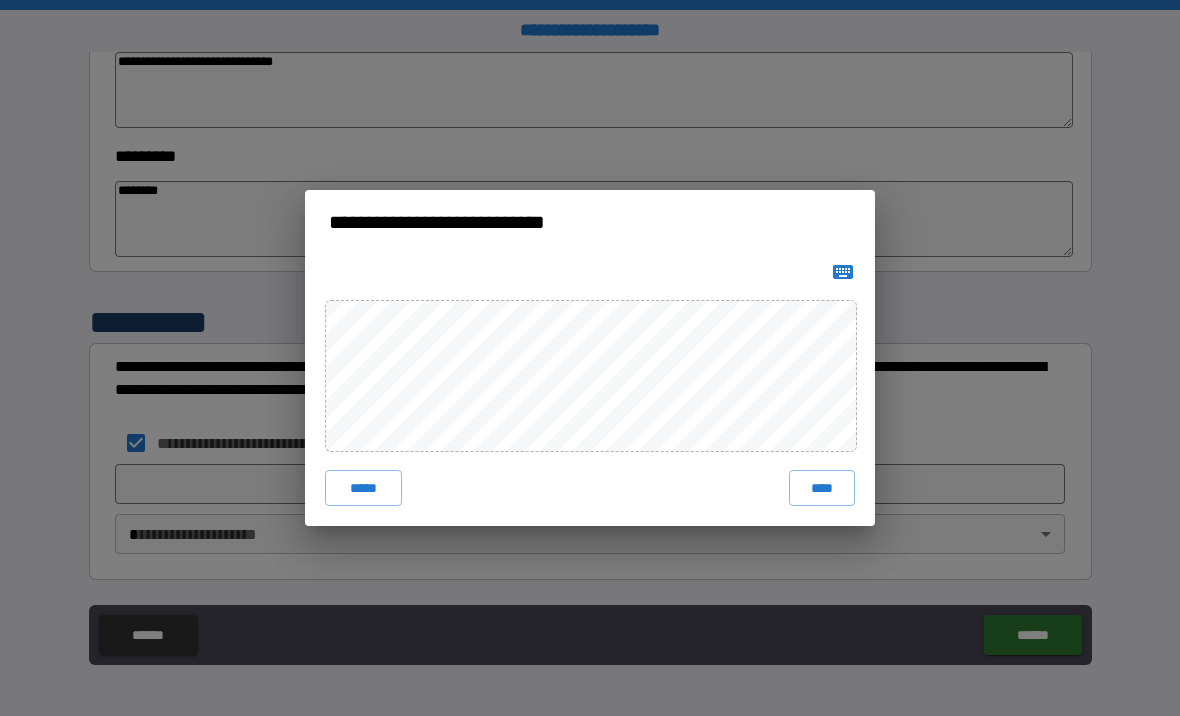 click on "****" at bounding box center (822, 488) 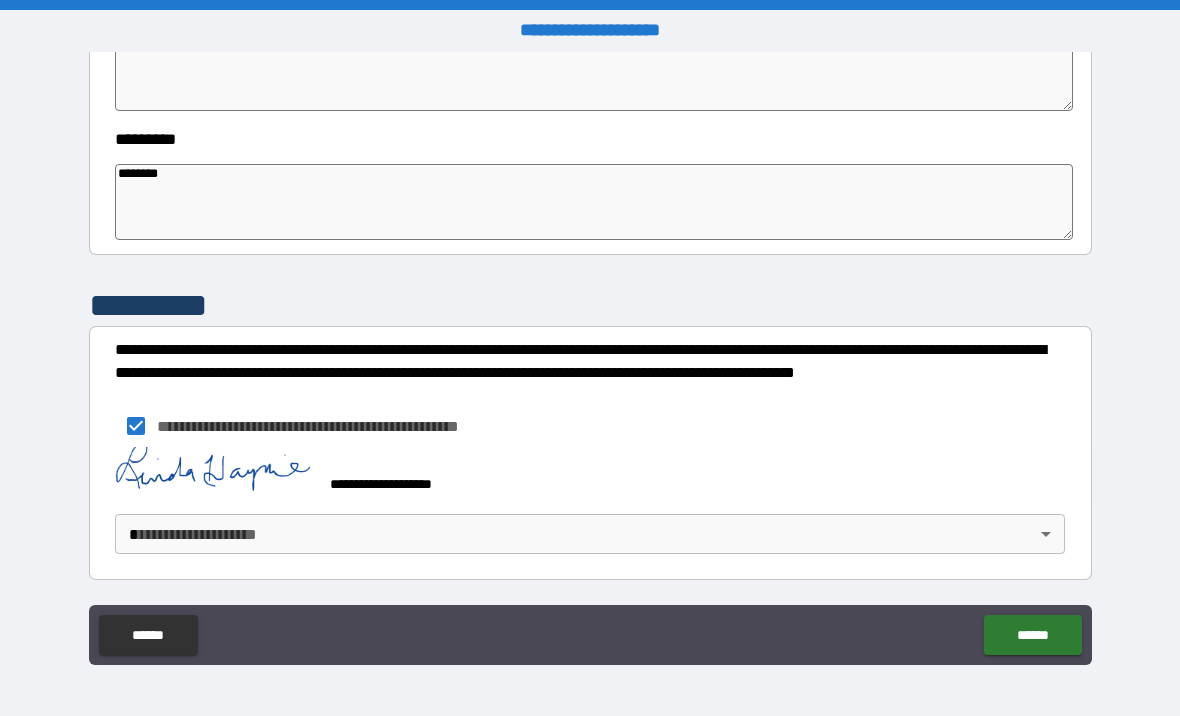 scroll, scrollTop: 640, scrollLeft: 0, axis: vertical 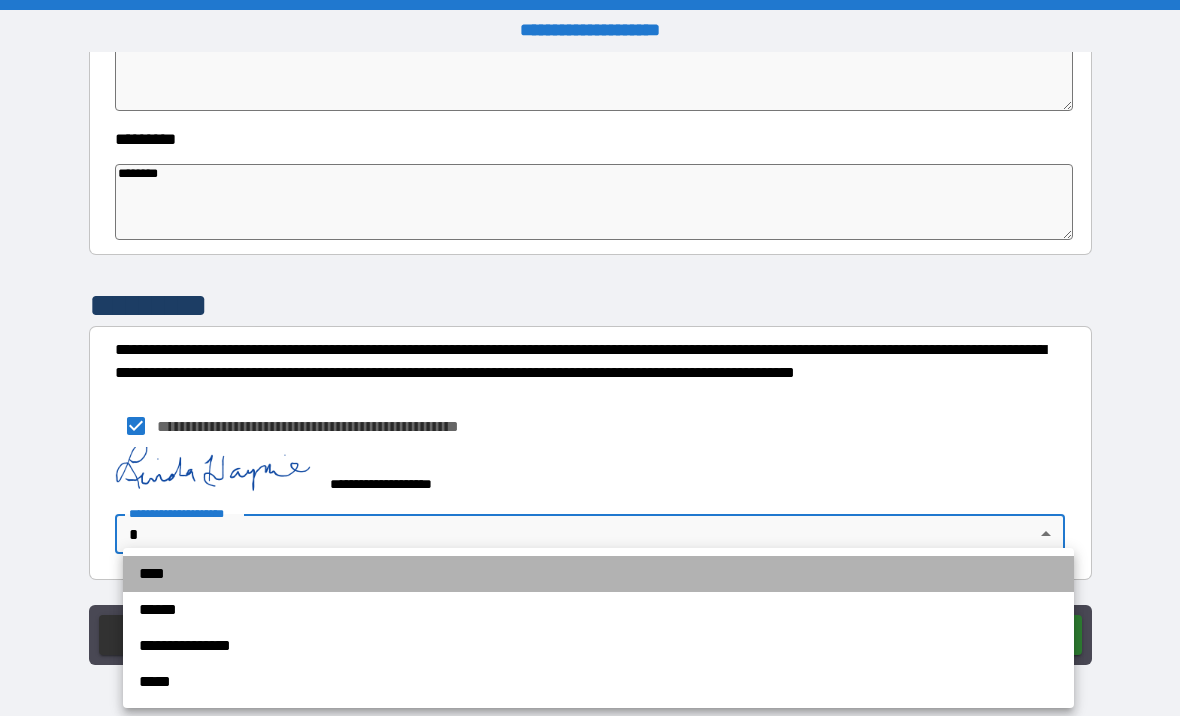 click on "****" at bounding box center [598, 574] 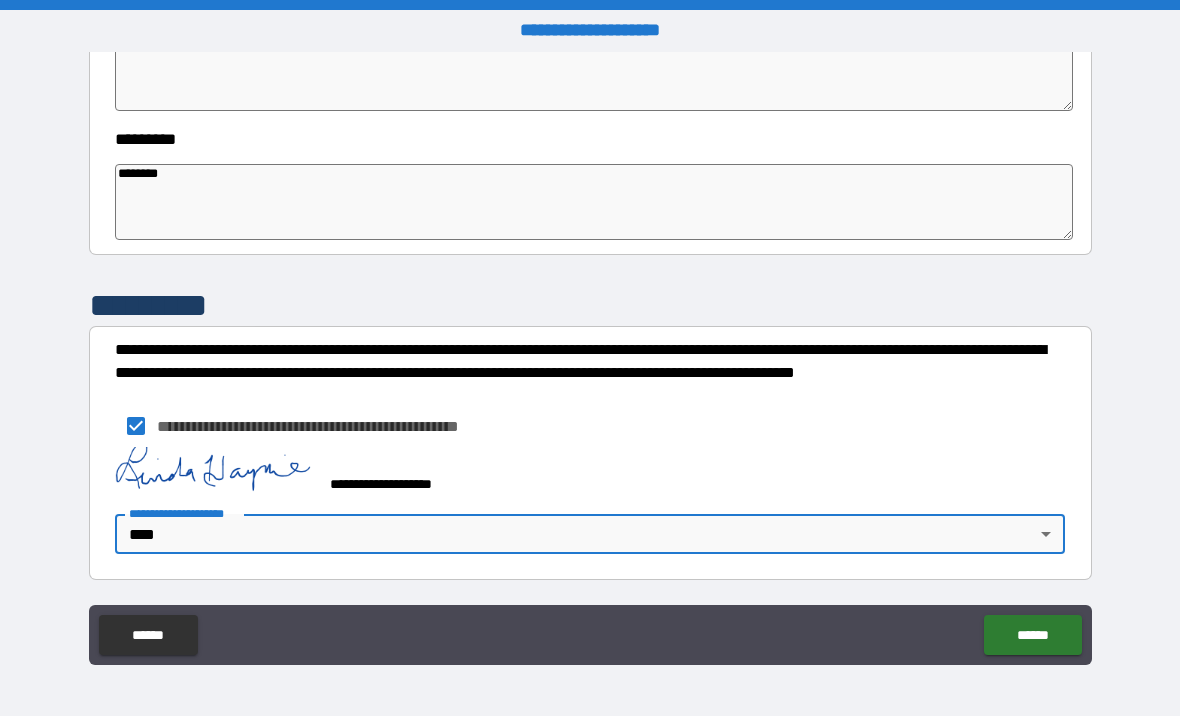 scroll, scrollTop: 640, scrollLeft: 0, axis: vertical 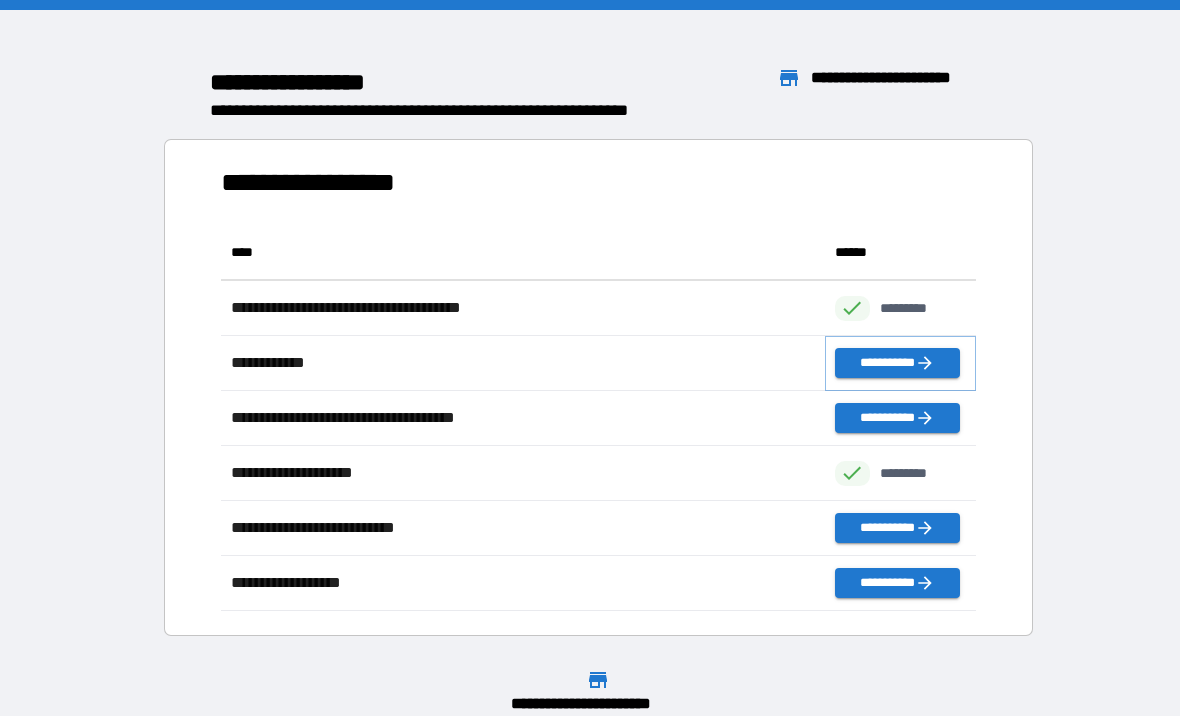 click on "**********" at bounding box center [897, 363] 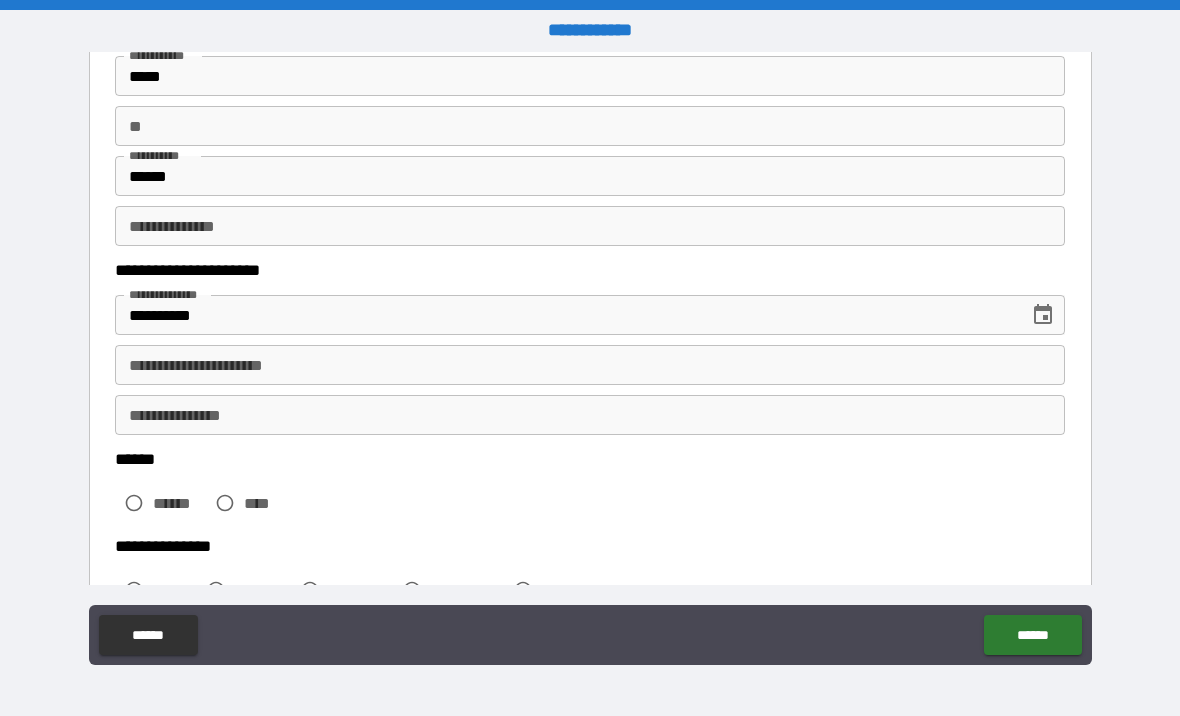 scroll, scrollTop: 152, scrollLeft: 0, axis: vertical 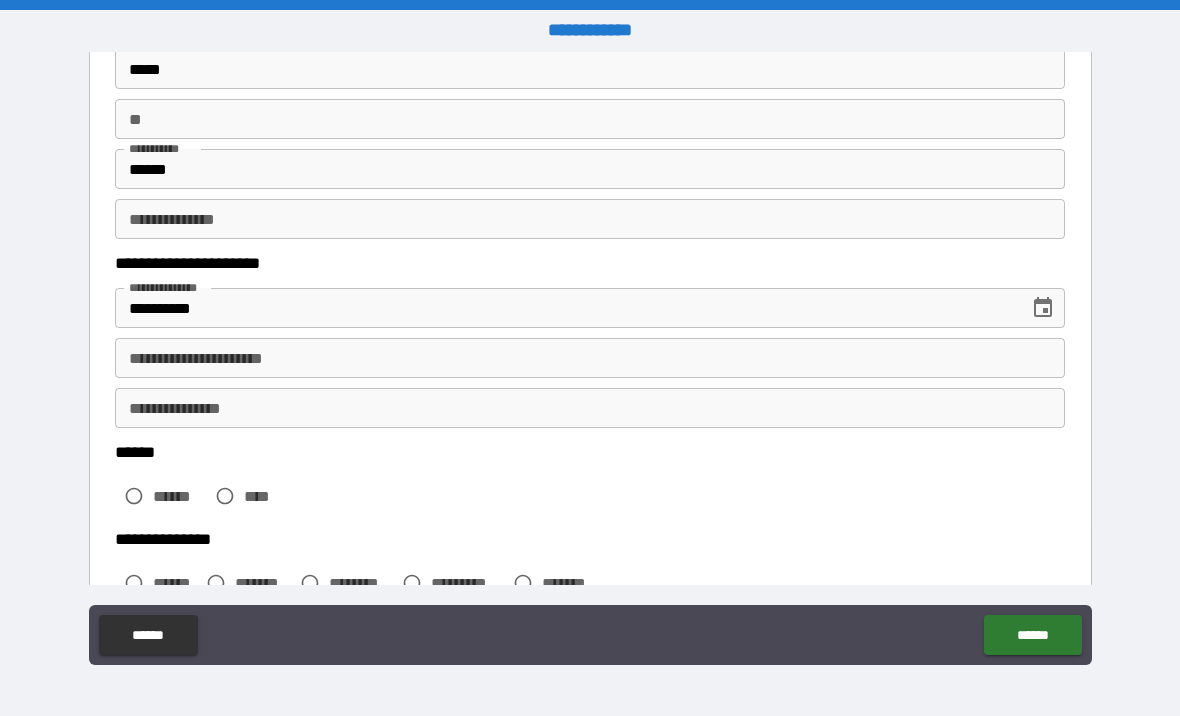 click on "**********" at bounding box center [590, 408] 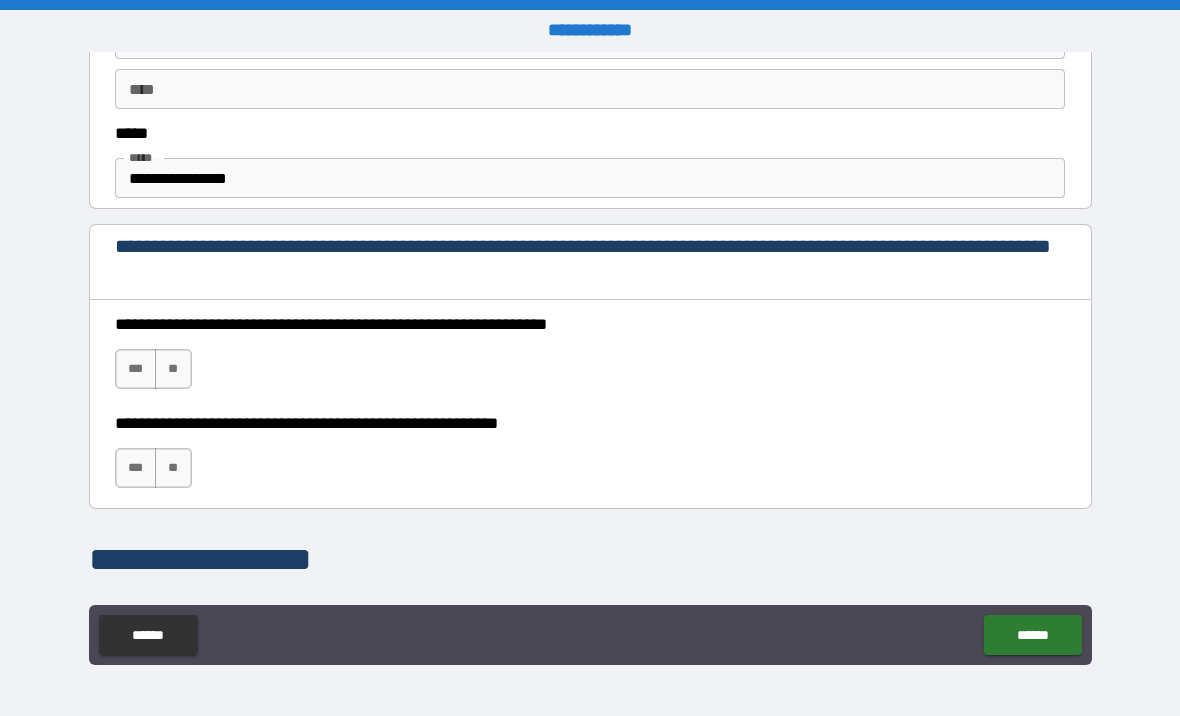 scroll, scrollTop: 1187, scrollLeft: 0, axis: vertical 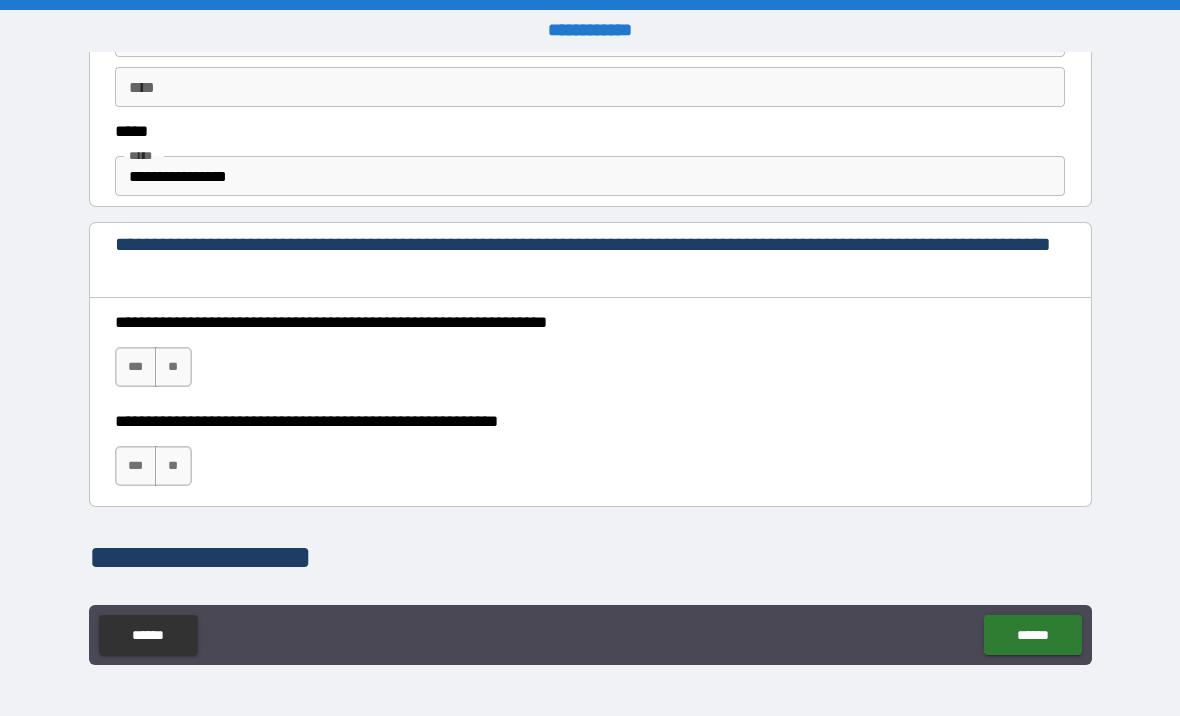 click on "***" at bounding box center [136, 367] 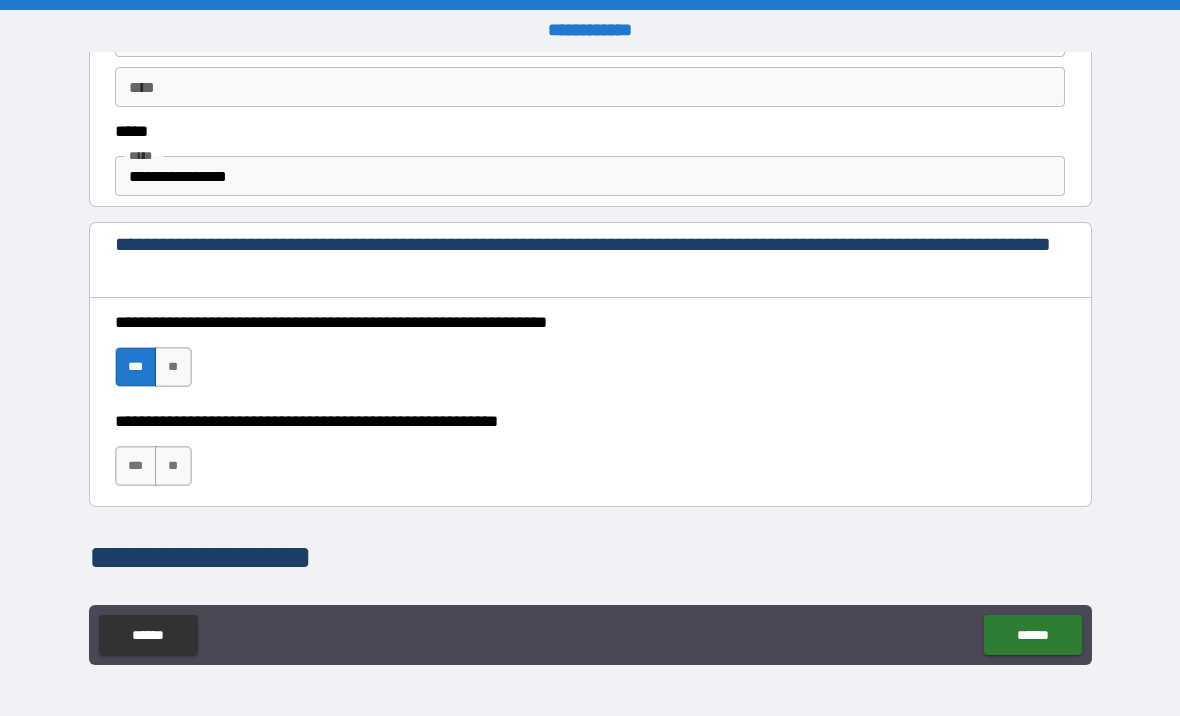click on "***" at bounding box center (136, 466) 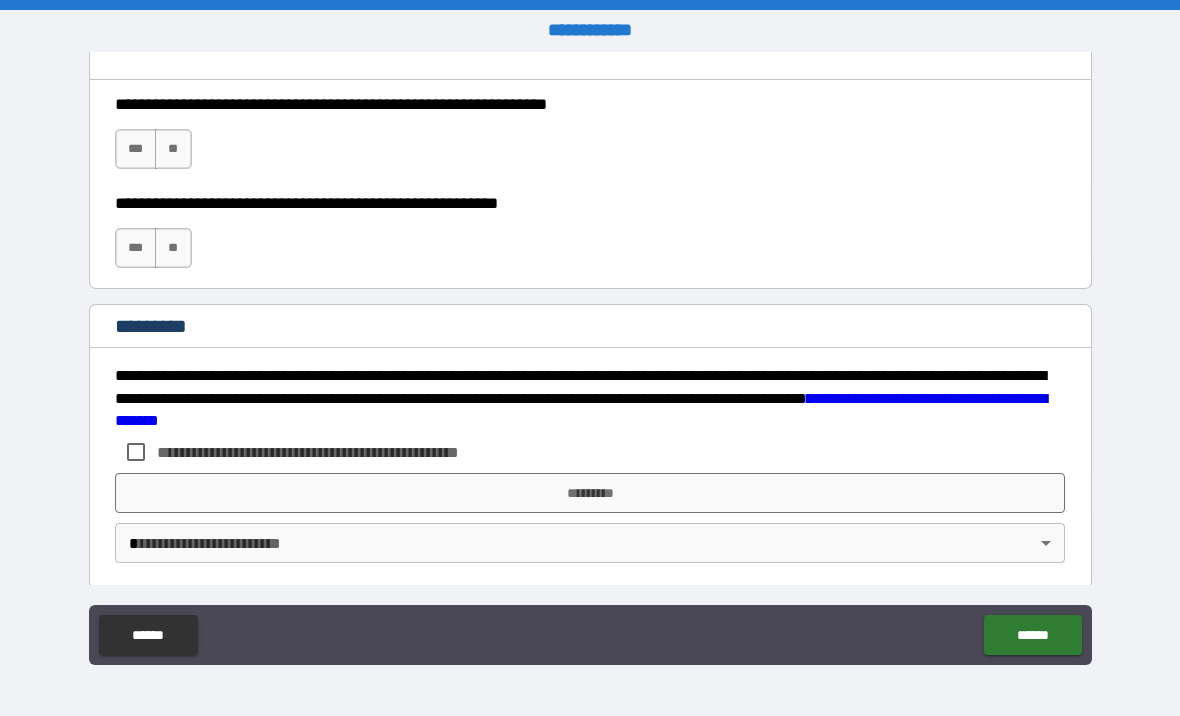 scroll, scrollTop: 3011, scrollLeft: 0, axis: vertical 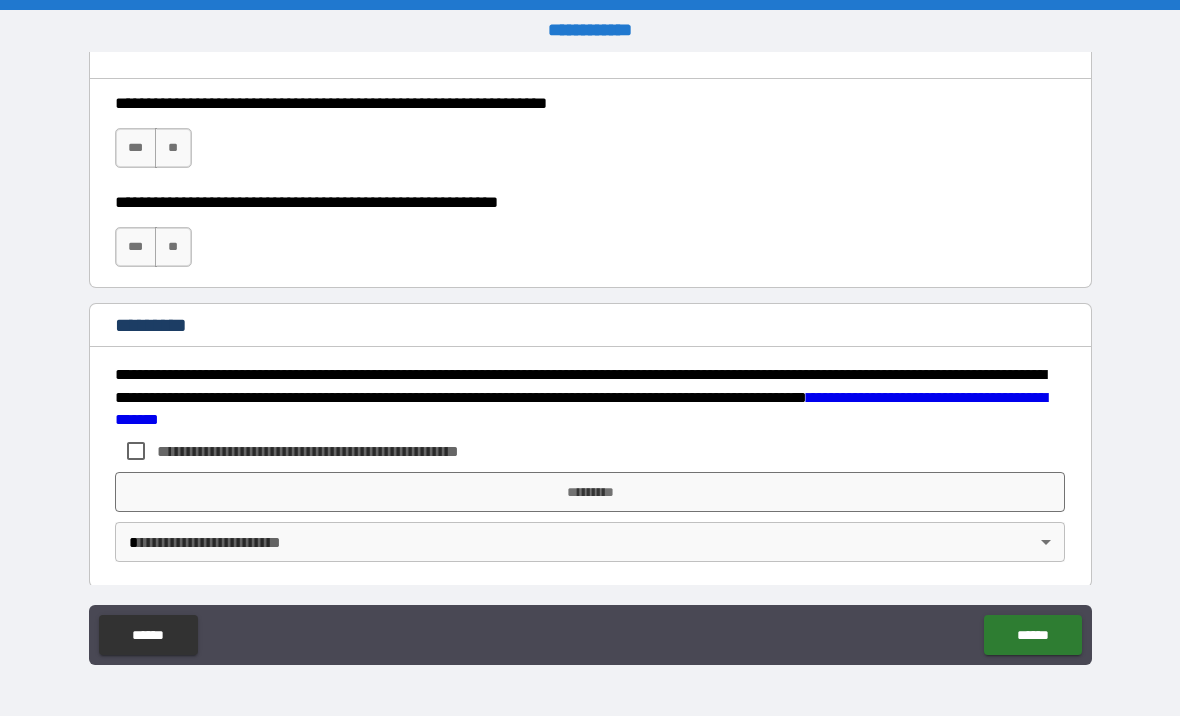 click on "***" at bounding box center (136, 148) 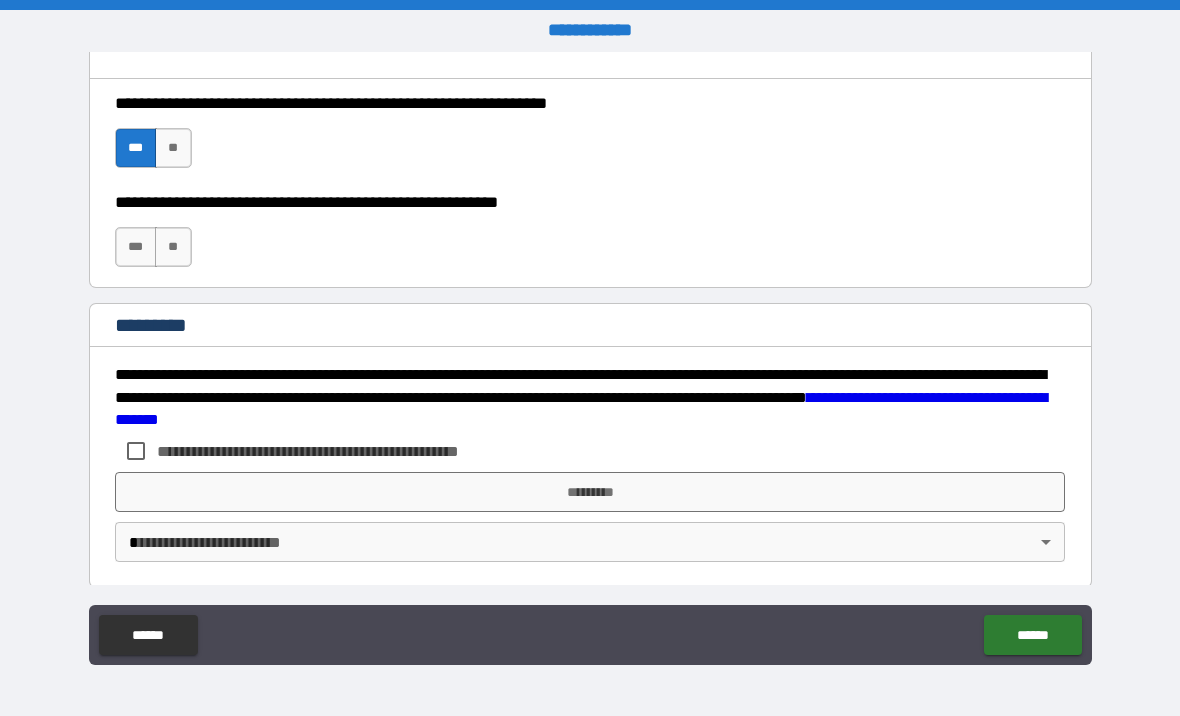 click on "***" at bounding box center (136, 247) 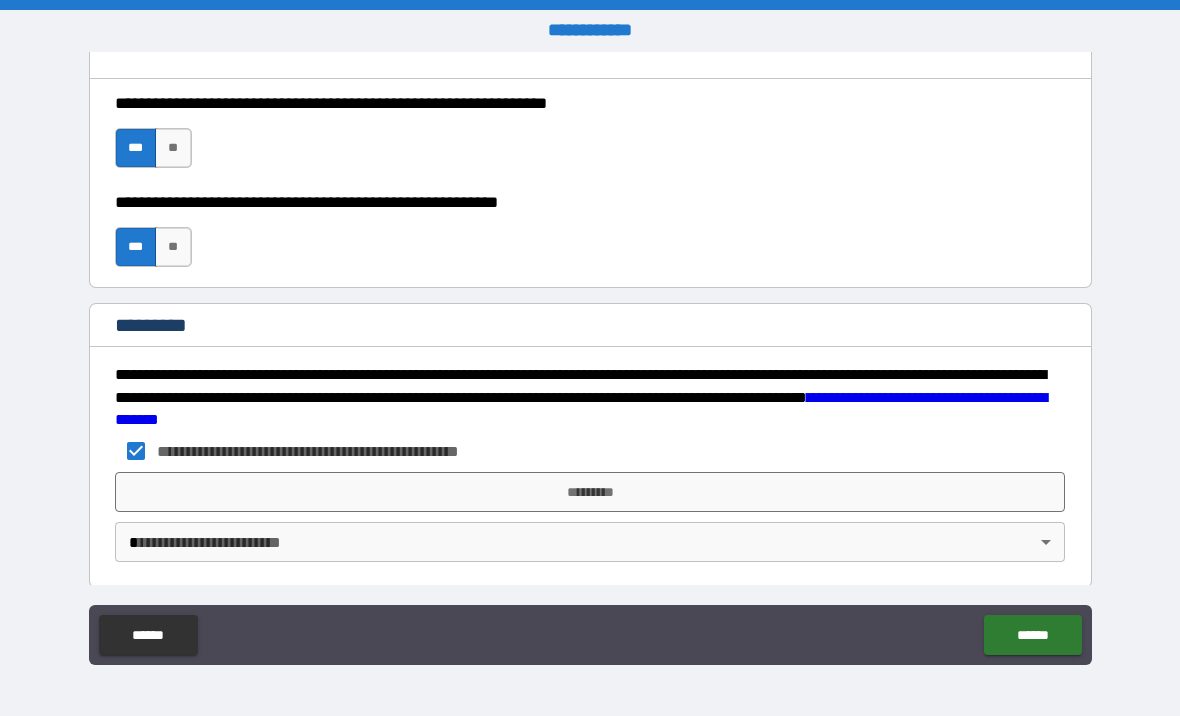 click on "*********" at bounding box center [590, 492] 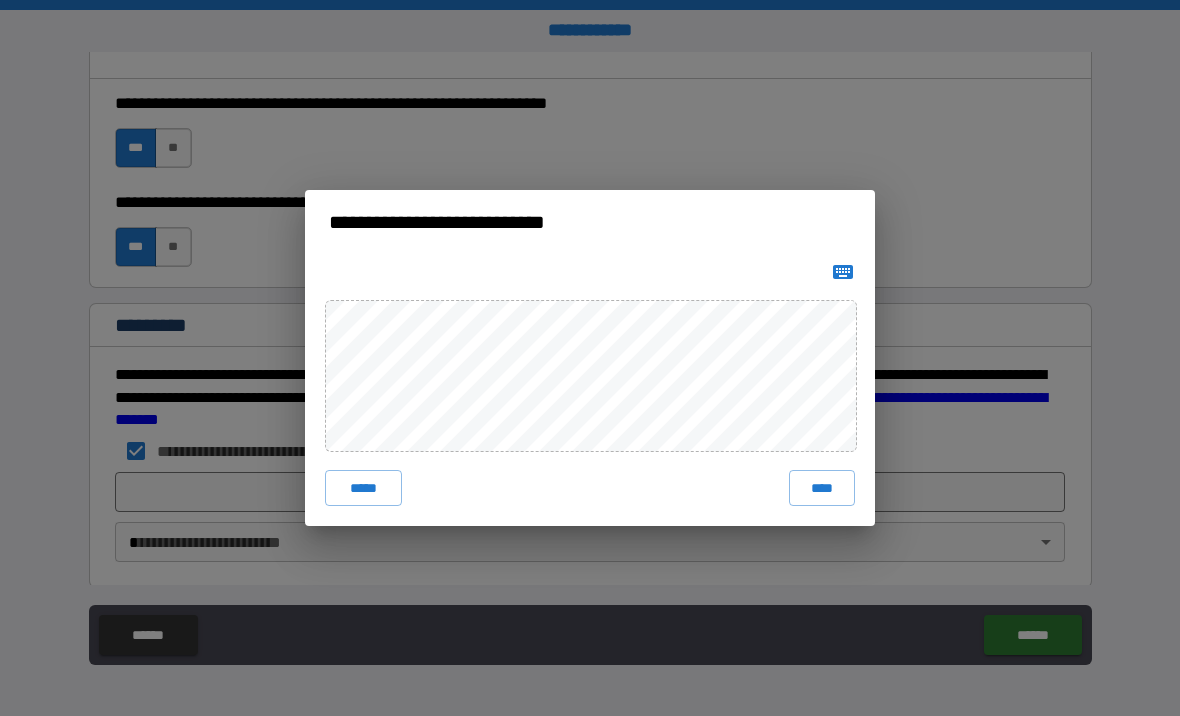 click on "****" at bounding box center (822, 488) 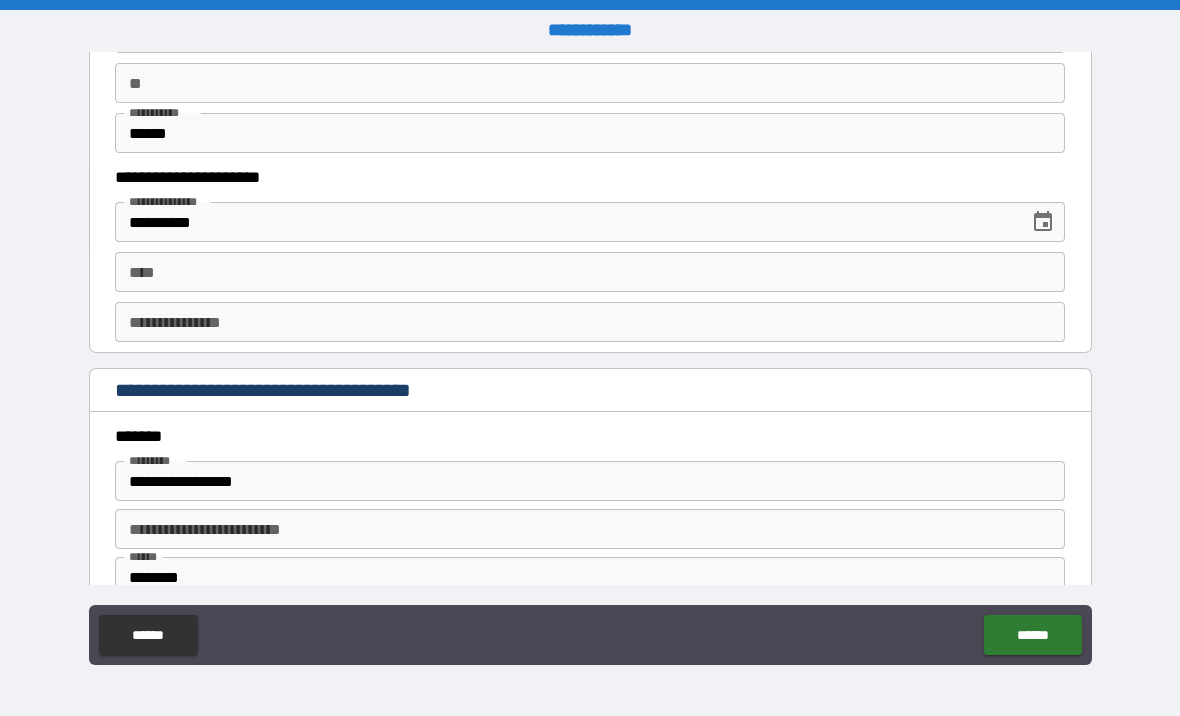 scroll, scrollTop: 2014, scrollLeft: 0, axis: vertical 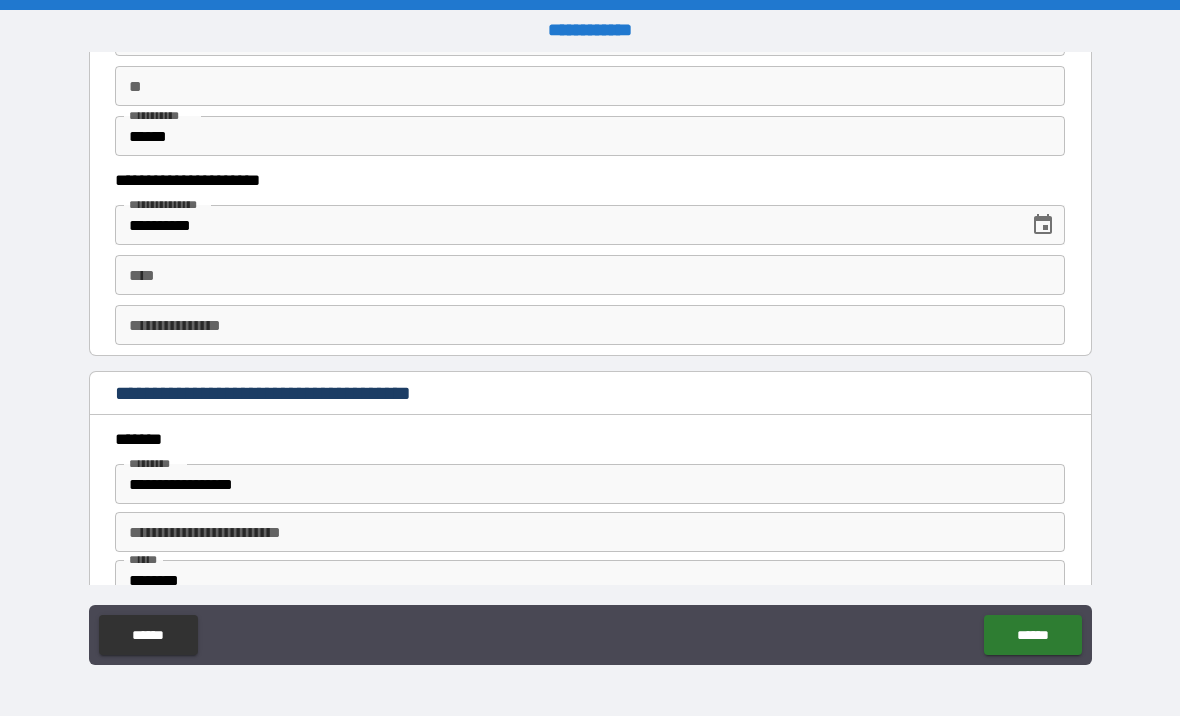 click on "**********" at bounding box center (590, 325) 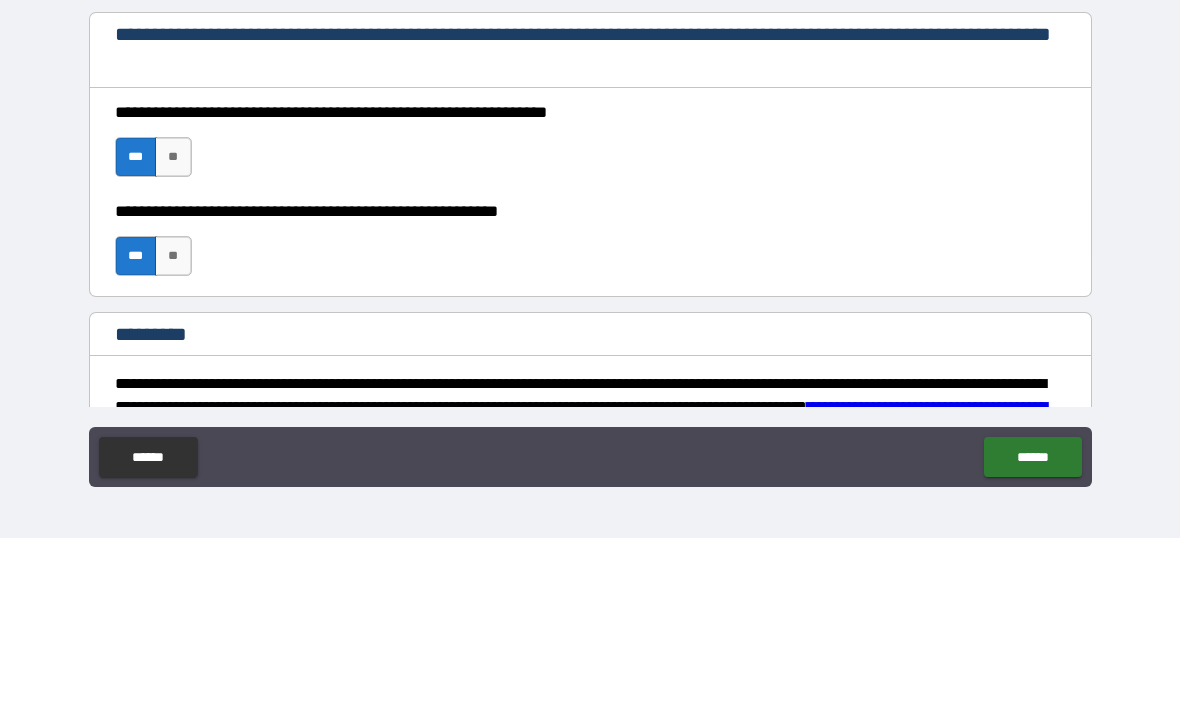 scroll, scrollTop: 2826, scrollLeft: 0, axis: vertical 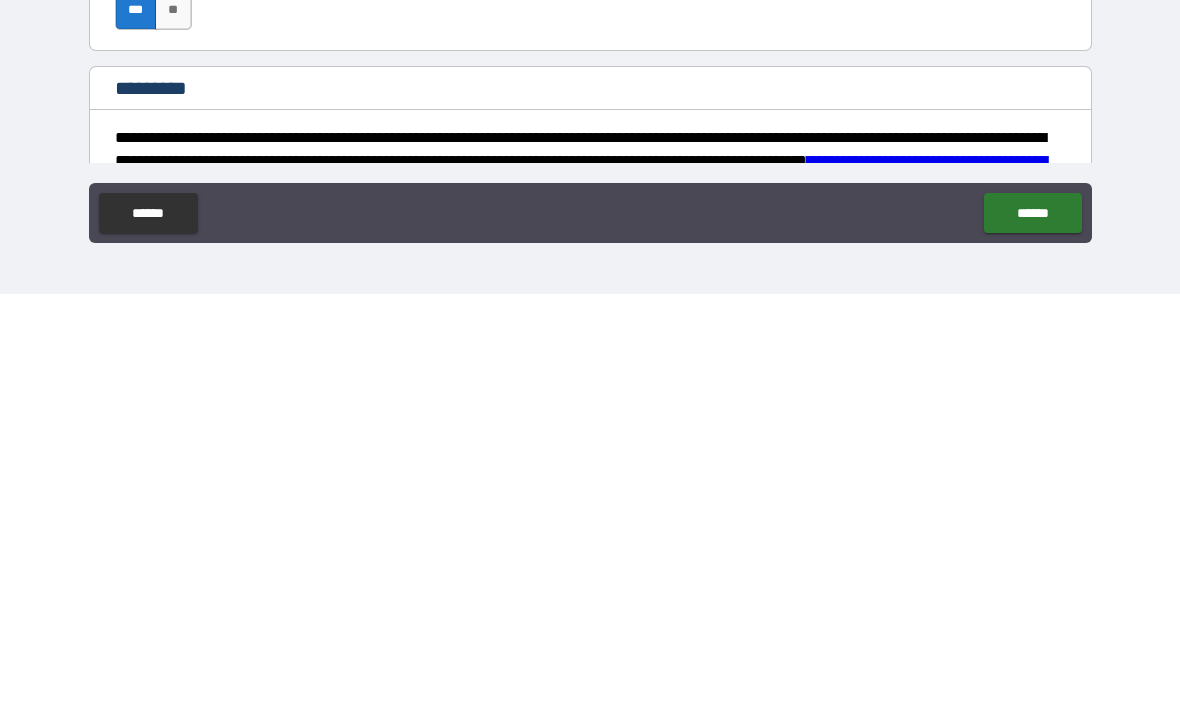 click on "******" at bounding box center (1032, 635) 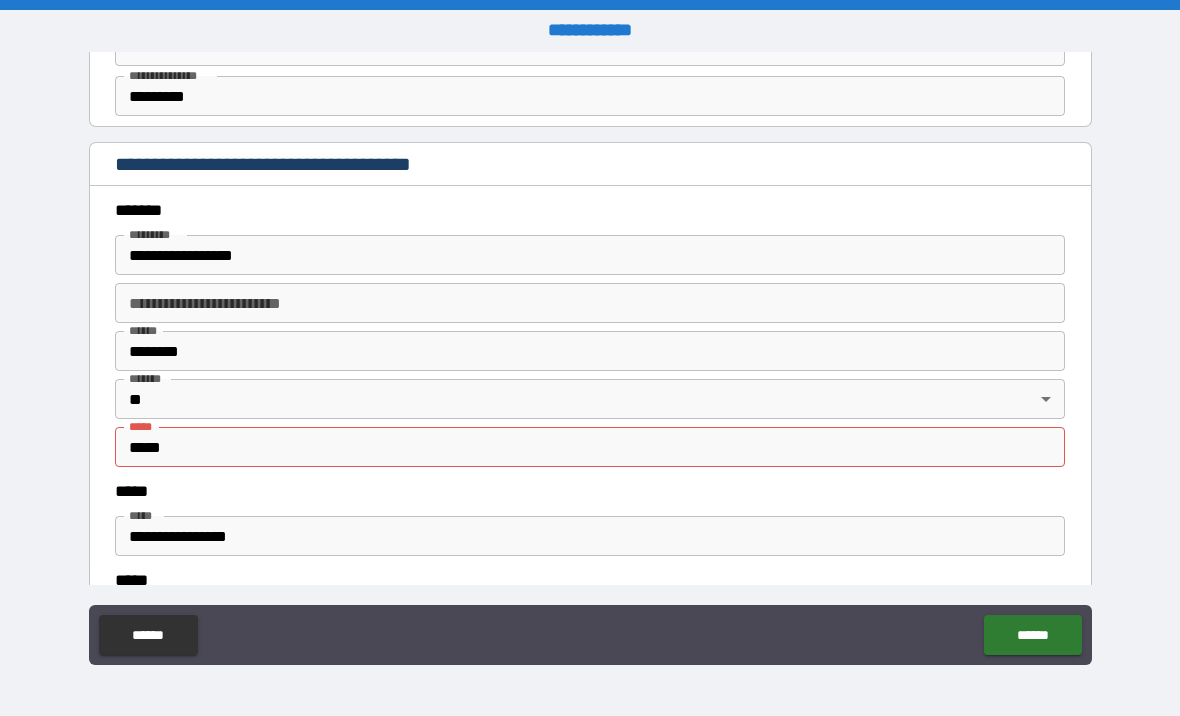 scroll, scrollTop: 2244, scrollLeft: 0, axis: vertical 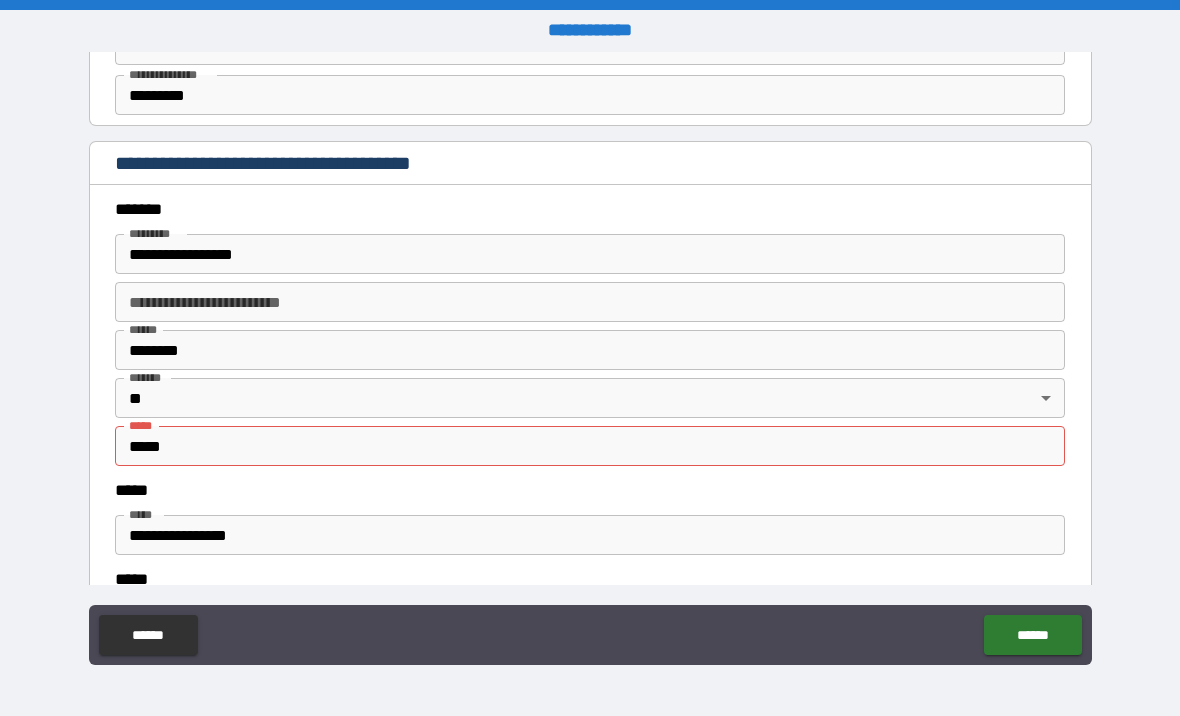 click on "*****" at bounding box center [590, 446] 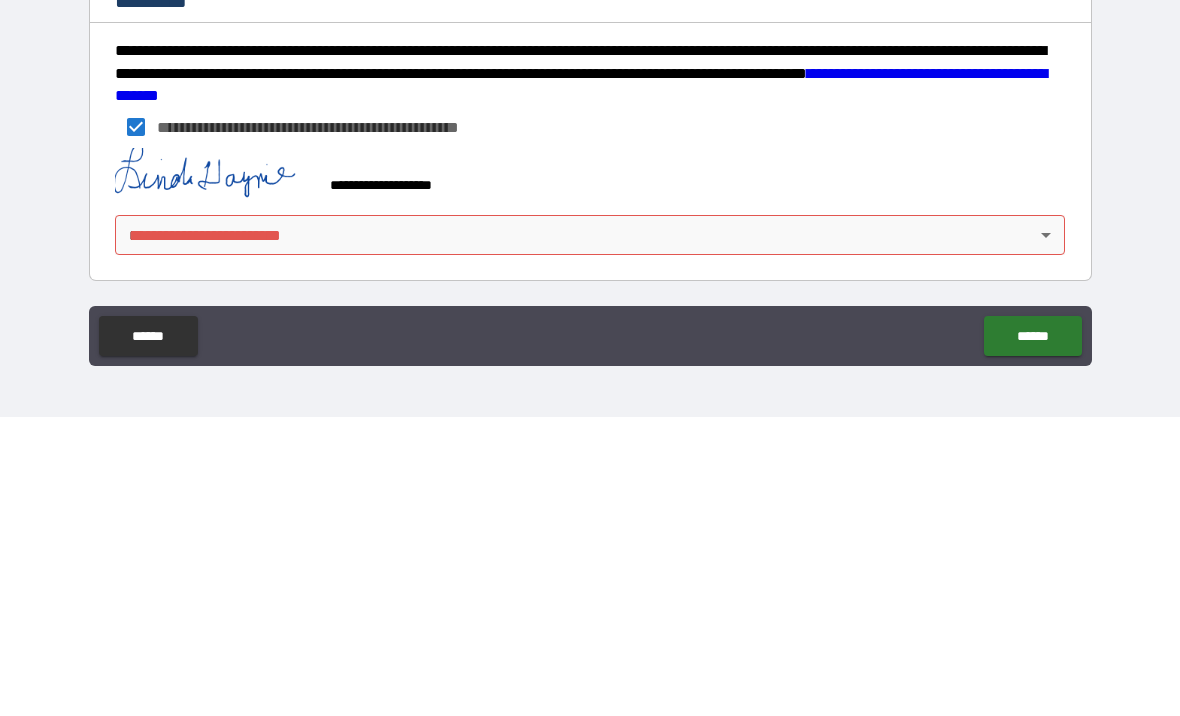 scroll, scrollTop: 3036, scrollLeft: 0, axis: vertical 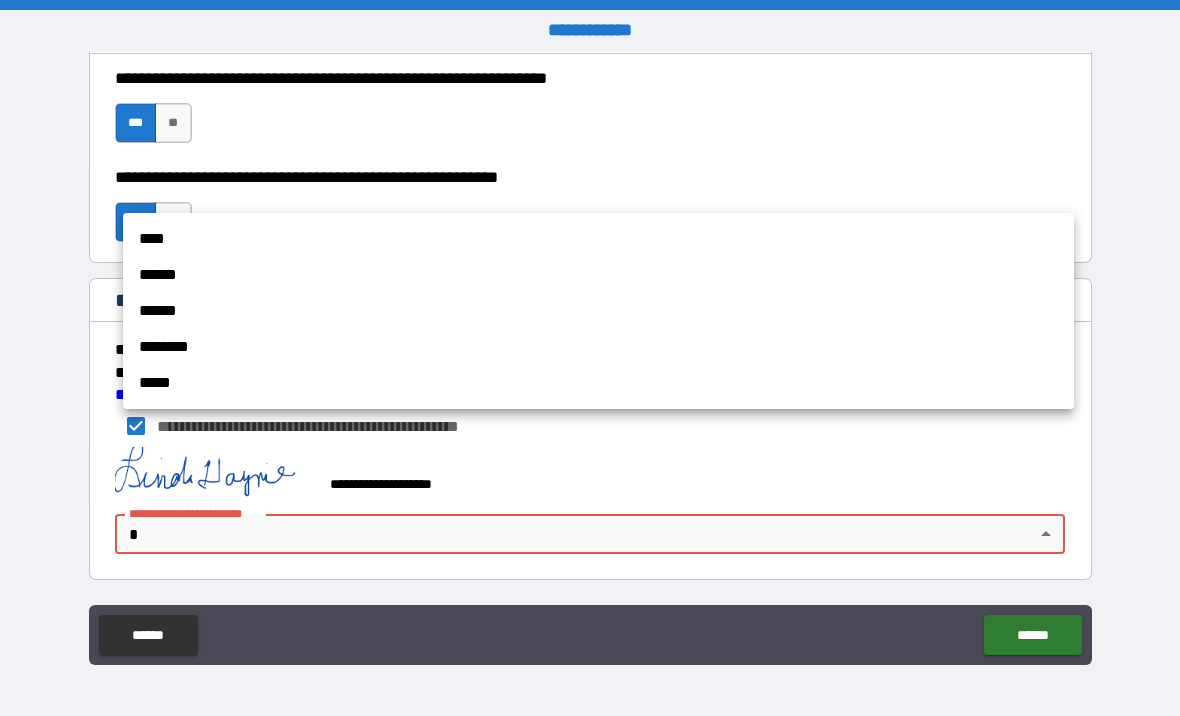click at bounding box center [590, 358] 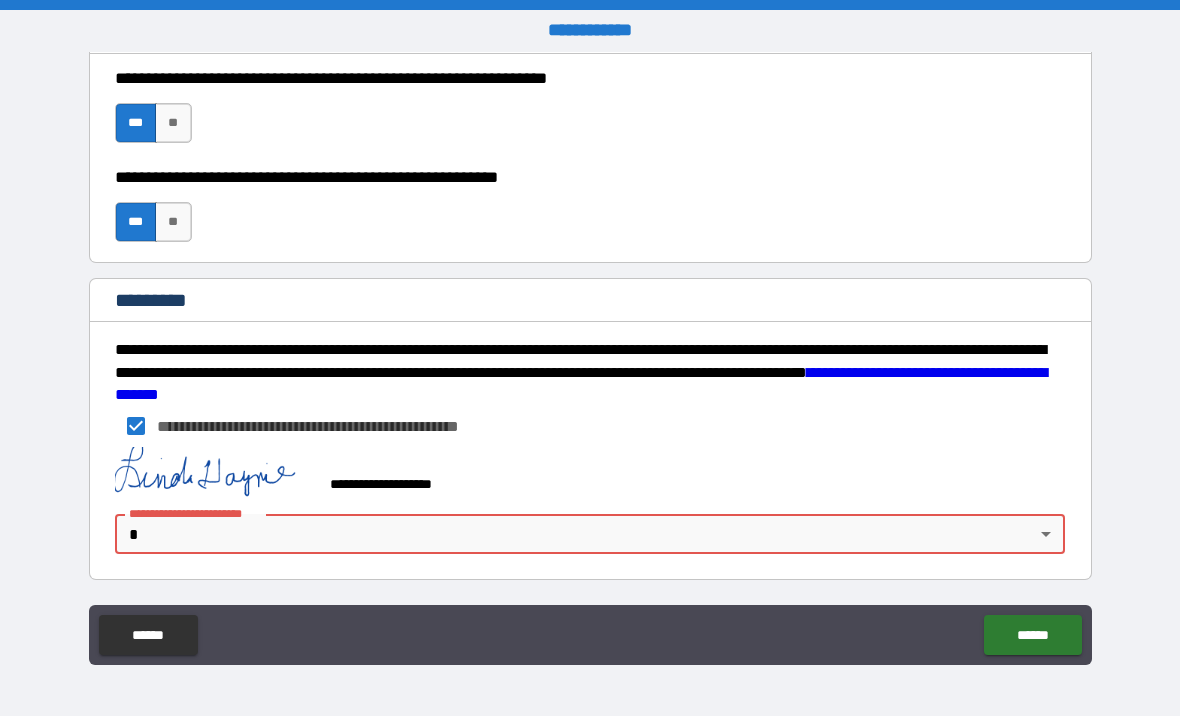 click on "******" at bounding box center [1032, 635] 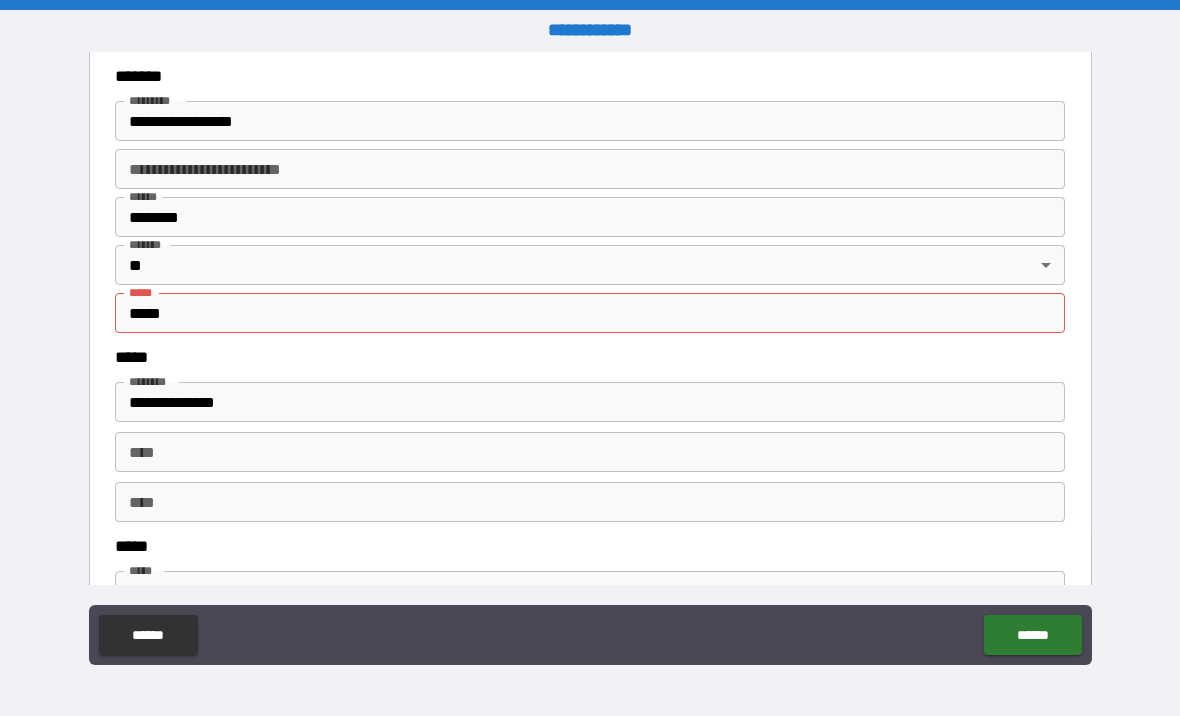scroll, scrollTop: 769, scrollLeft: 0, axis: vertical 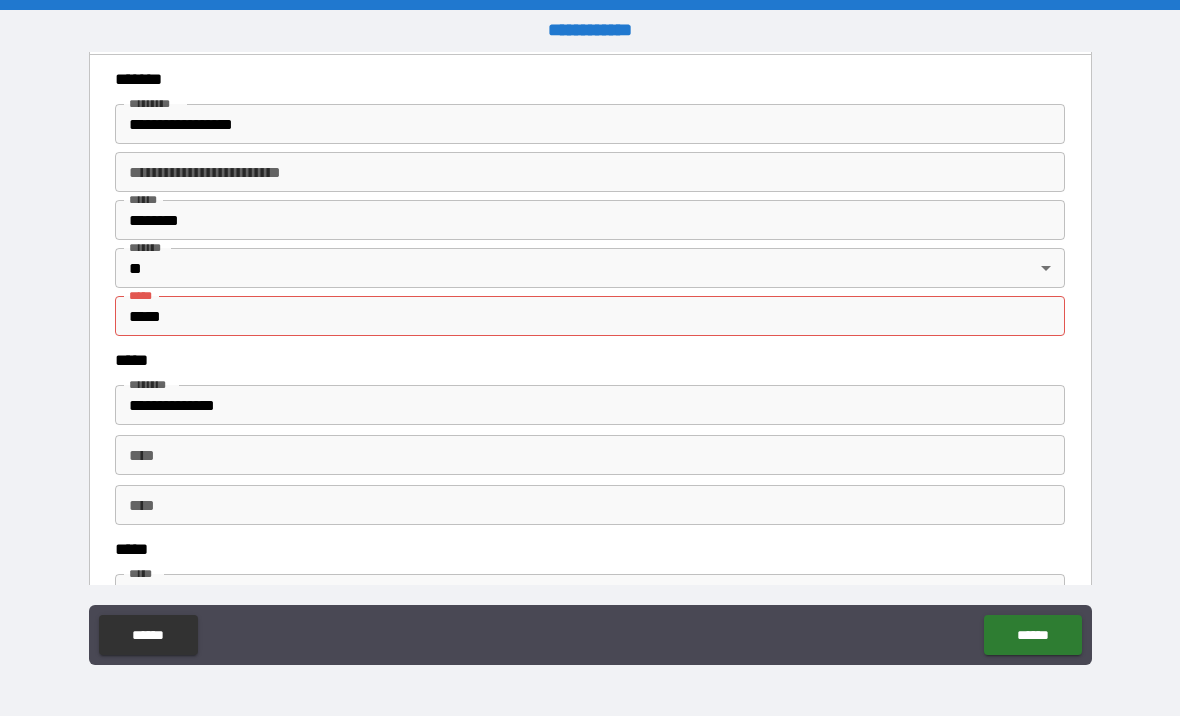 click on "*****" at bounding box center [590, 316] 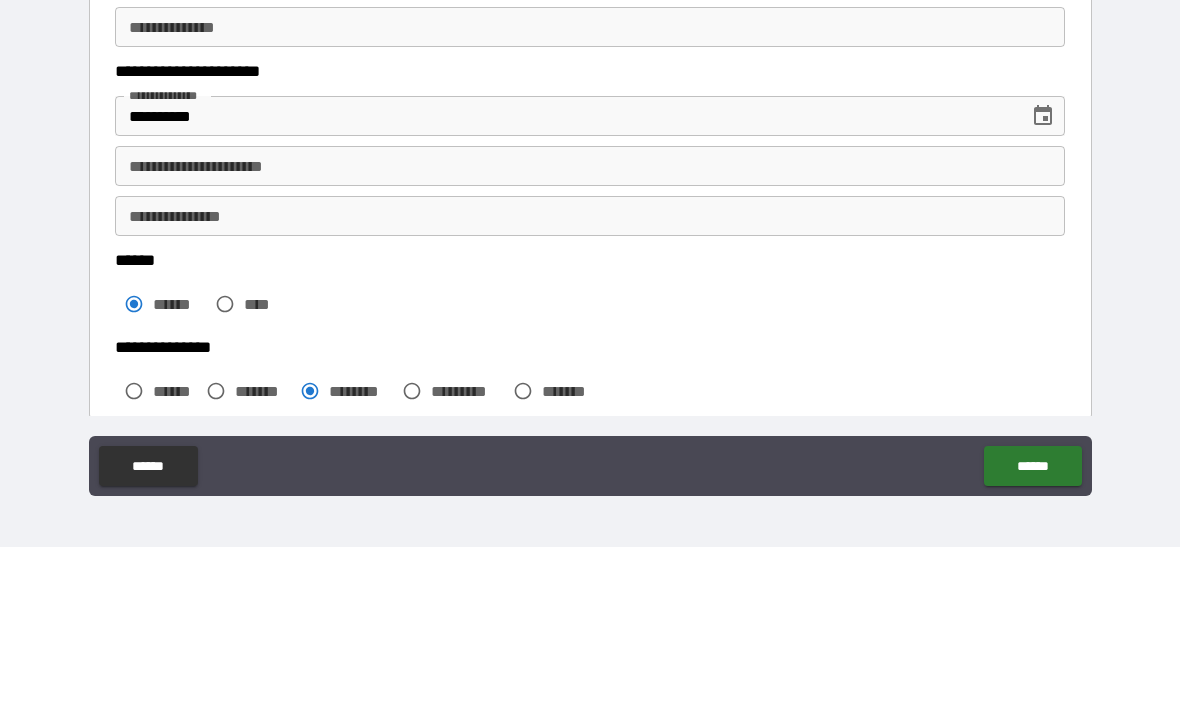 scroll, scrollTop: 174, scrollLeft: 0, axis: vertical 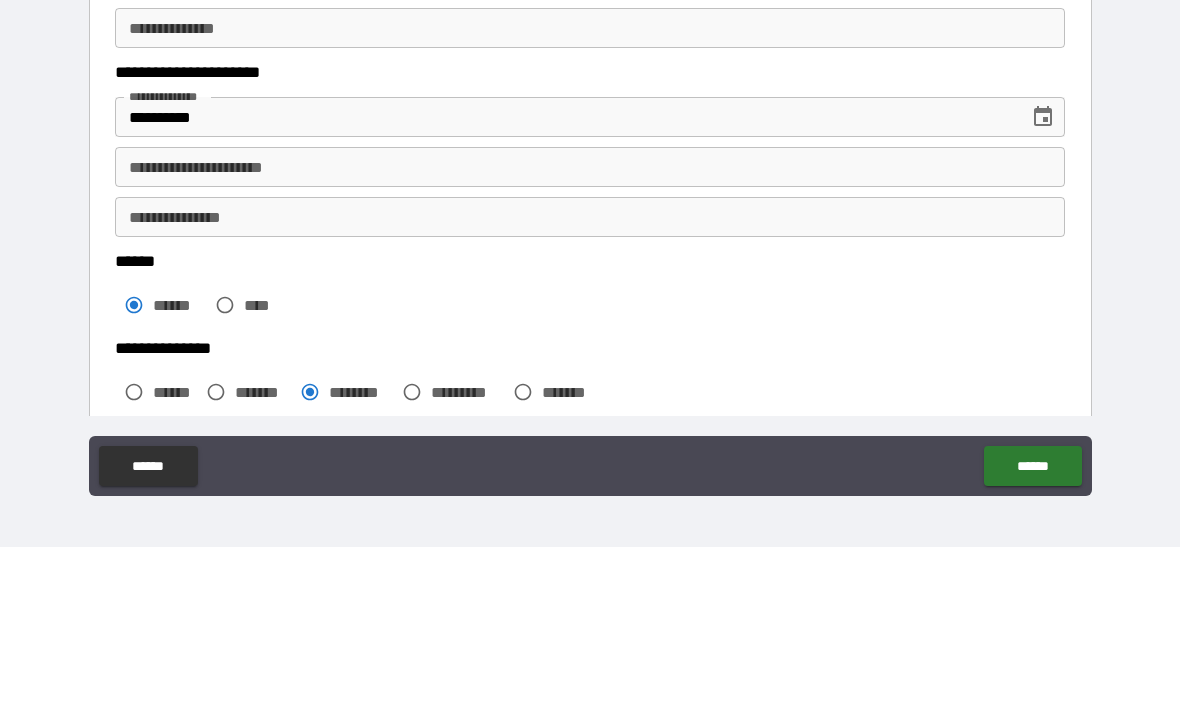click on "**********" at bounding box center [590, 386] 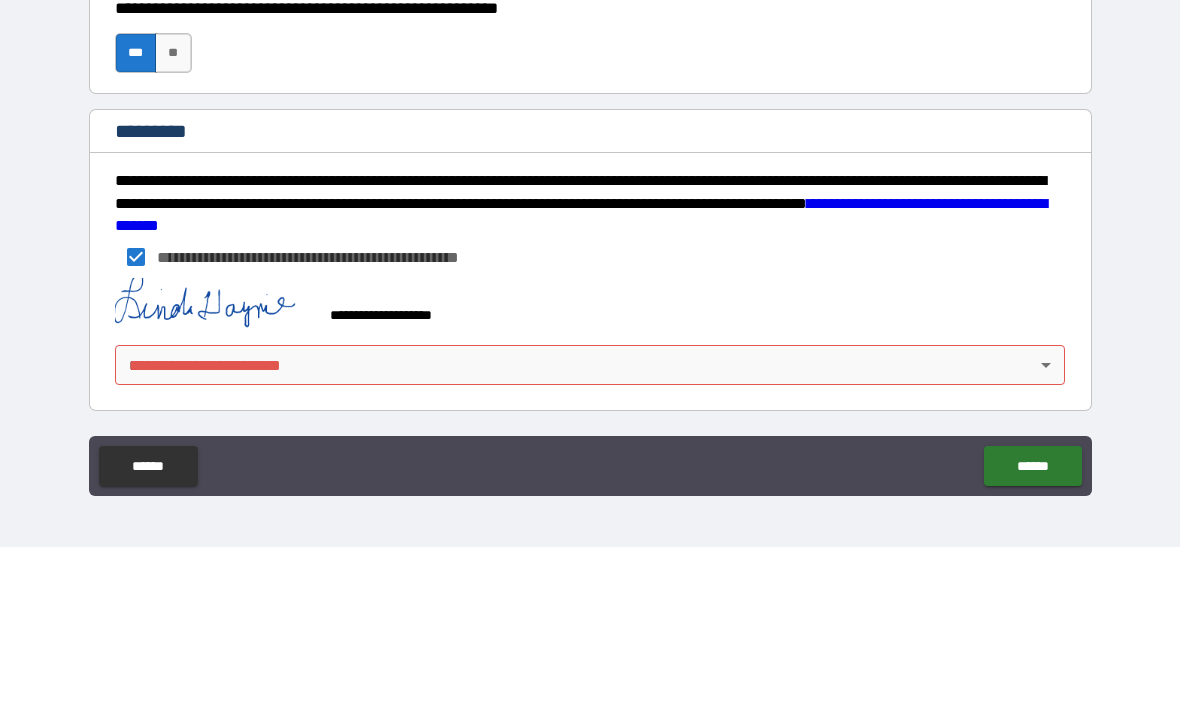 scroll, scrollTop: 3036, scrollLeft: 0, axis: vertical 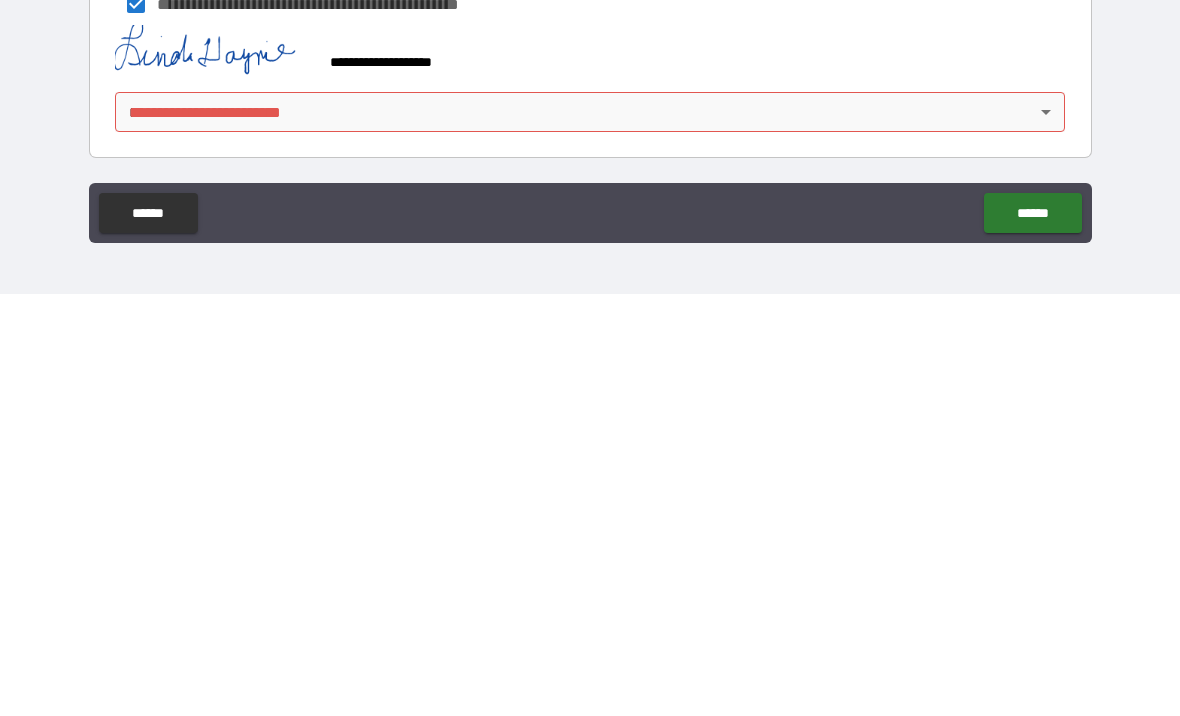 click on "******" at bounding box center [1032, 635] 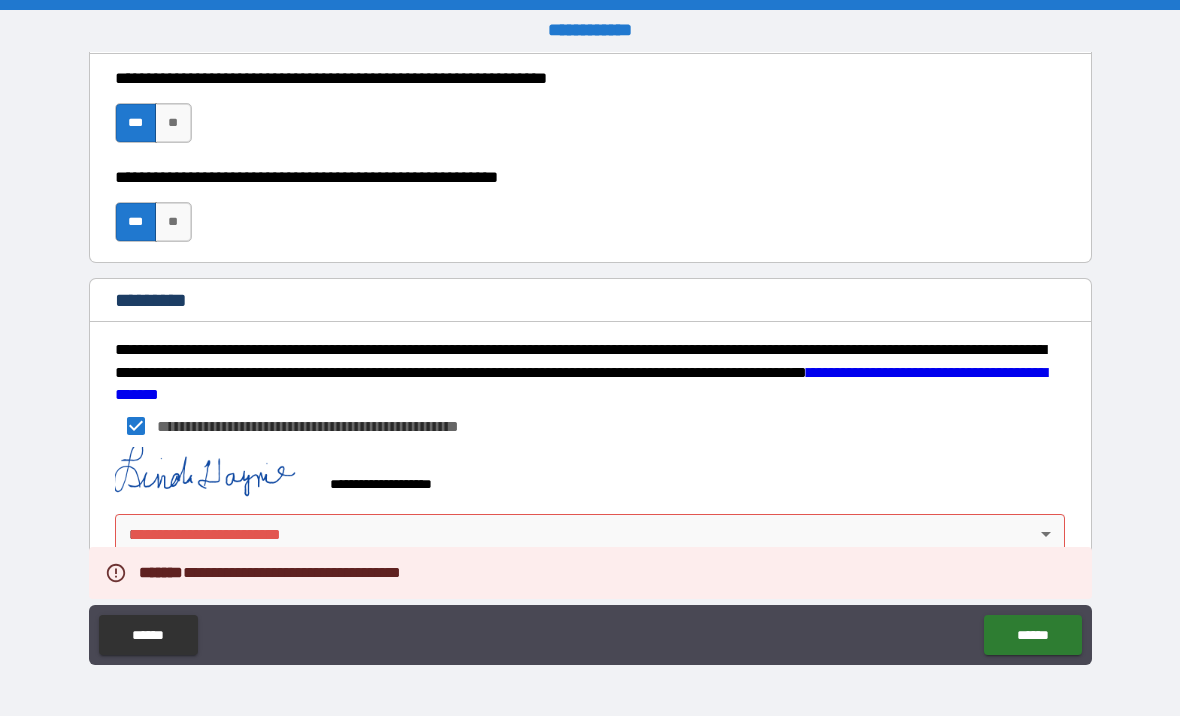click on "**********" at bounding box center [590, 358] 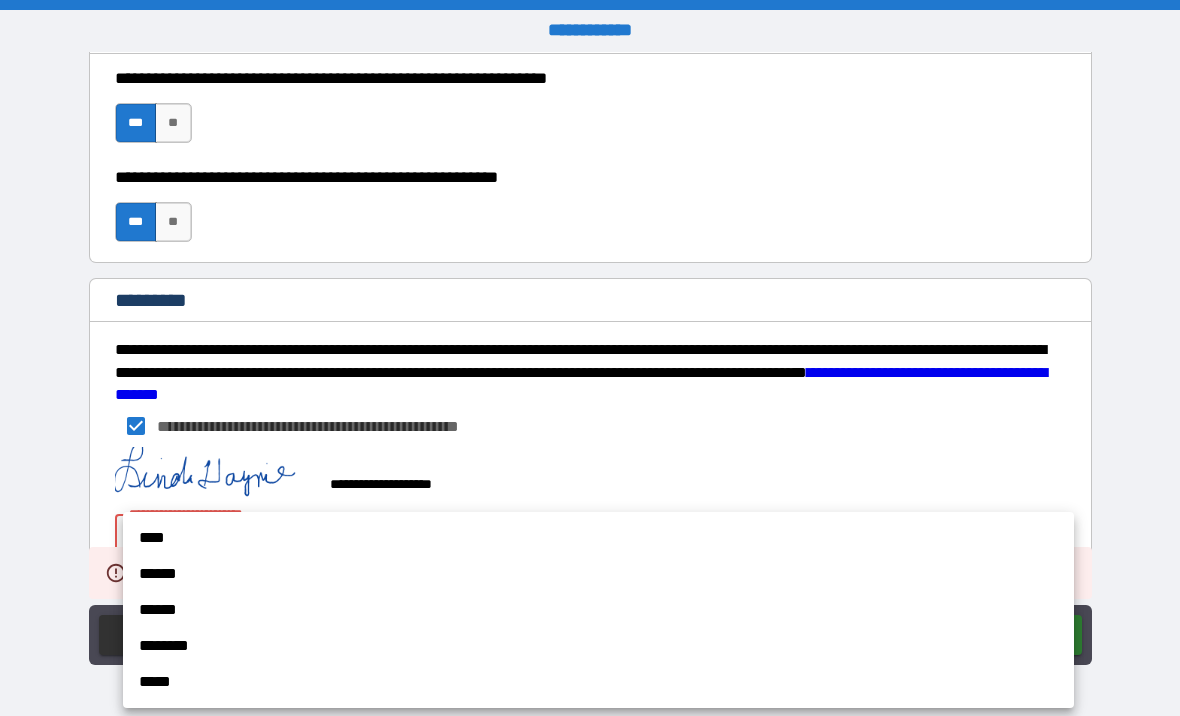click on "****" at bounding box center (598, 538) 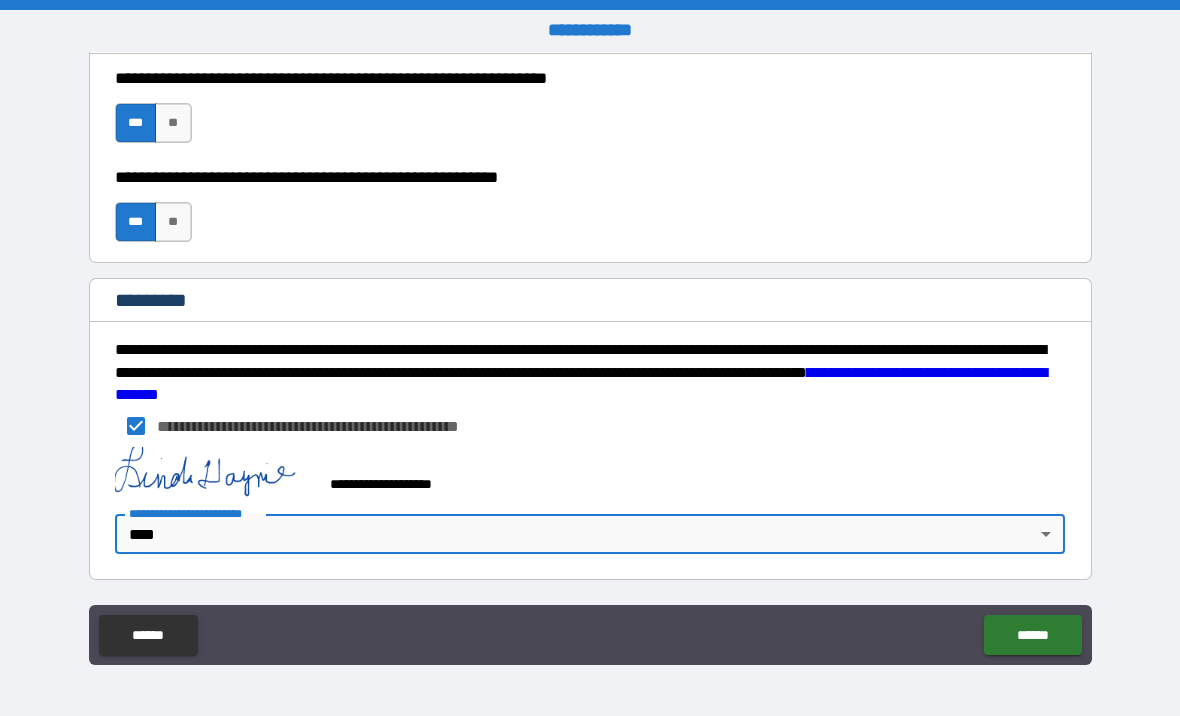 click on "******" at bounding box center (1032, 635) 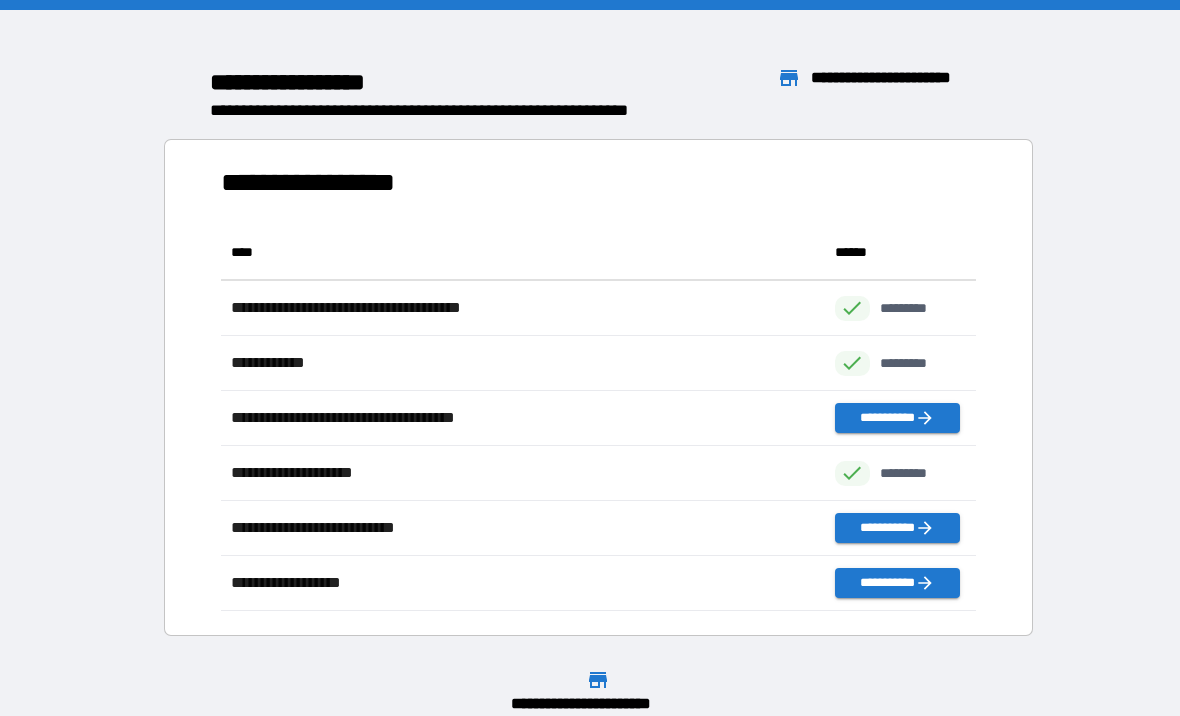 scroll, scrollTop: 1, scrollLeft: 1, axis: both 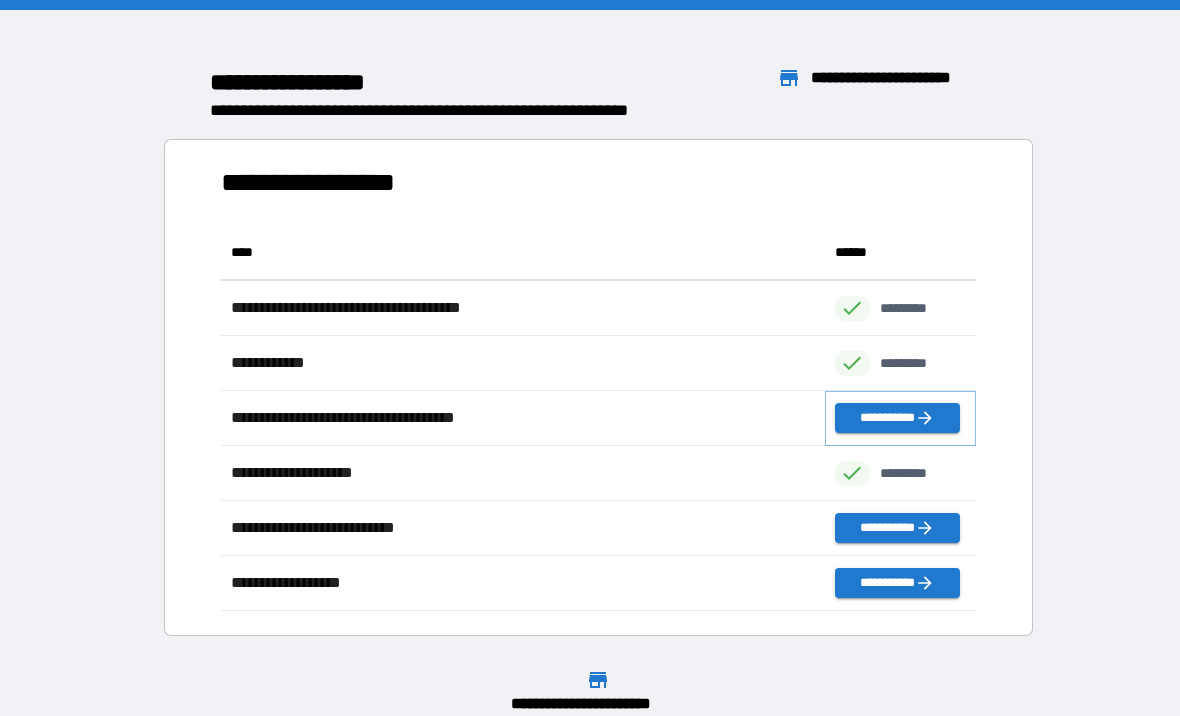 click on "**********" at bounding box center (897, 418) 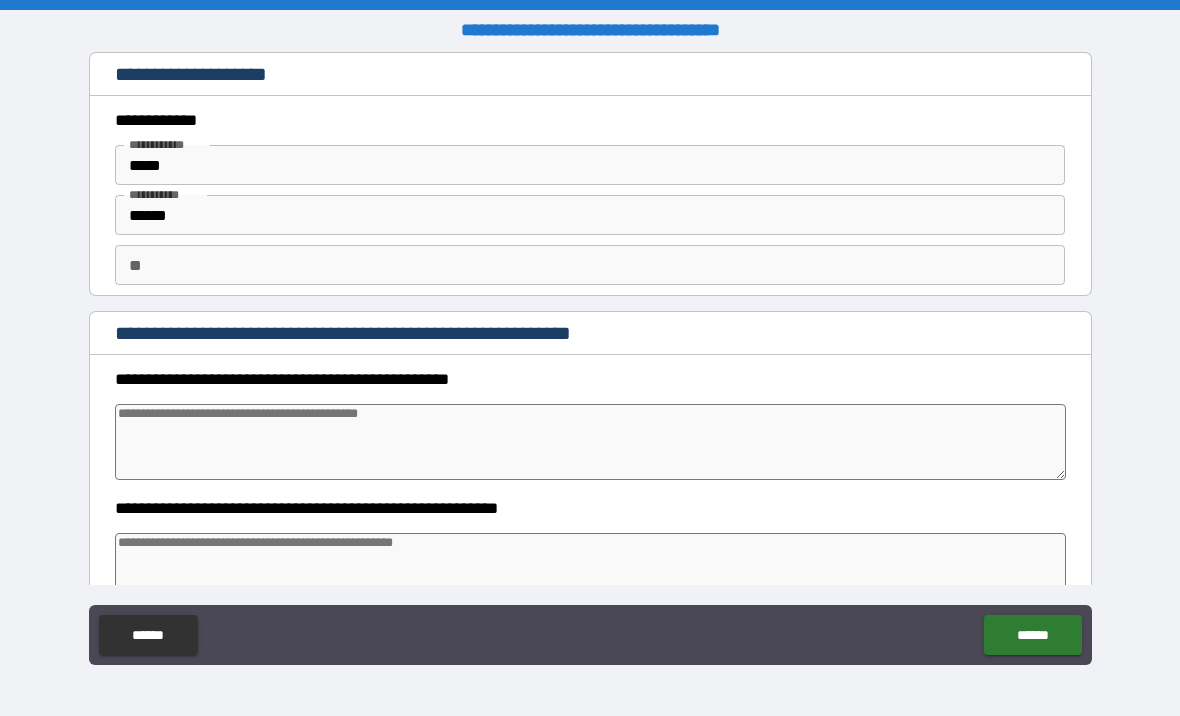 click at bounding box center (591, 442) 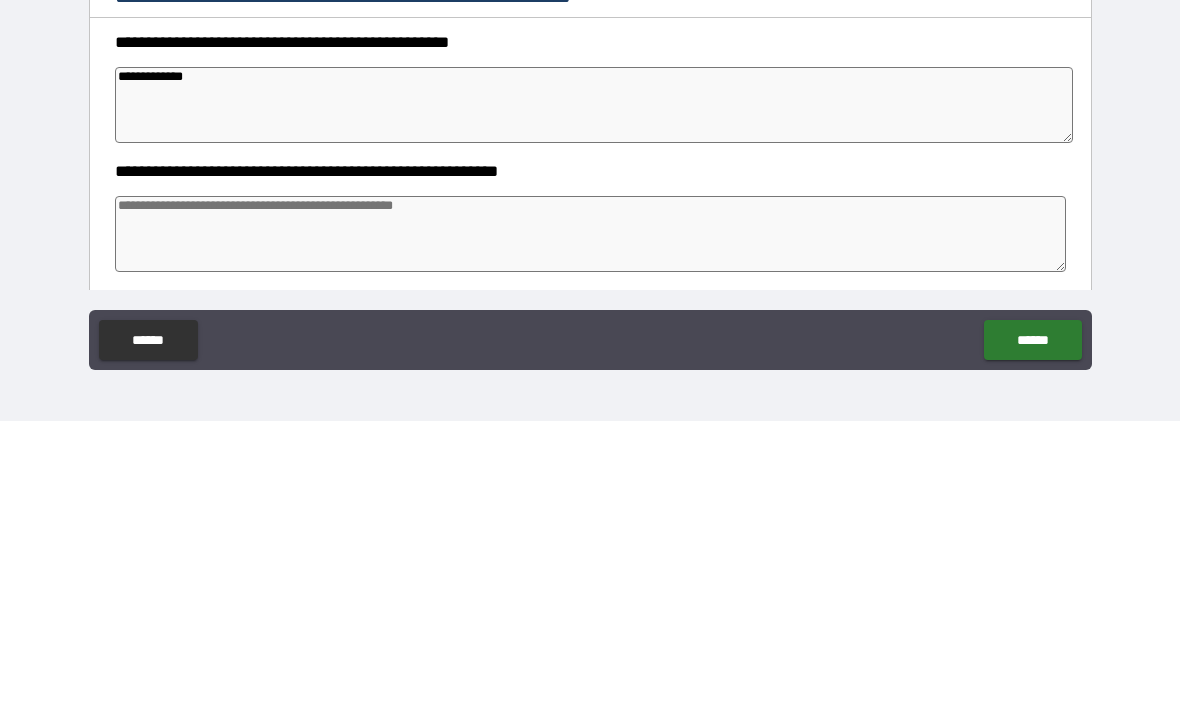 scroll, scrollTop: 60, scrollLeft: 0, axis: vertical 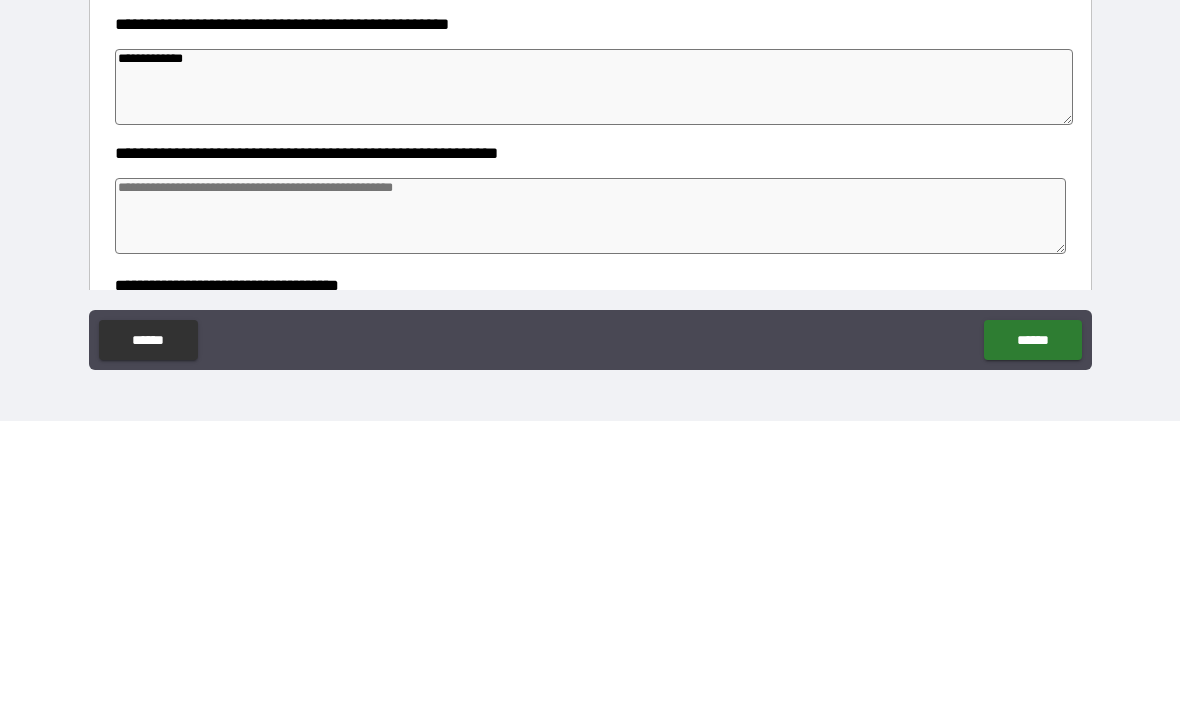 click on "**********" at bounding box center (594, 382) 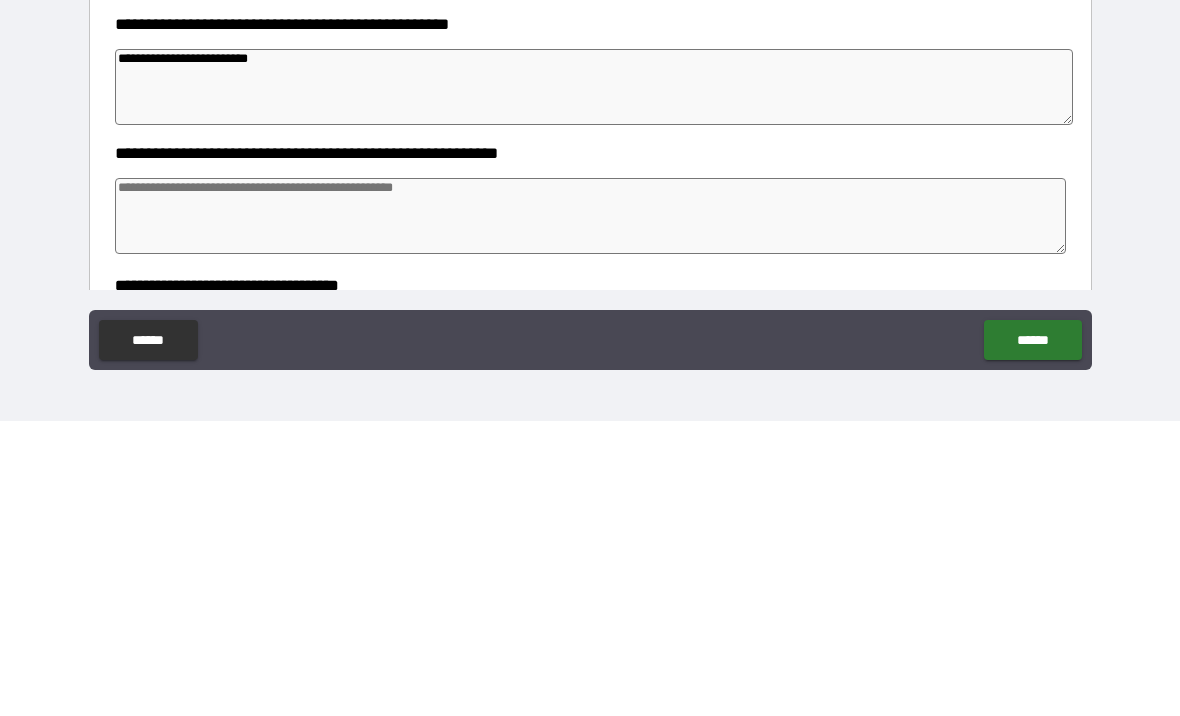 click at bounding box center [591, 511] 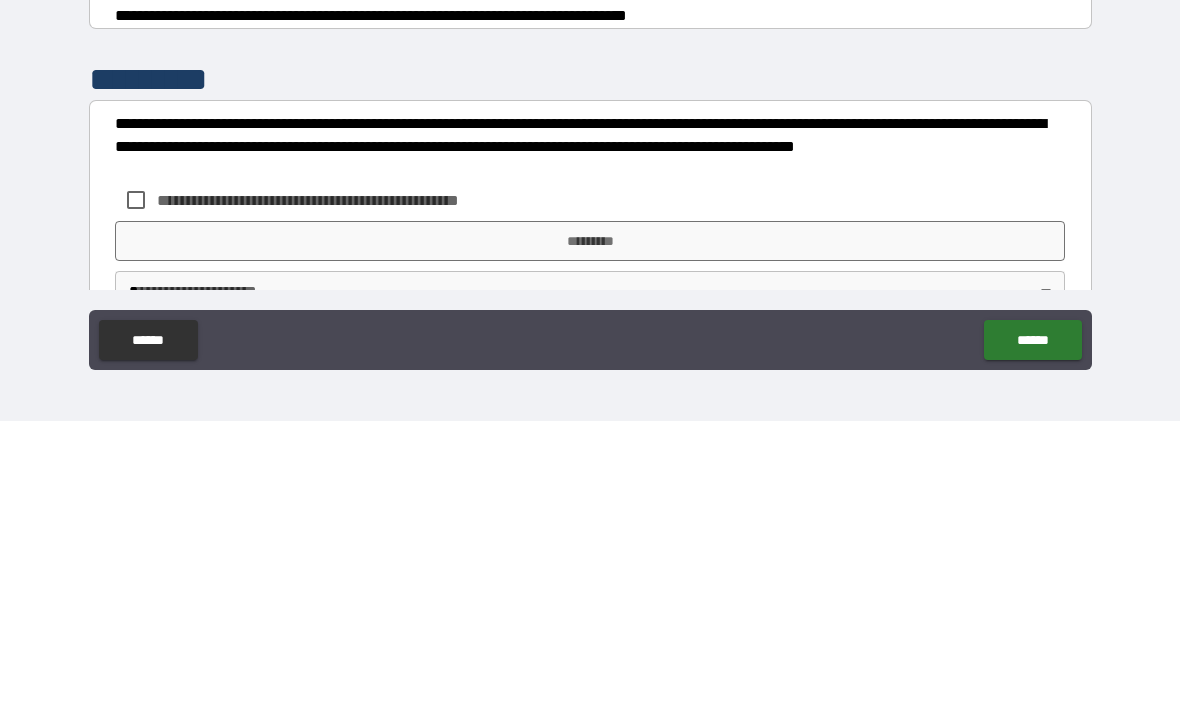 scroll, scrollTop: 476, scrollLeft: 0, axis: vertical 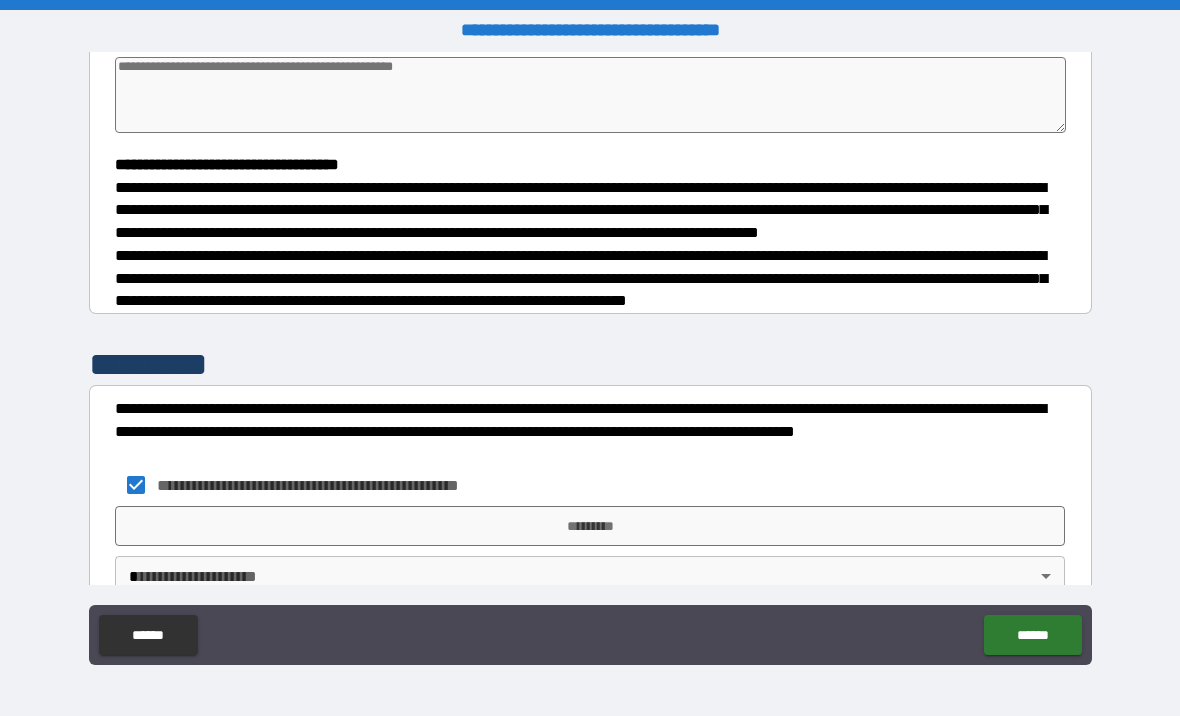 click on "*********" at bounding box center [590, 526] 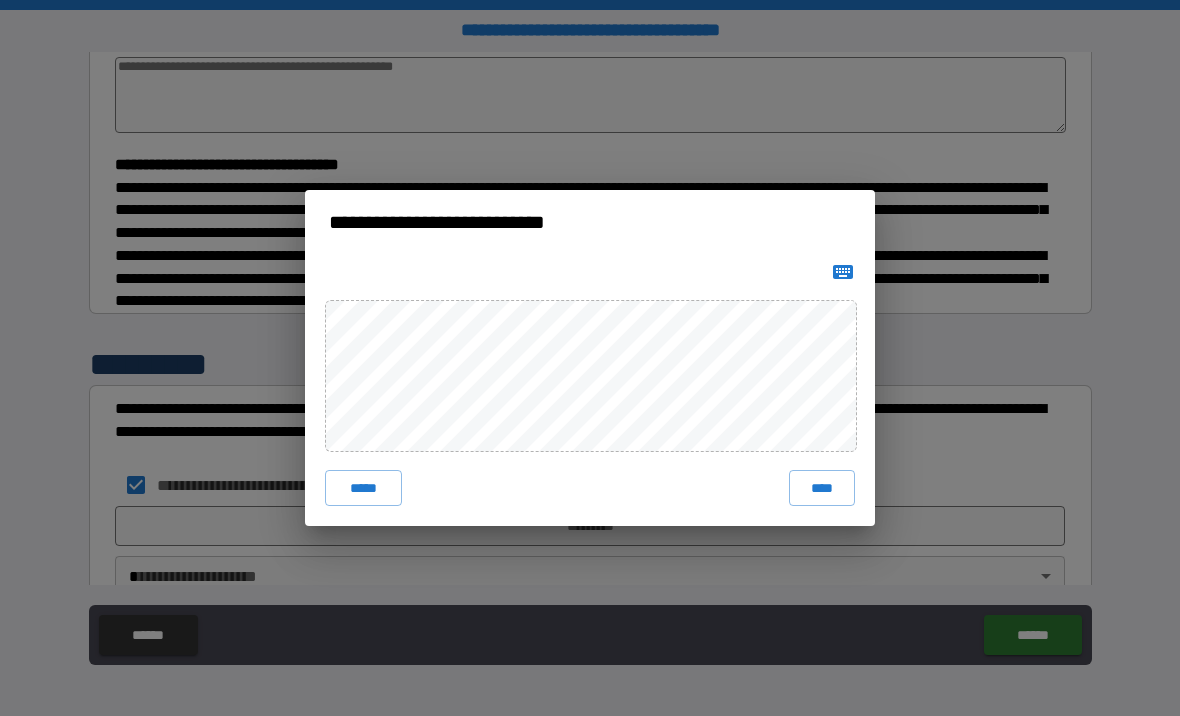 click on "****" at bounding box center (822, 488) 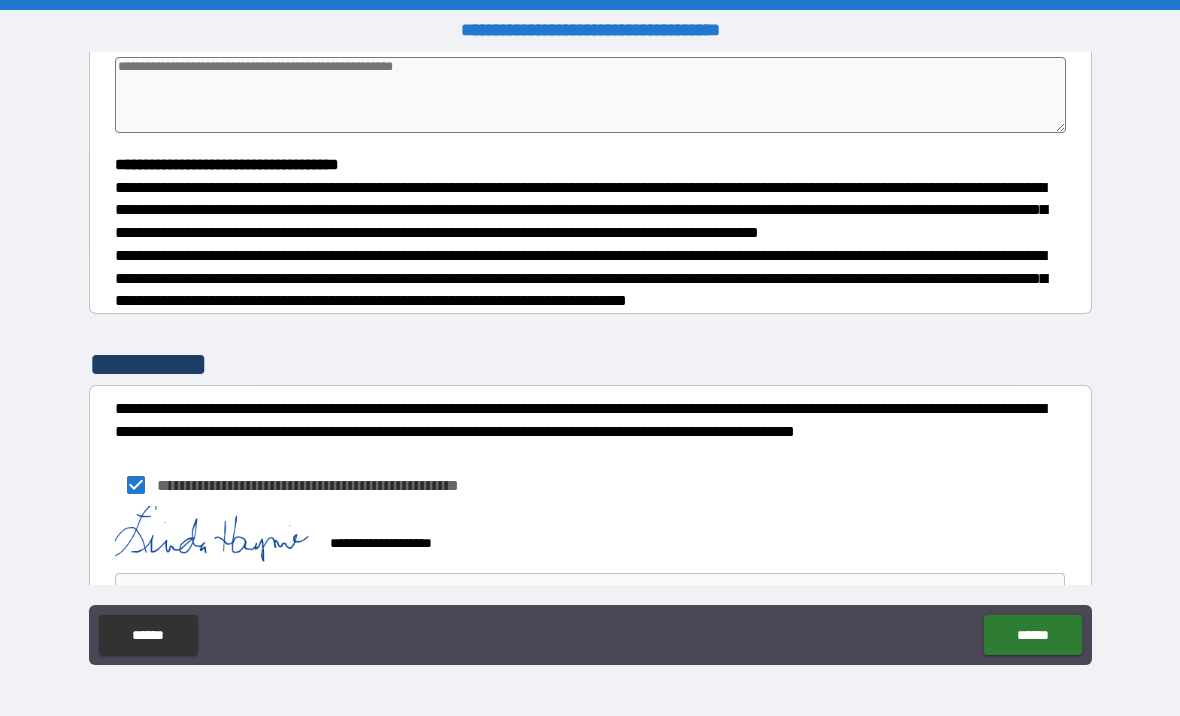 click on "******" at bounding box center (1032, 635) 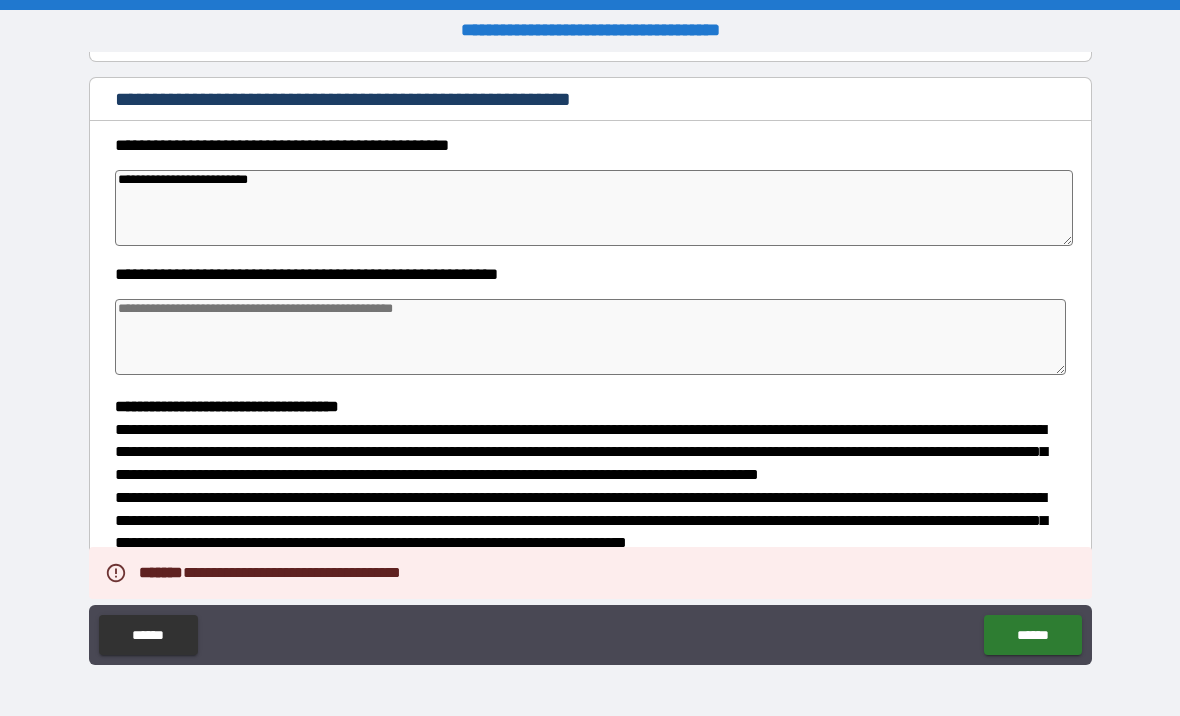 scroll, scrollTop: 238, scrollLeft: 0, axis: vertical 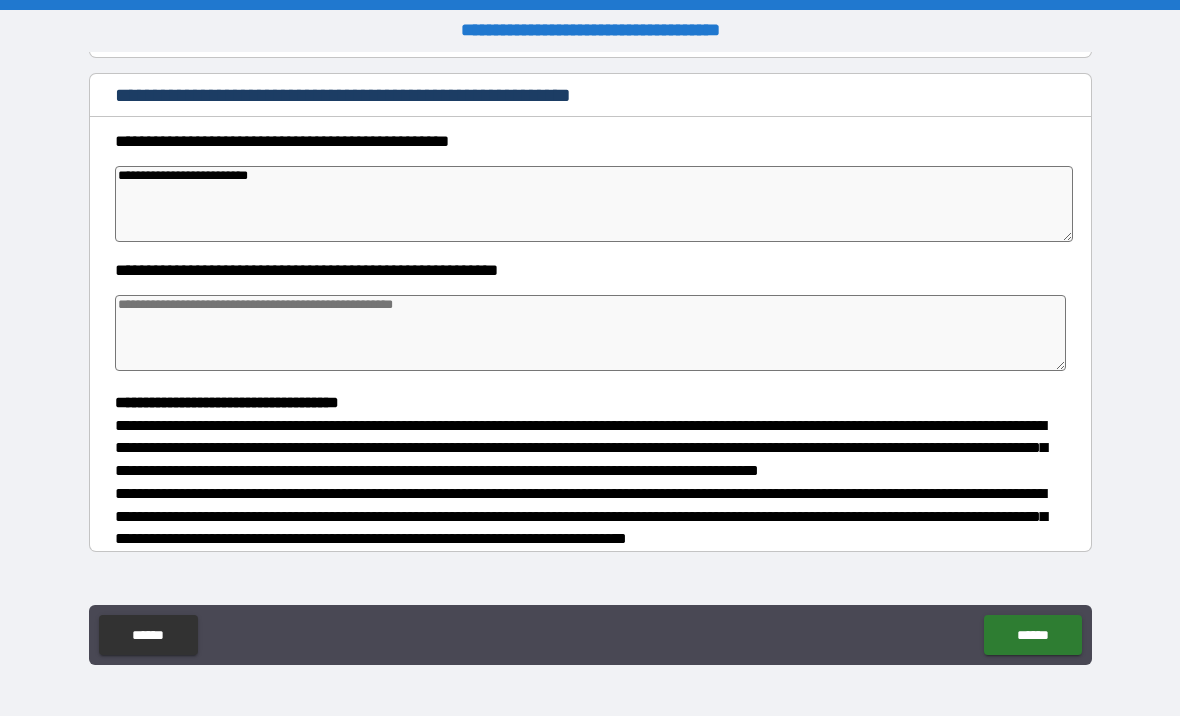 click at bounding box center (591, 333) 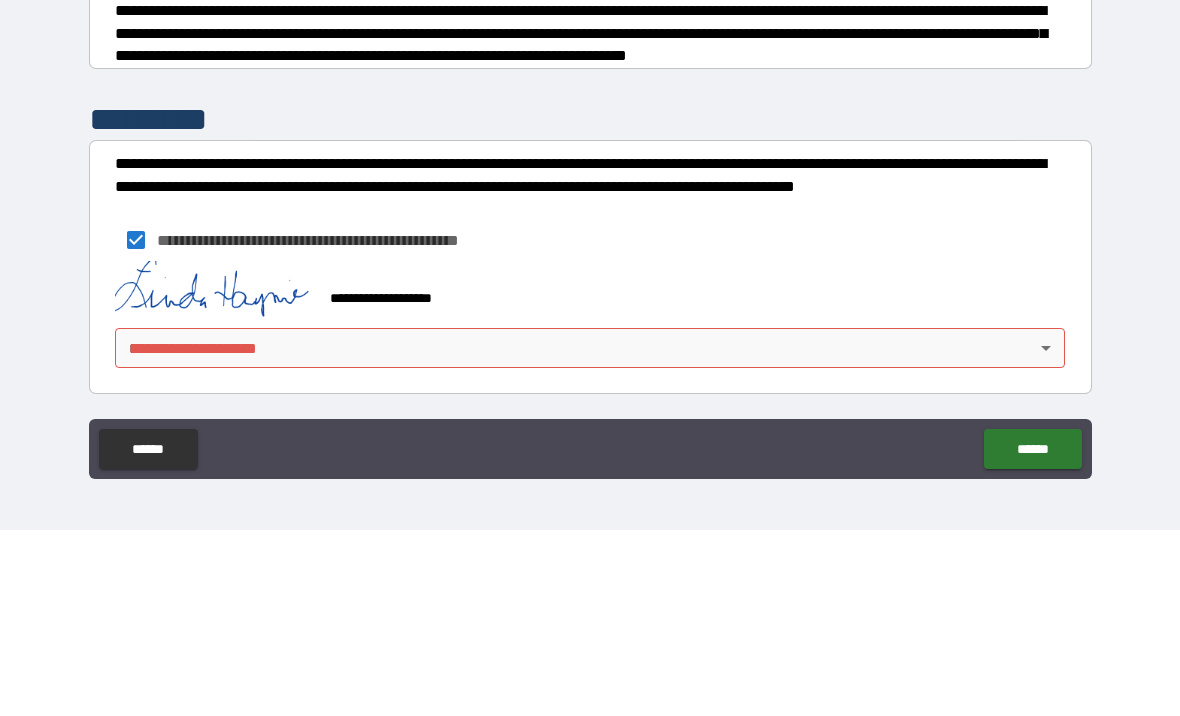 scroll, scrollTop: 552, scrollLeft: 0, axis: vertical 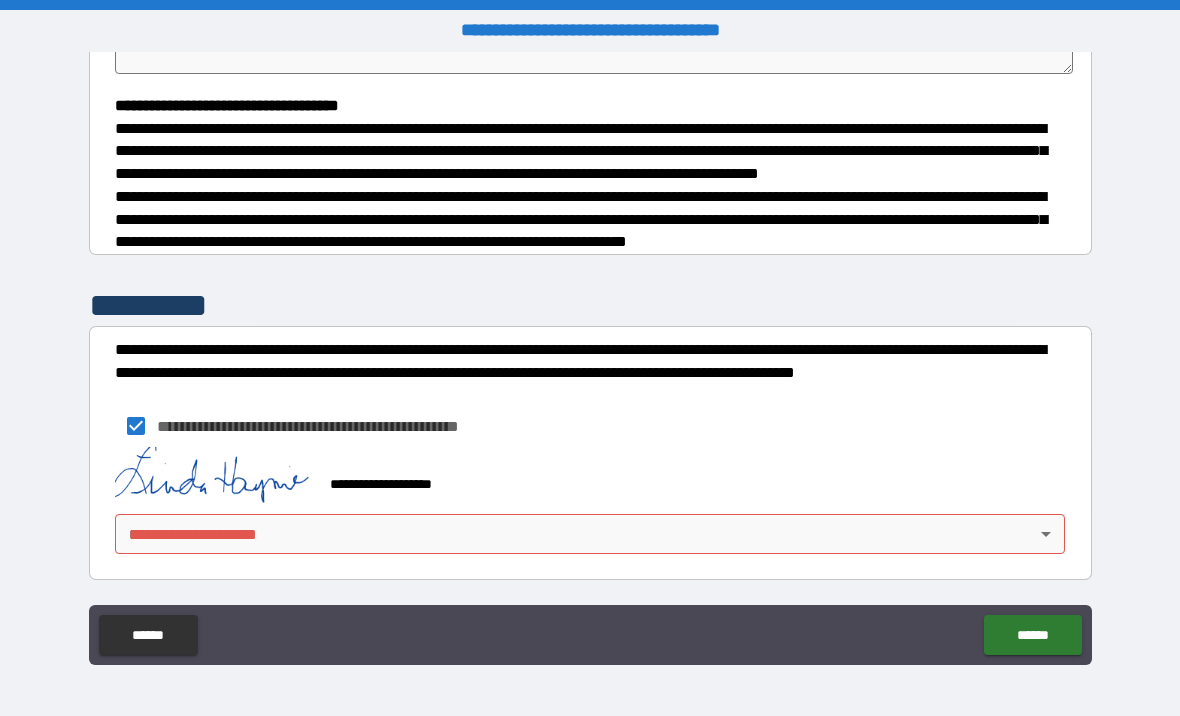 click on "**********" at bounding box center [590, 358] 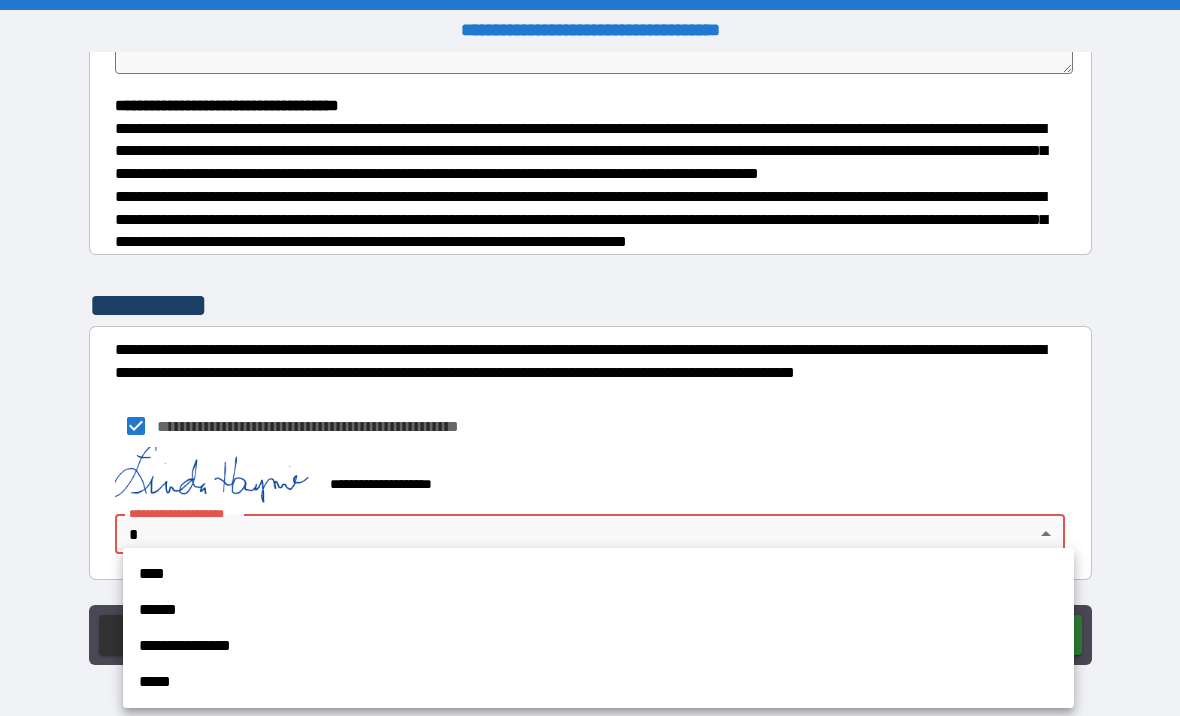 click on "*****" at bounding box center [598, 682] 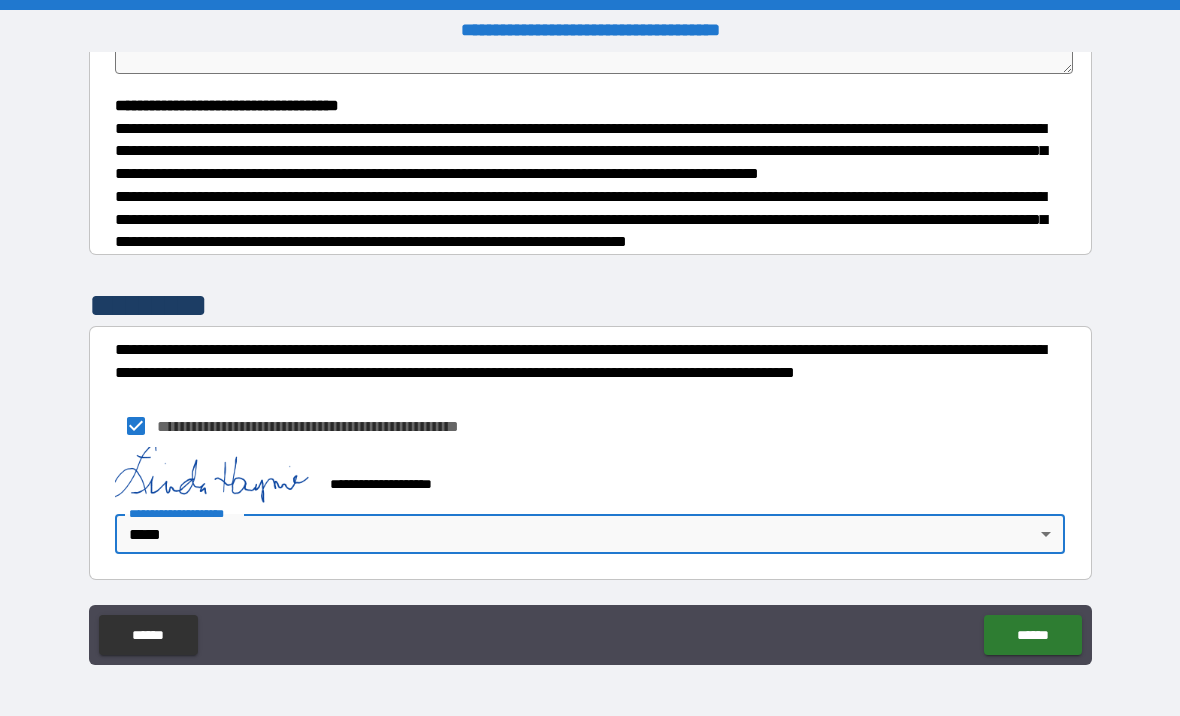 click on "**********" at bounding box center [590, 358] 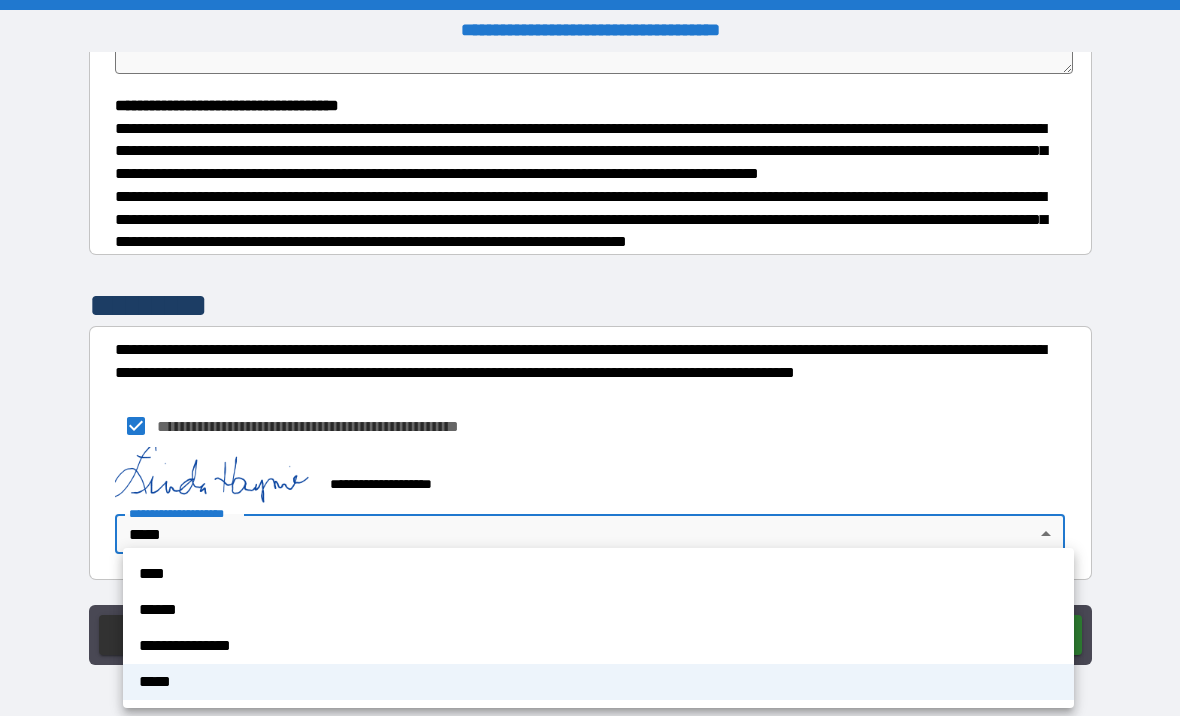click on "****" at bounding box center [598, 574] 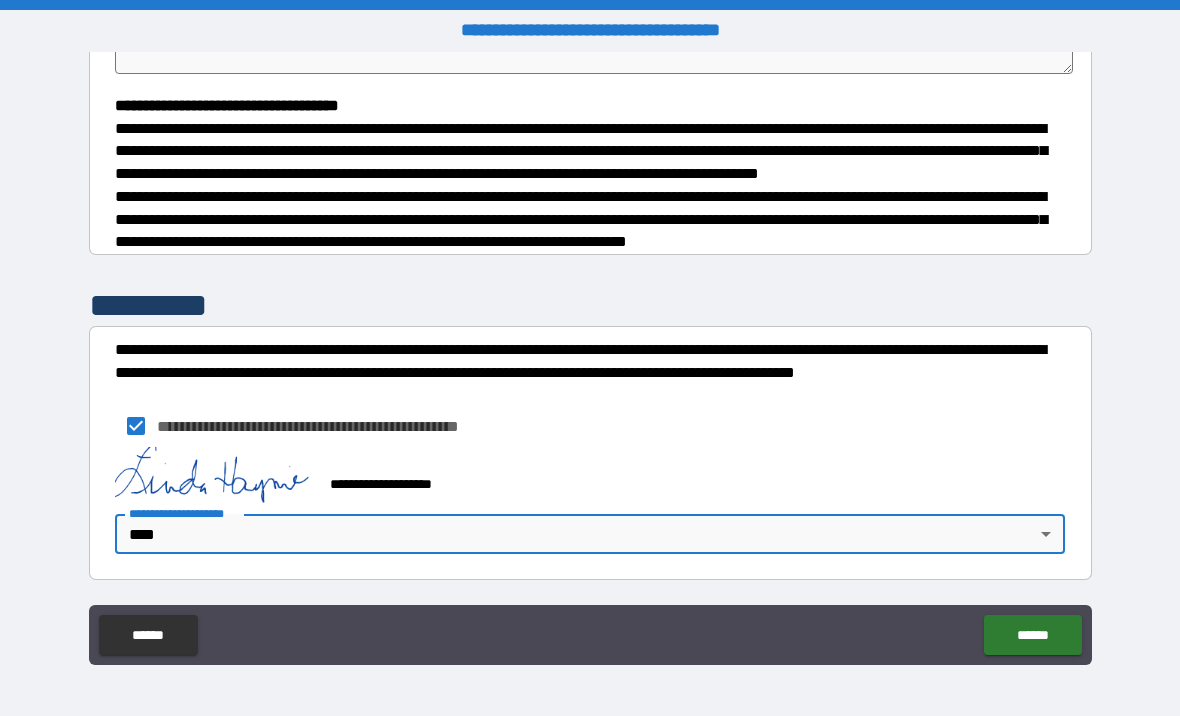 click on "******" at bounding box center (1032, 635) 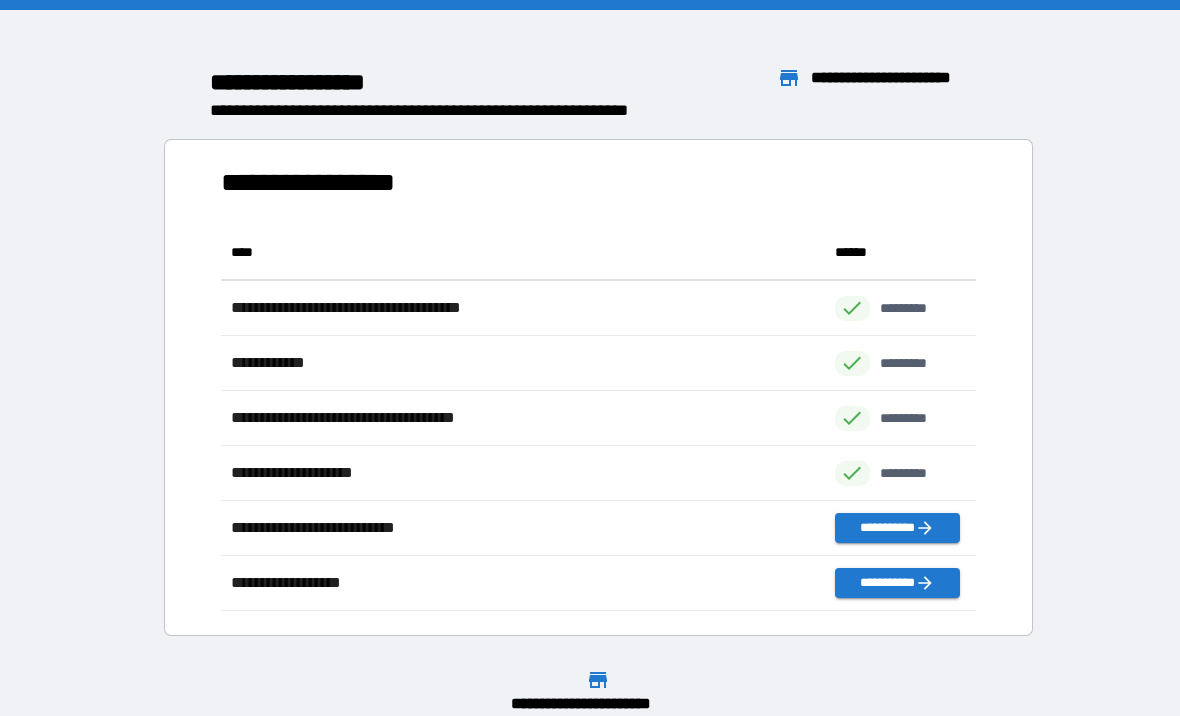 scroll, scrollTop: 1, scrollLeft: 1, axis: both 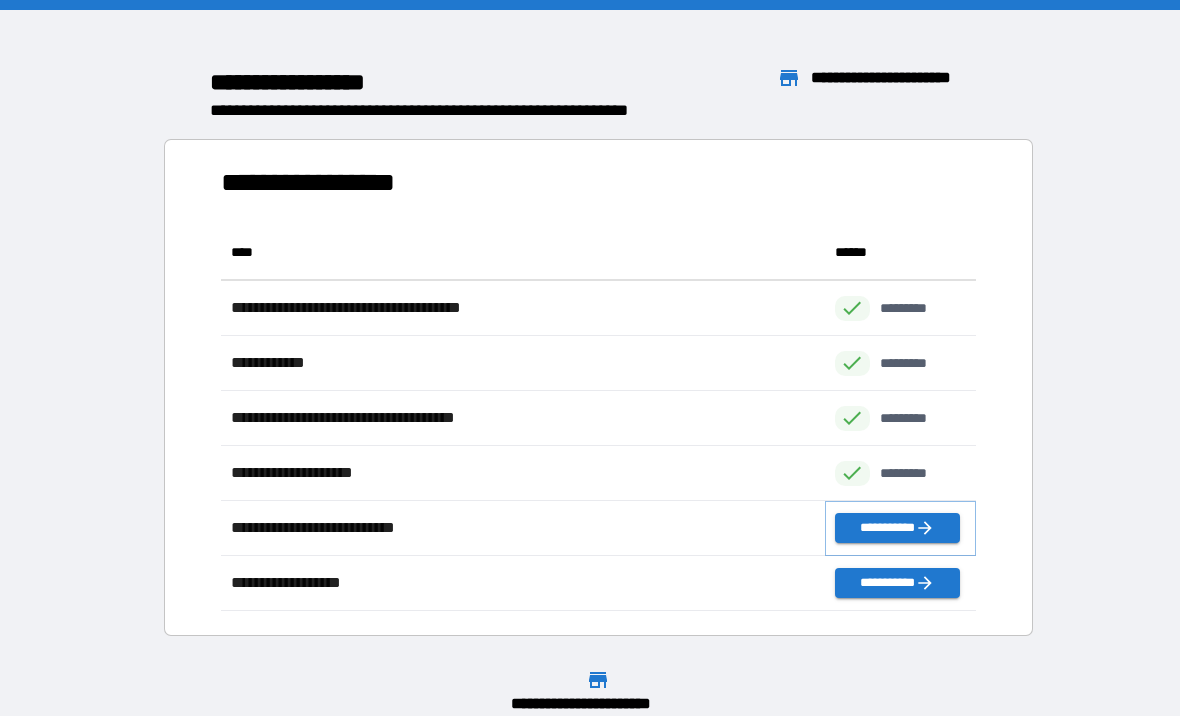 click 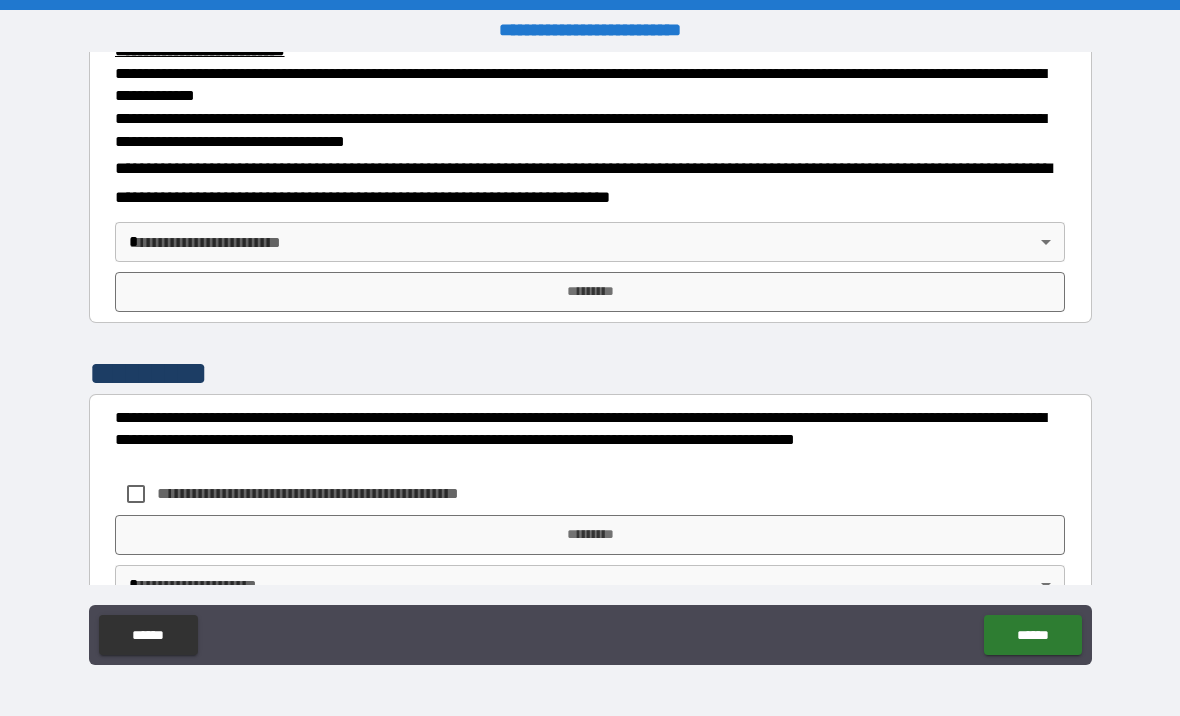 scroll, scrollTop: 648, scrollLeft: 0, axis: vertical 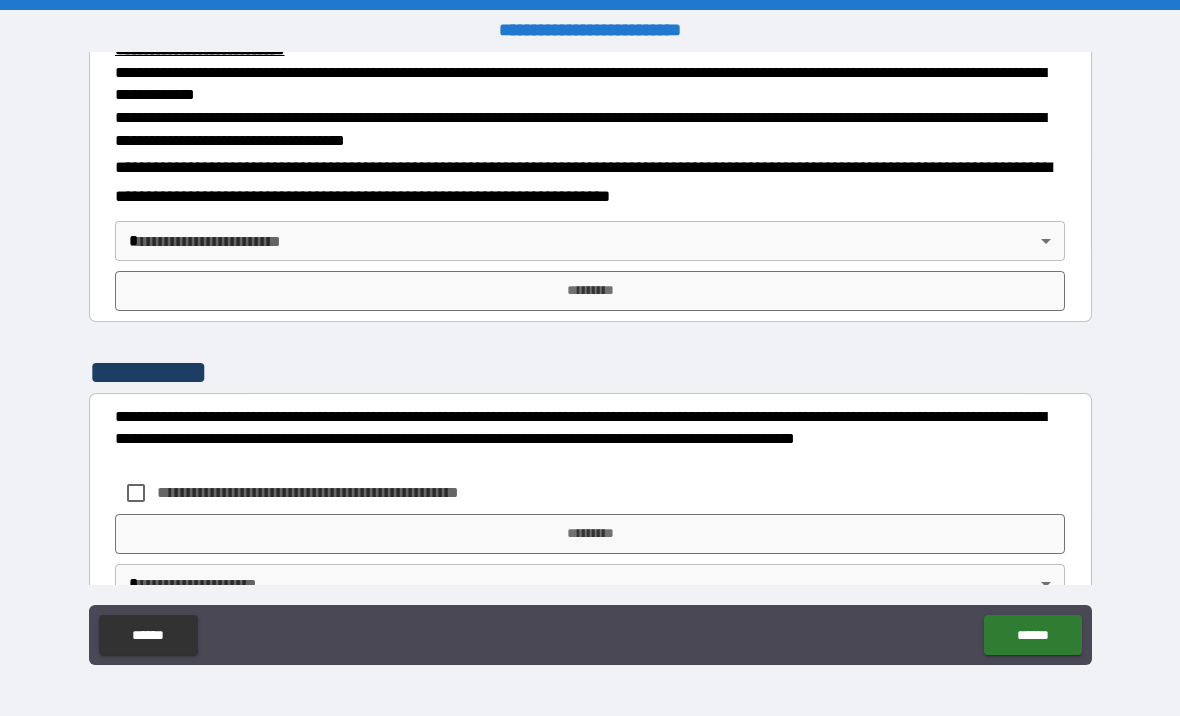 click on "**********" at bounding box center [590, 358] 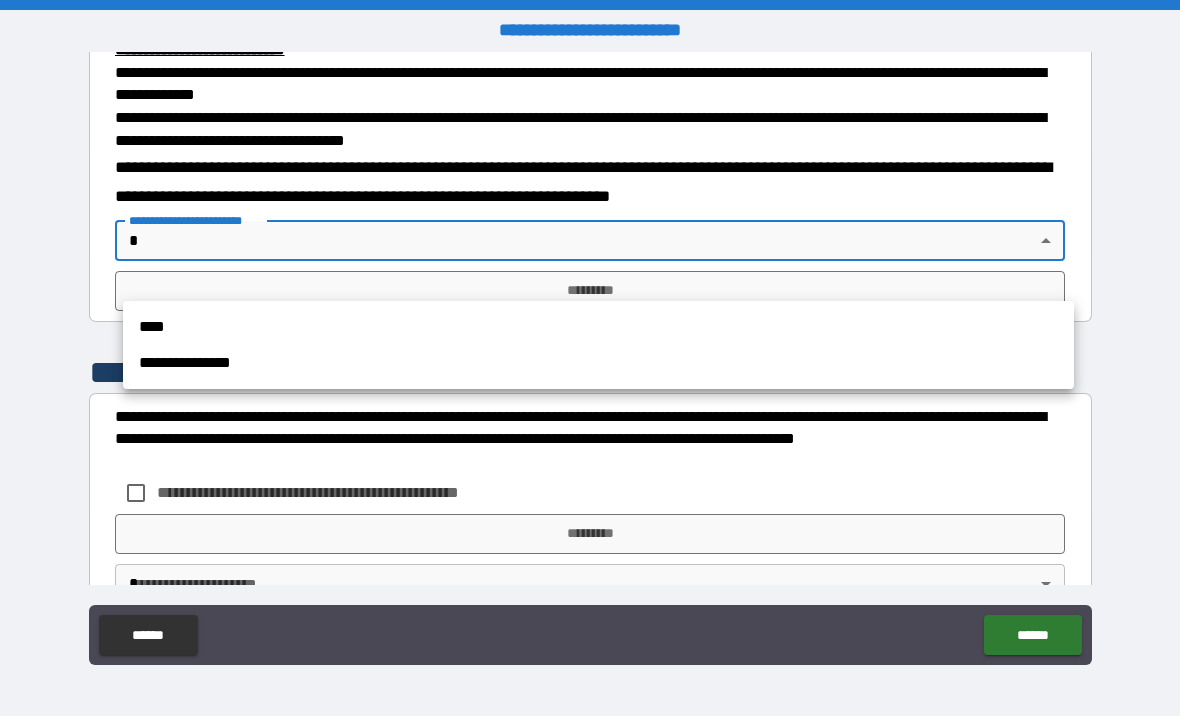 click on "****" at bounding box center (598, 327) 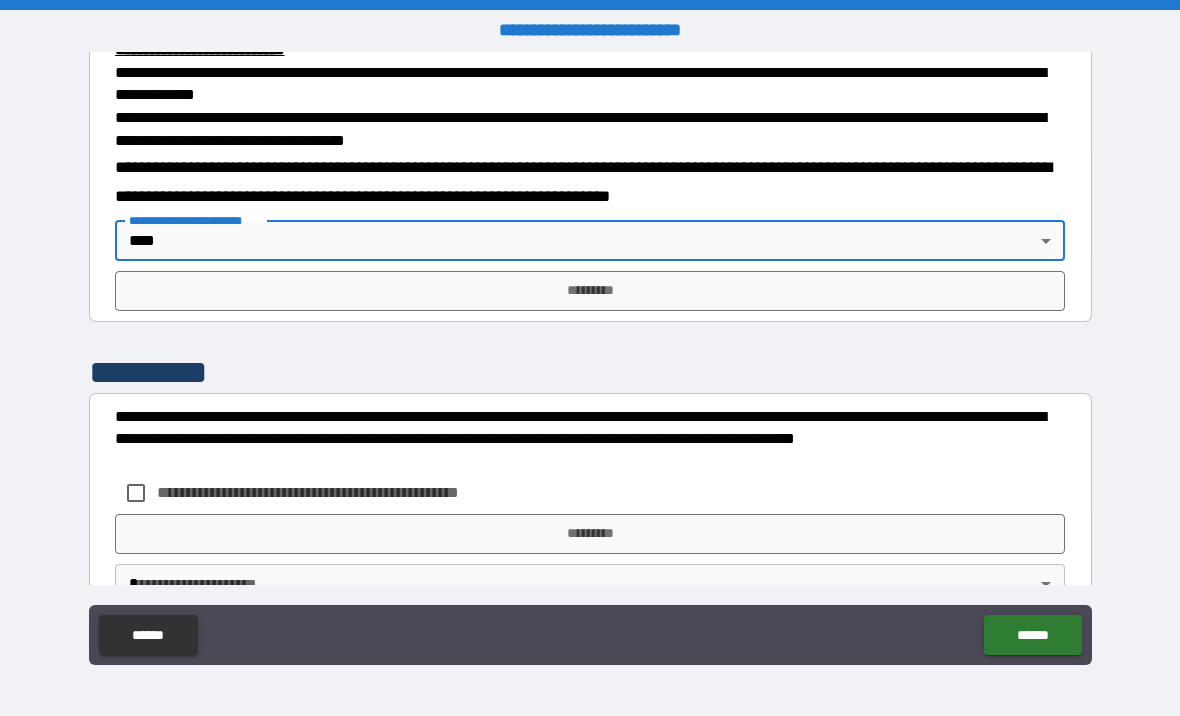 click on "*********" at bounding box center [590, 291] 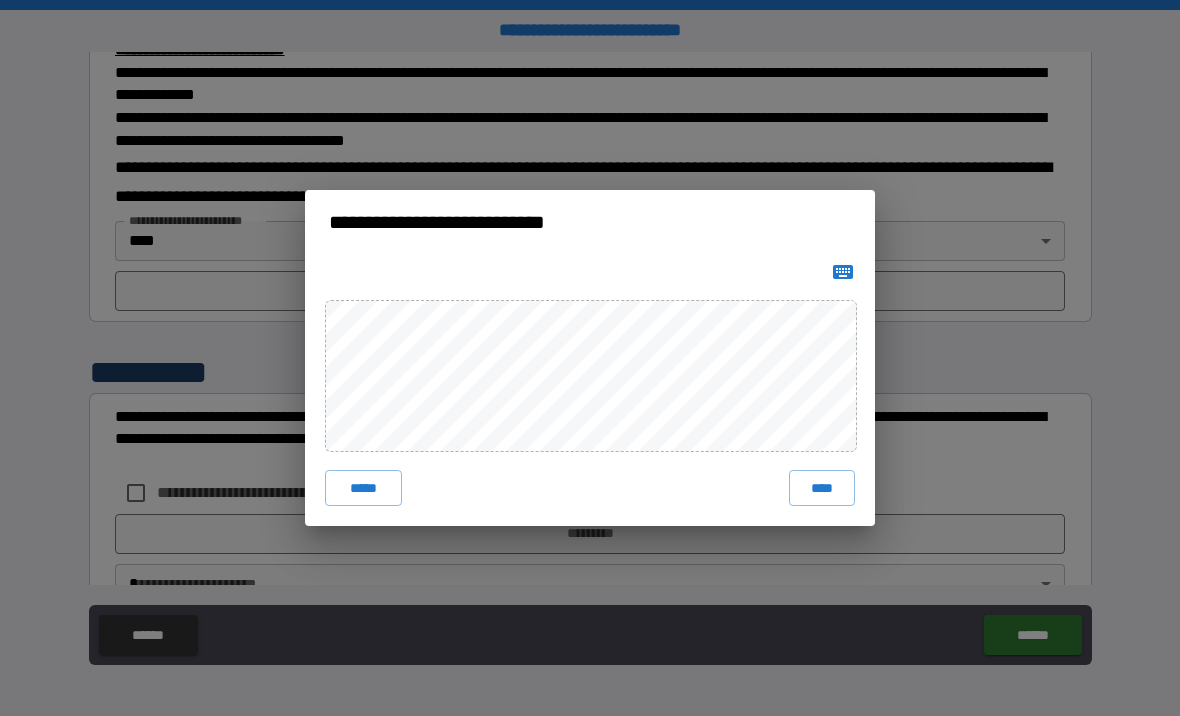 click on "****" at bounding box center [822, 488] 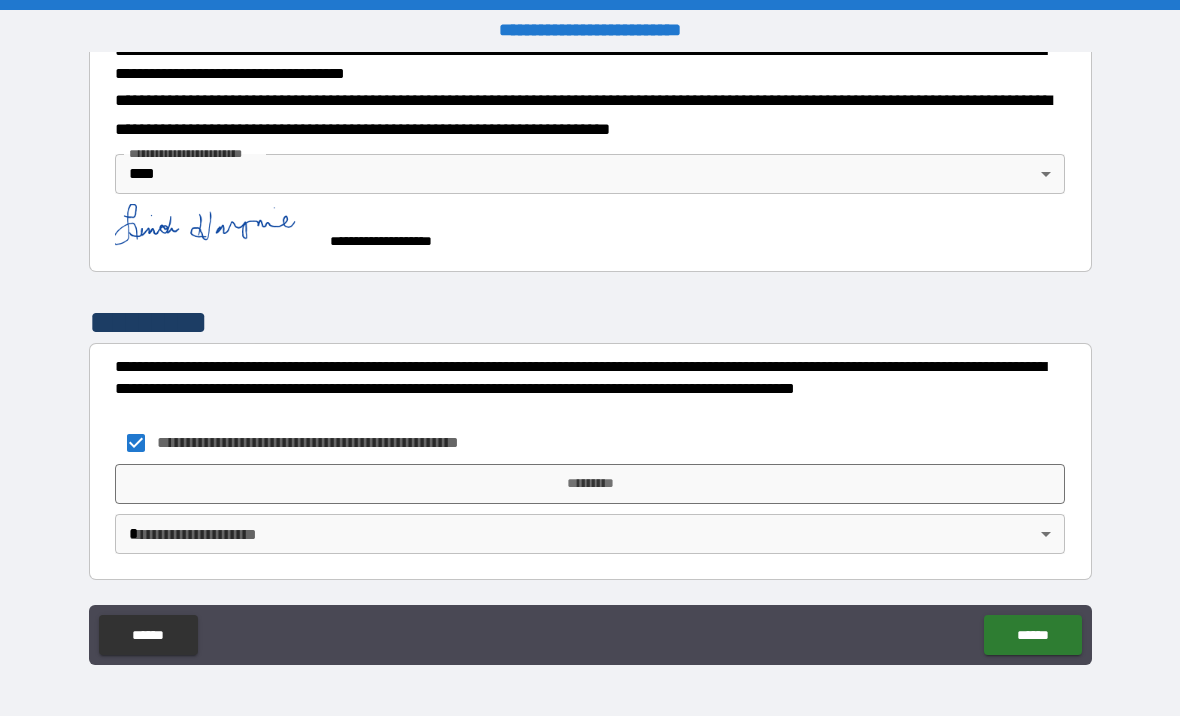 scroll, scrollTop: 747, scrollLeft: 0, axis: vertical 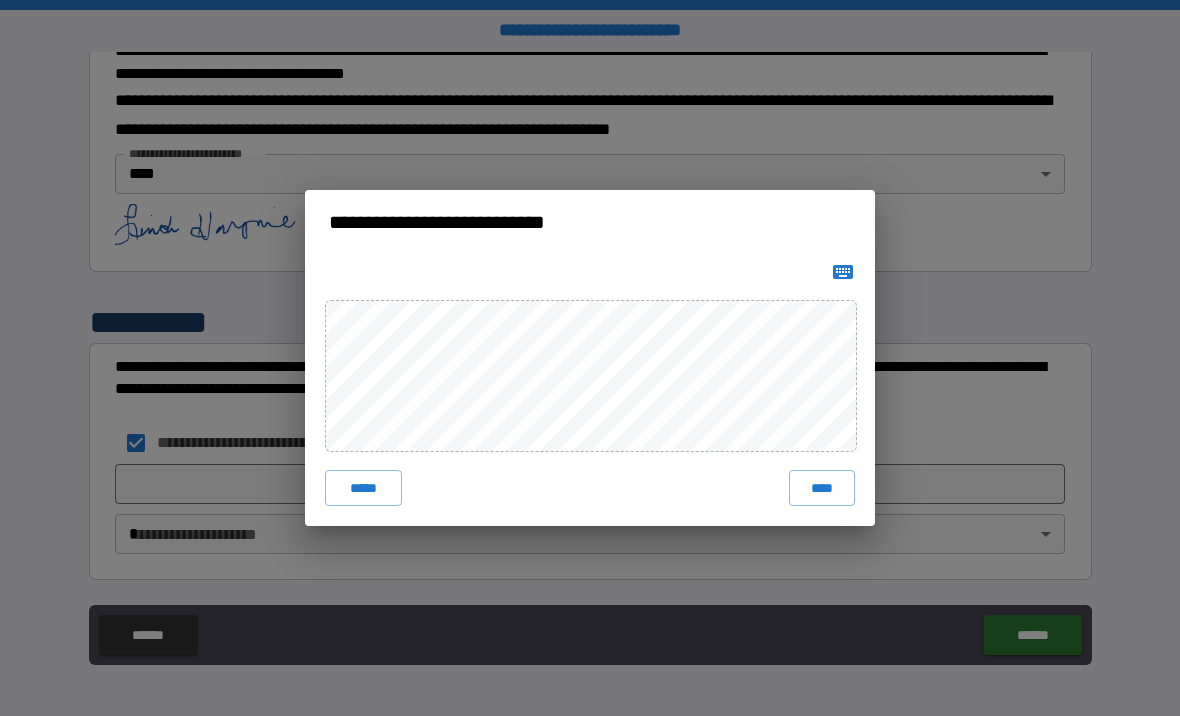 click on "****" at bounding box center [822, 488] 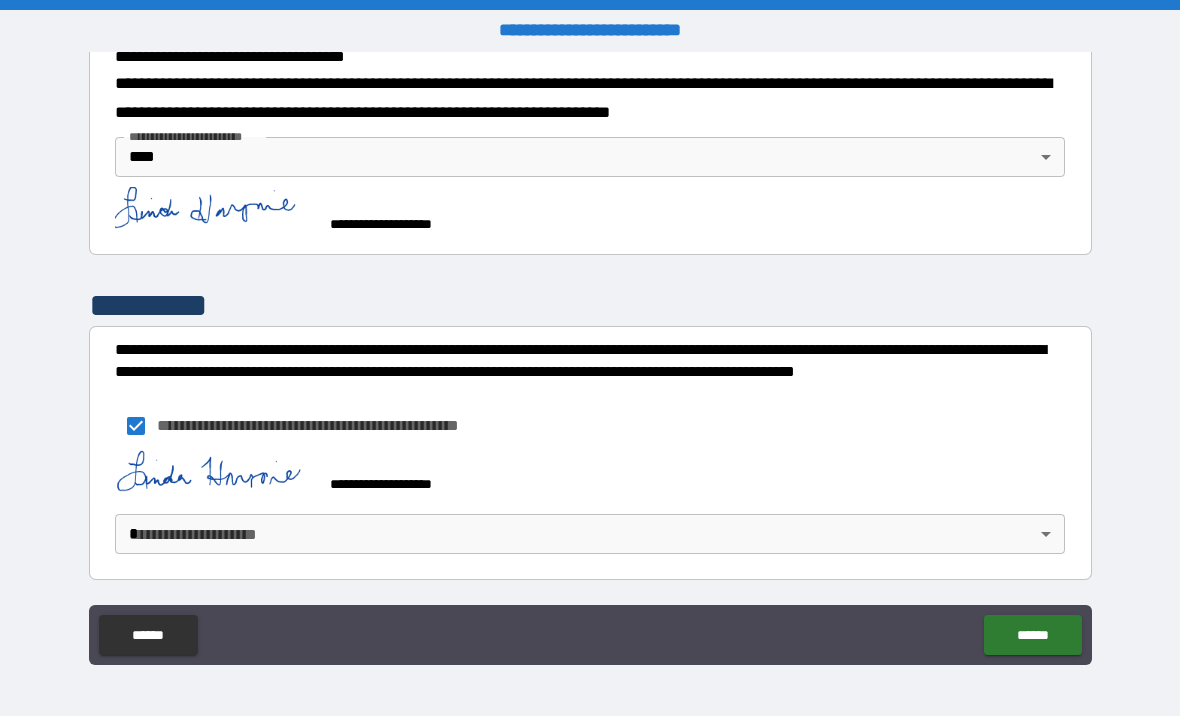 scroll, scrollTop: 764, scrollLeft: 0, axis: vertical 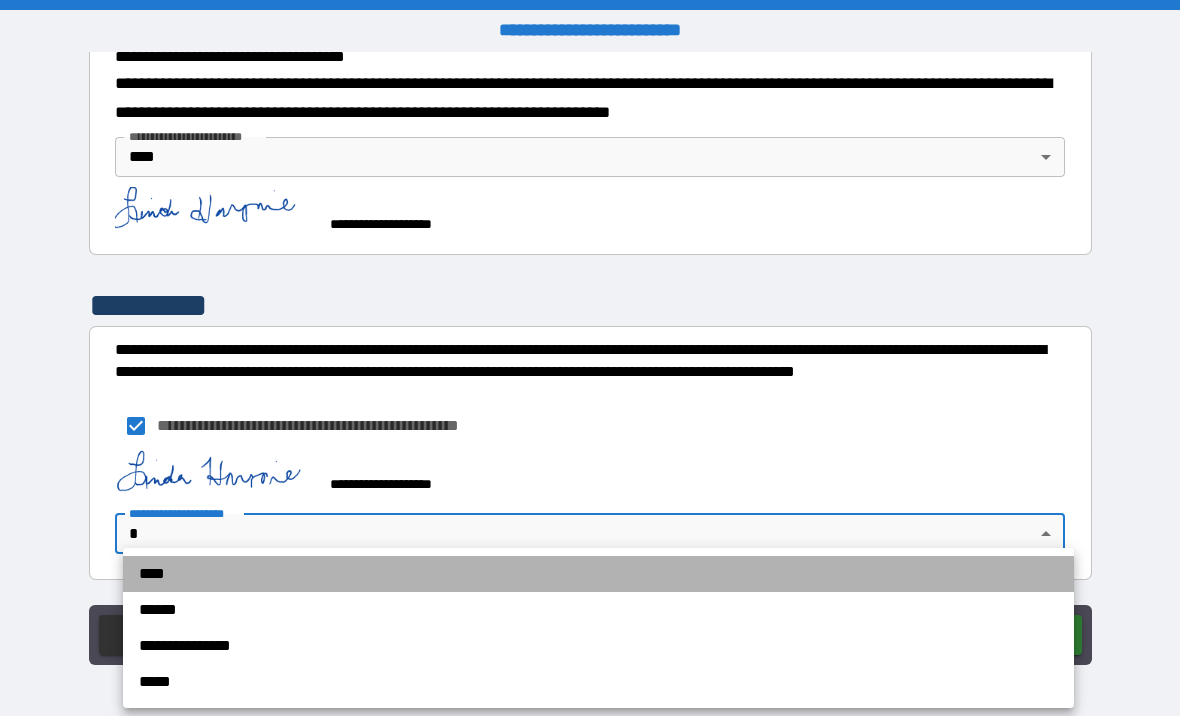 click on "****" at bounding box center [598, 574] 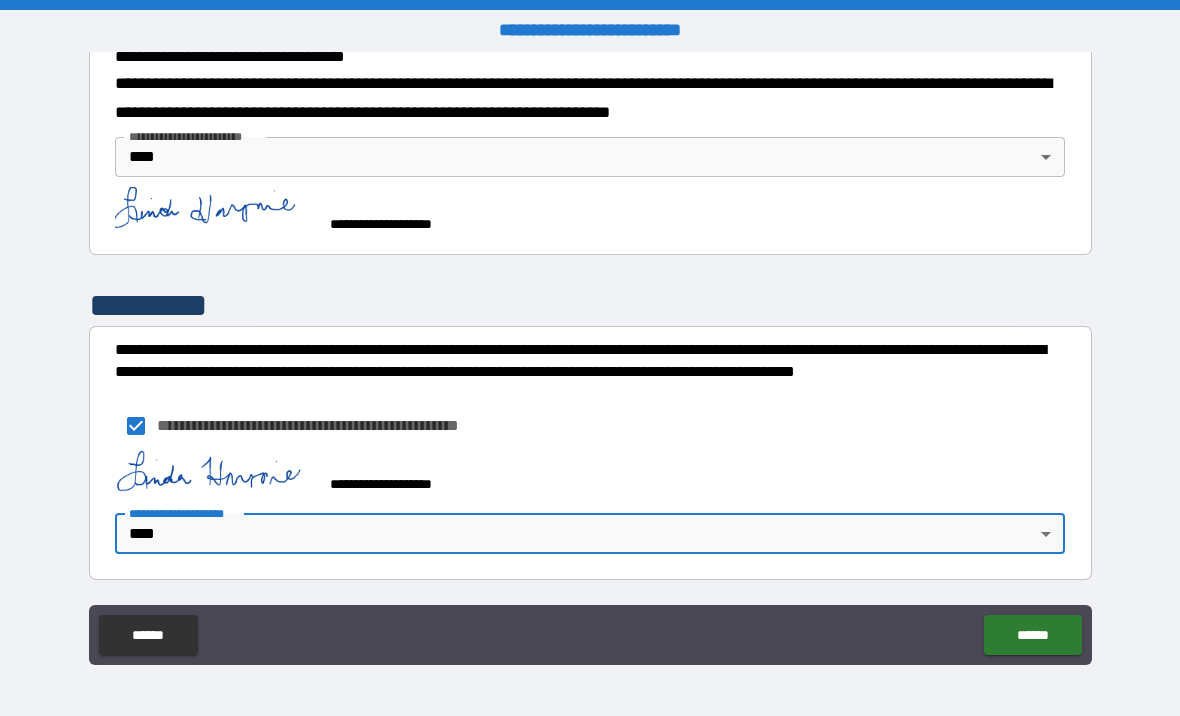 click on "******" at bounding box center [1032, 635] 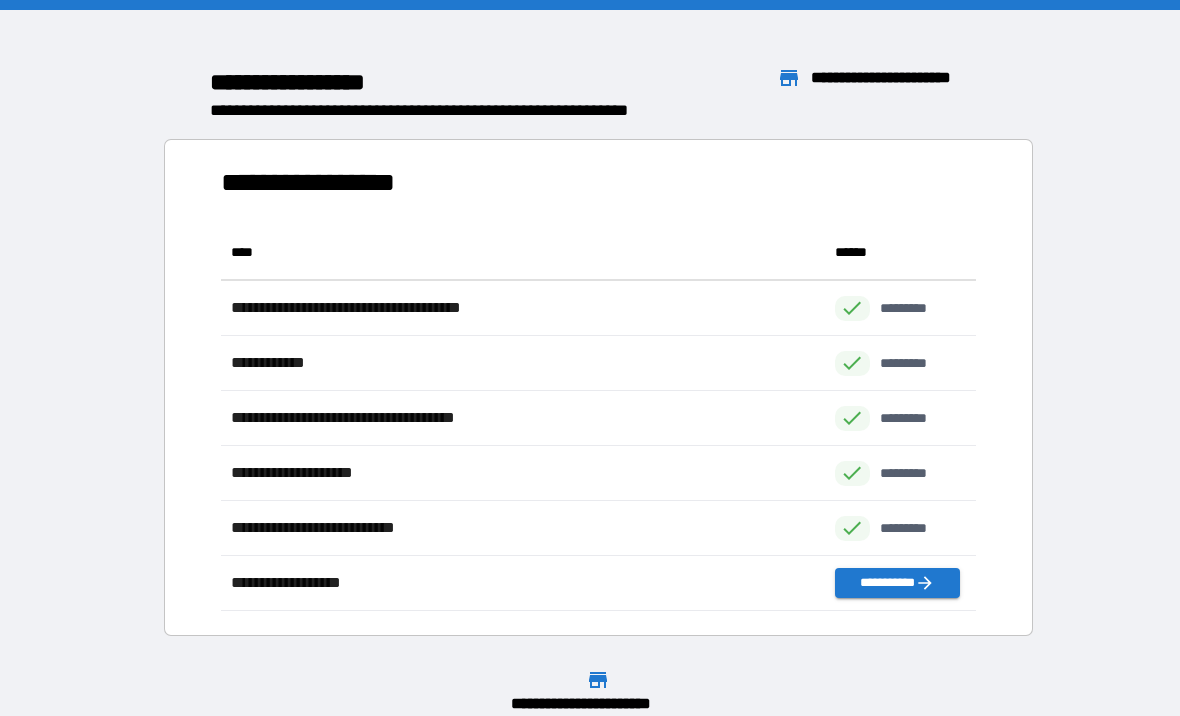 scroll, scrollTop: 1, scrollLeft: 1, axis: both 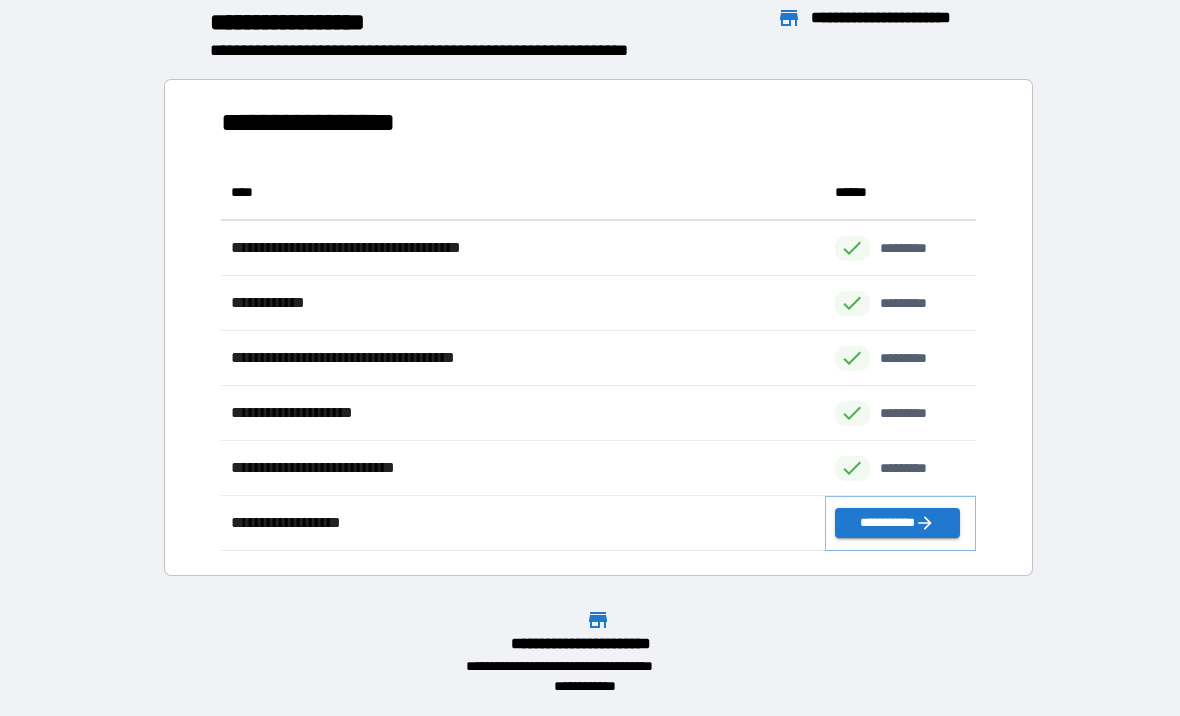 click on "**********" at bounding box center [897, 523] 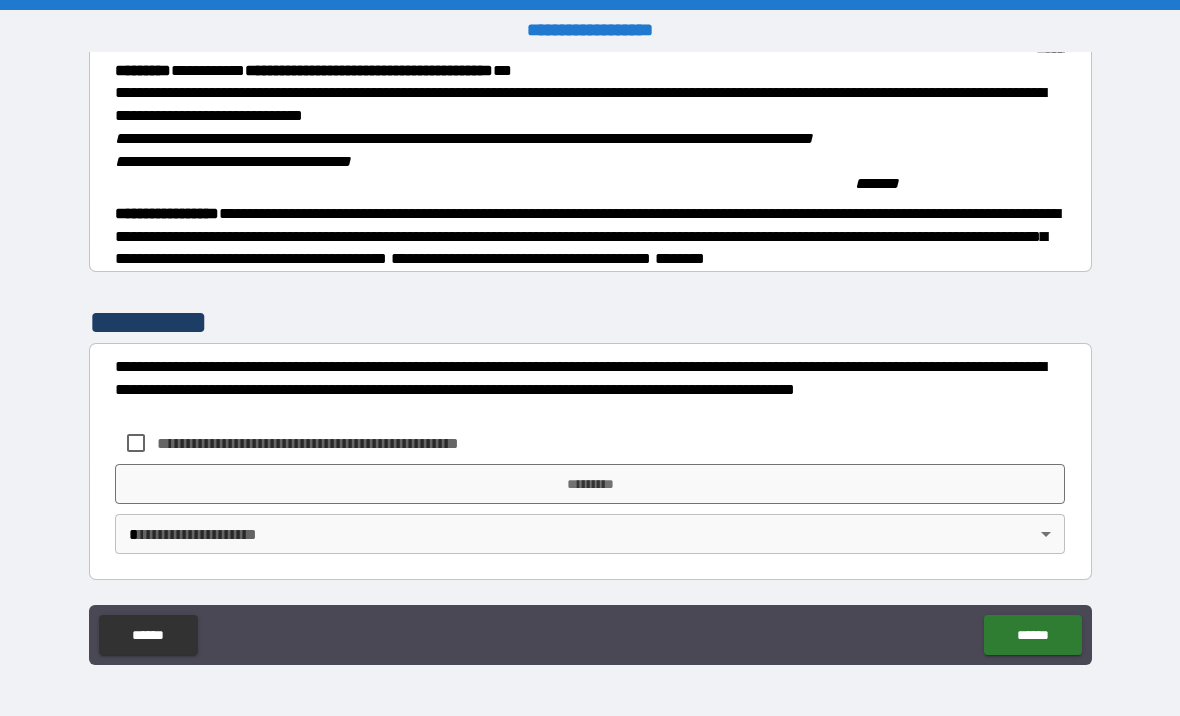 scroll, scrollTop: 2041, scrollLeft: 0, axis: vertical 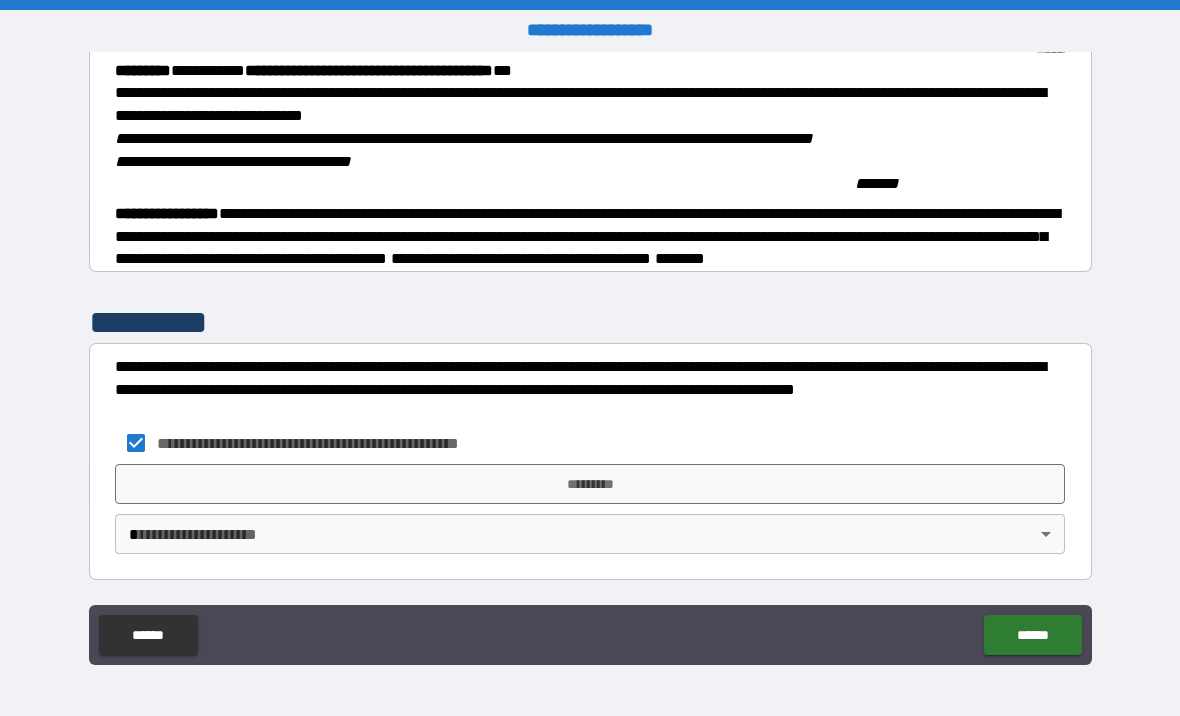click on "*********" at bounding box center [590, 484] 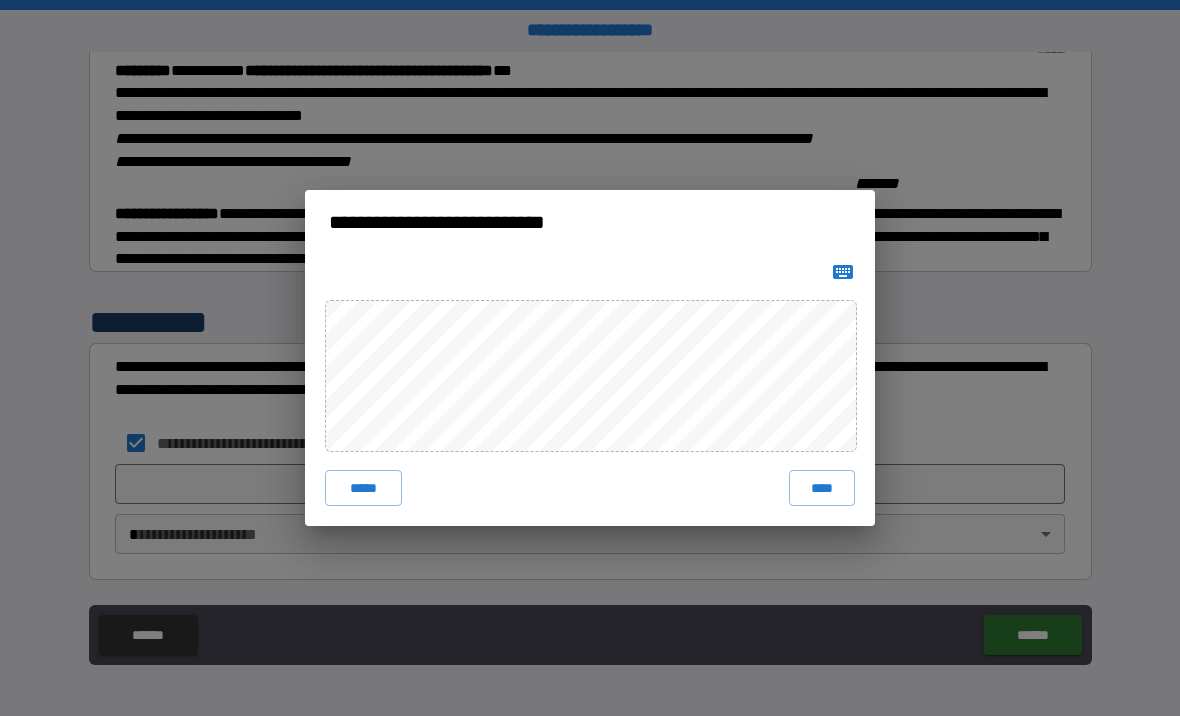 click on "****" at bounding box center [822, 488] 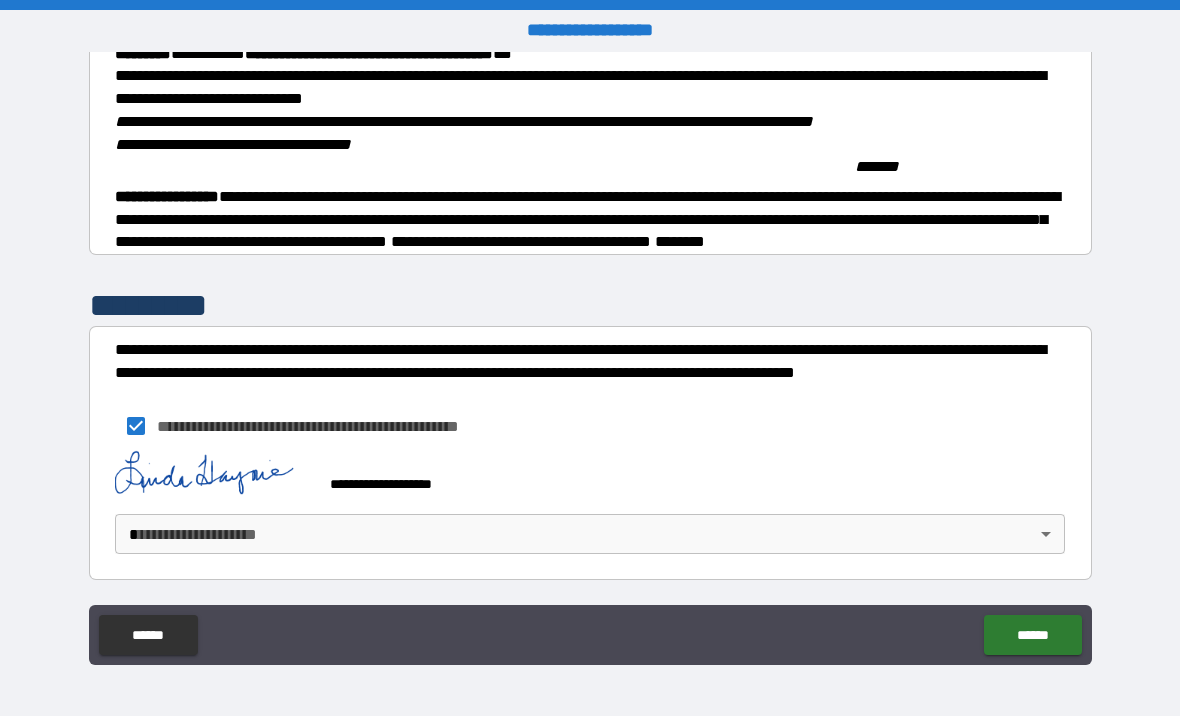 scroll, scrollTop: 2031, scrollLeft: 0, axis: vertical 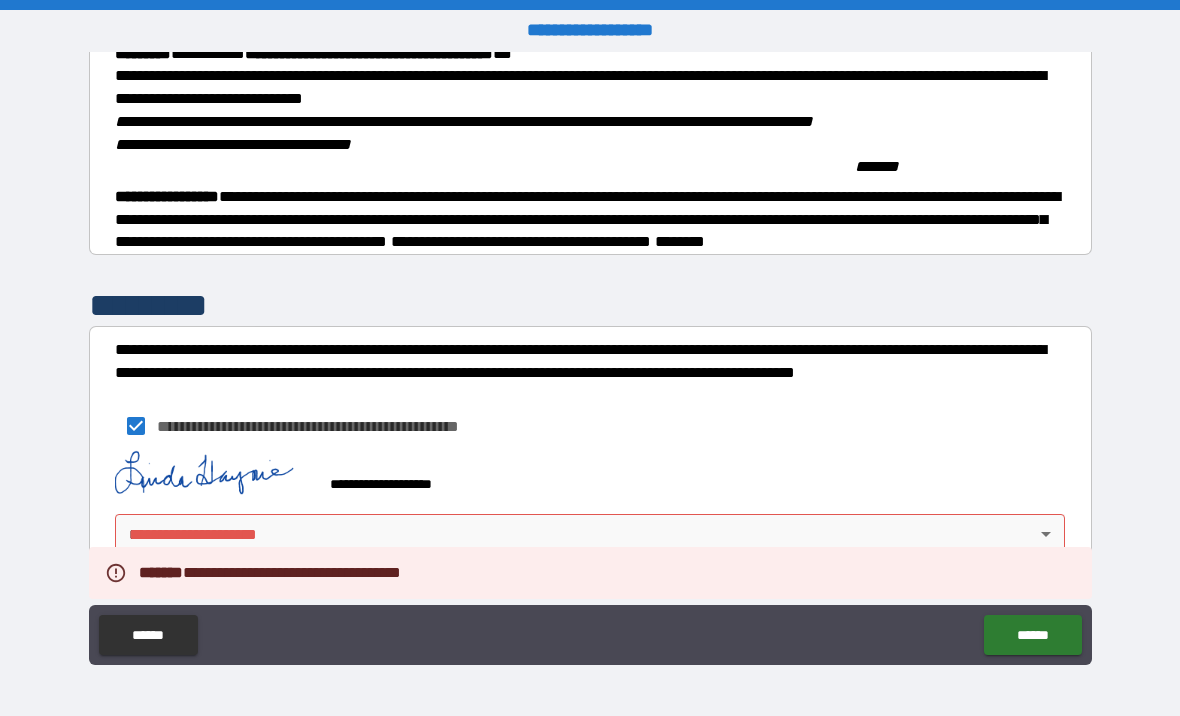 click on "**********" at bounding box center (590, 358) 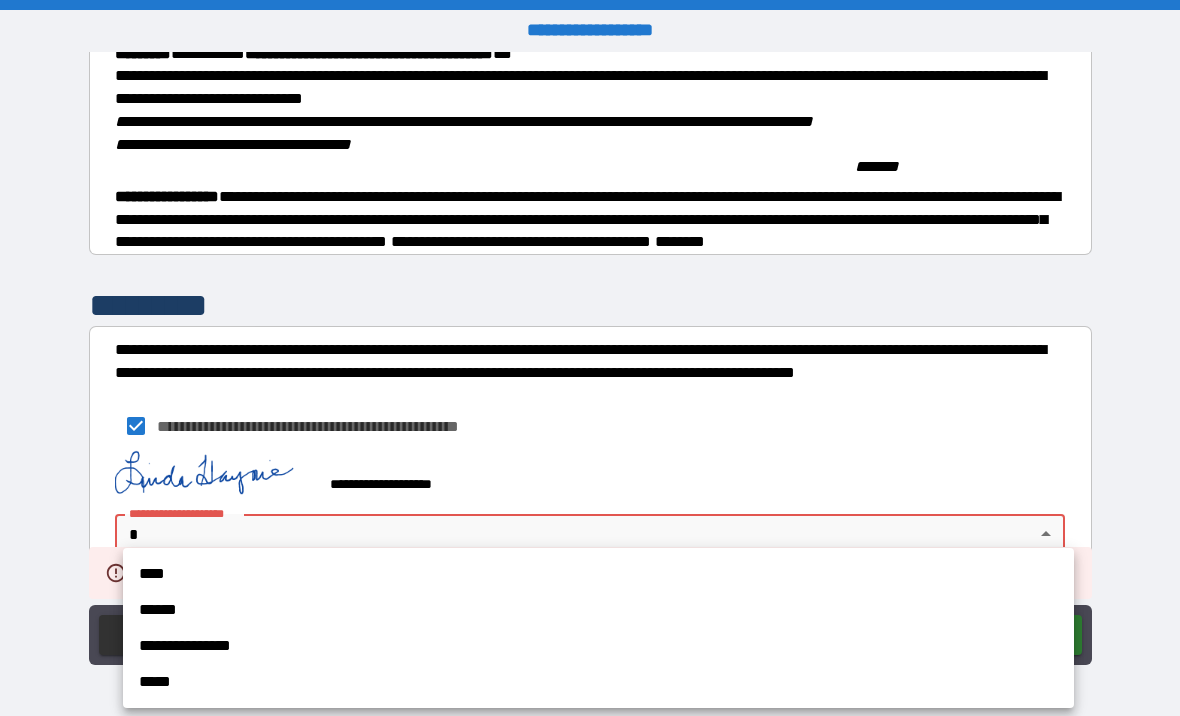click on "****" at bounding box center (598, 574) 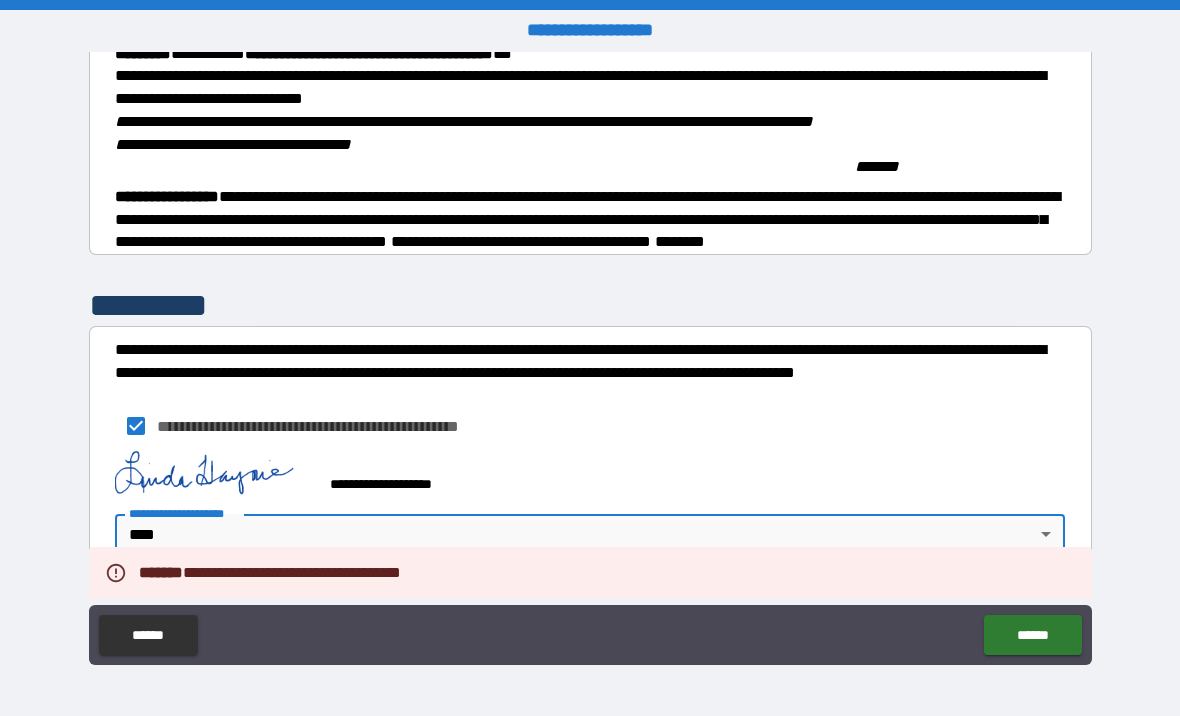click on "******" at bounding box center (1032, 635) 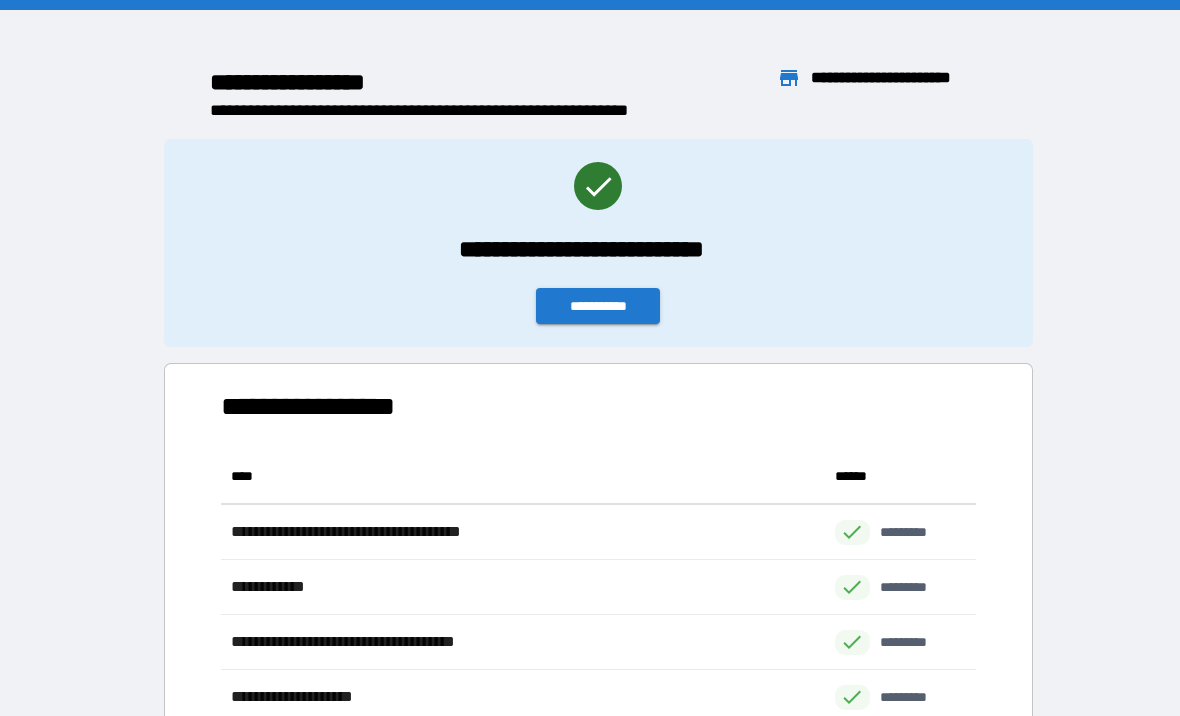 scroll, scrollTop: 386, scrollLeft: 755, axis: both 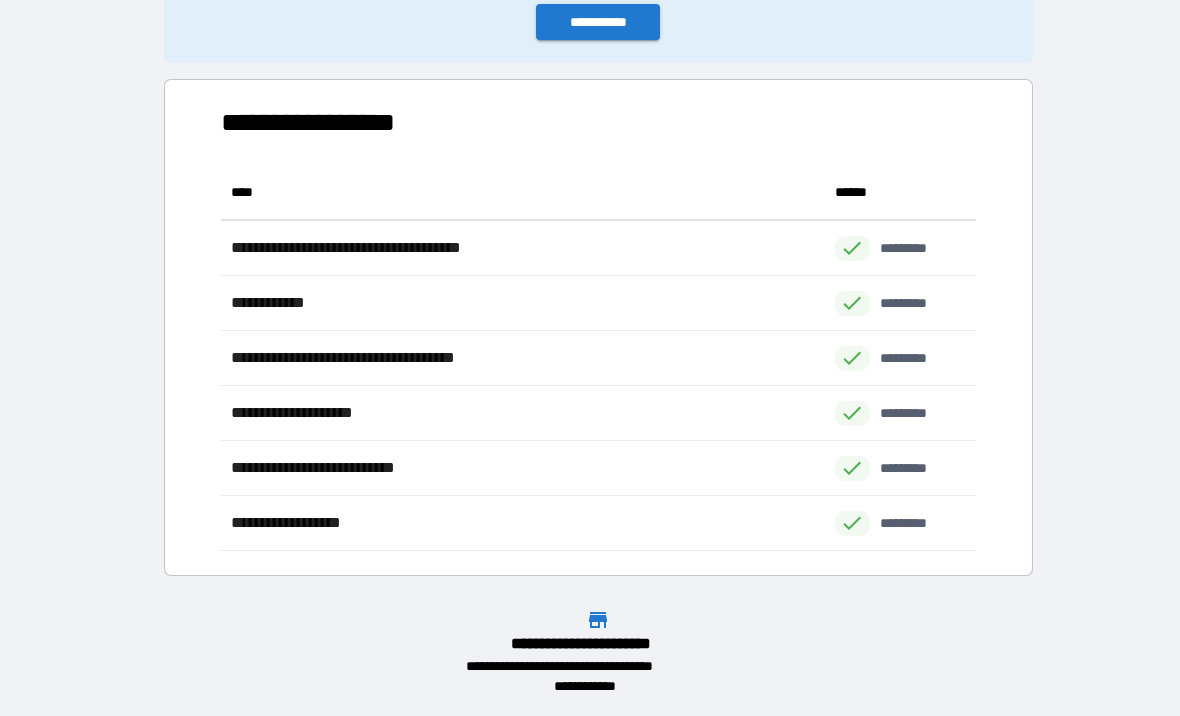 click on "**********" at bounding box center [598, 22] 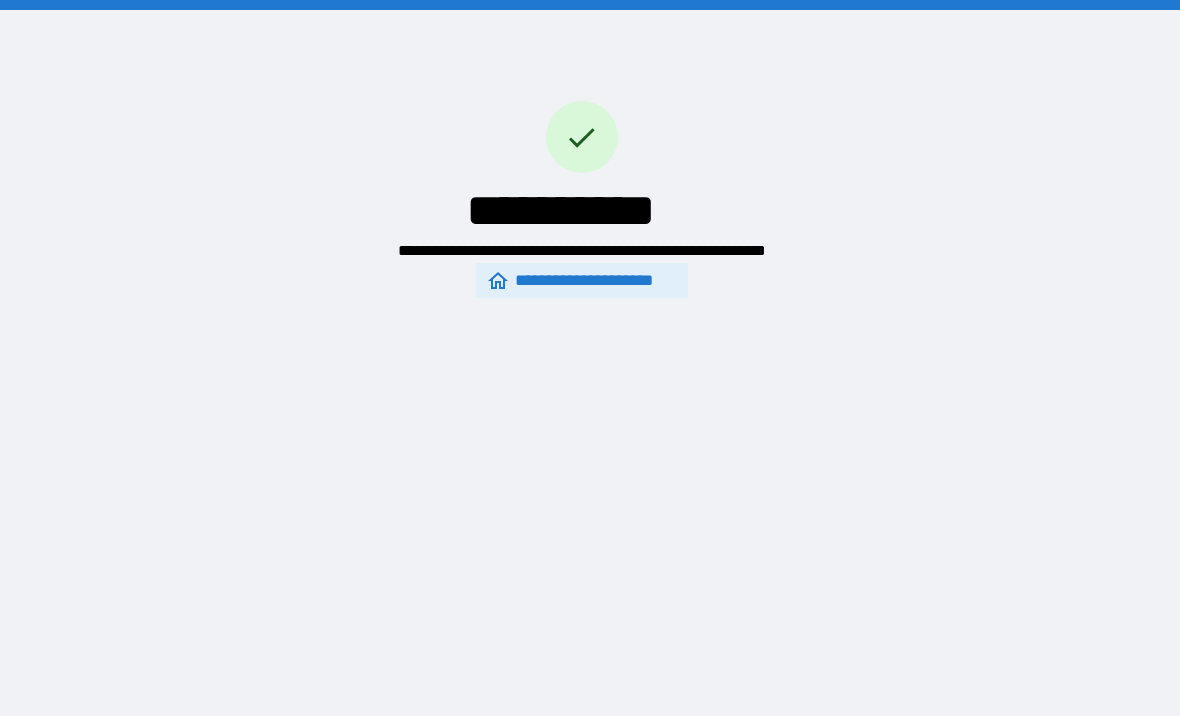 scroll, scrollTop: 0, scrollLeft: 0, axis: both 